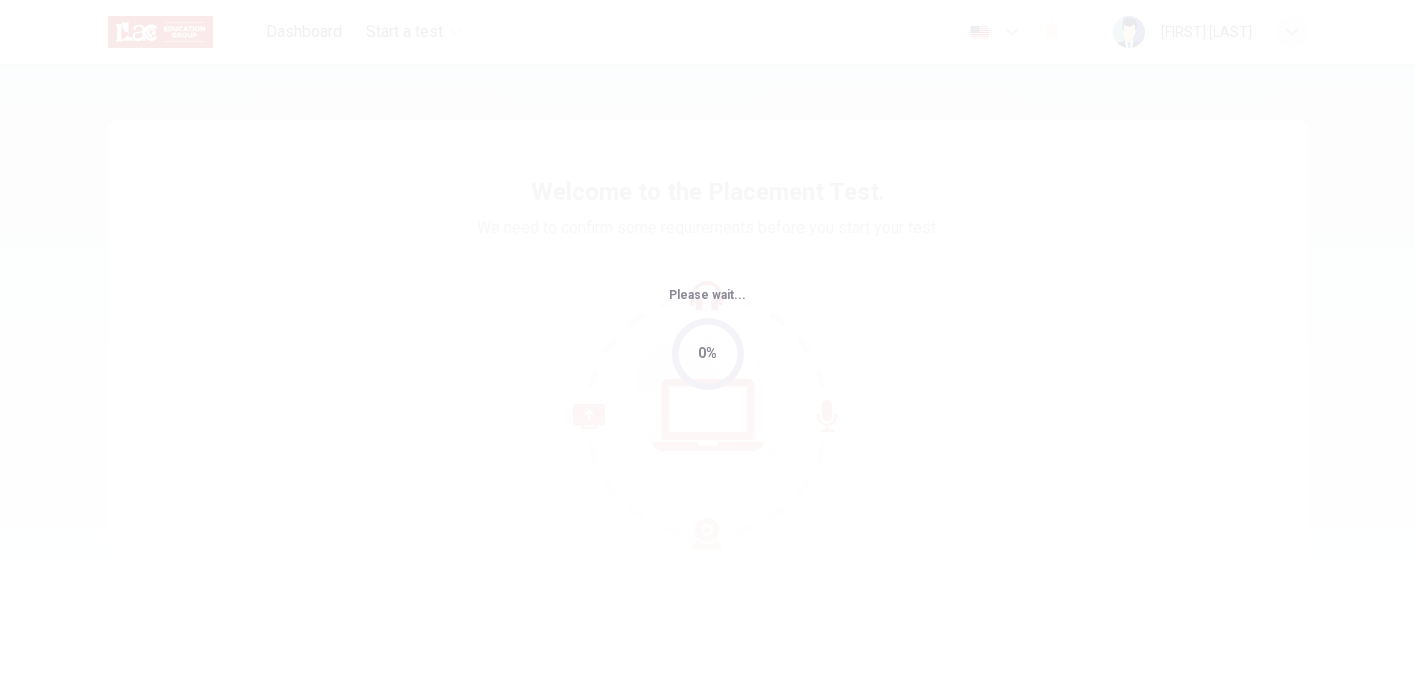 scroll, scrollTop: 0, scrollLeft: 0, axis: both 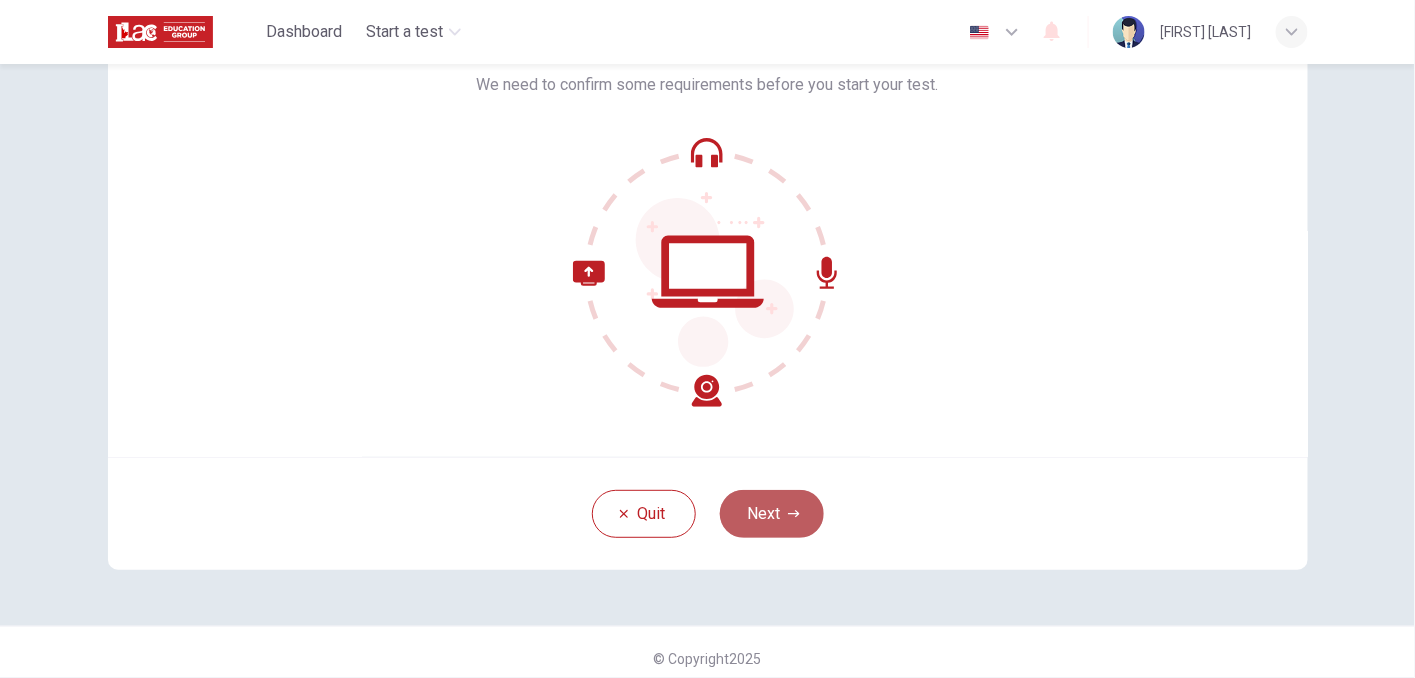 click on "Next" at bounding box center [772, 514] 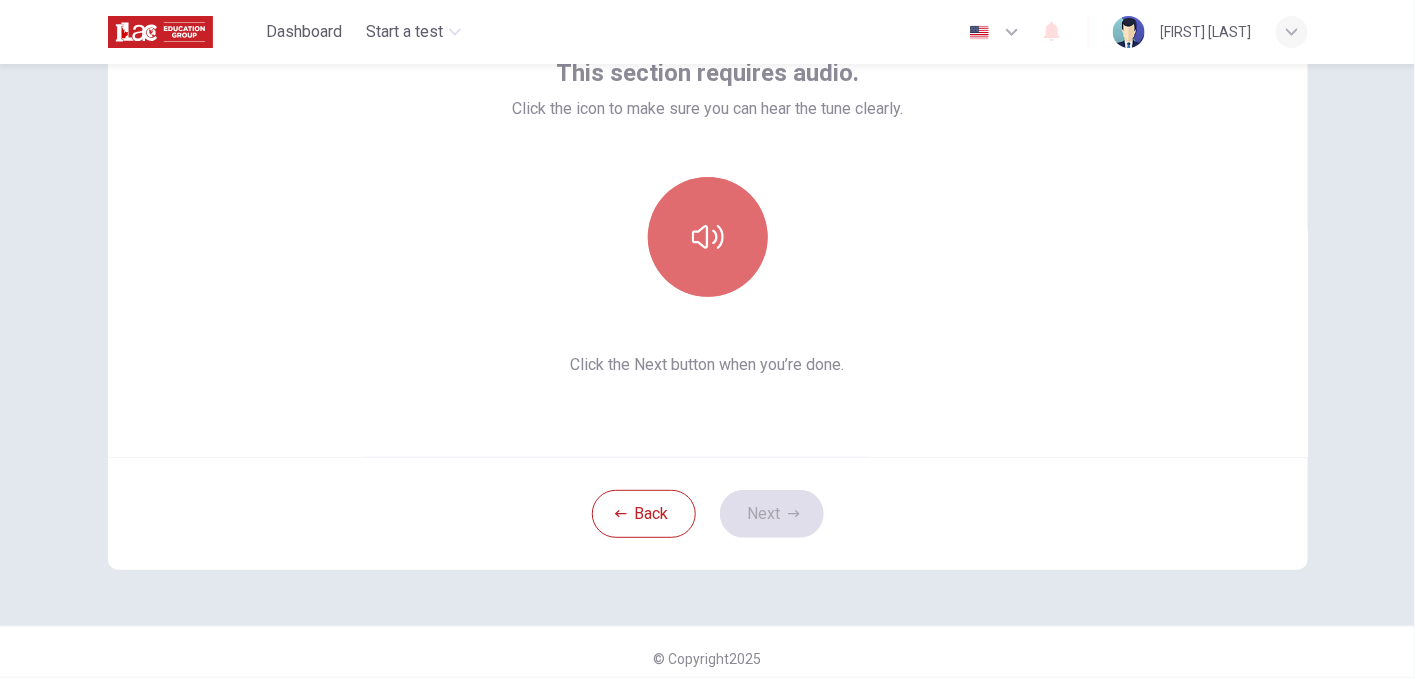 click at bounding box center [708, 237] 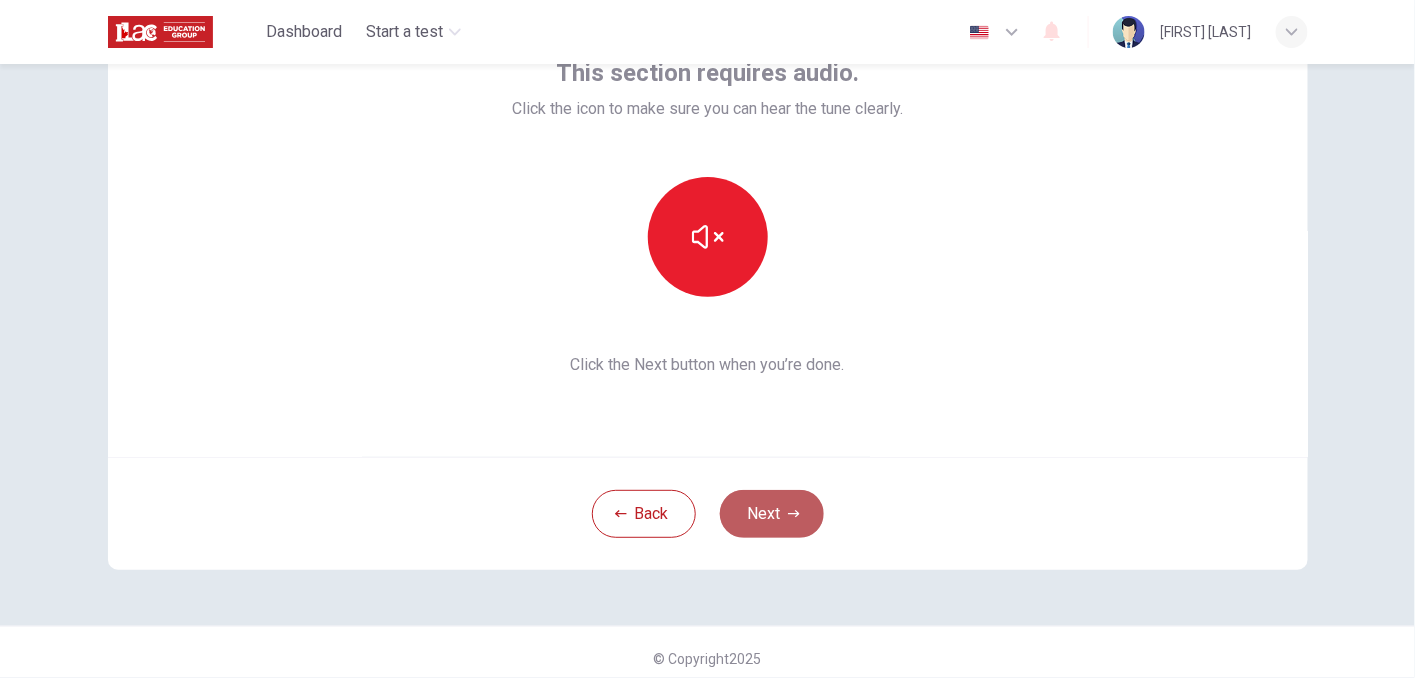 click on "Next" at bounding box center [772, 514] 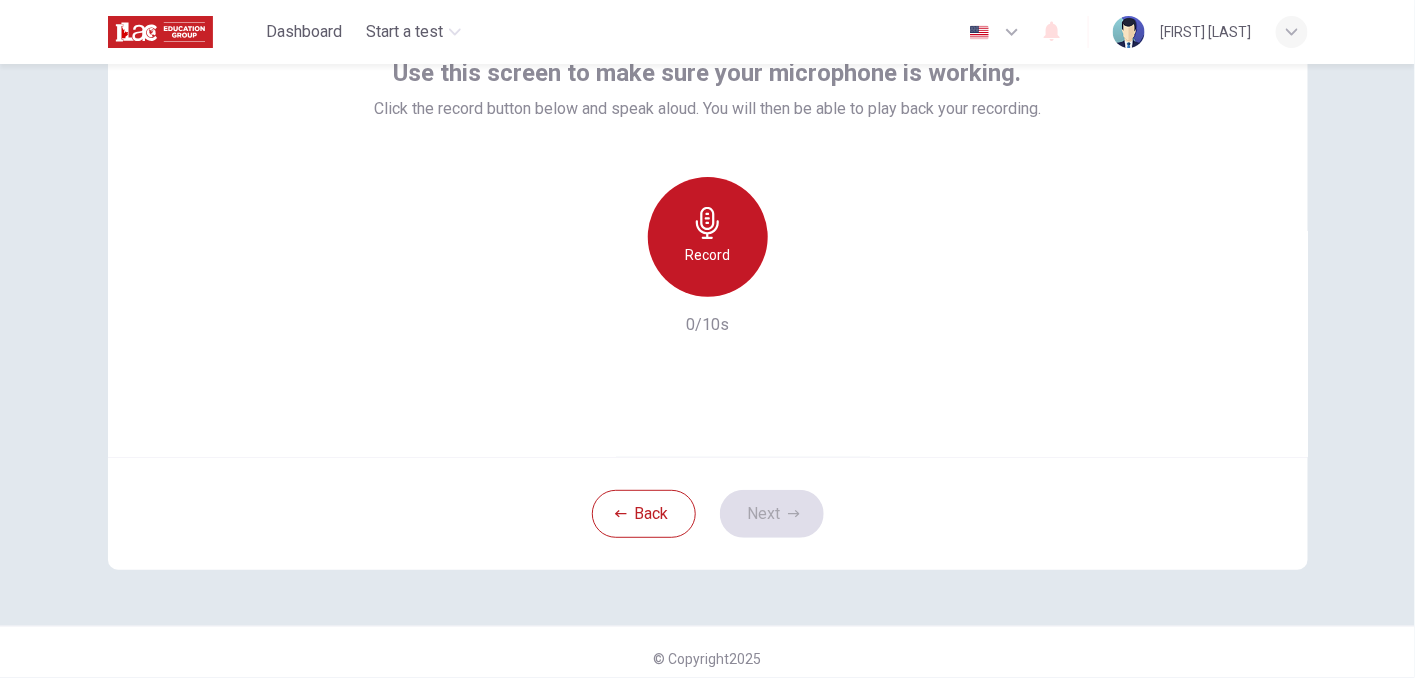 click on "Record" at bounding box center [707, 255] 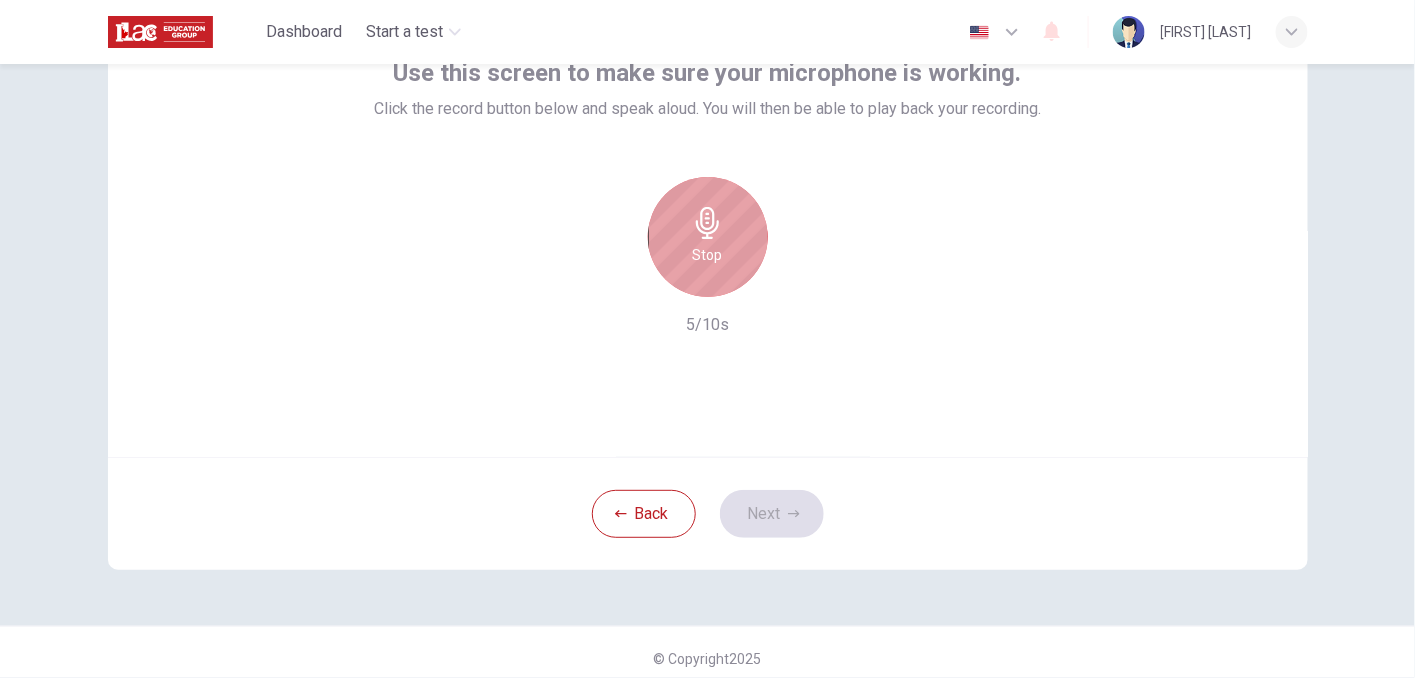 click on "Stop" at bounding box center (708, 237) 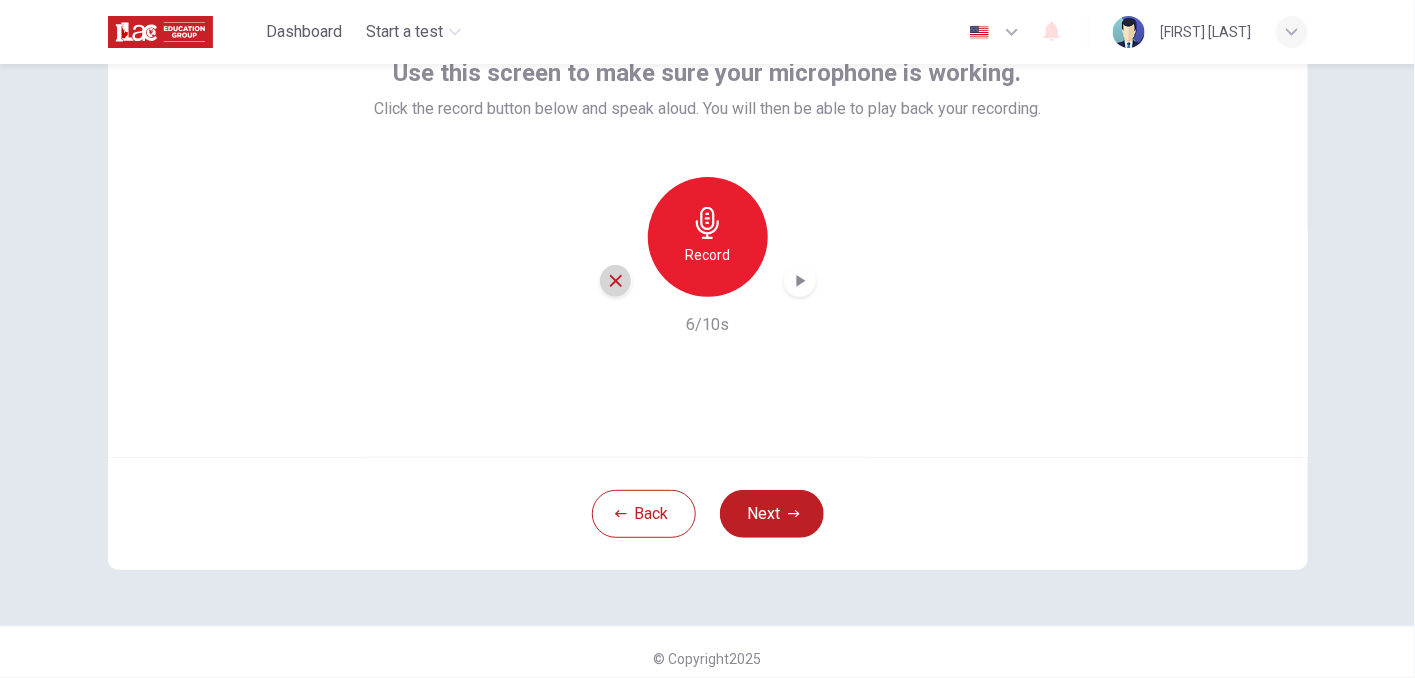 click at bounding box center [616, 281] 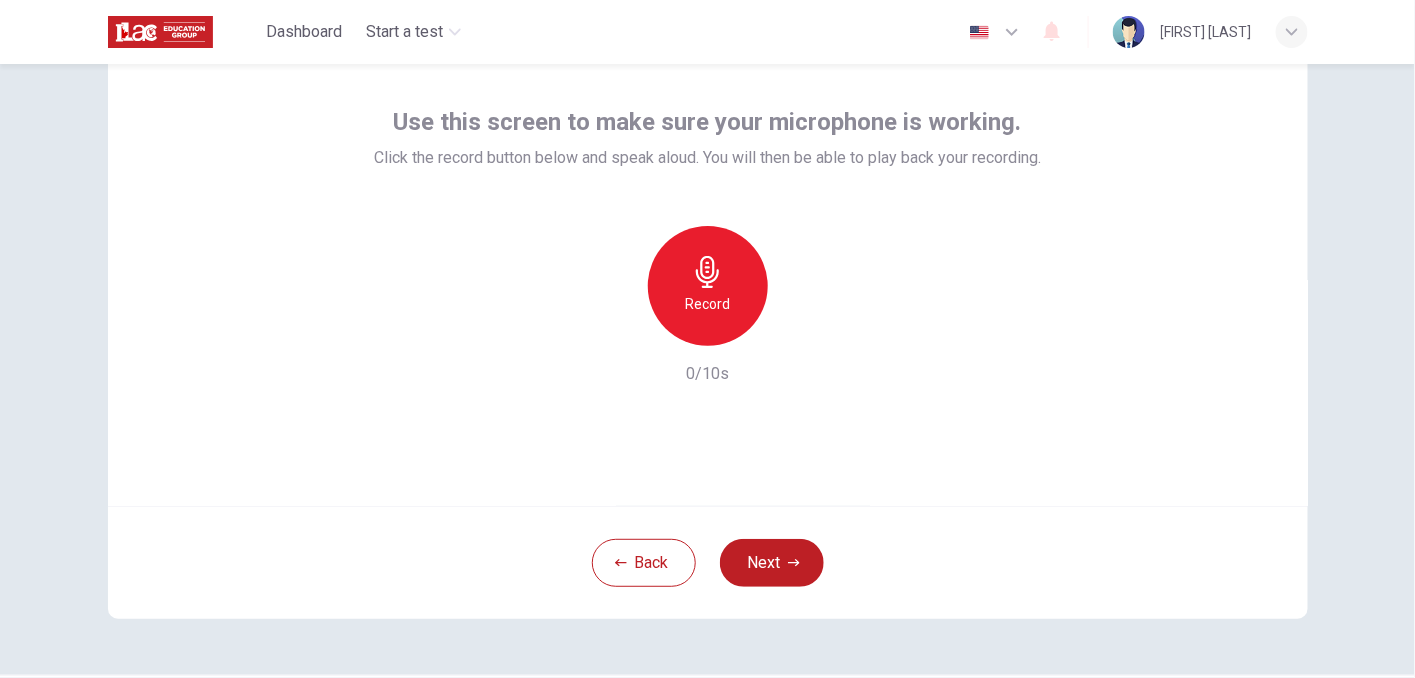 scroll, scrollTop: 94, scrollLeft: 0, axis: vertical 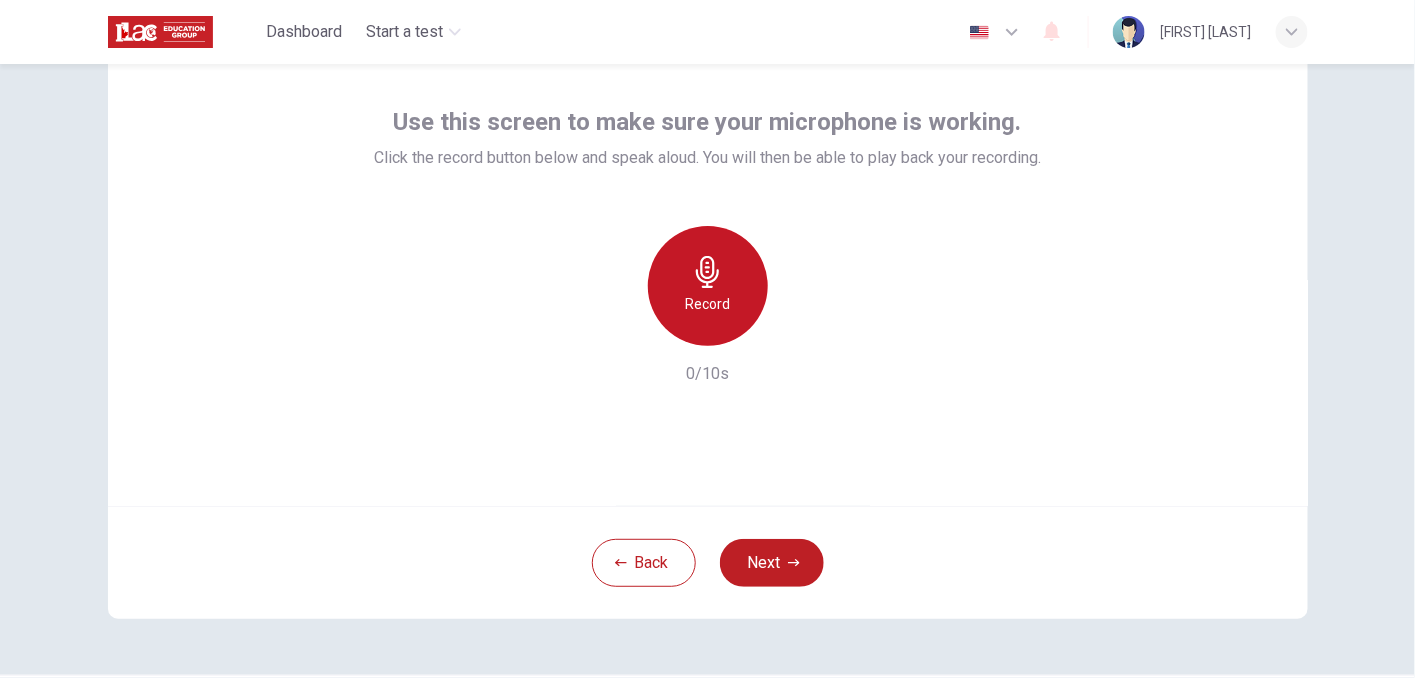 click on "Record" at bounding box center [707, 304] 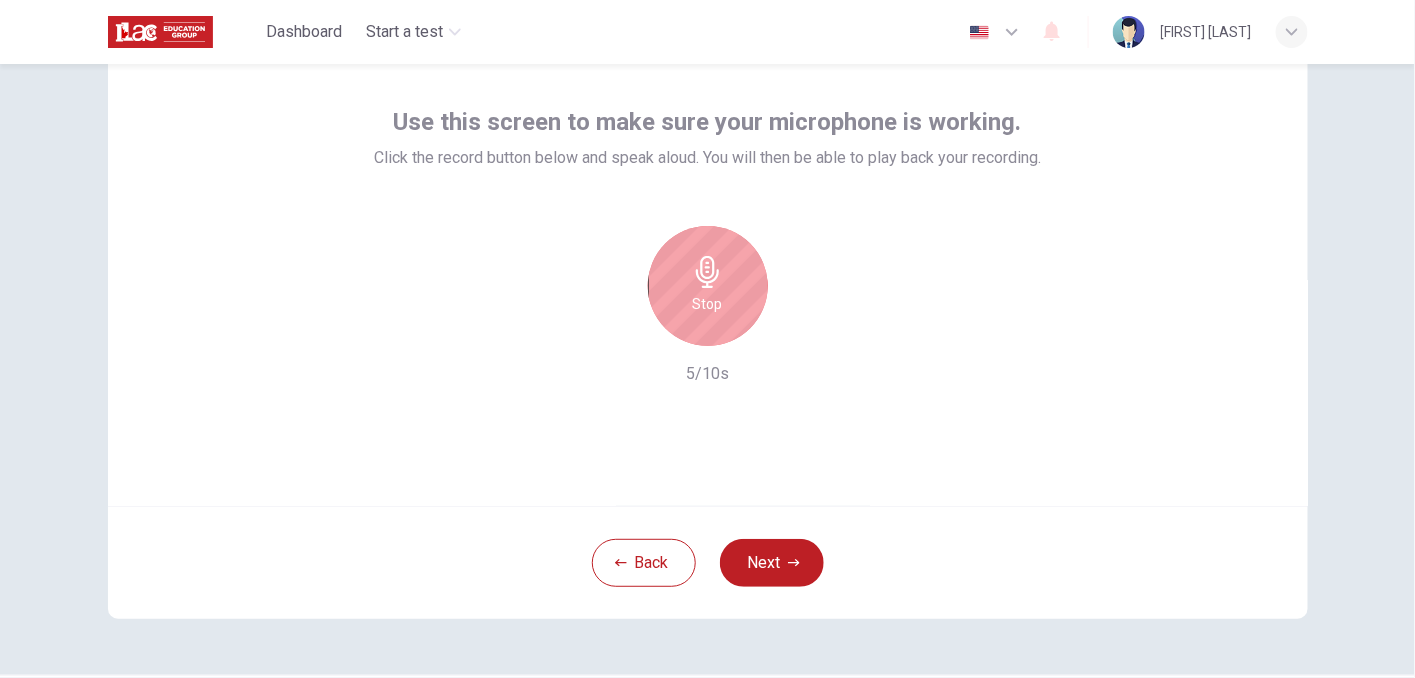 click on "Stop" at bounding box center [708, 304] 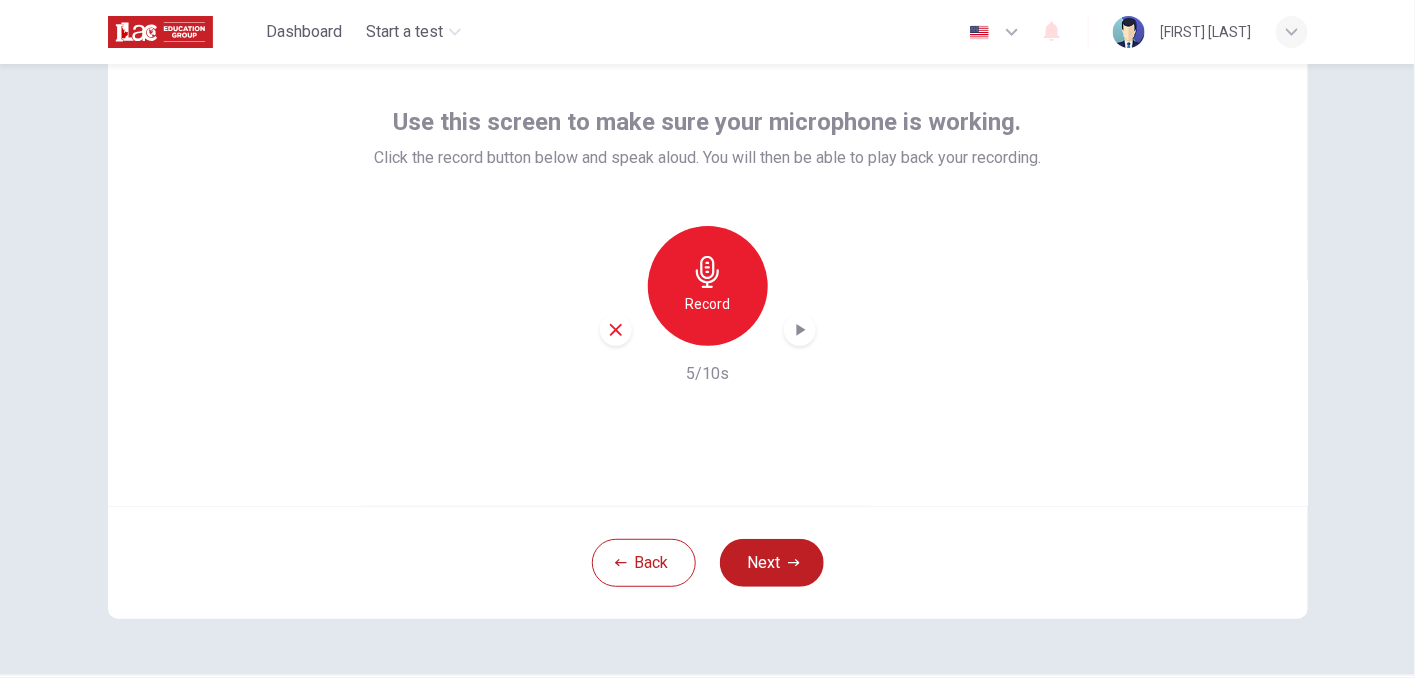 click on "Back Next" at bounding box center (708, 562) 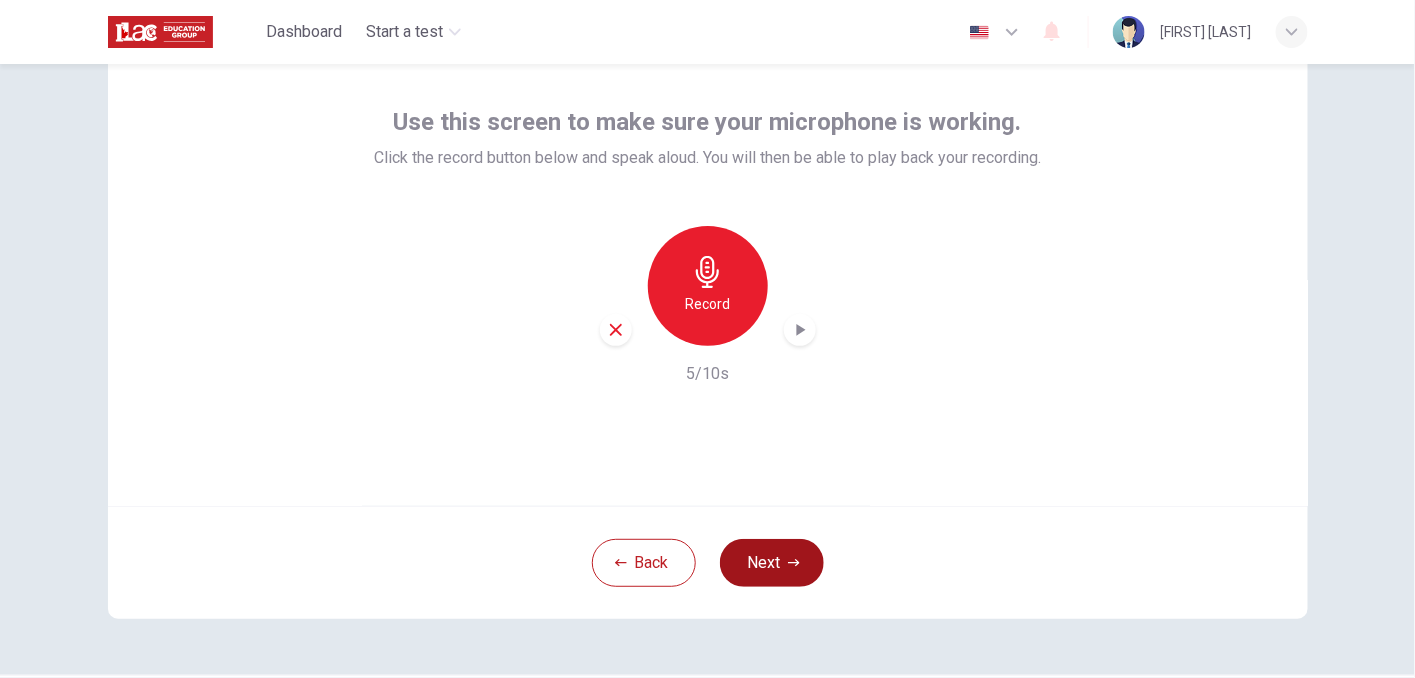 click on "Next" at bounding box center [772, 563] 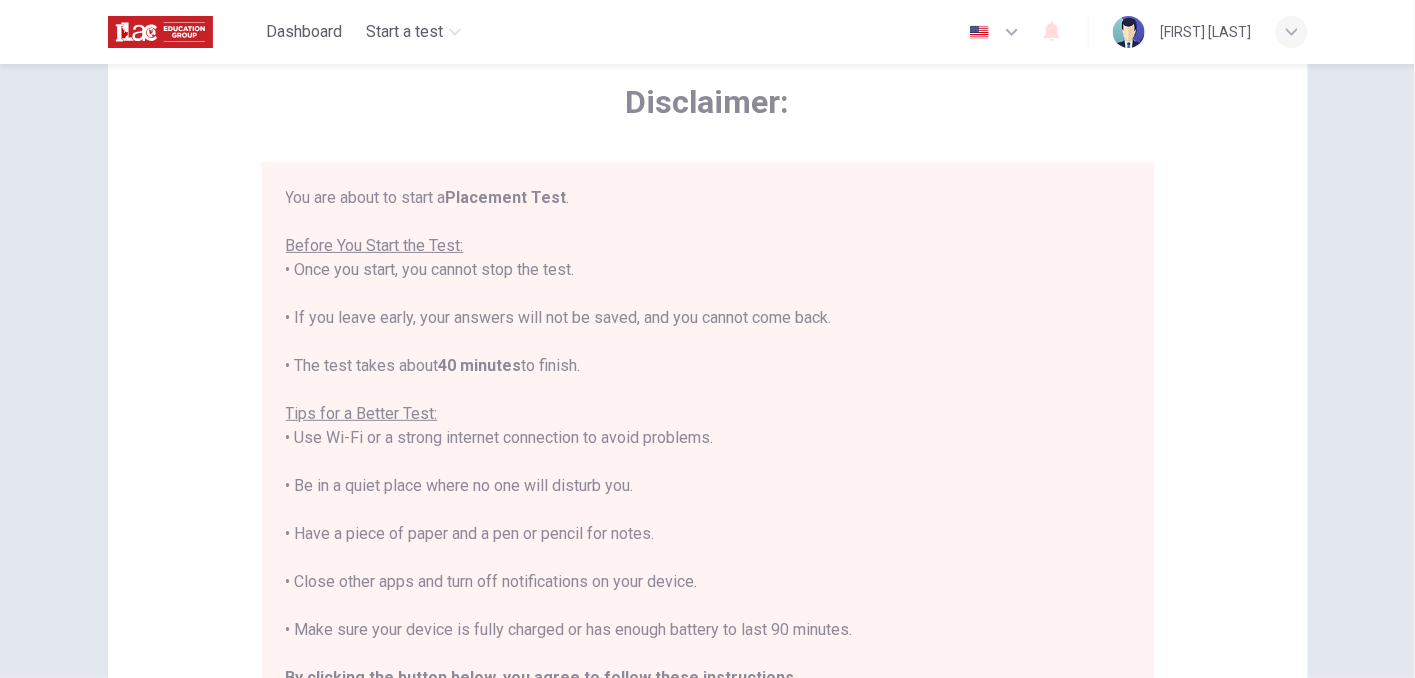 scroll, scrollTop: 22, scrollLeft: 0, axis: vertical 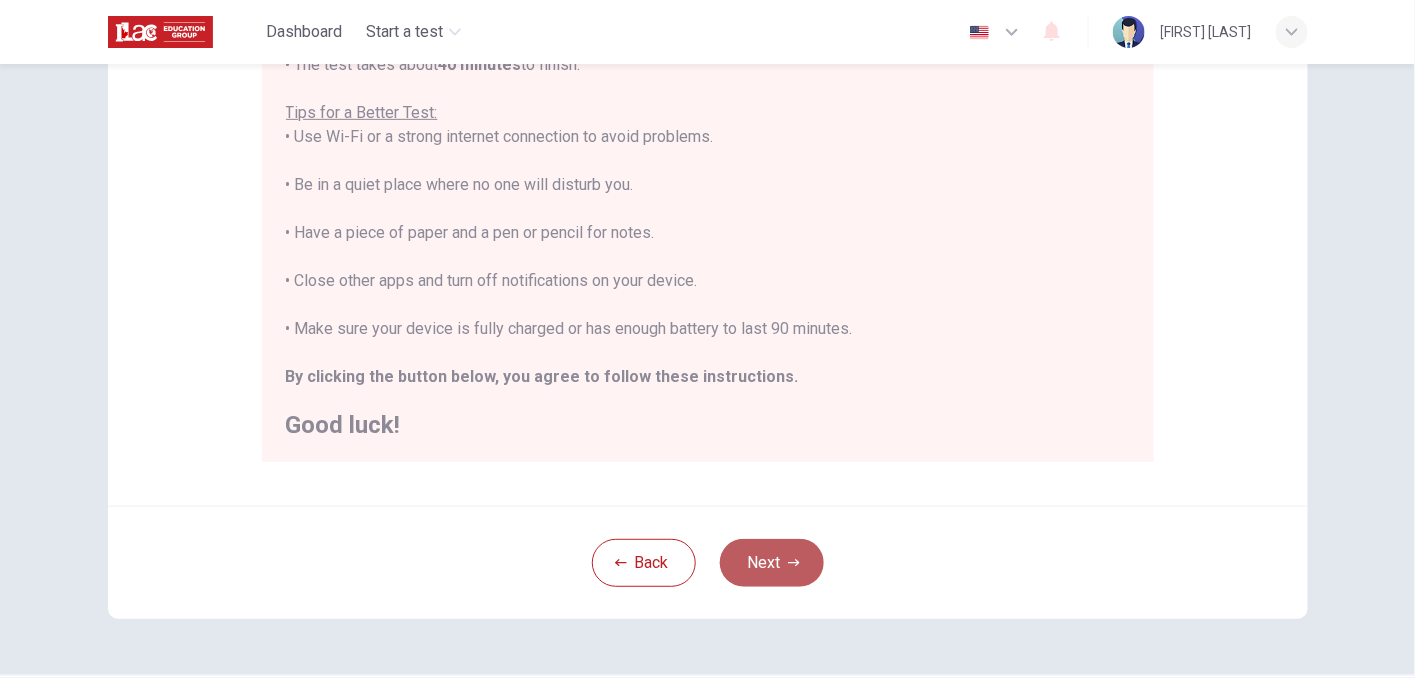 click on "Next" at bounding box center [772, 563] 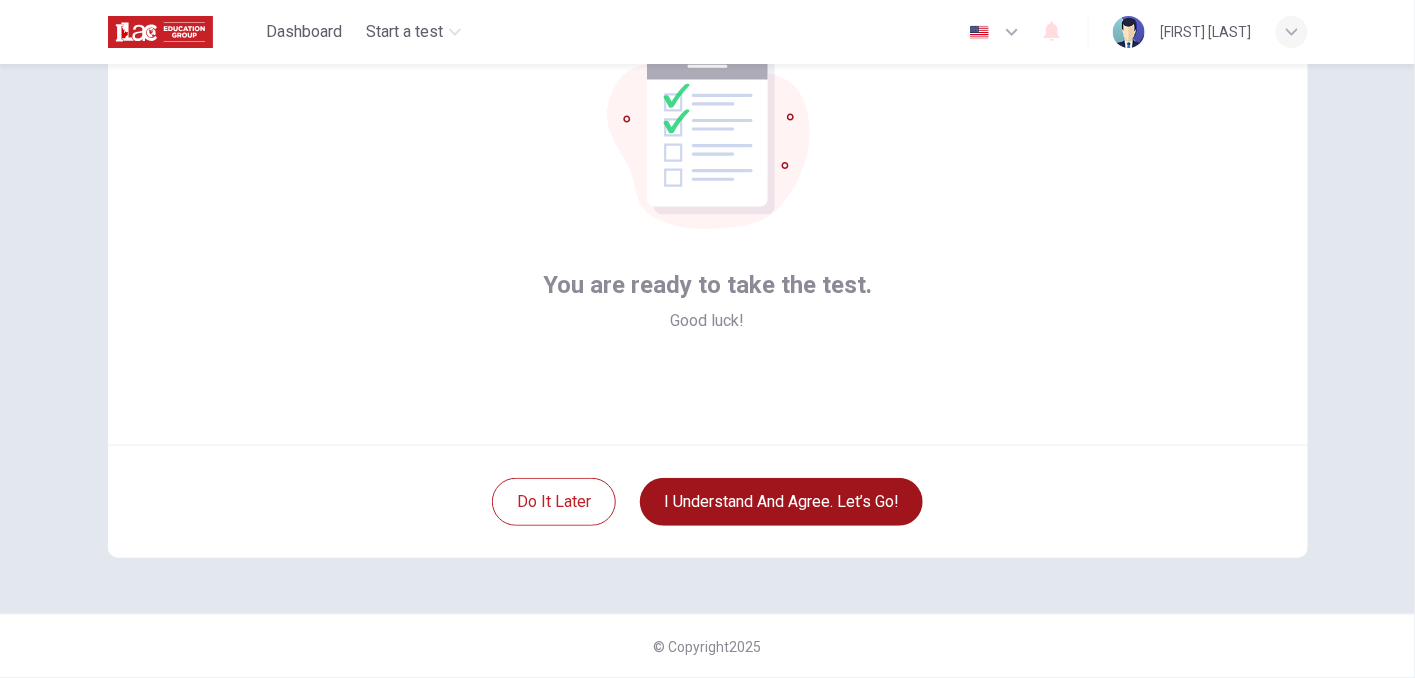 scroll, scrollTop: 154, scrollLeft: 0, axis: vertical 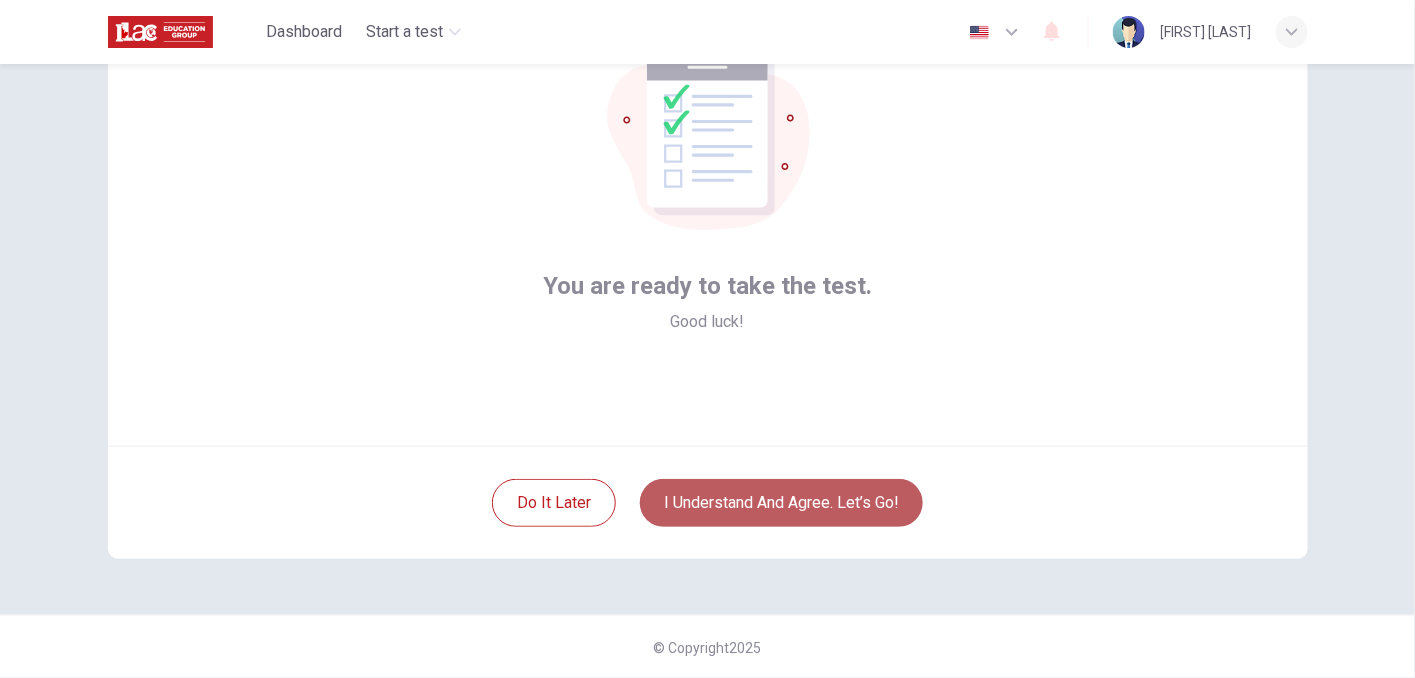 click on "I understand and agree. Let’s go!" at bounding box center (781, 503) 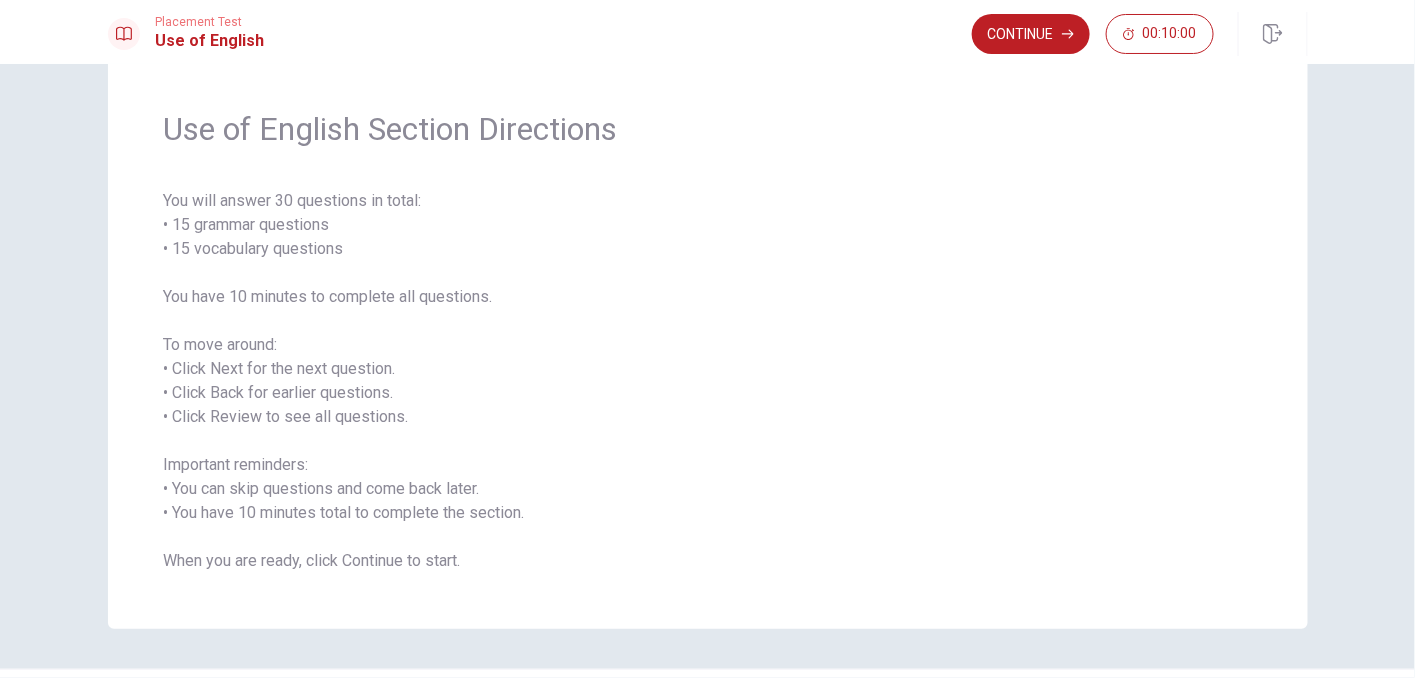 scroll, scrollTop: 105, scrollLeft: 0, axis: vertical 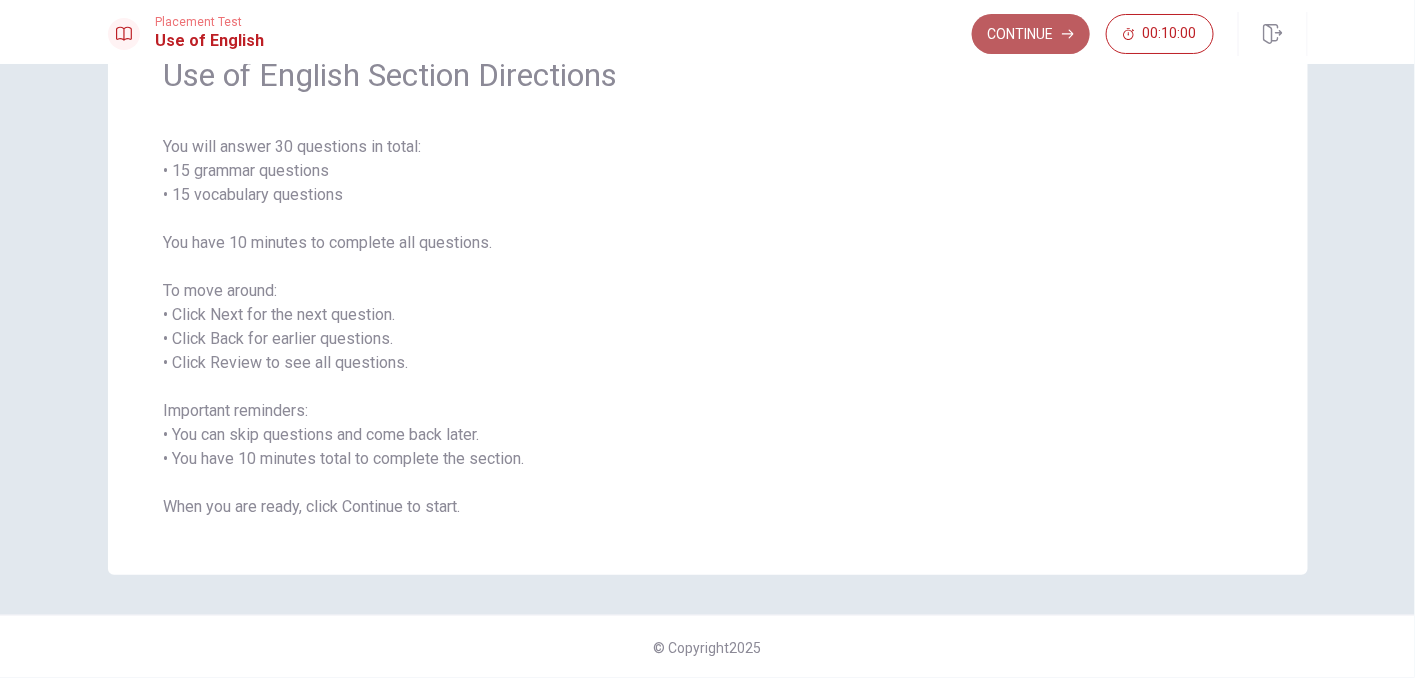 click on "Continue" at bounding box center (1031, 34) 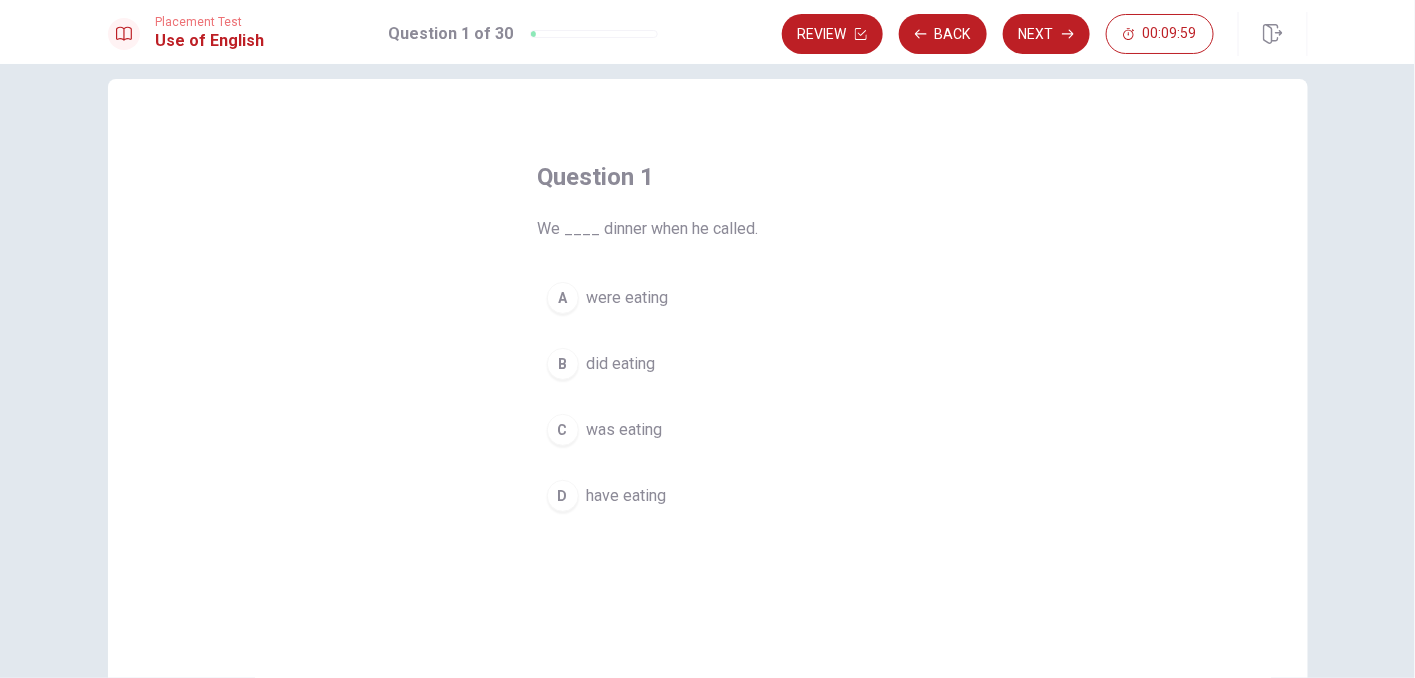 scroll, scrollTop: 11, scrollLeft: 0, axis: vertical 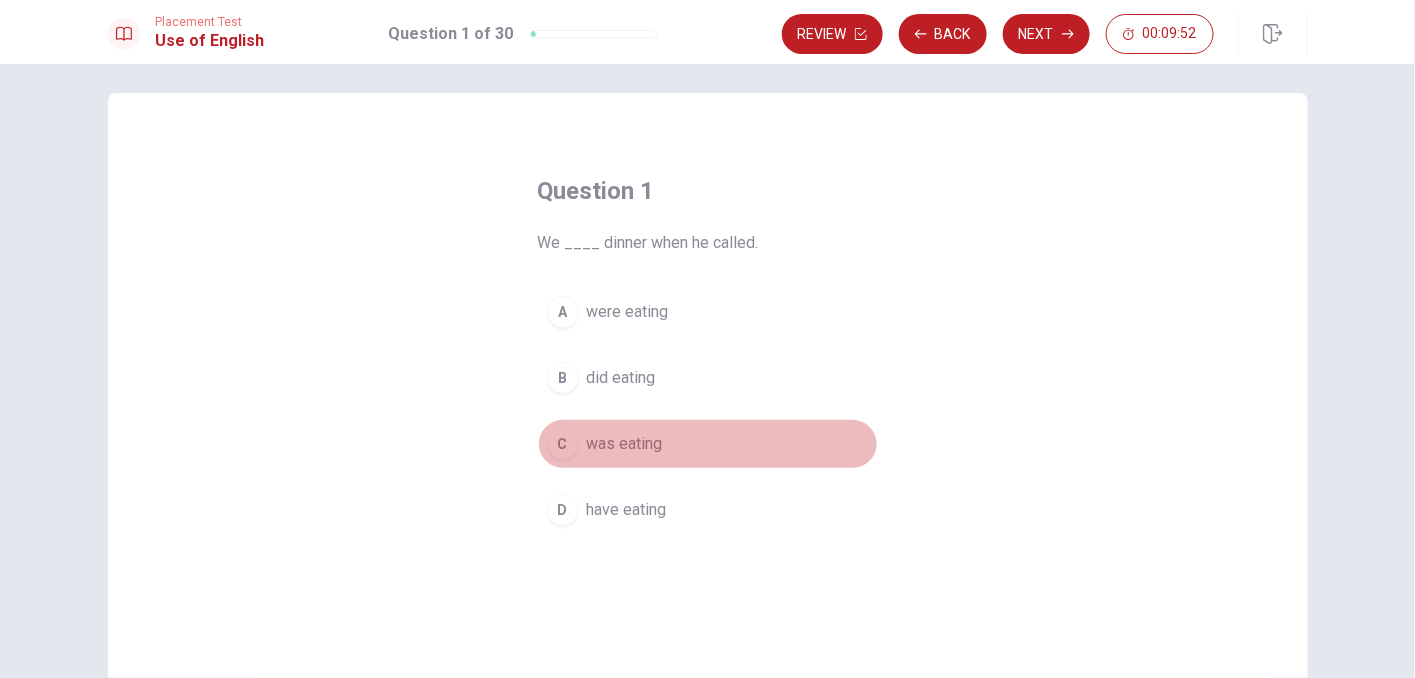 click on "was eating" at bounding box center [625, 444] 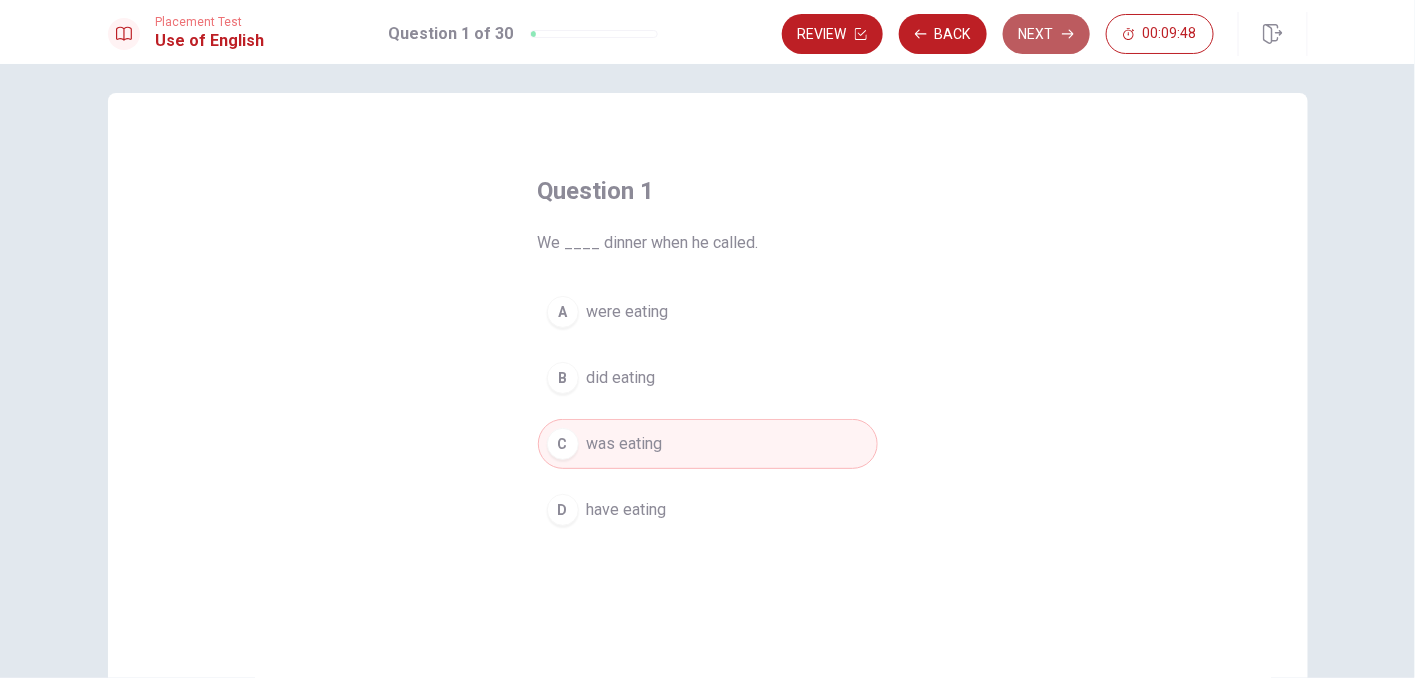 click on "Next" at bounding box center [1046, 34] 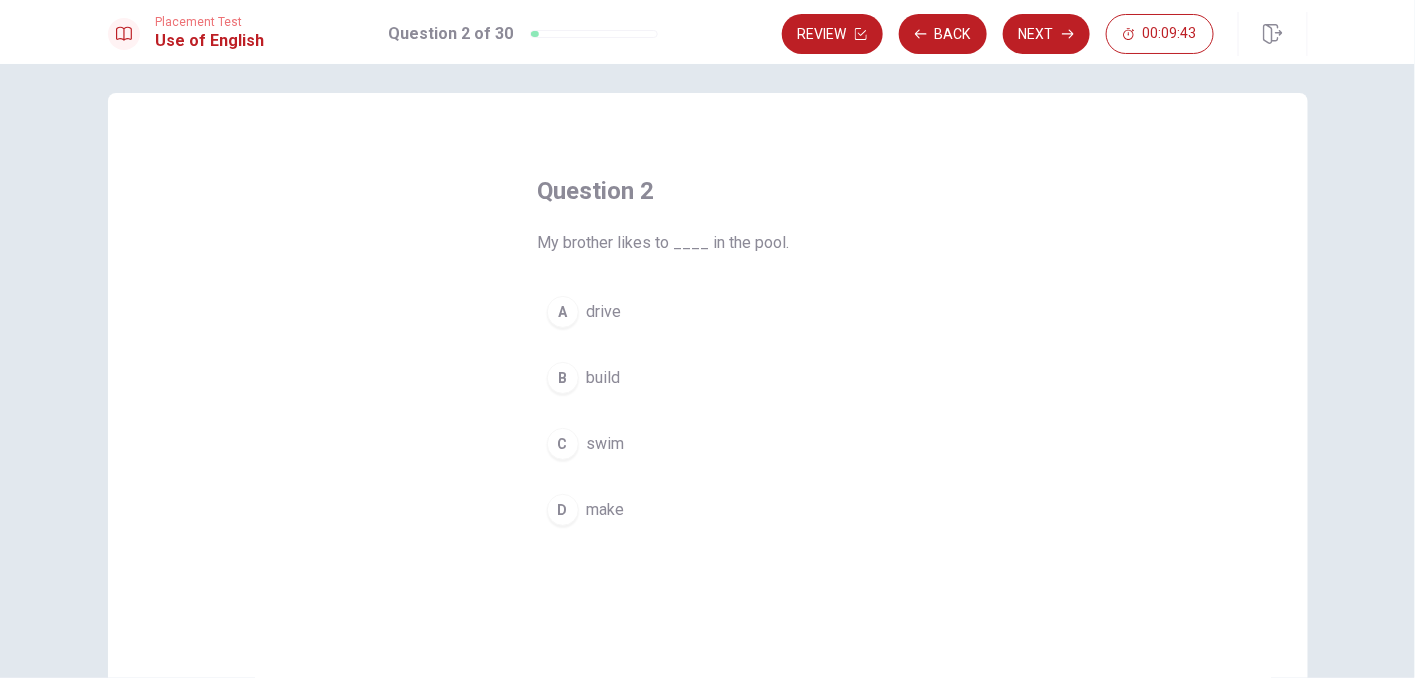 click on "swim" at bounding box center [606, 444] 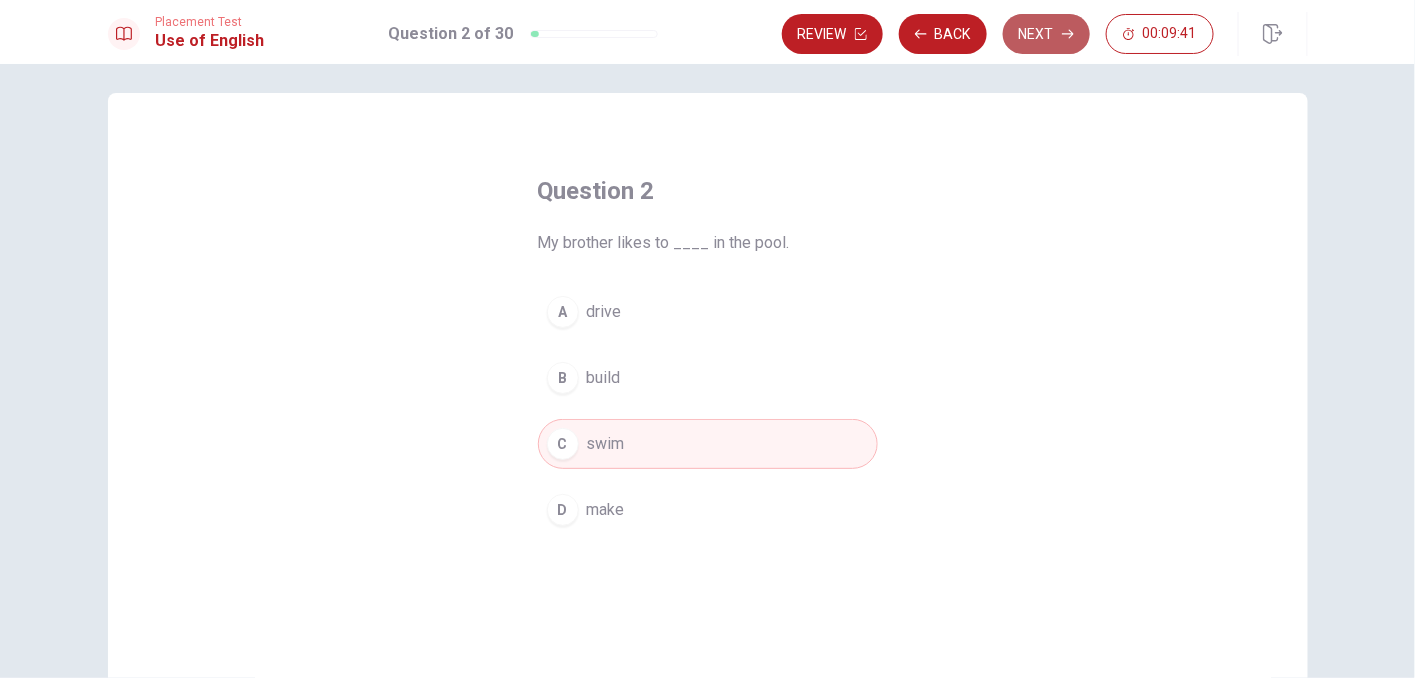 click on "Next" at bounding box center [1046, 34] 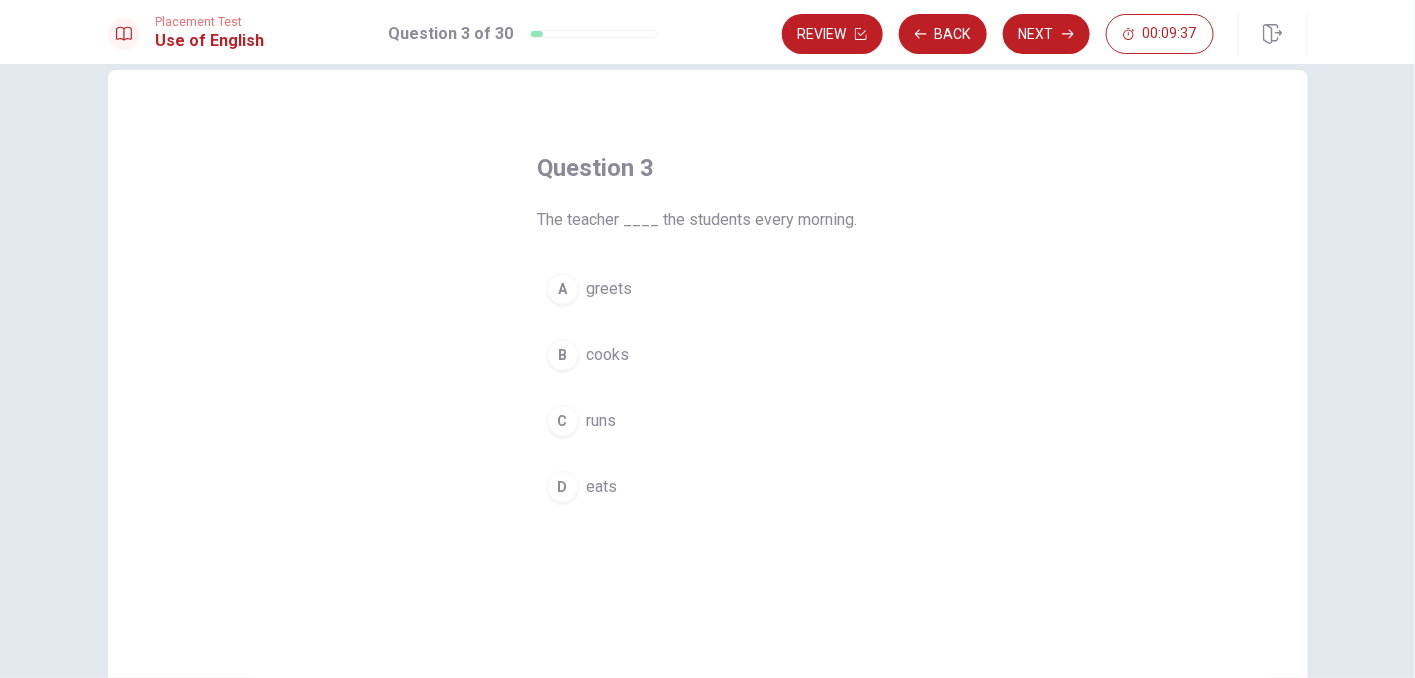 scroll, scrollTop: 45, scrollLeft: 0, axis: vertical 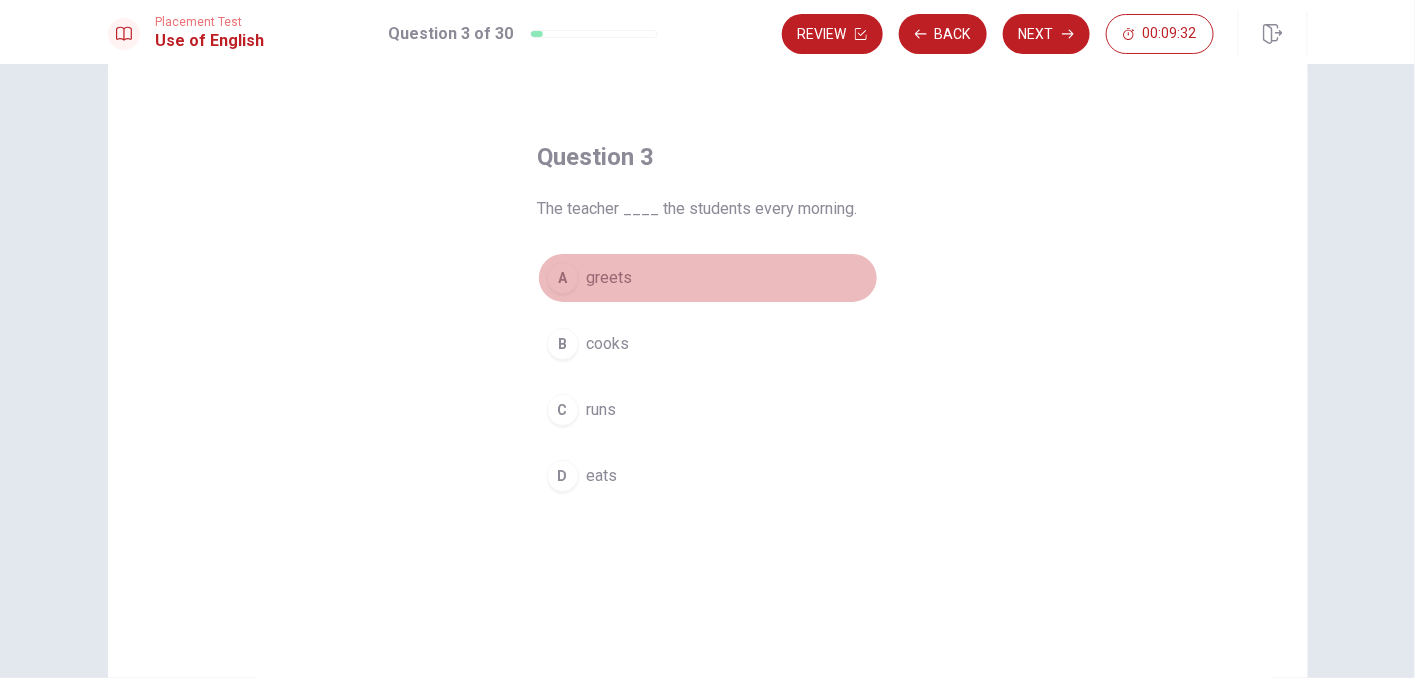 click on "A" at bounding box center (563, 278) 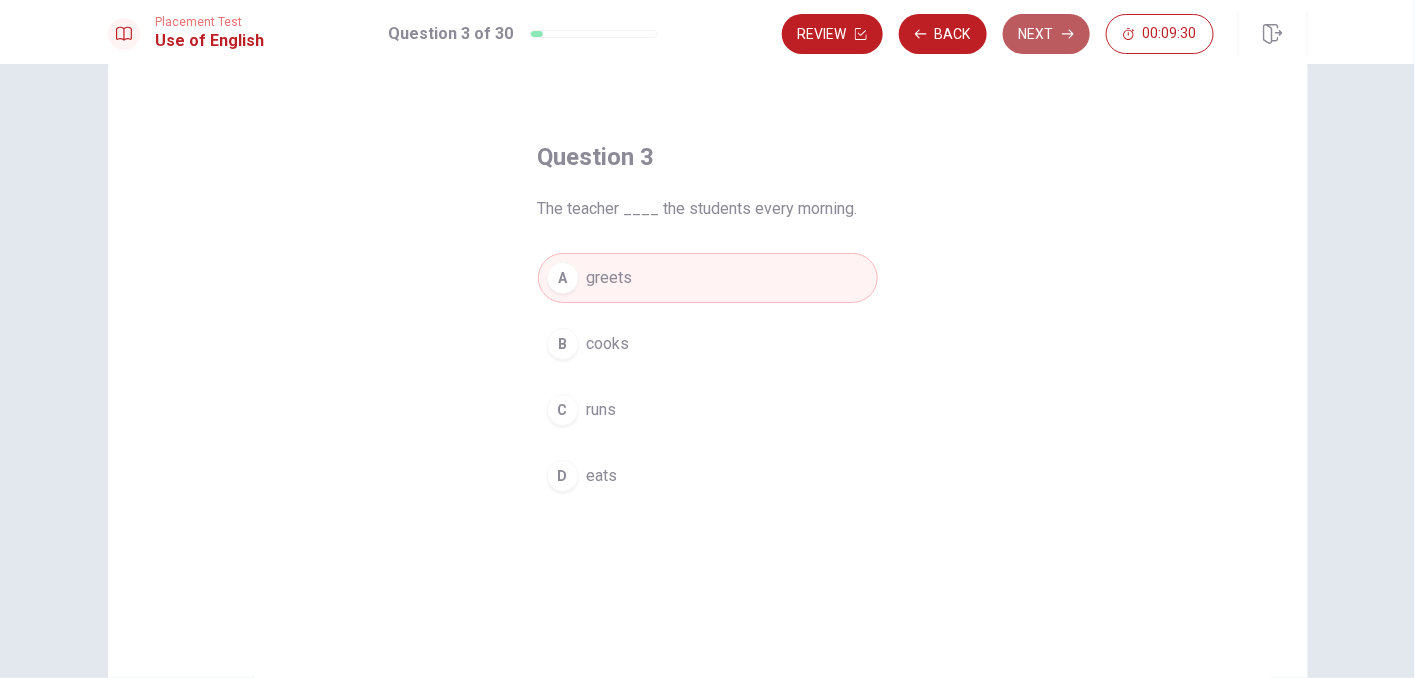 click on "Next" at bounding box center (1046, 34) 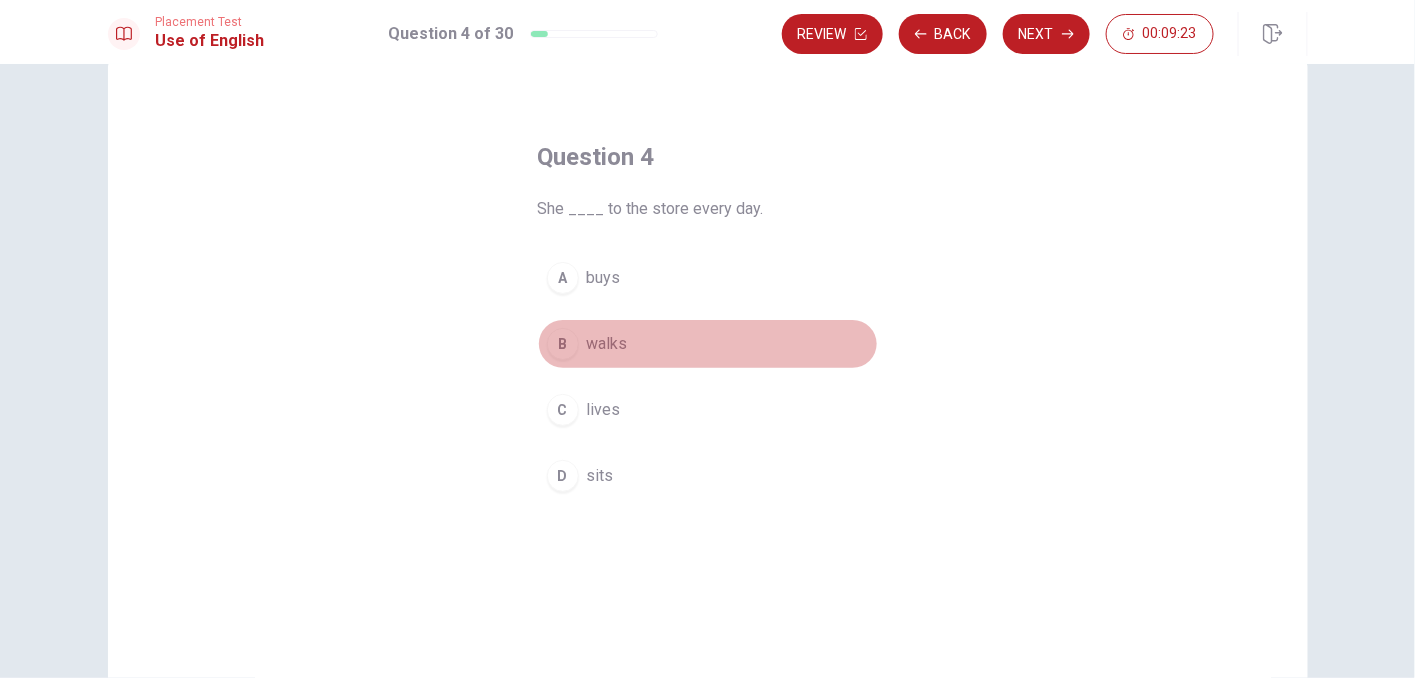 click on "walks" at bounding box center (607, 344) 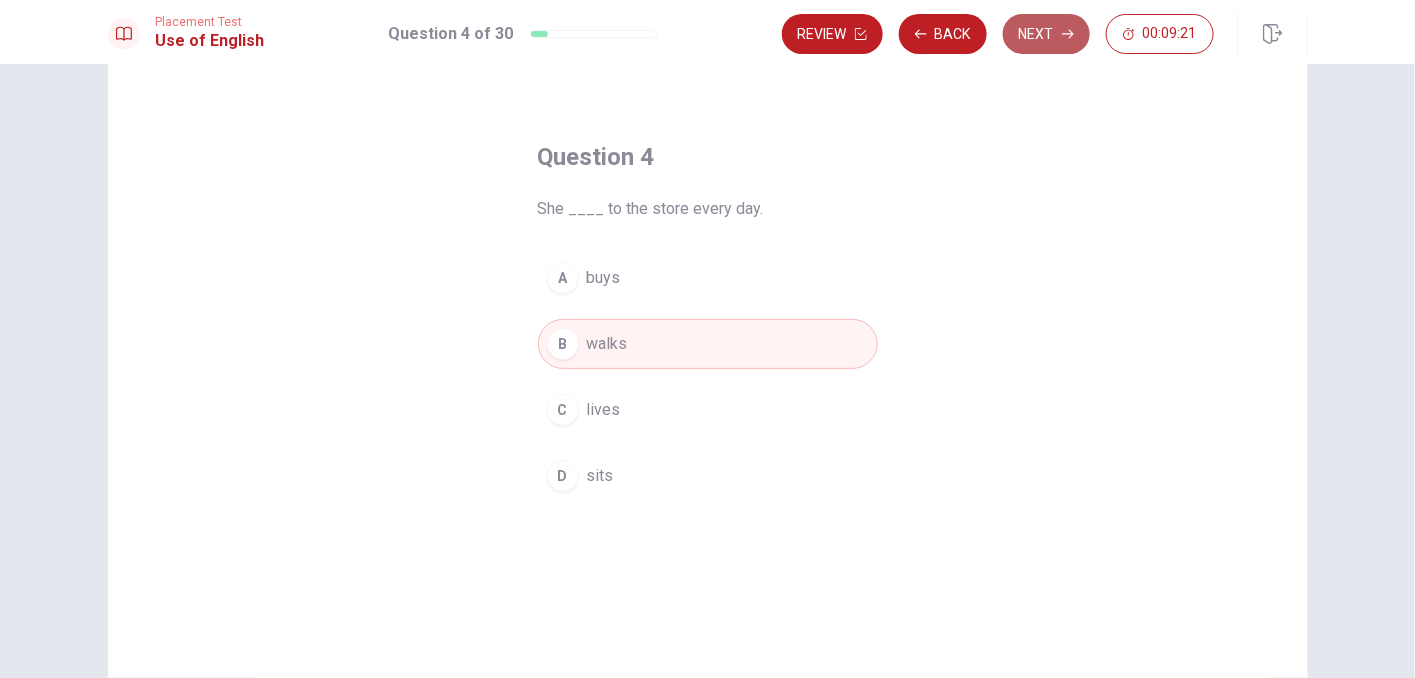 click on "Next" at bounding box center [1046, 34] 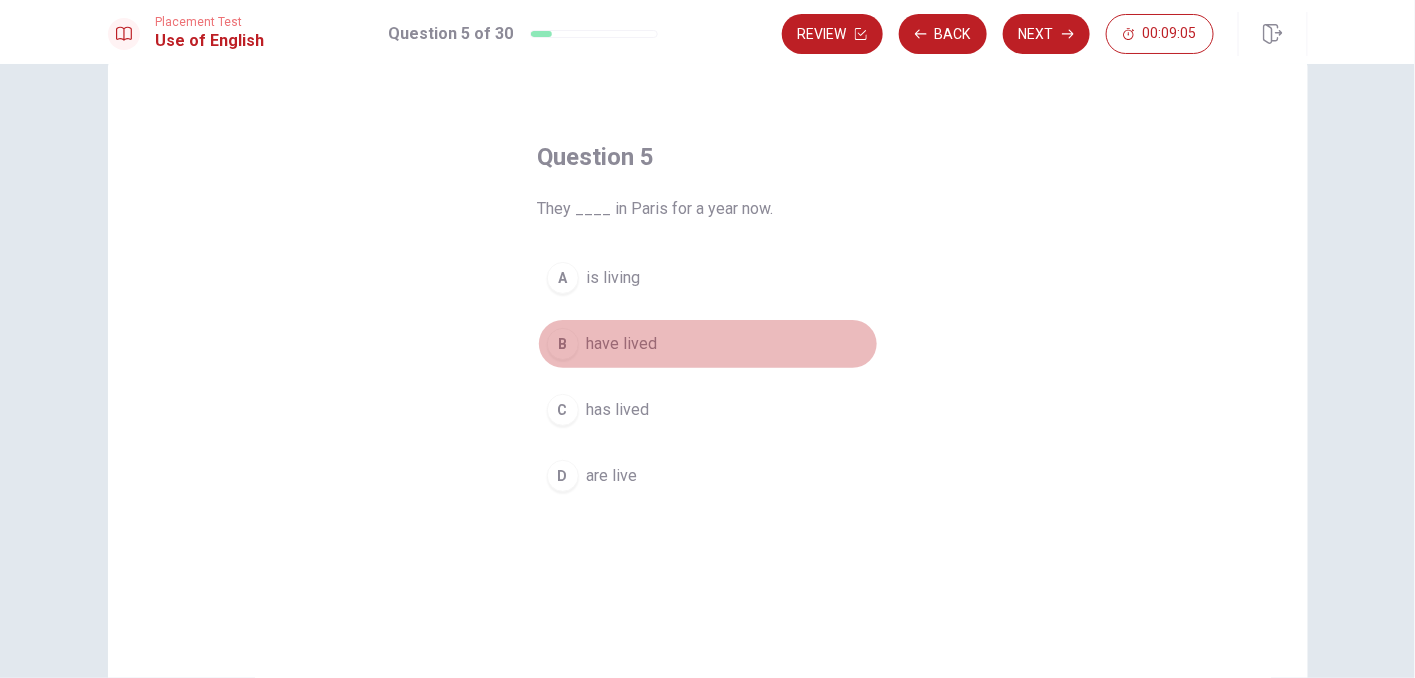 click on "have lived" at bounding box center (622, 344) 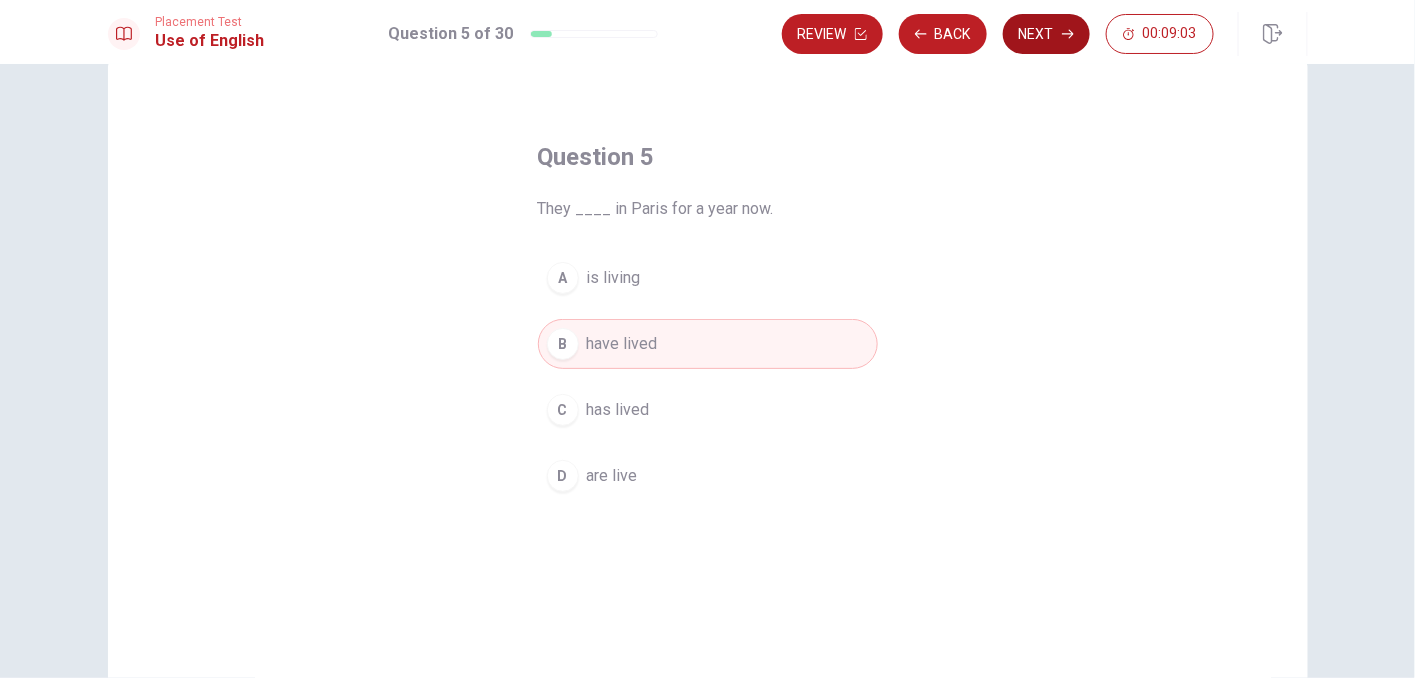 click on "Next" at bounding box center [1046, 34] 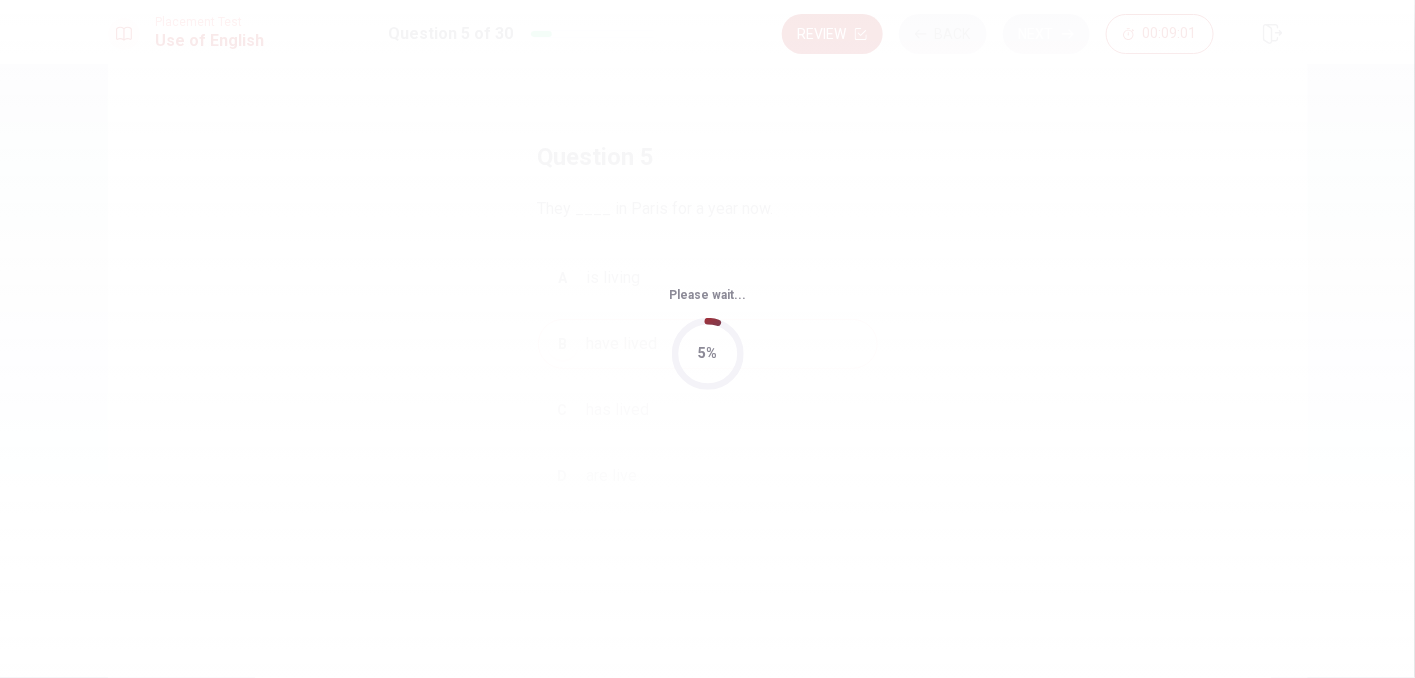 scroll, scrollTop: 0, scrollLeft: 0, axis: both 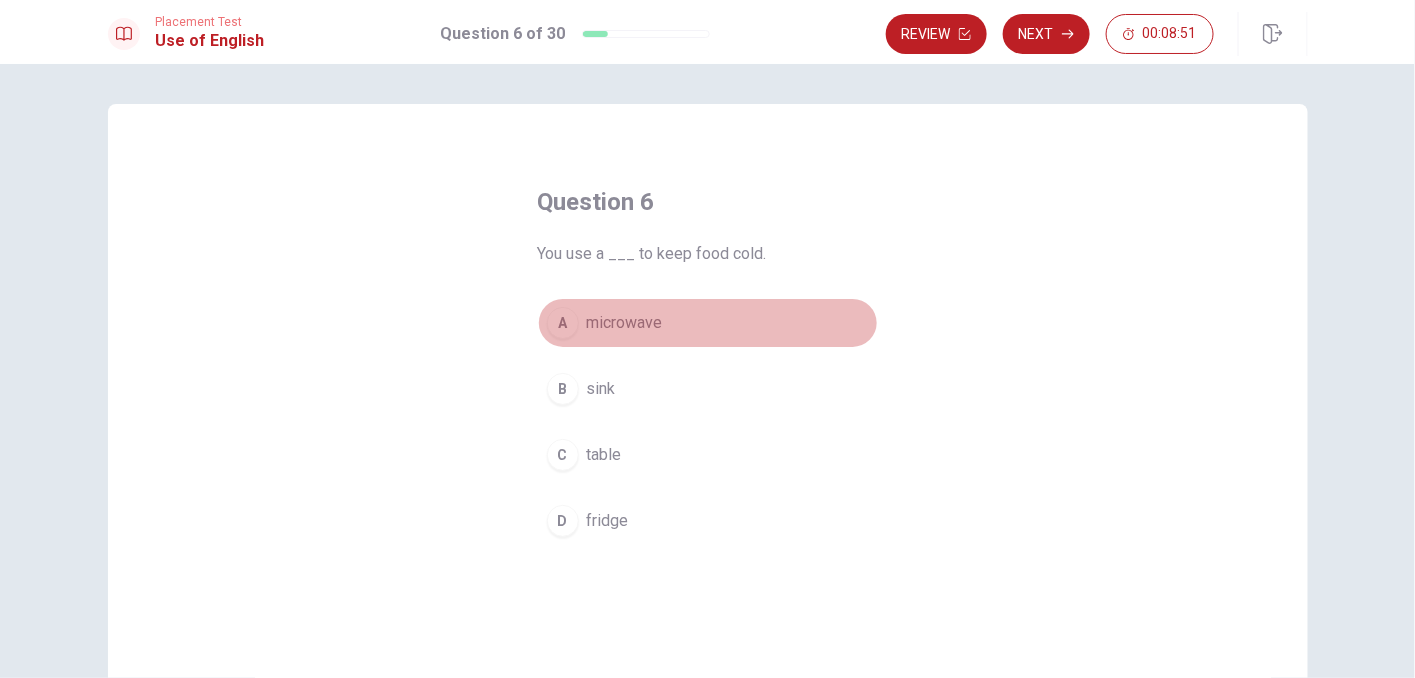 click on "microwave" at bounding box center [625, 323] 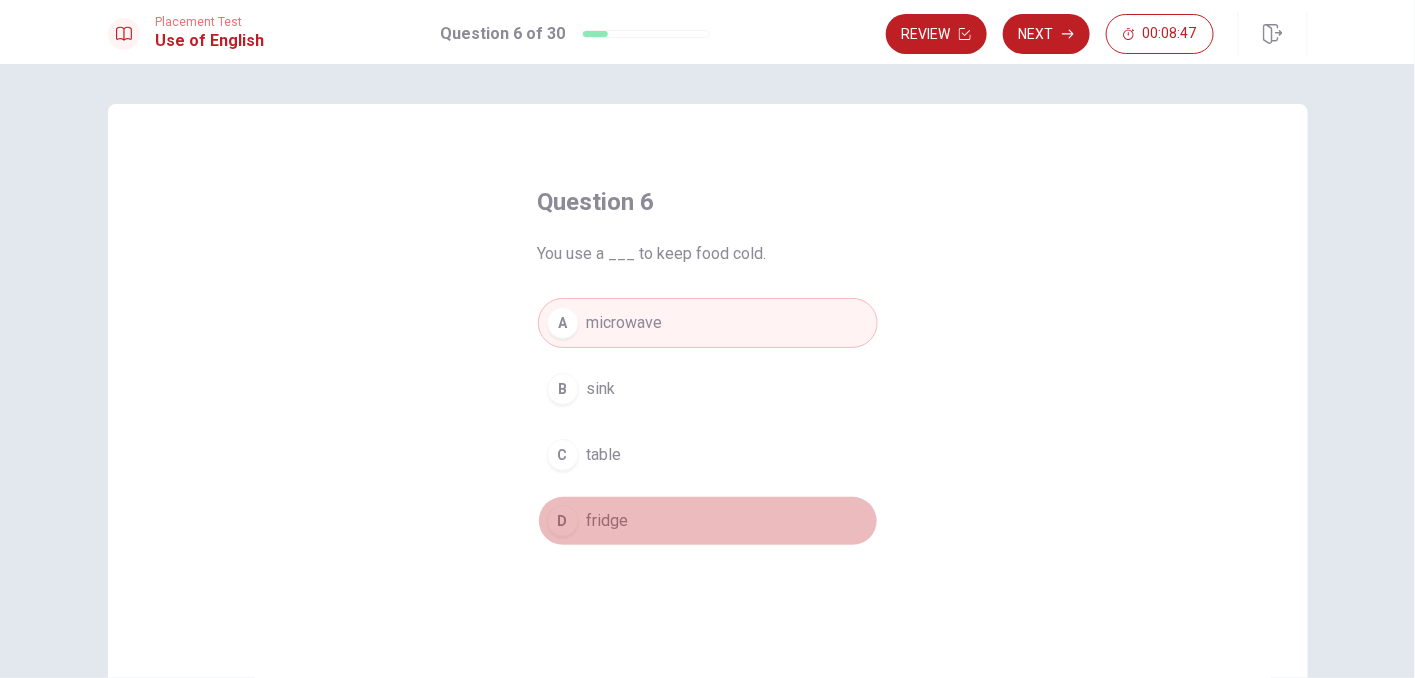 click on "fridge" at bounding box center [608, 521] 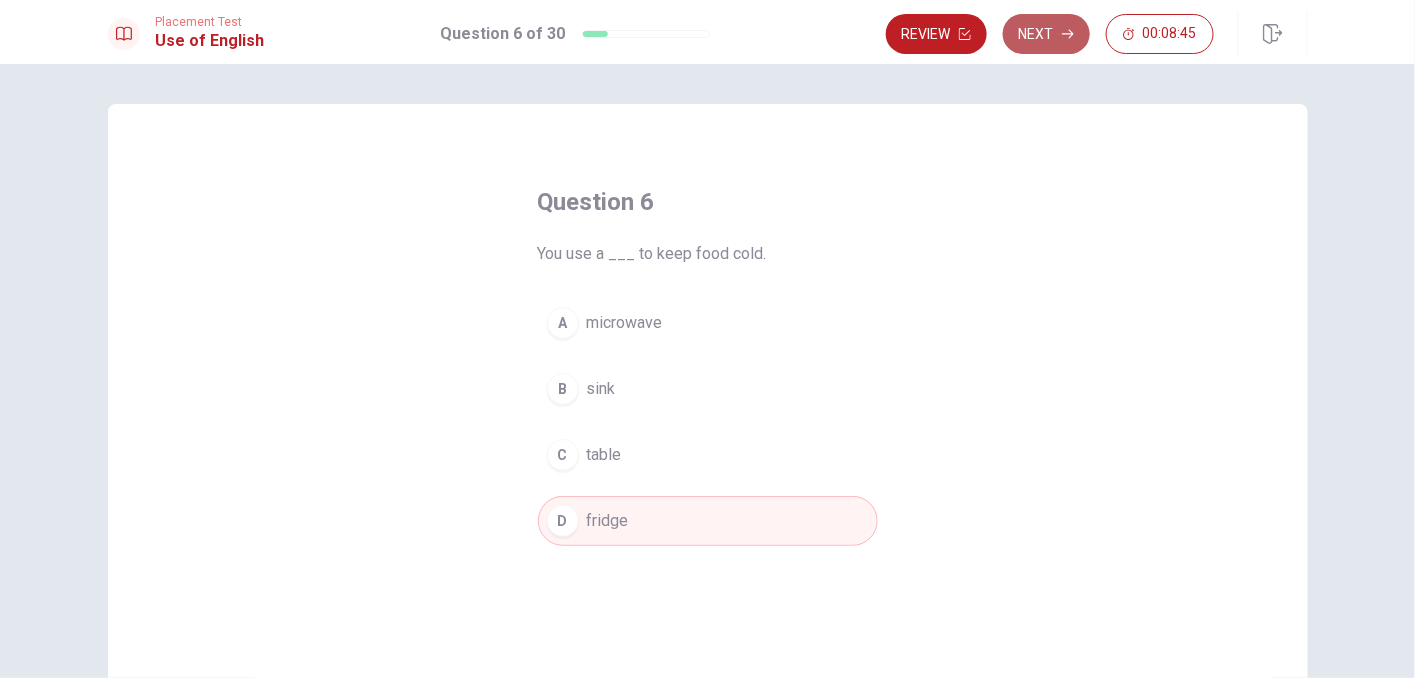 click on "Next" at bounding box center (1046, 34) 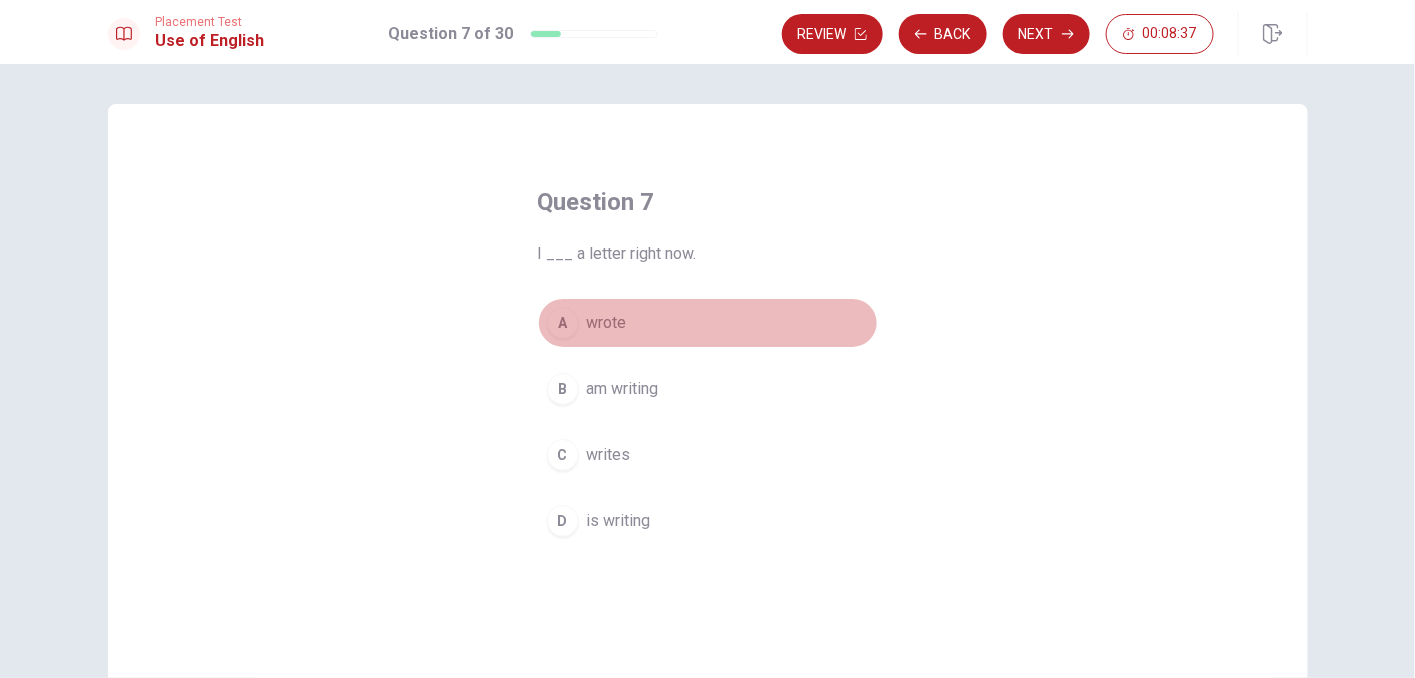click on "wrote" at bounding box center (607, 323) 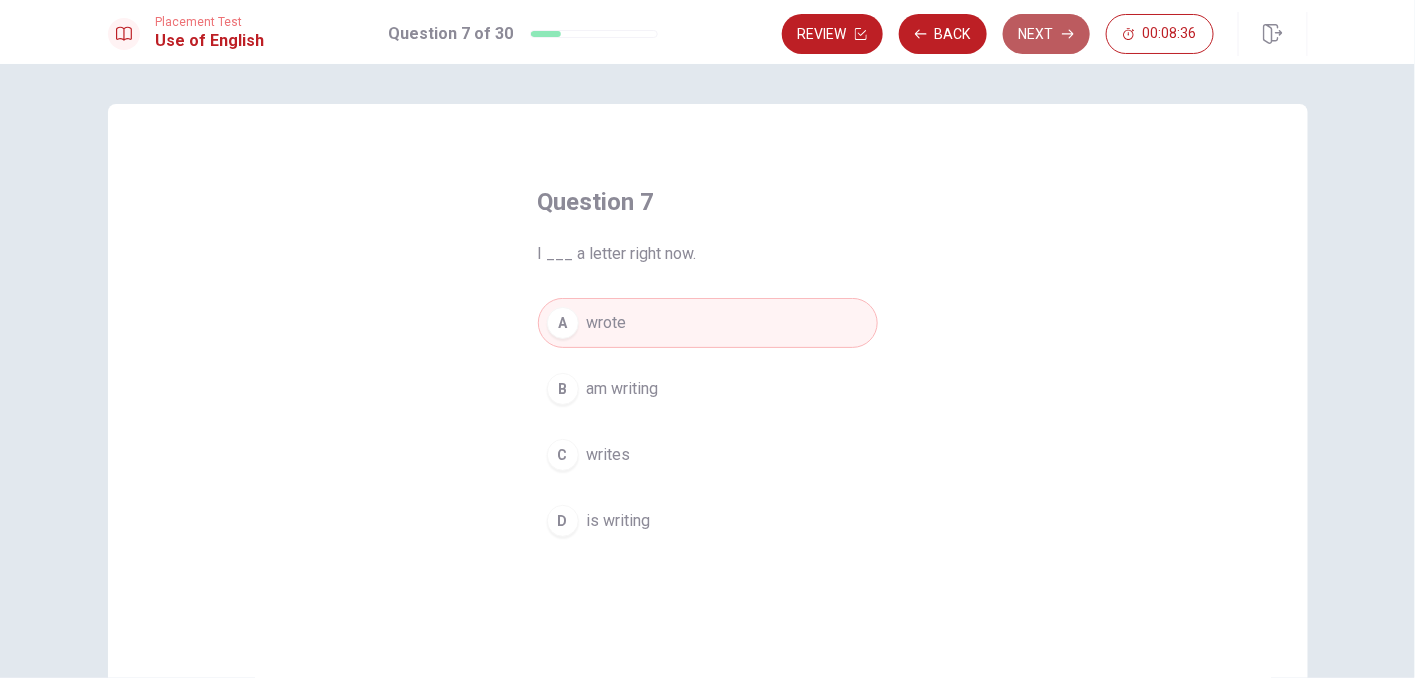 click on "Next" at bounding box center (1046, 34) 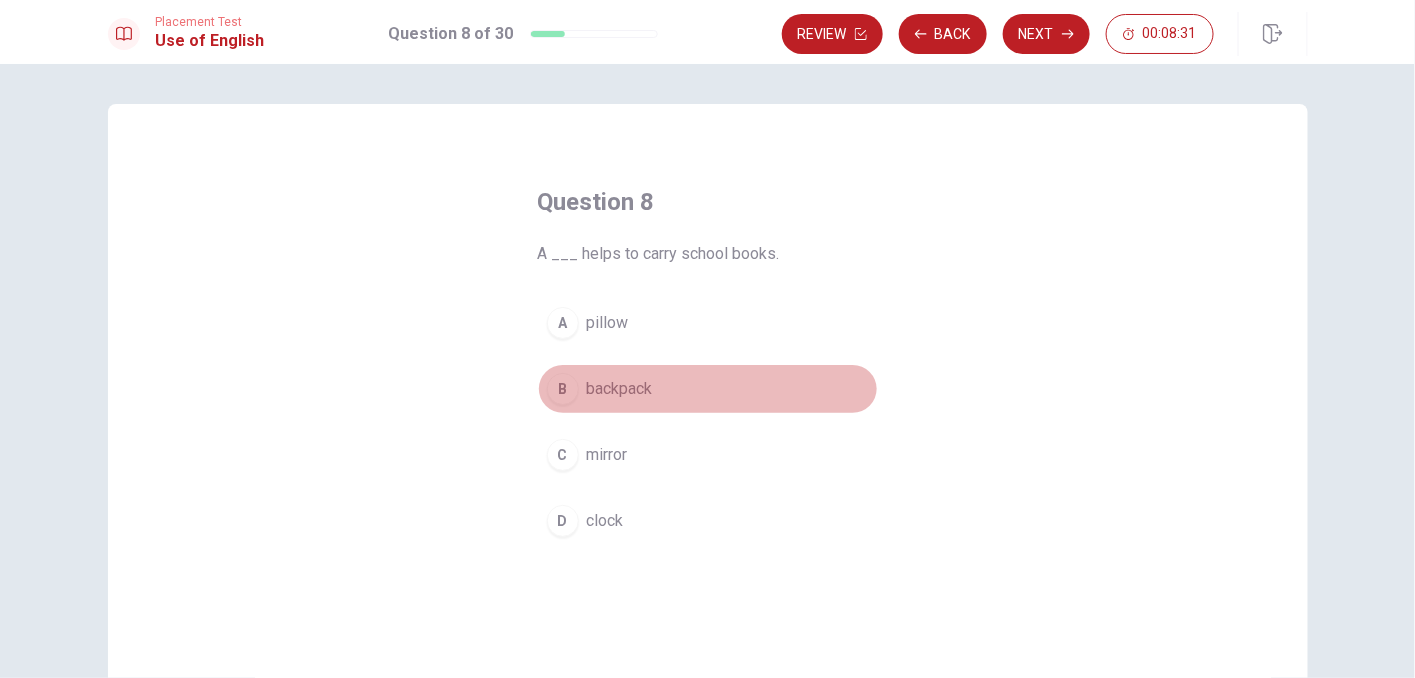 click on "backpack" at bounding box center (620, 389) 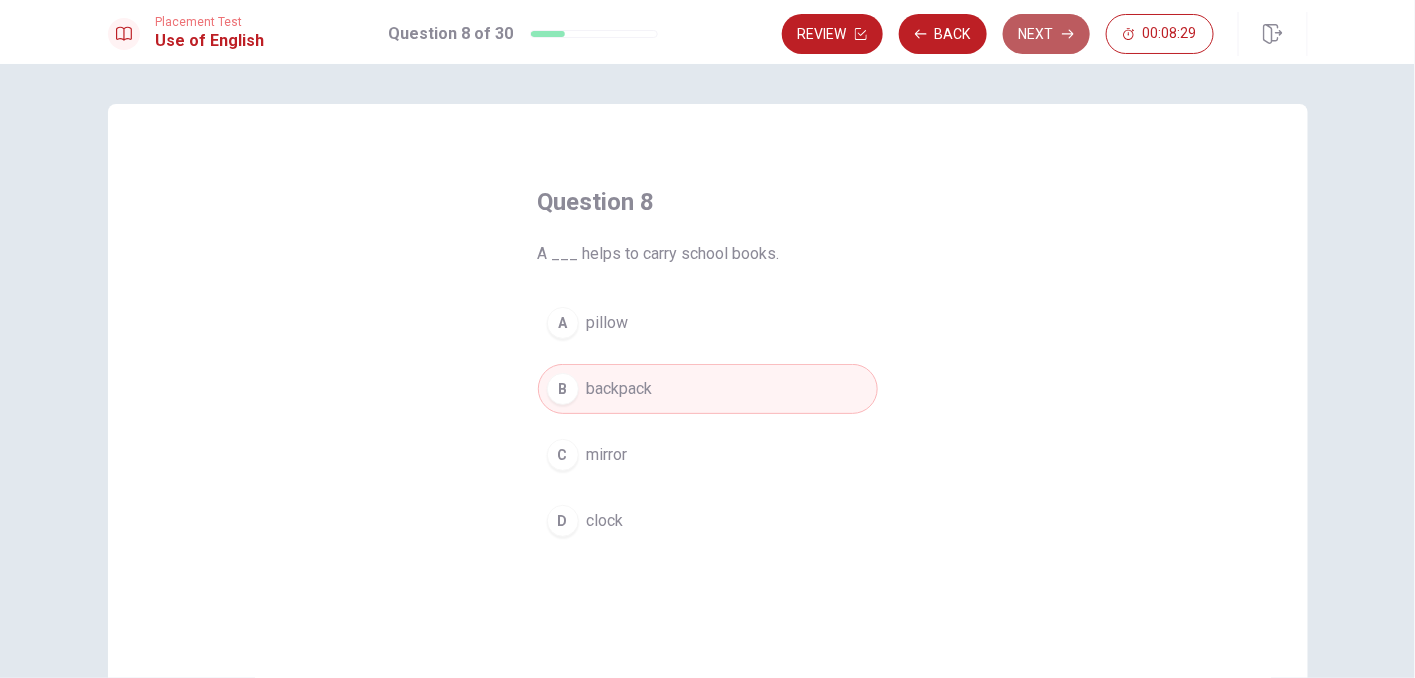 click on "Next" at bounding box center (1046, 34) 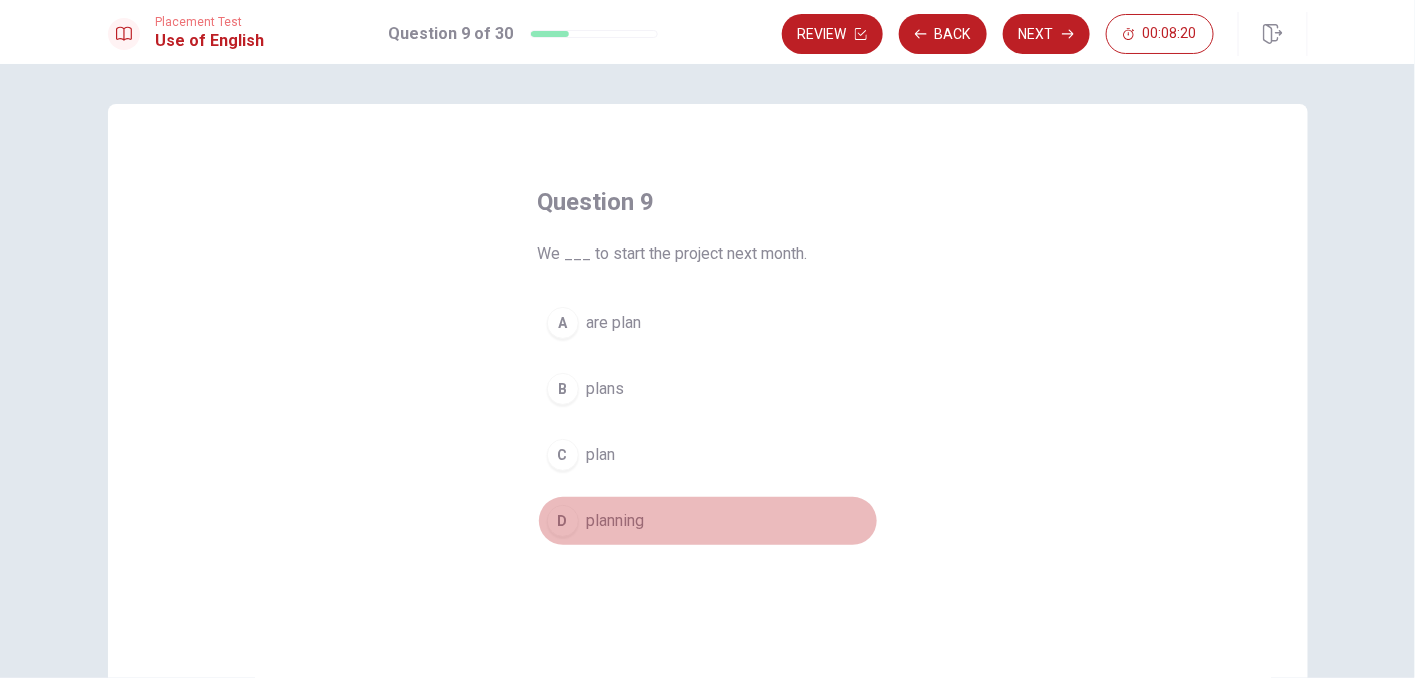 click on "planning" at bounding box center (616, 521) 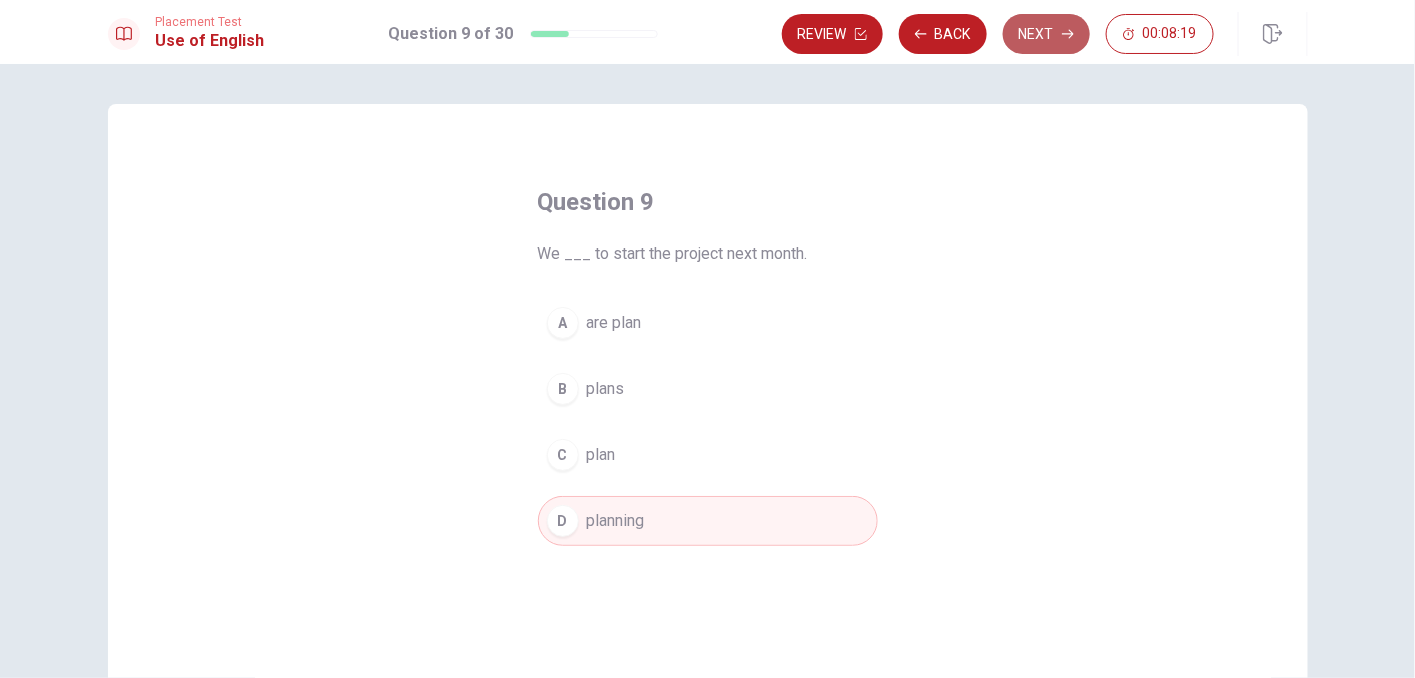 click on "Next" at bounding box center (1046, 34) 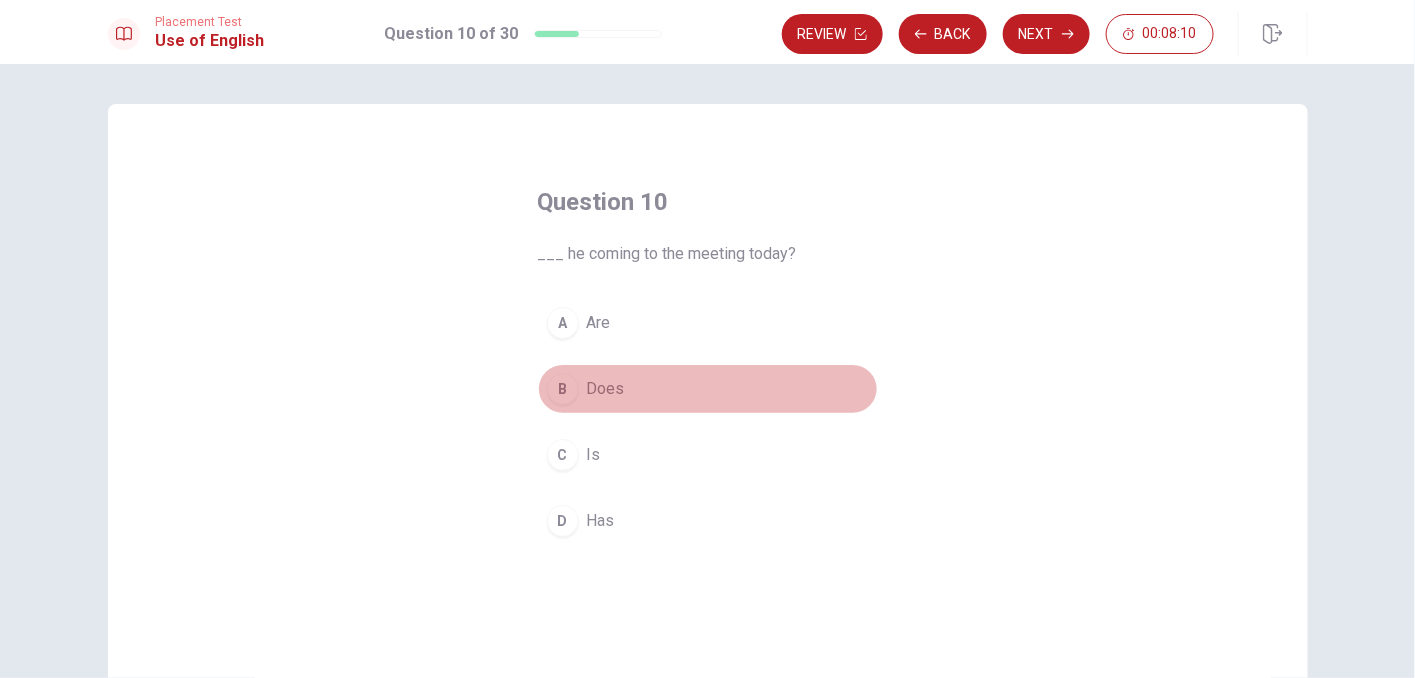click on "Does" at bounding box center (606, 389) 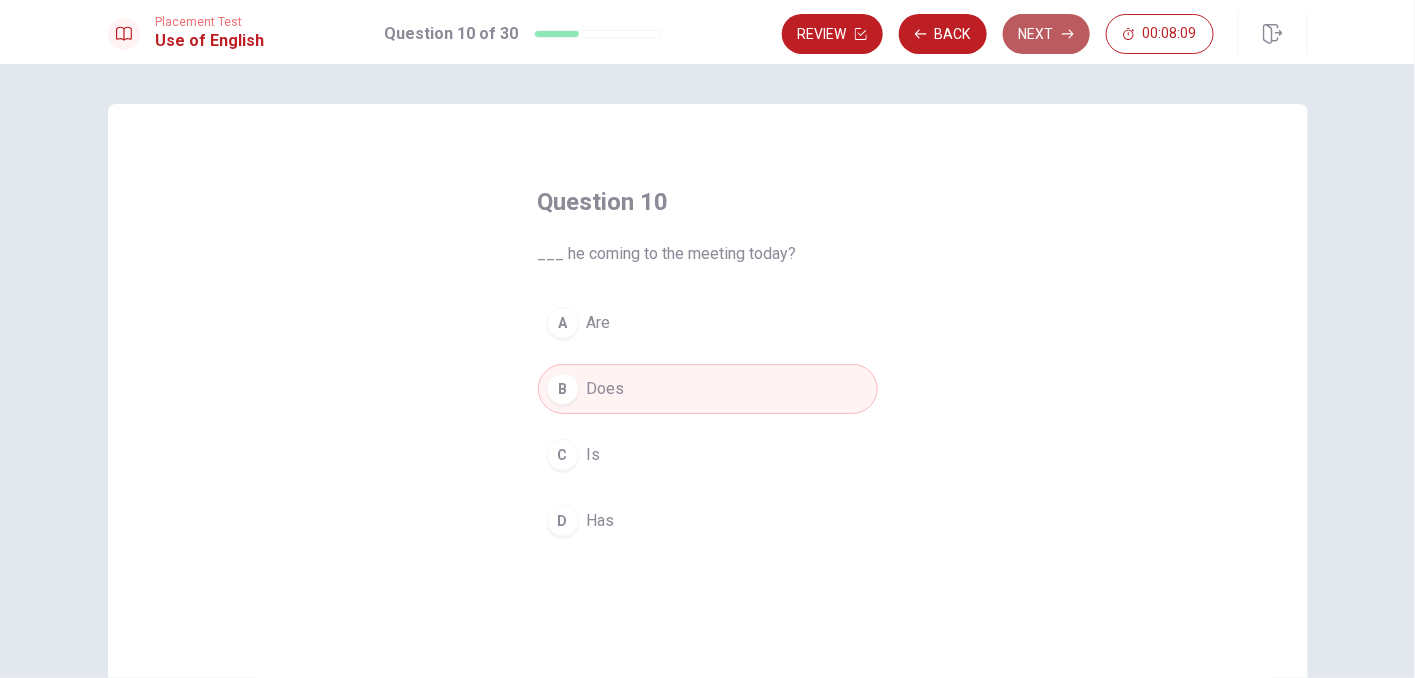 click on "Next" at bounding box center [1046, 34] 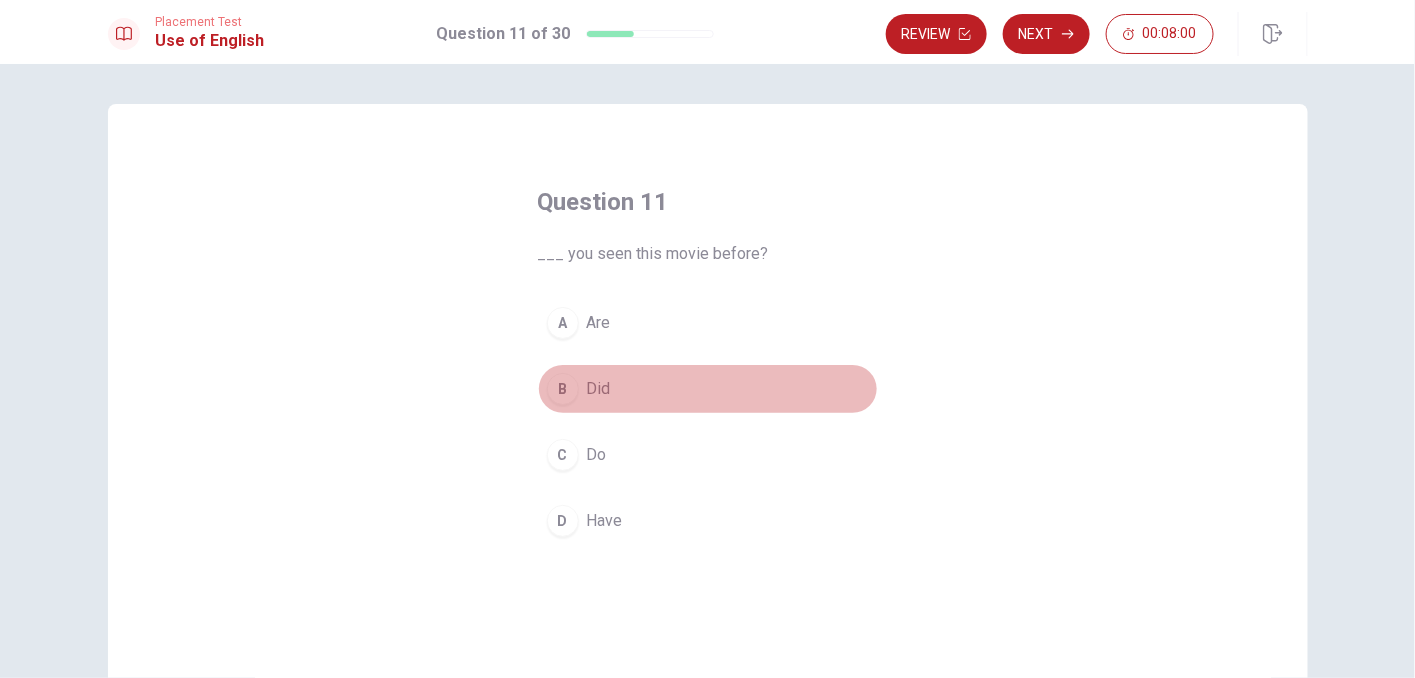 click on "Did" at bounding box center [599, 389] 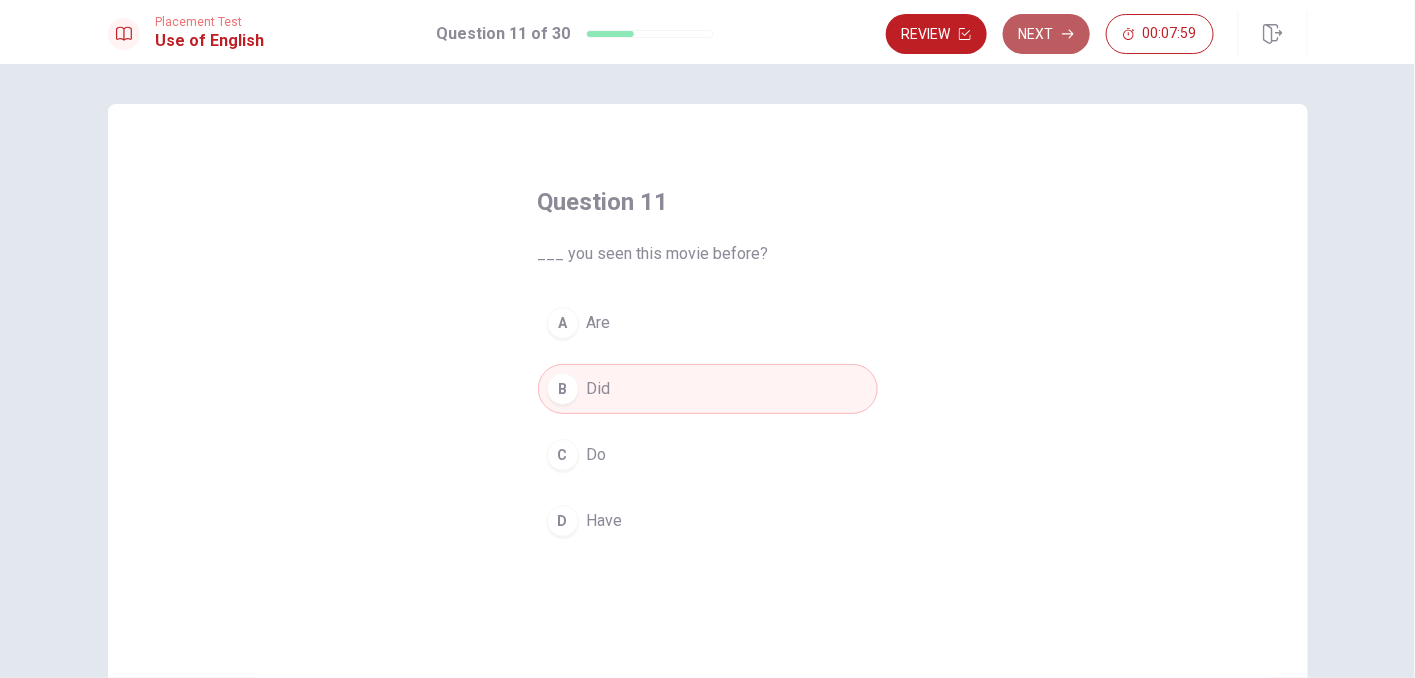 click 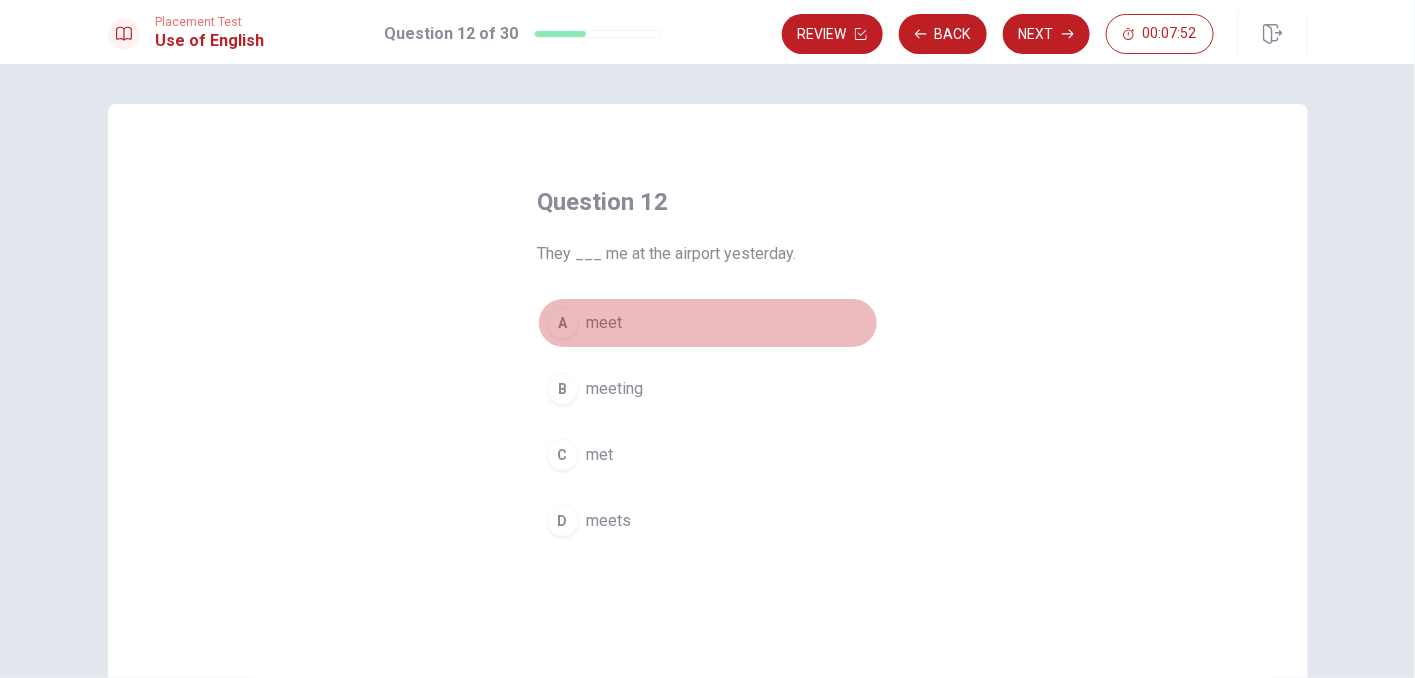 click on "meet" at bounding box center (605, 323) 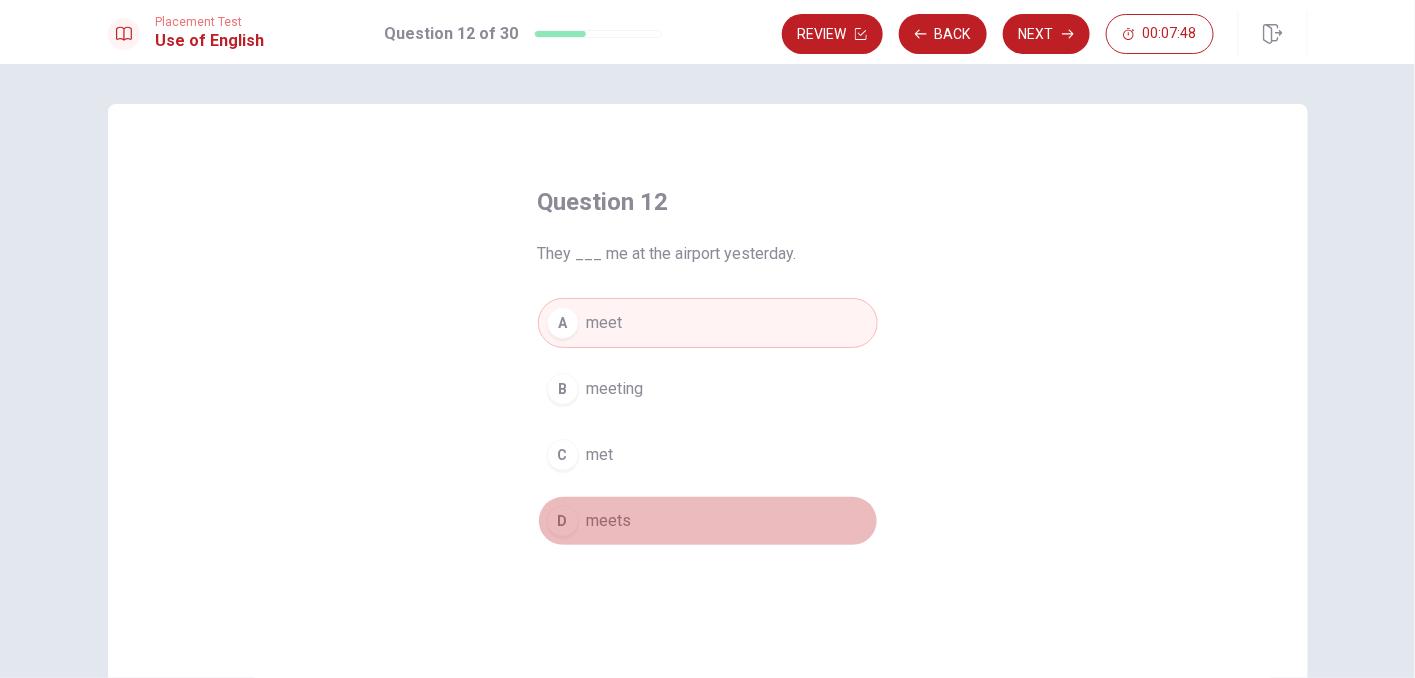 click on "meets" at bounding box center (609, 521) 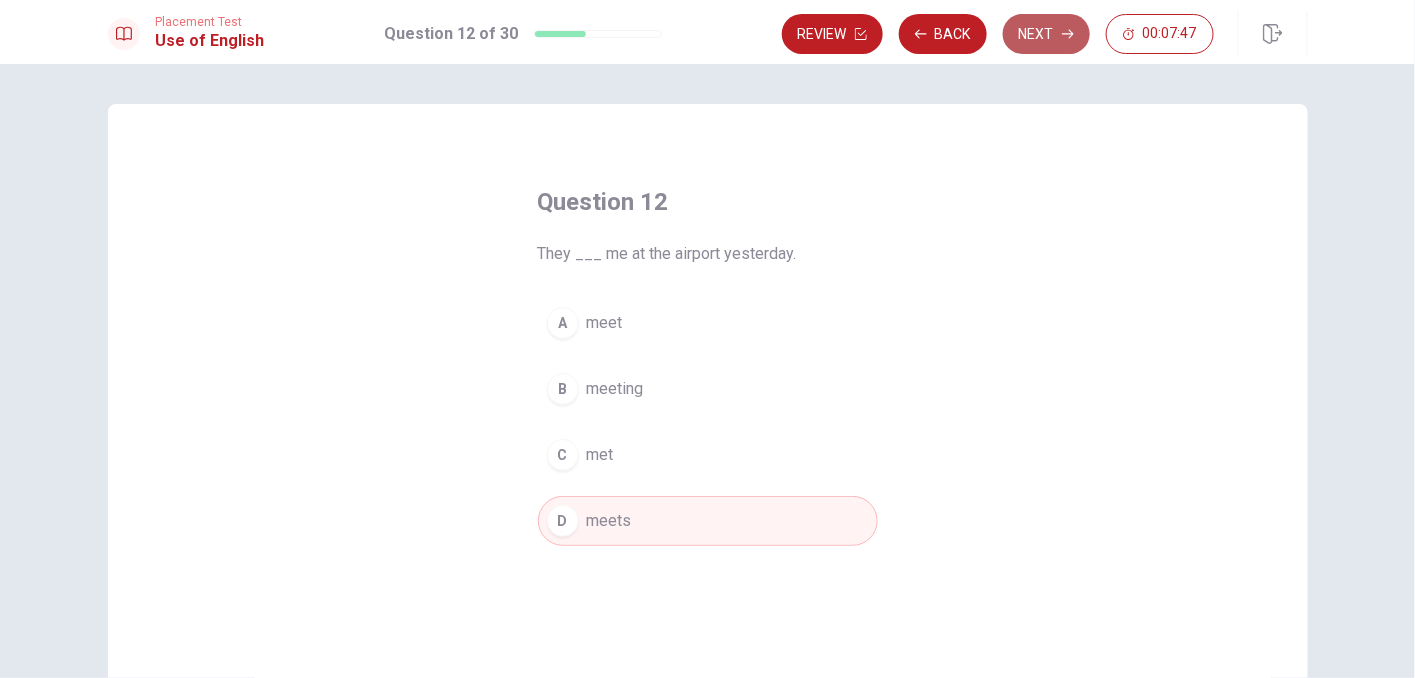 click on "Next" at bounding box center (1046, 34) 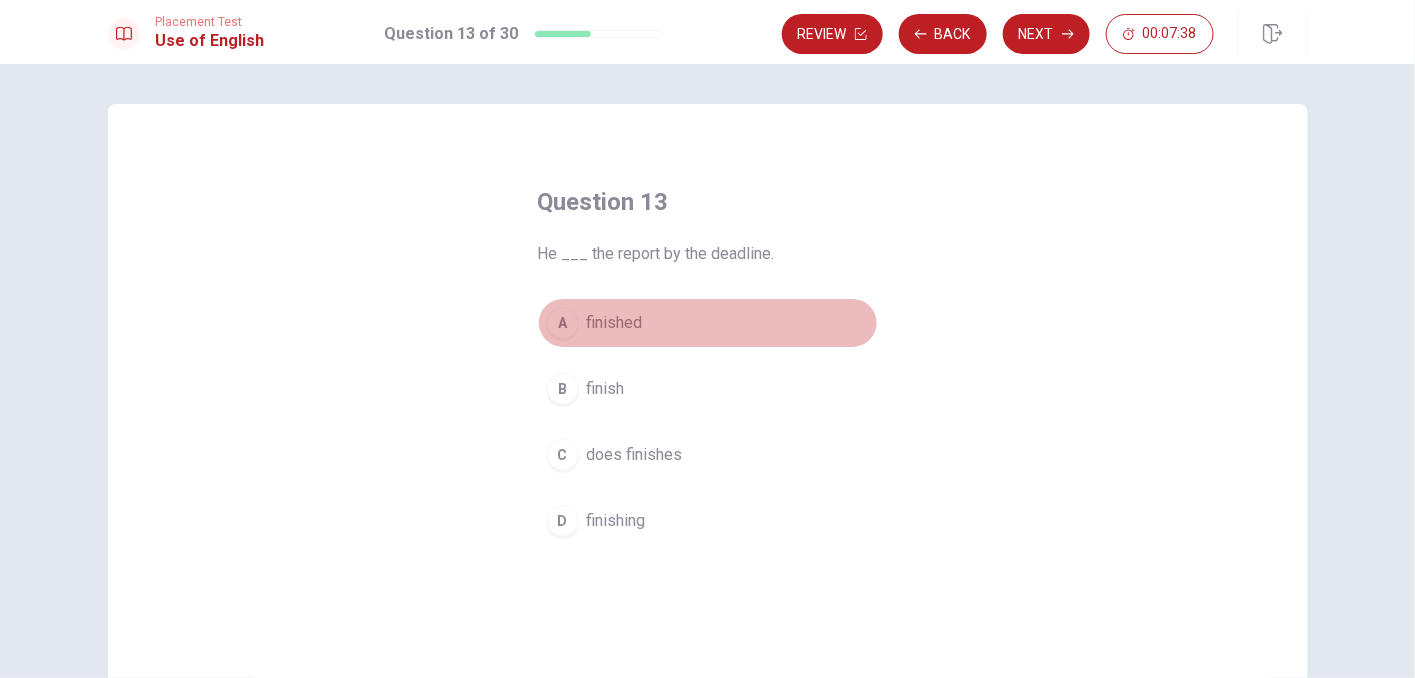 click on "finished" at bounding box center [615, 323] 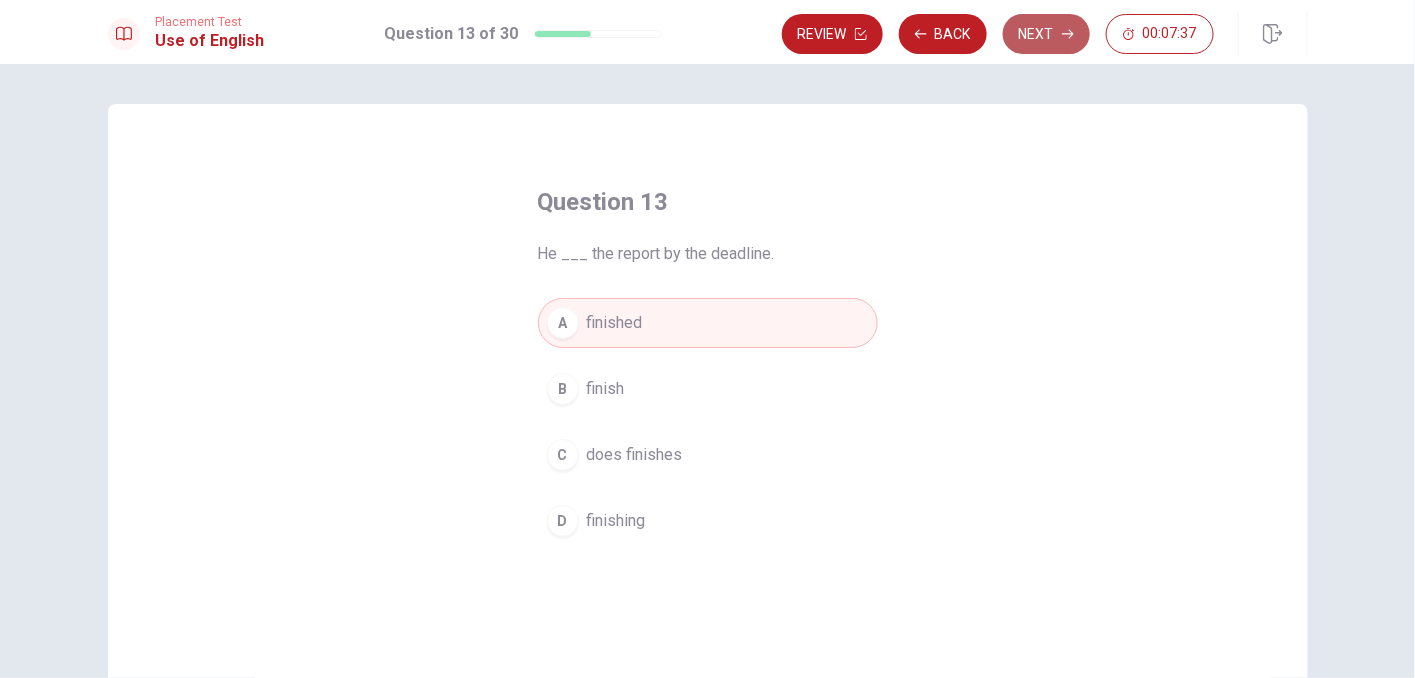 click 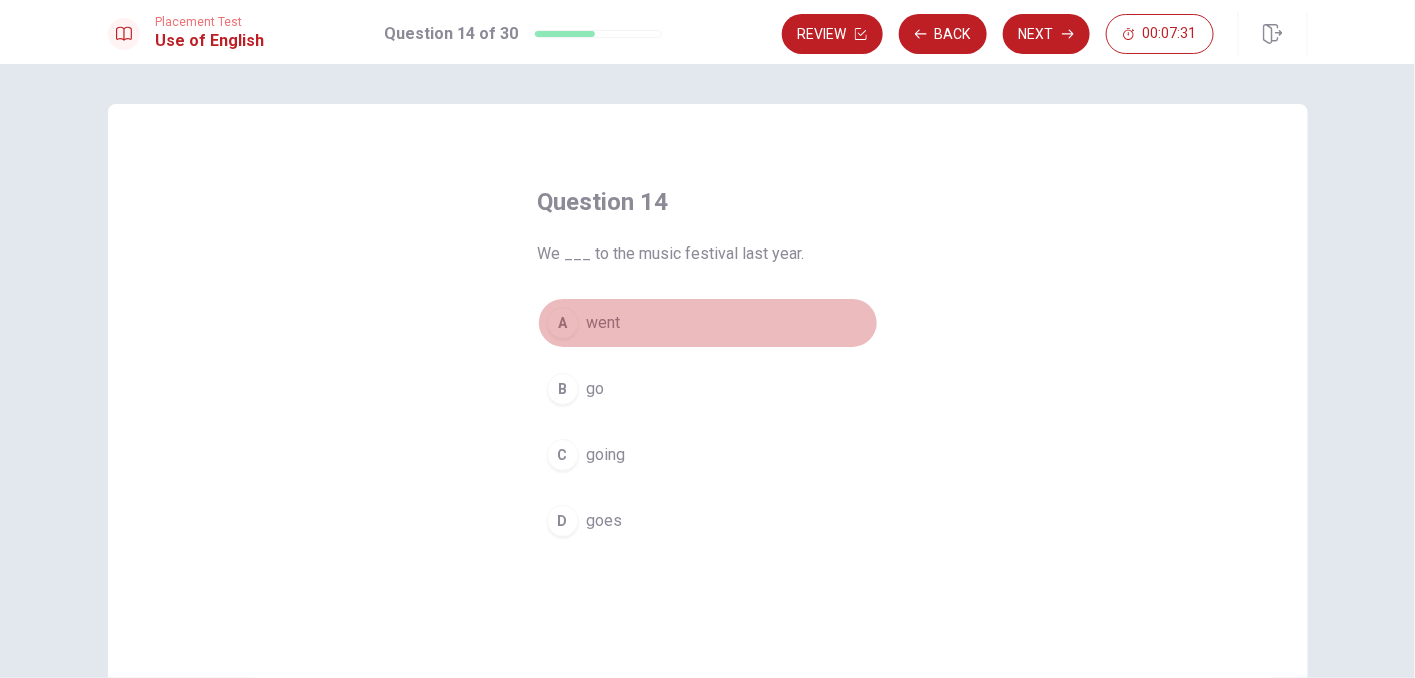 click on "A went" at bounding box center (708, 323) 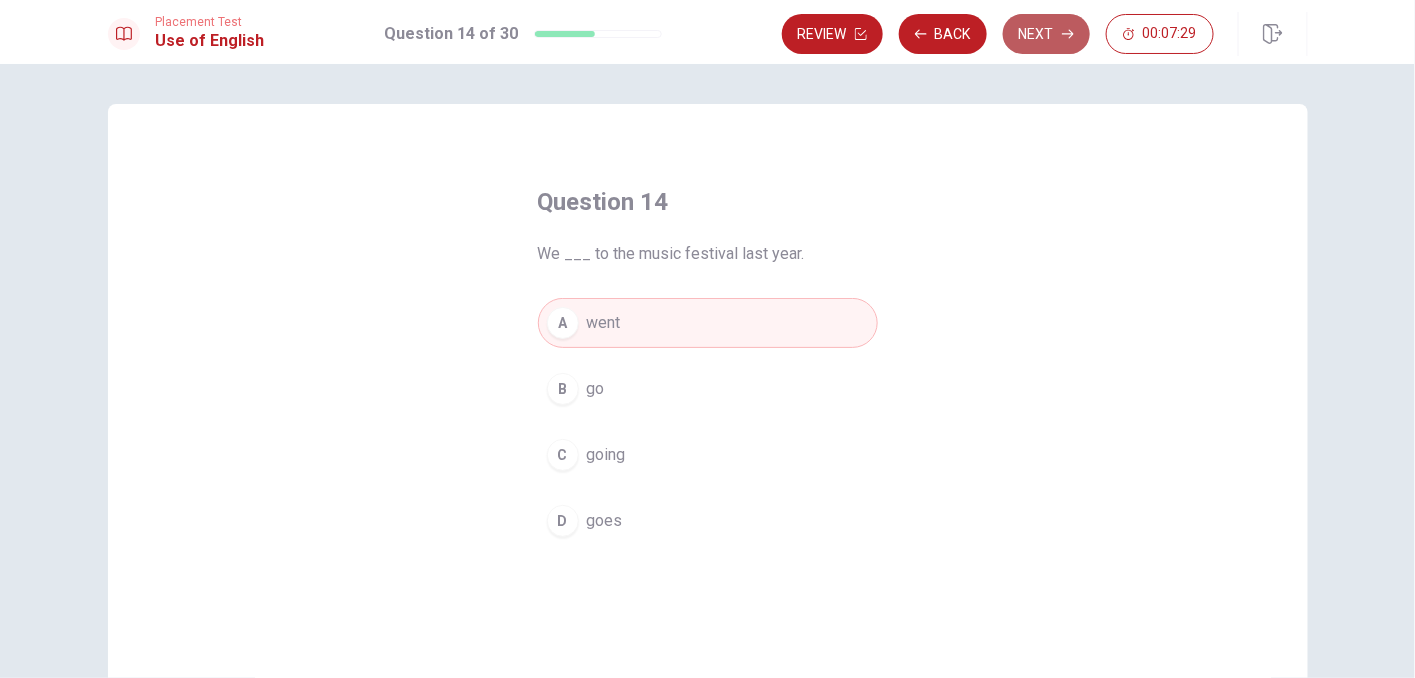 click on "Next" at bounding box center (1046, 34) 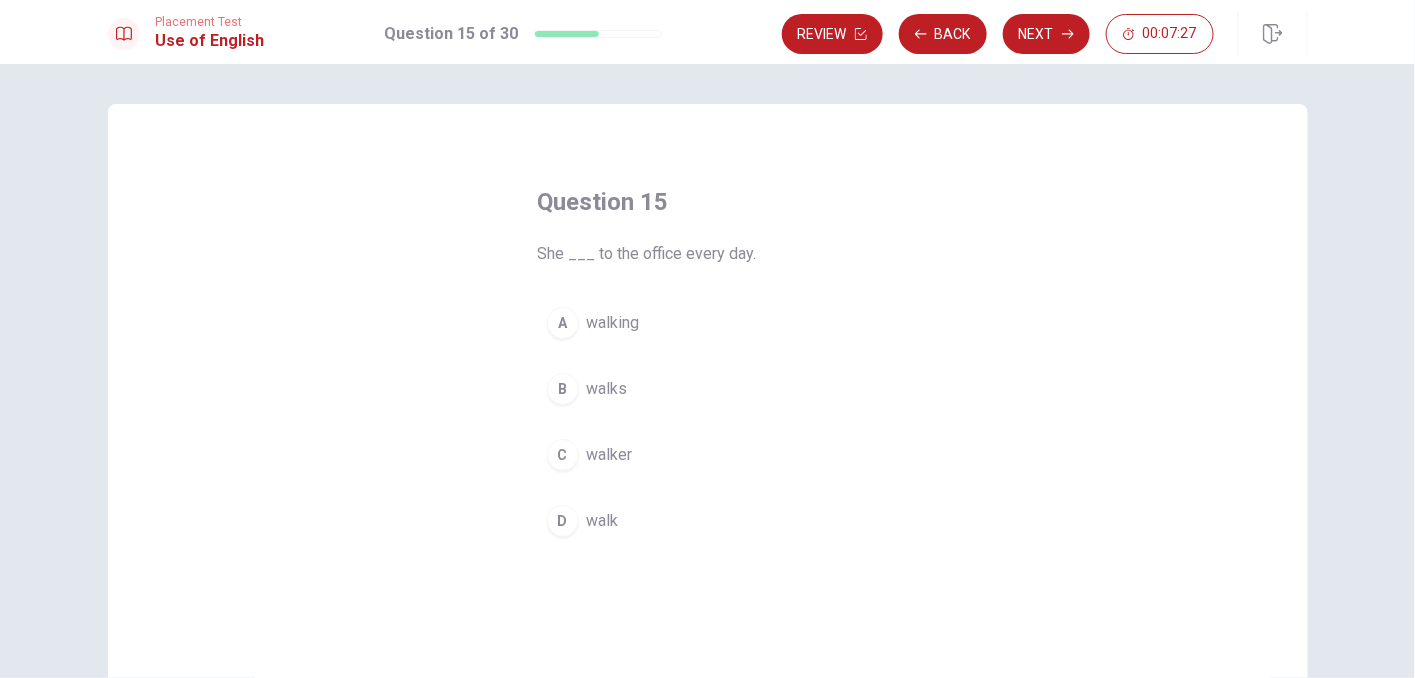 drag, startPoint x: 733, startPoint y: 206, endPoint x: 631, endPoint y: 288, distance: 130.87398 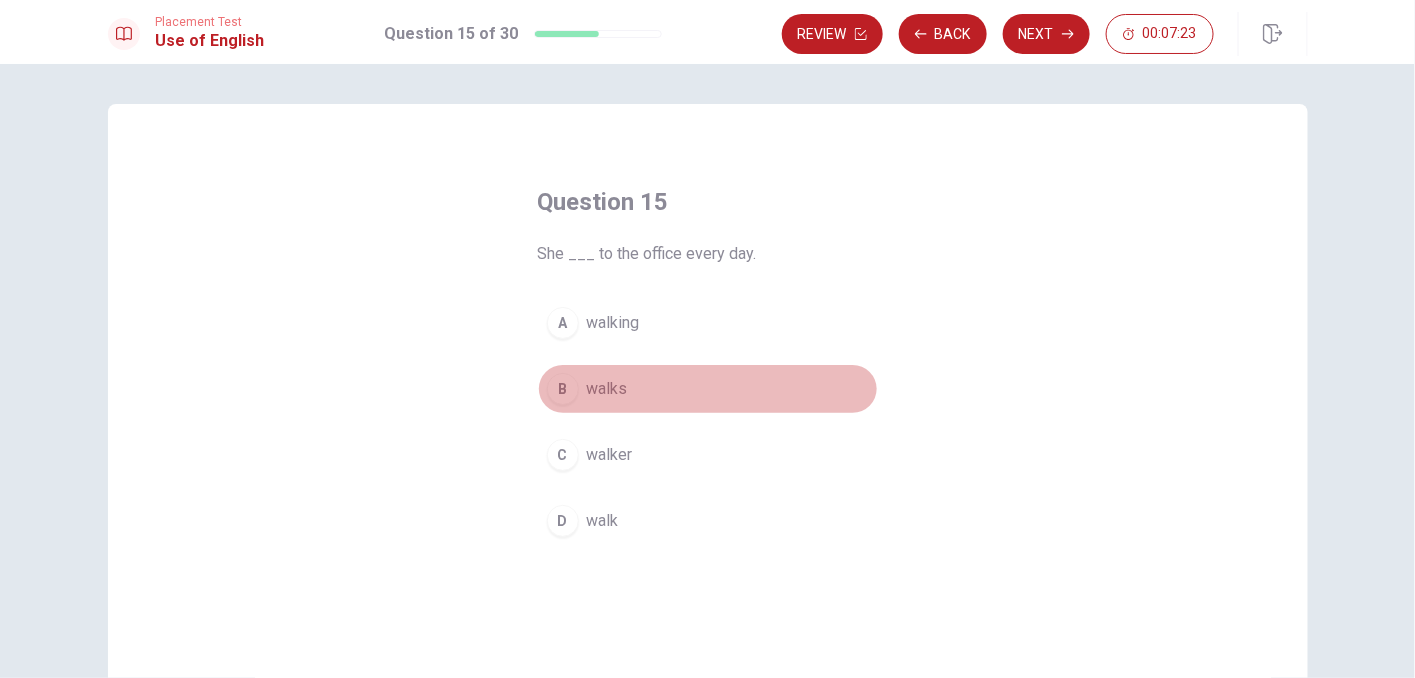 click on "walks" at bounding box center [607, 389] 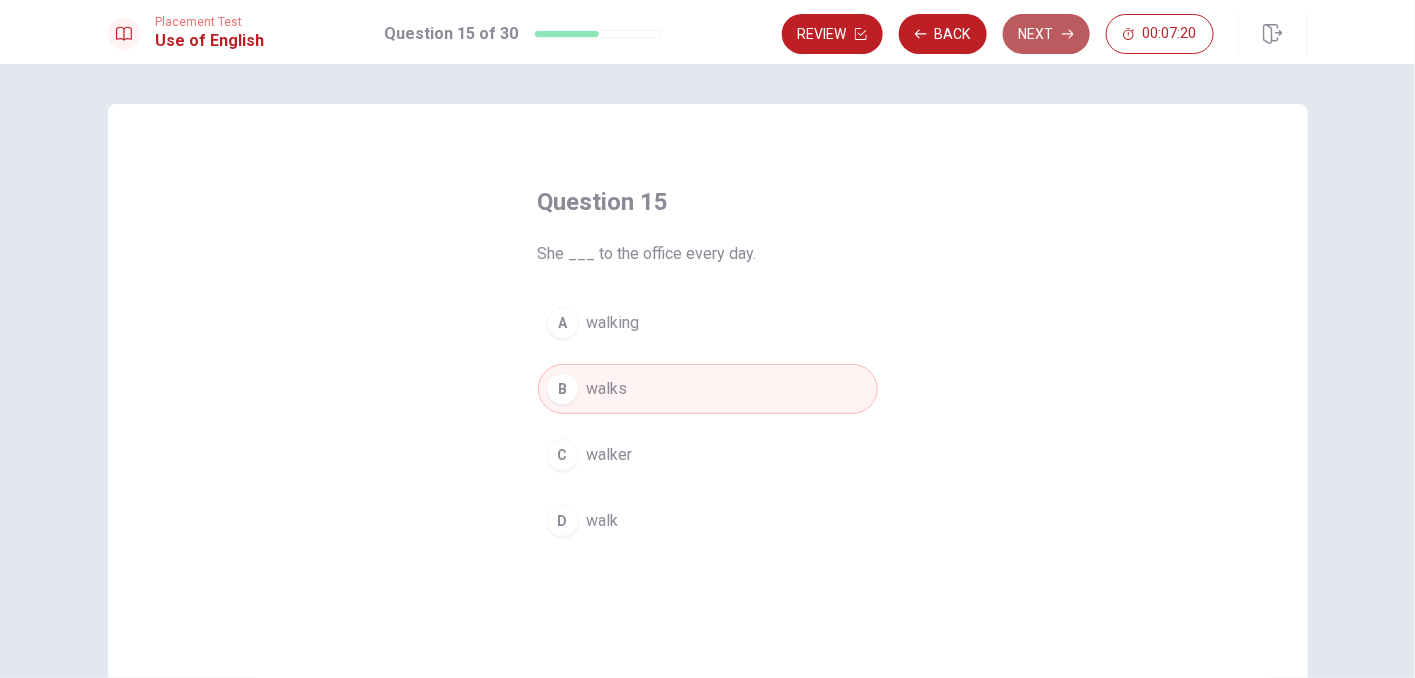 click on "Next" at bounding box center [1046, 34] 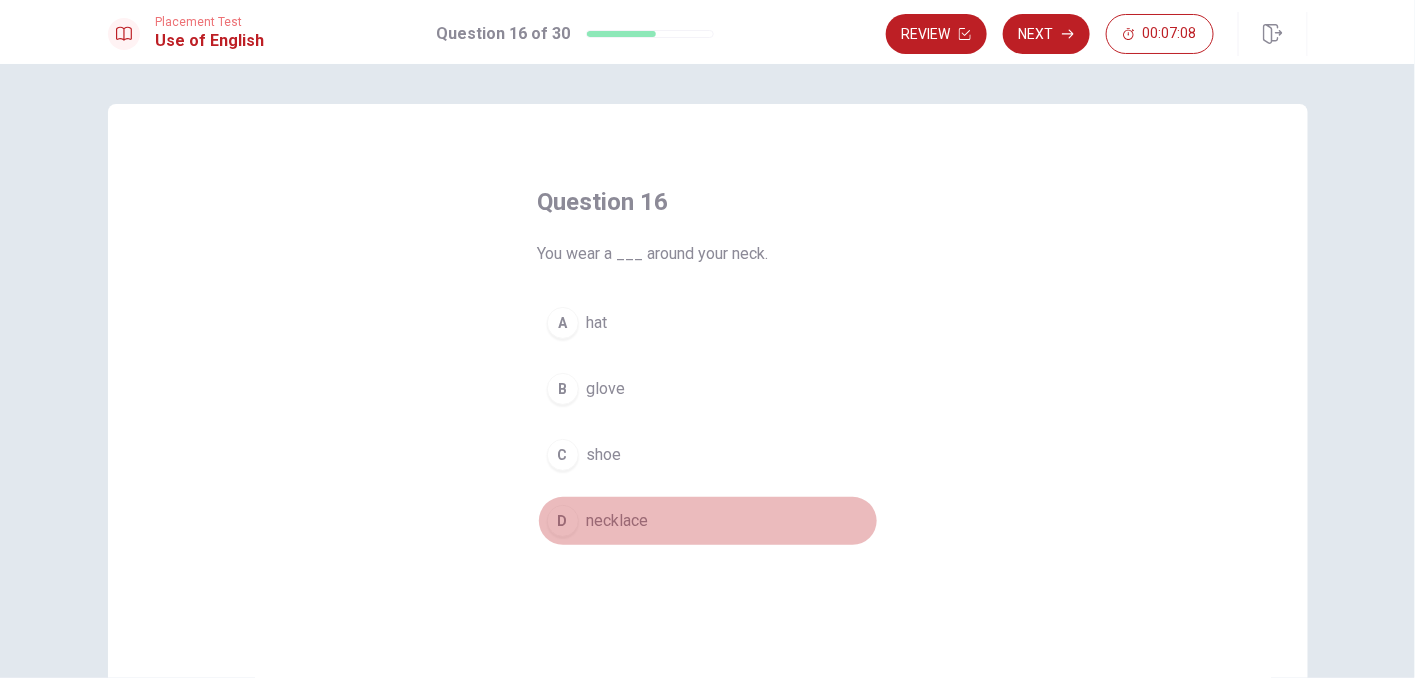 click on "necklace" at bounding box center (618, 521) 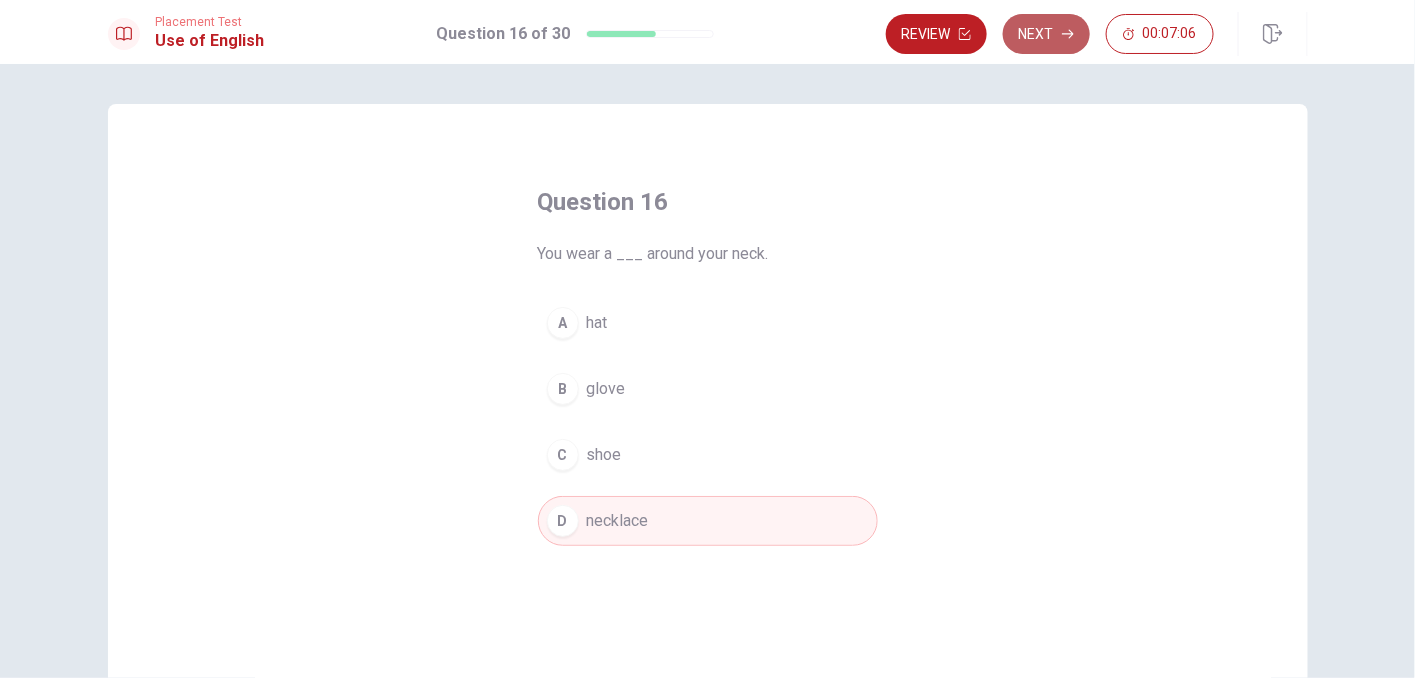 click on "Next" at bounding box center [1046, 34] 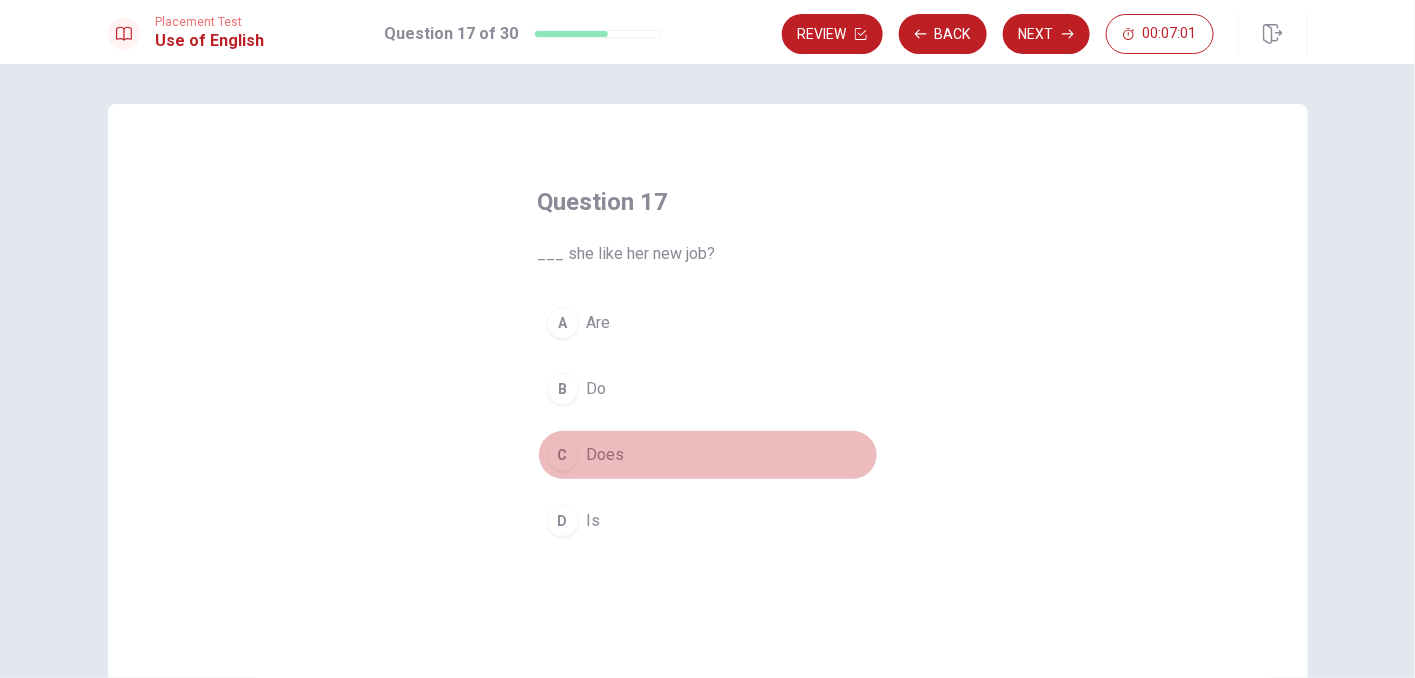click on "Does" at bounding box center [606, 455] 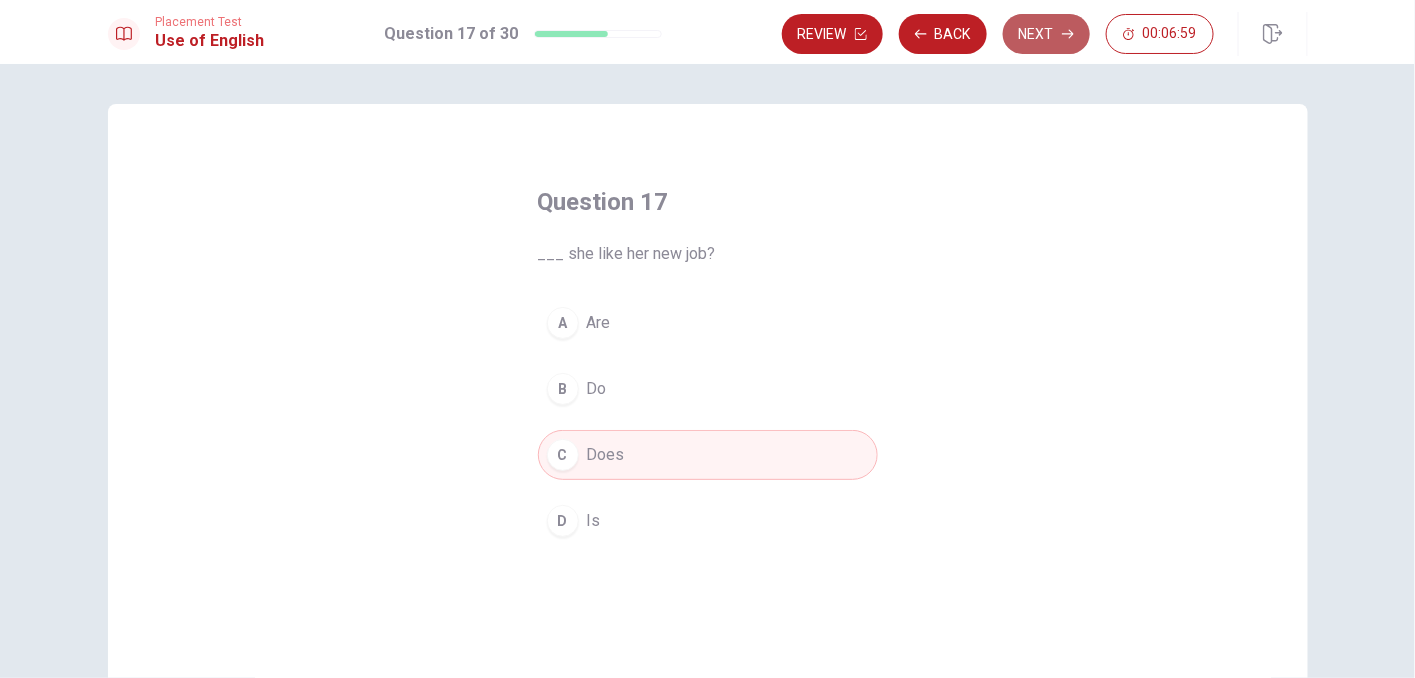 click on "Next" at bounding box center (1046, 34) 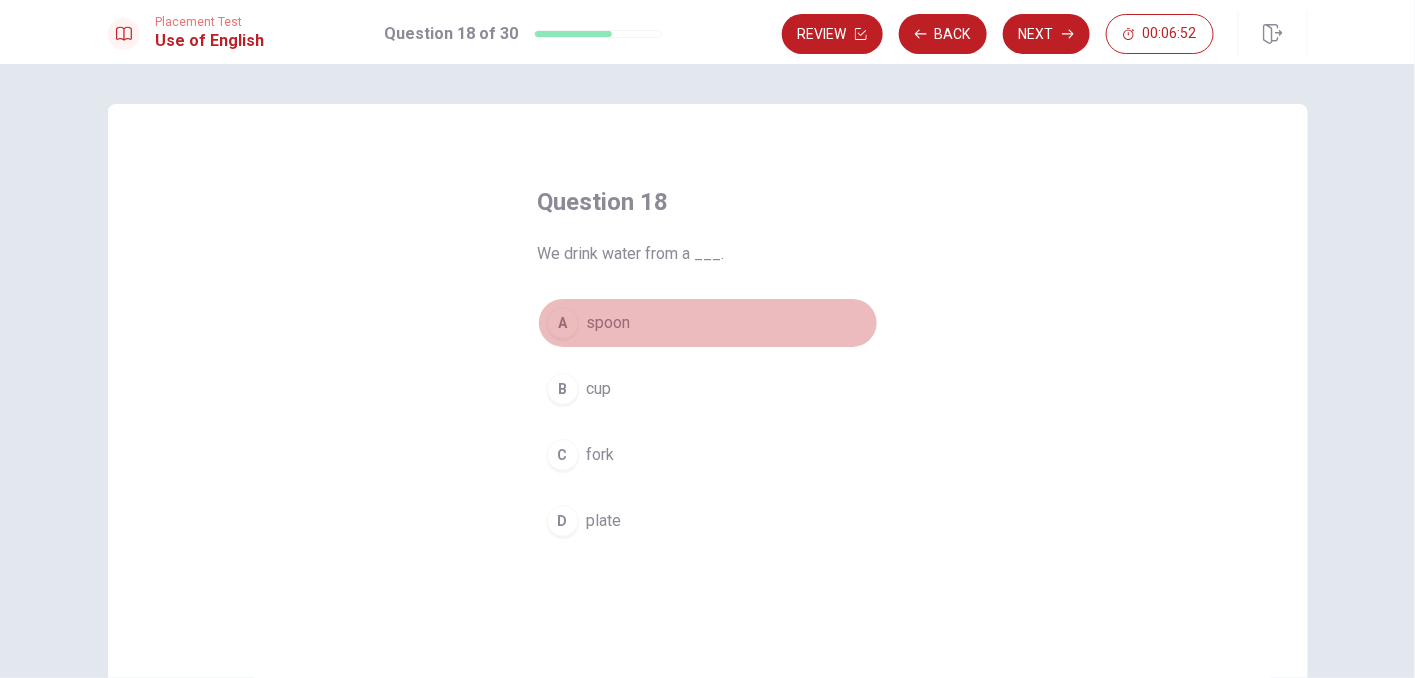 click on "spoon" at bounding box center [609, 323] 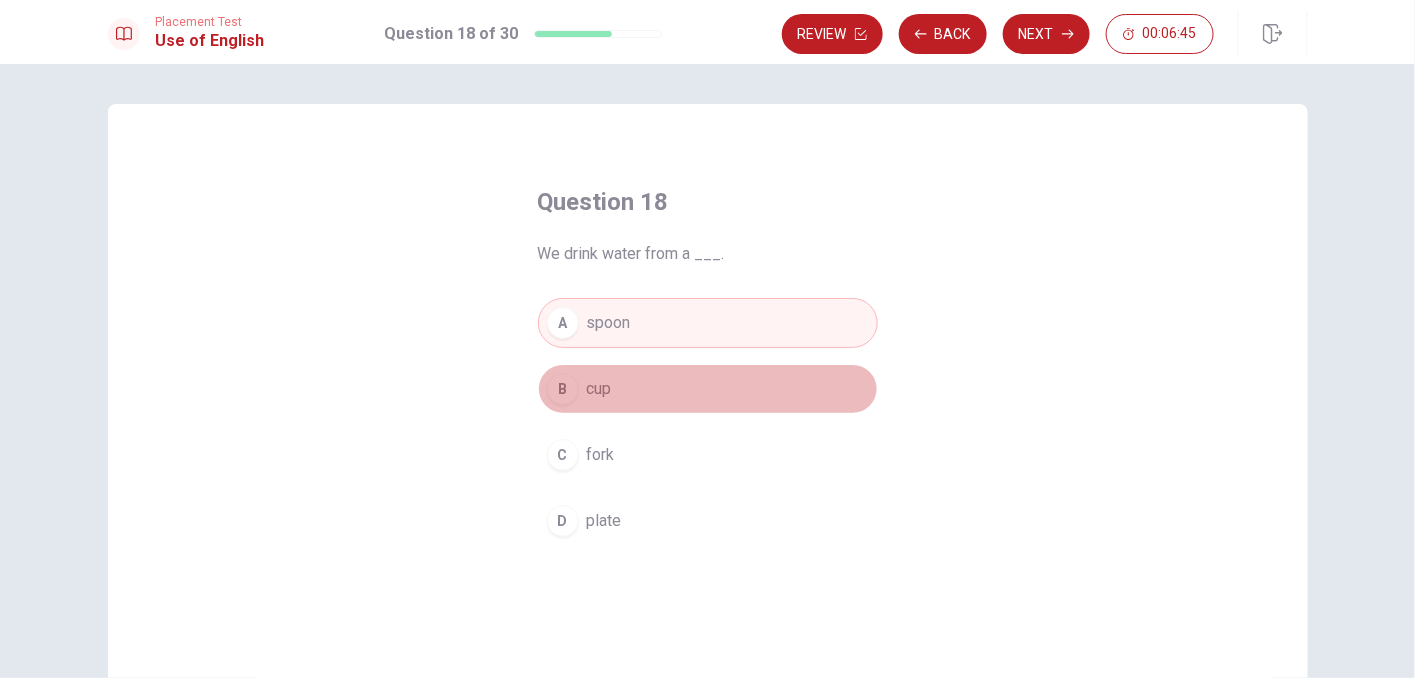 click on "B cup" at bounding box center [708, 389] 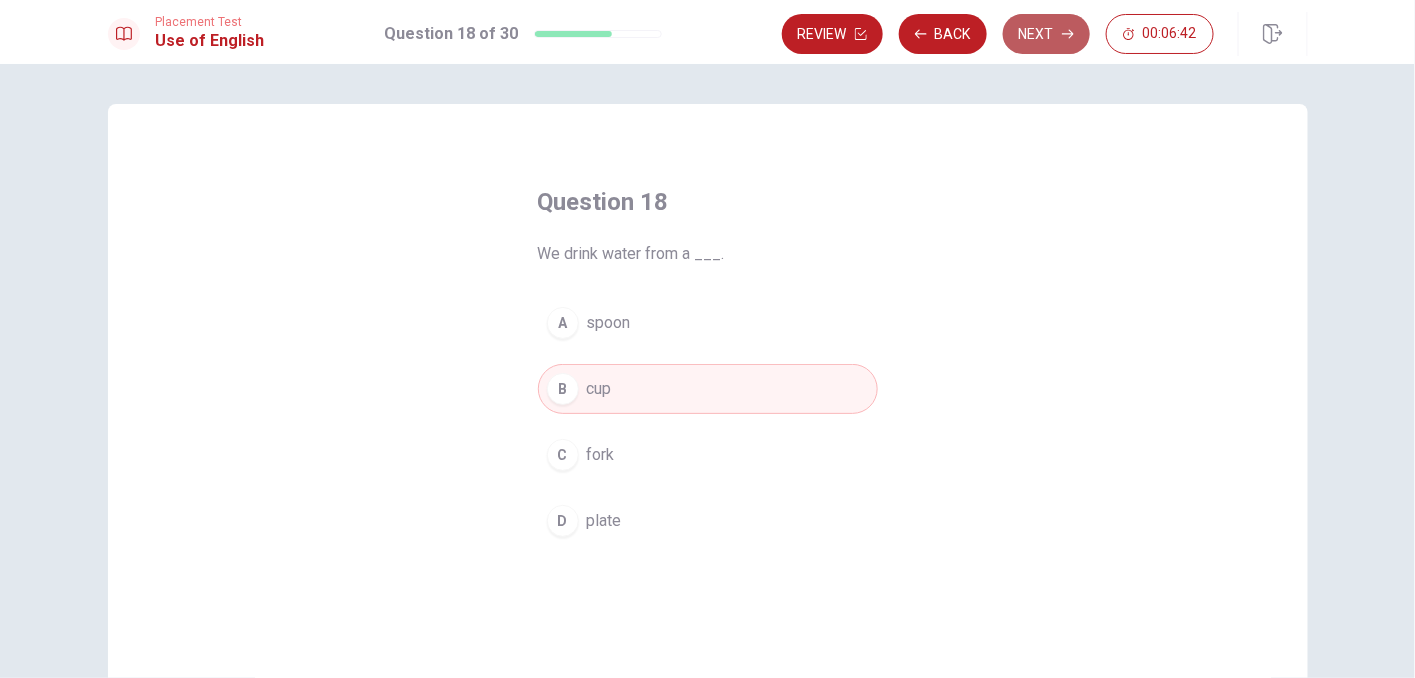 click on "Next" at bounding box center (1046, 34) 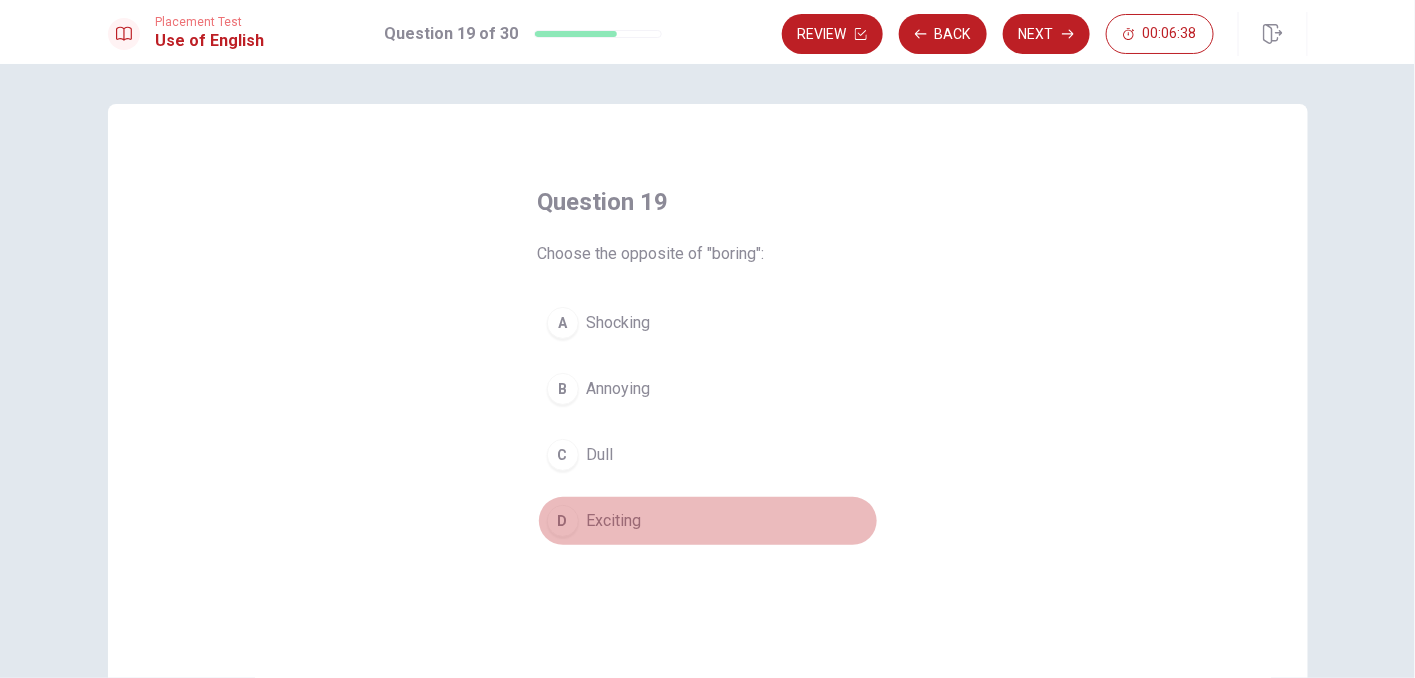 click on "Exciting" at bounding box center [614, 521] 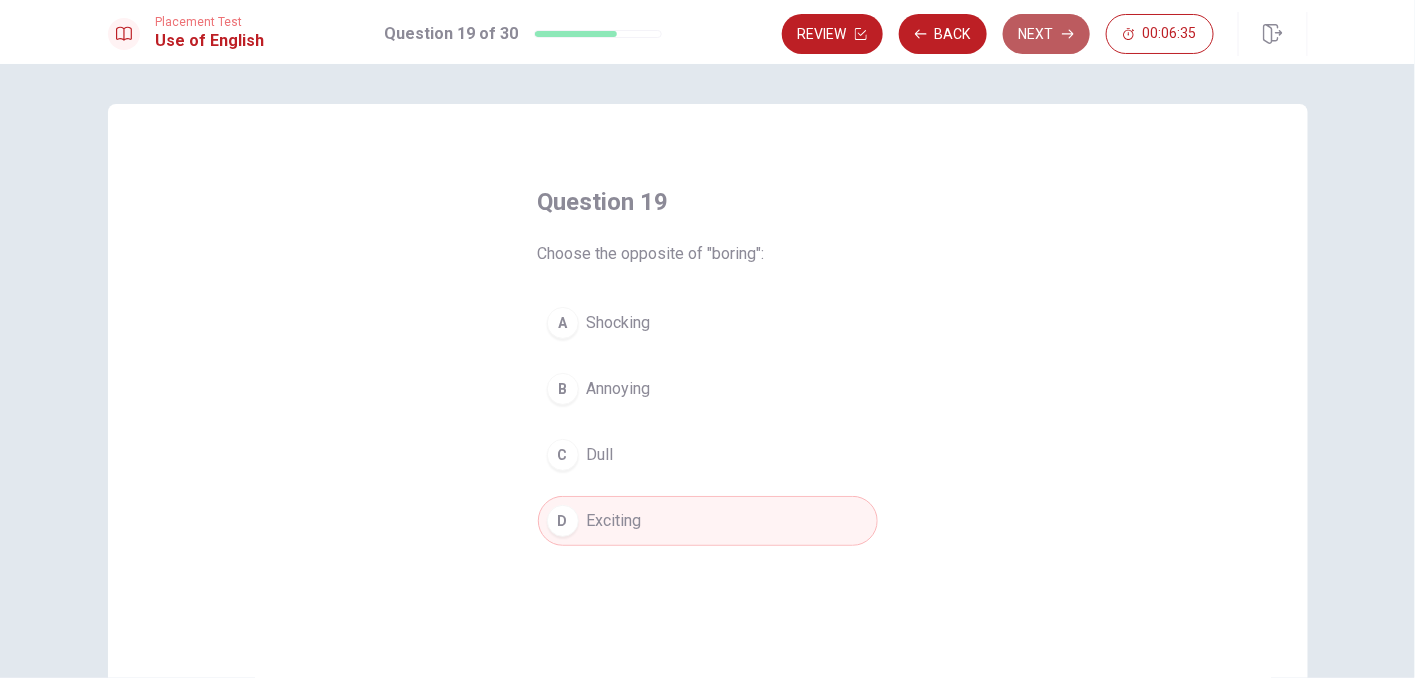 click on "Next" at bounding box center (1046, 34) 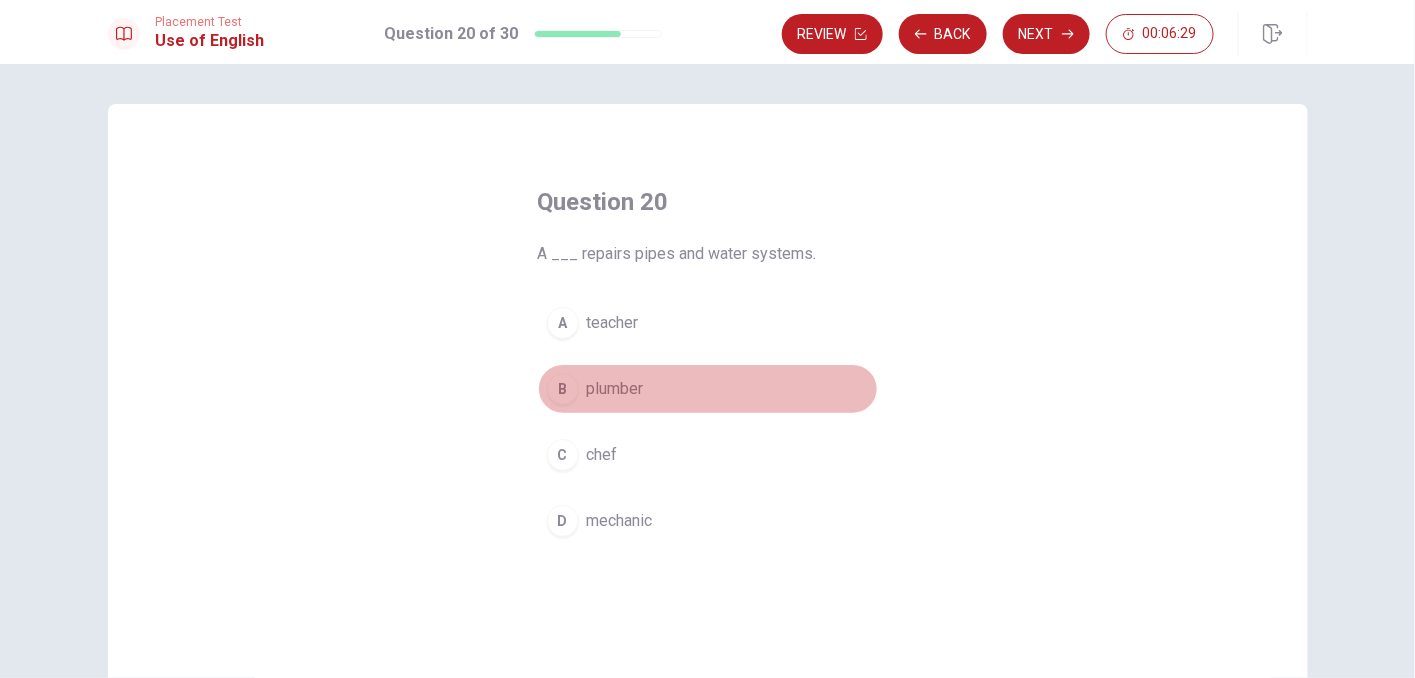 click on "plumber" at bounding box center (615, 389) 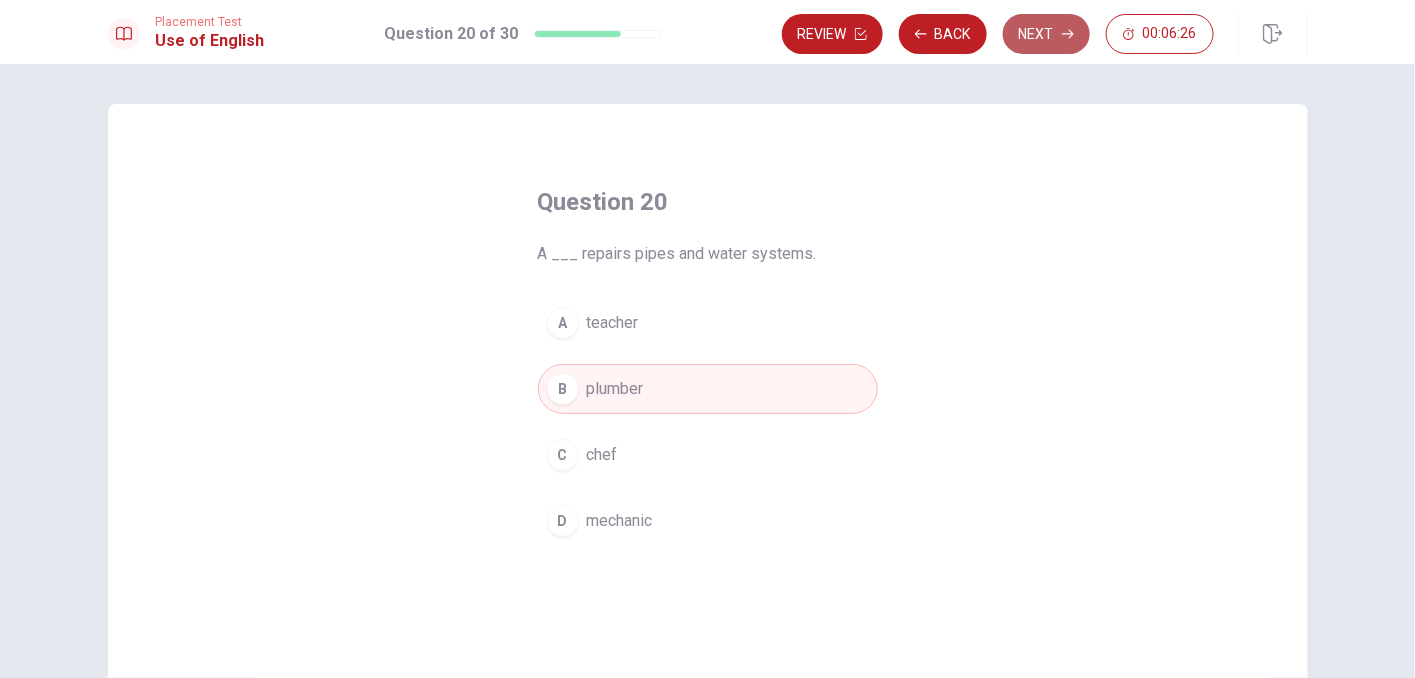 click 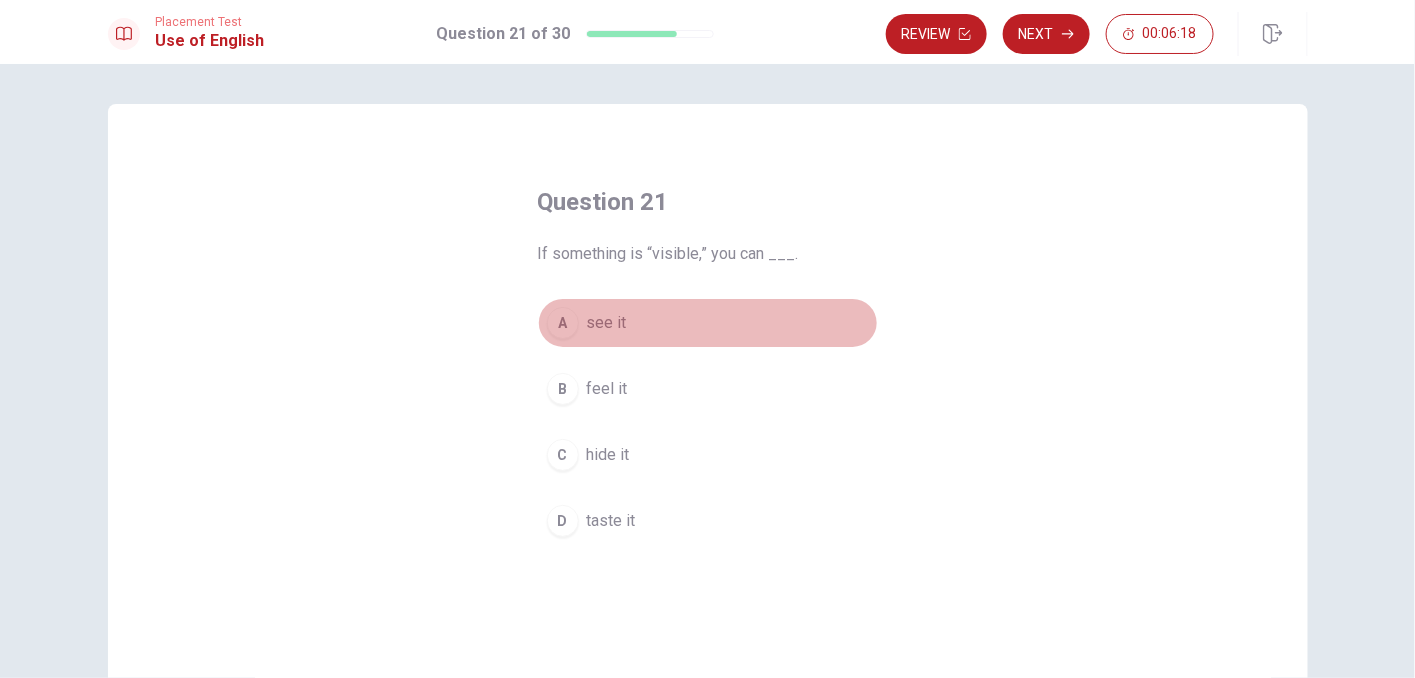 click on "see it" at bounding box center (607, 323) 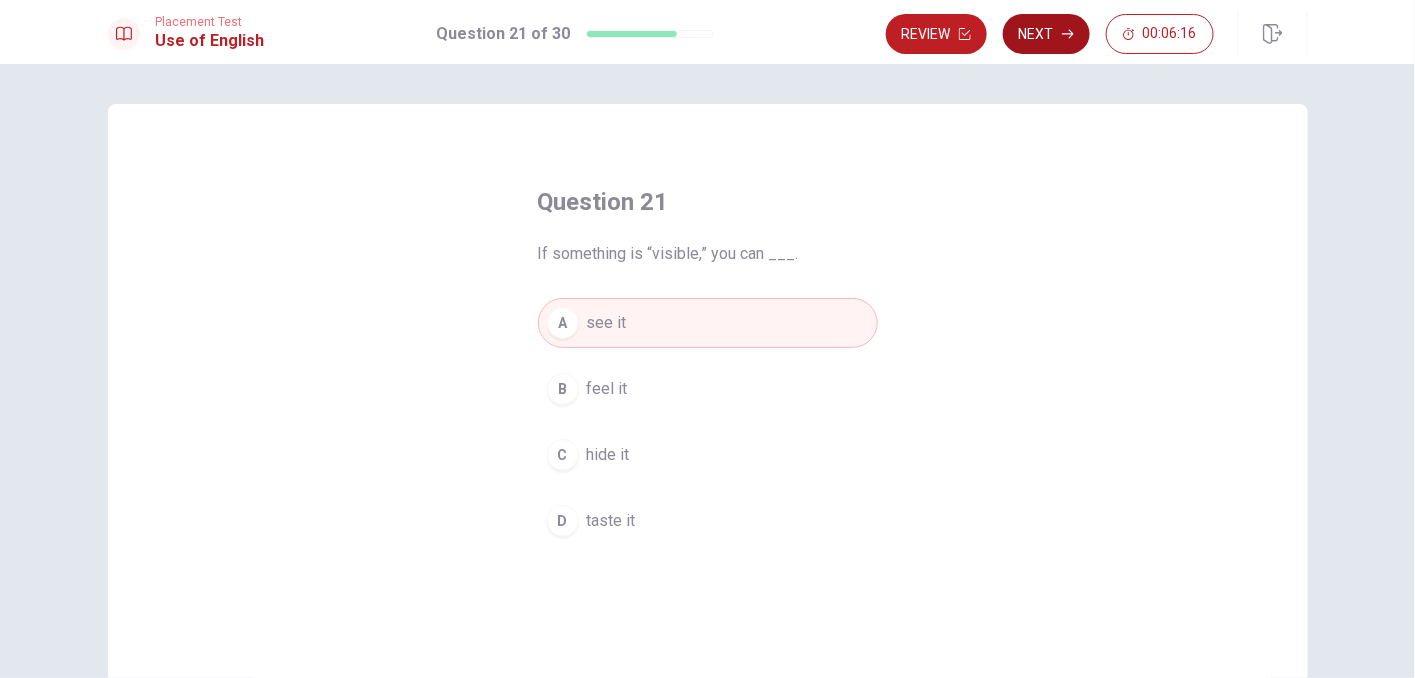 click on "Next" at bounding box center (1046, 34) 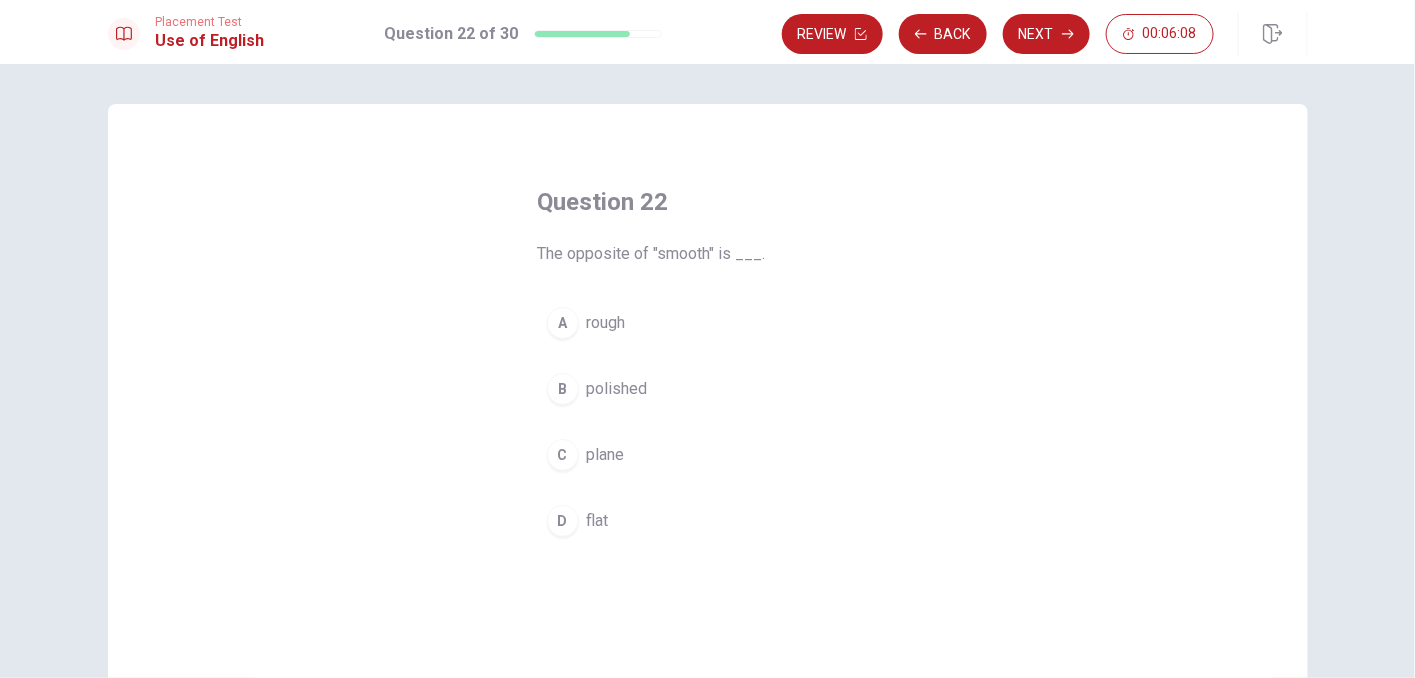 click on "rough" at bounding box center [606, 323] 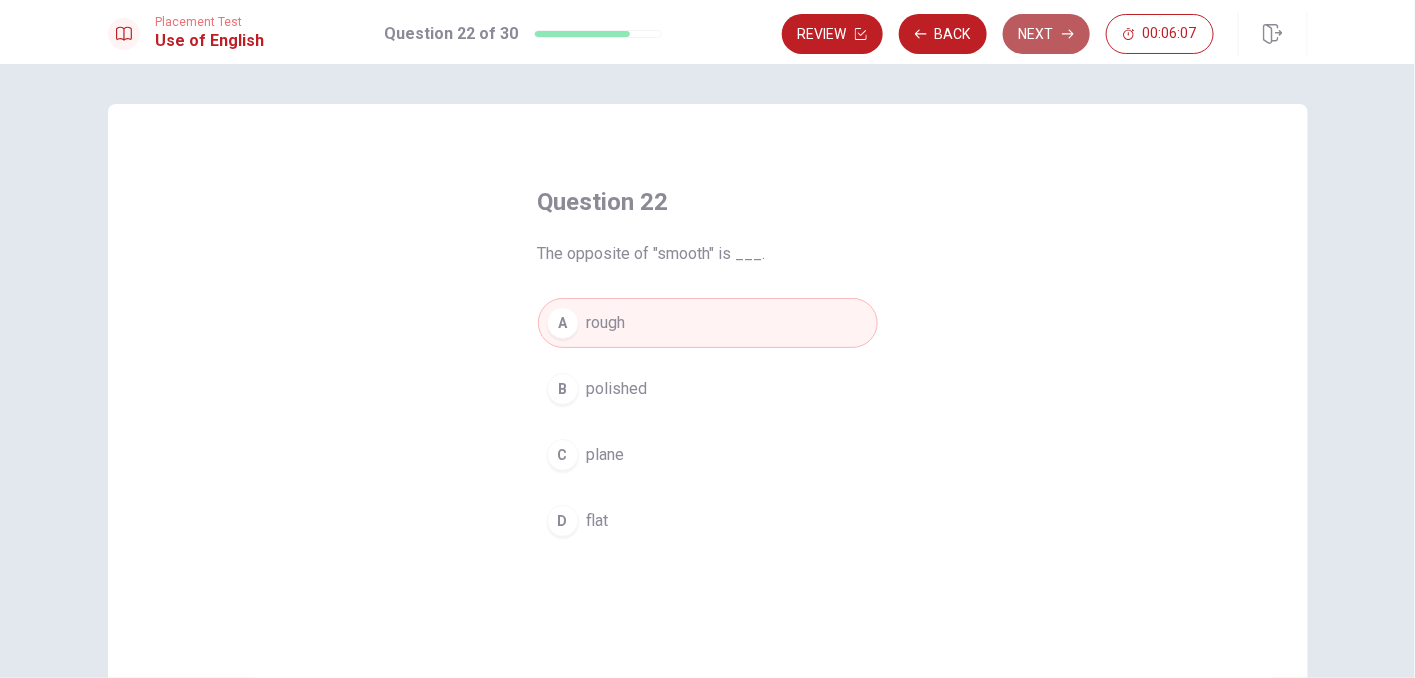 click on "Next" at bounding box center (1046, 34) 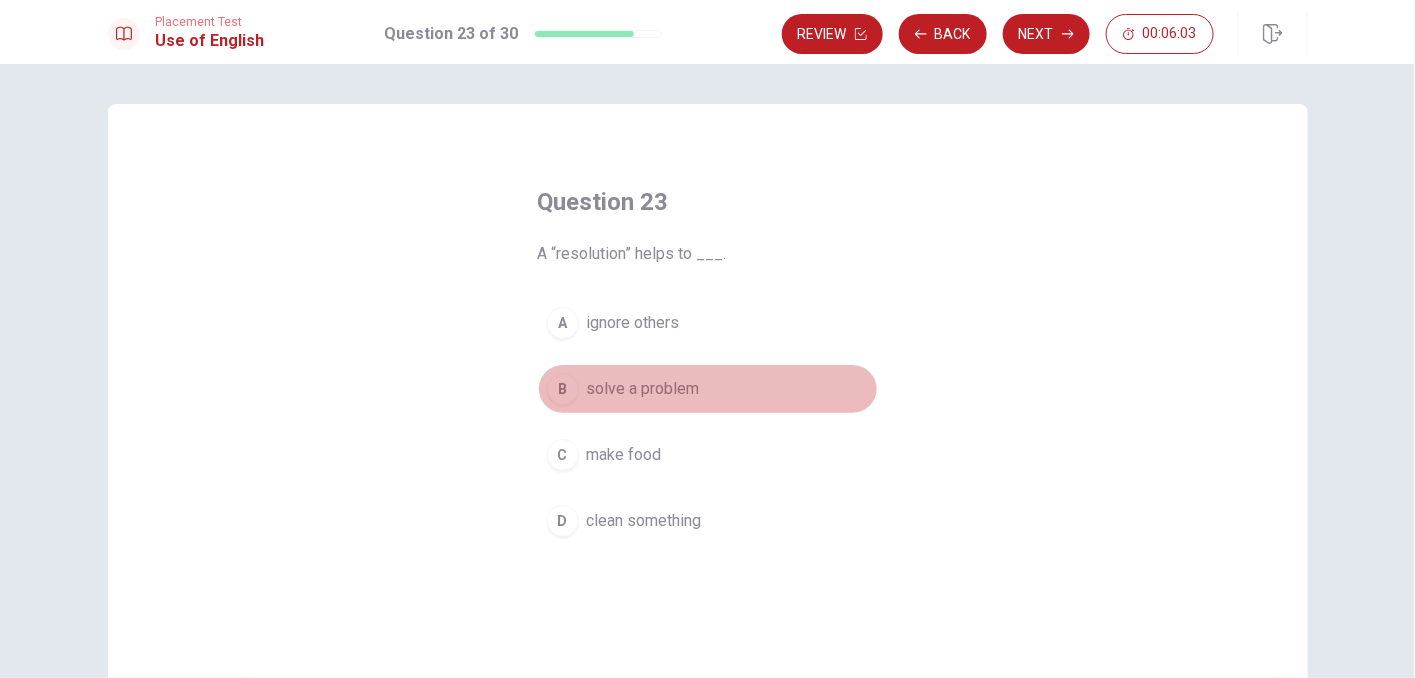 click on "solve a problem" at bounding box center (643, 389) 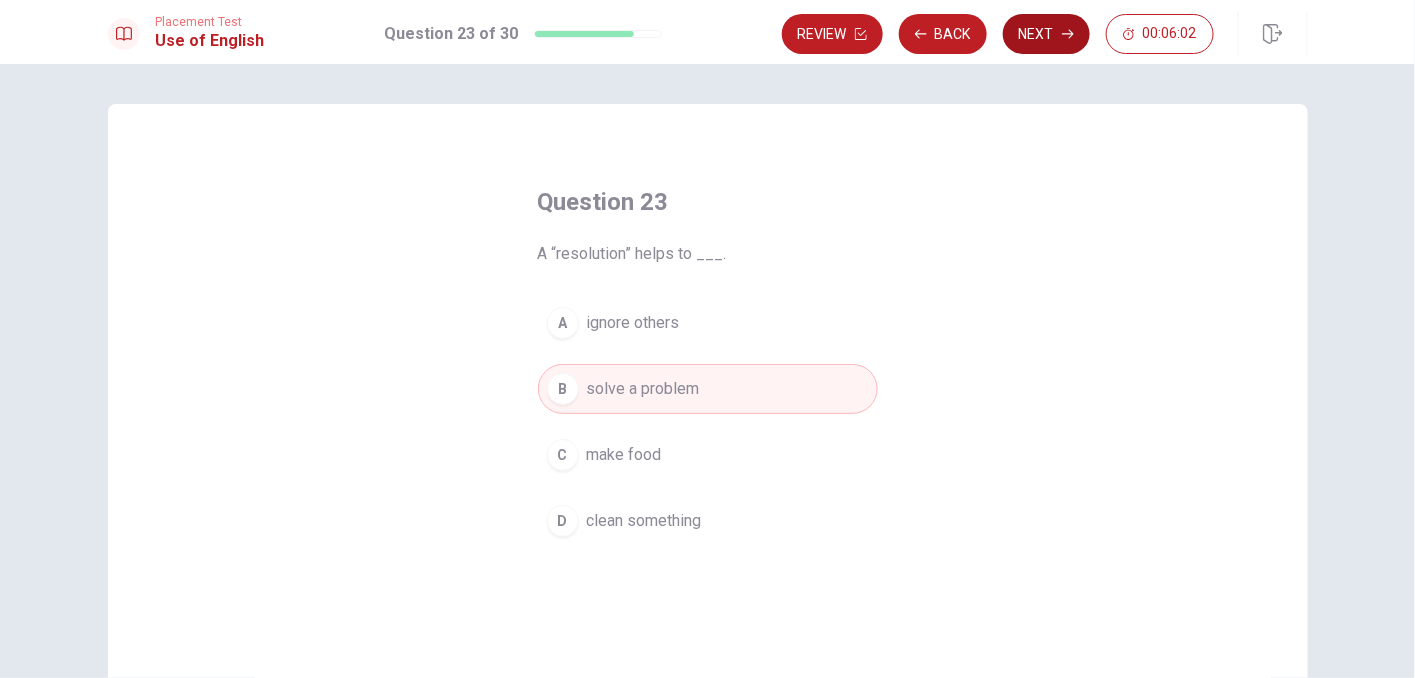 click on "Next" at bounding box center [1046, 34] 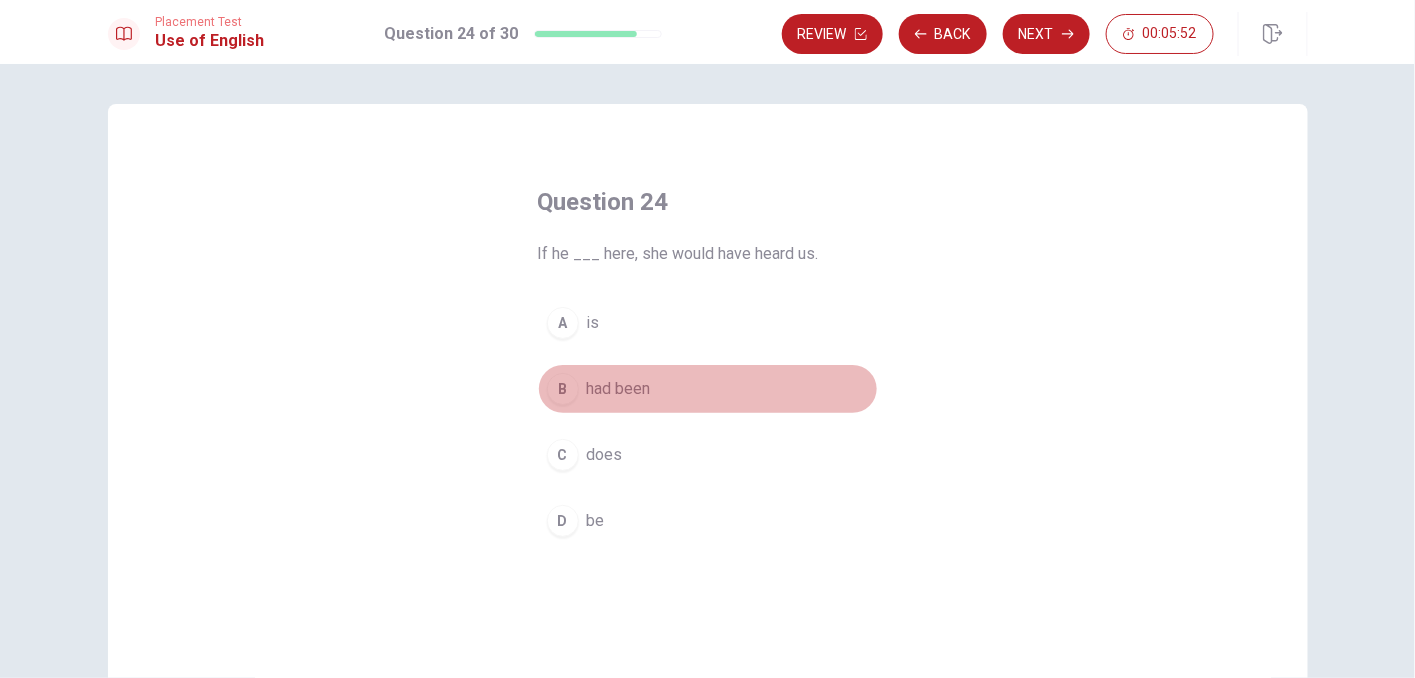 click on "had been" at bounding box center [619, 389] 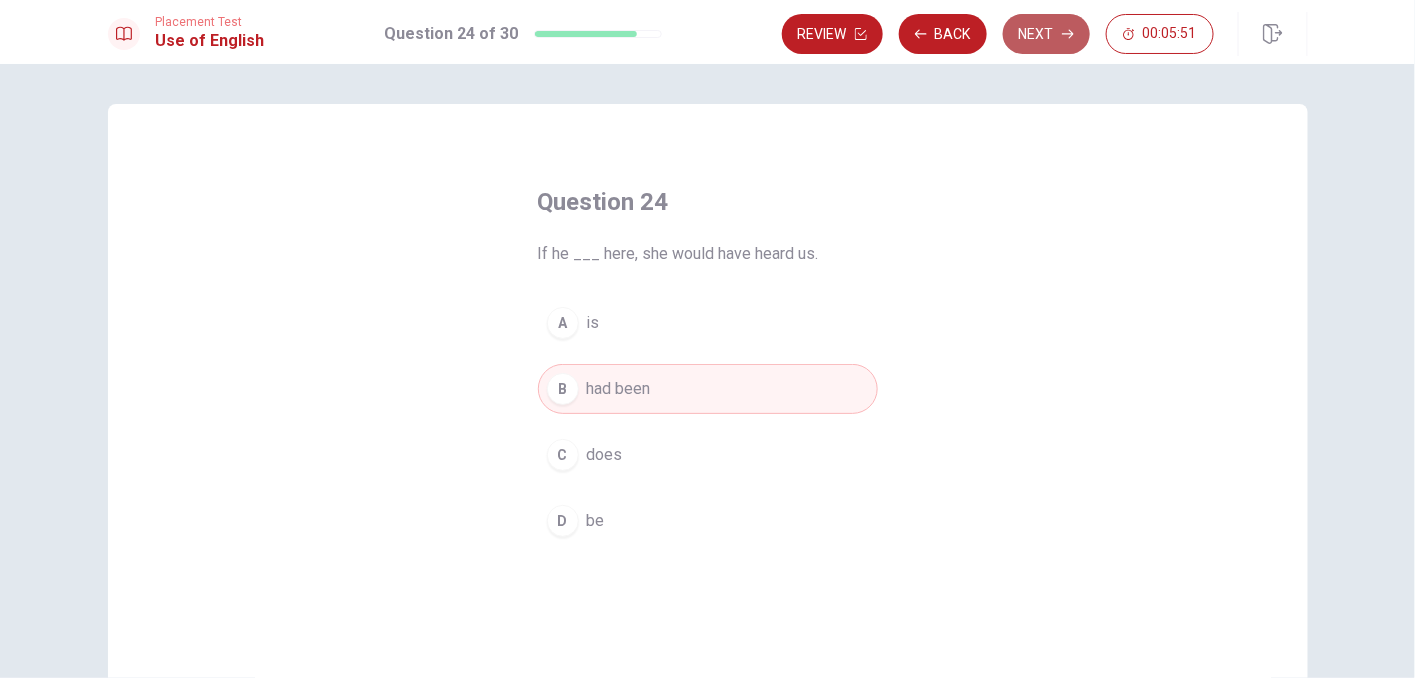 click on "Next" at bounding box center (1046, 34) 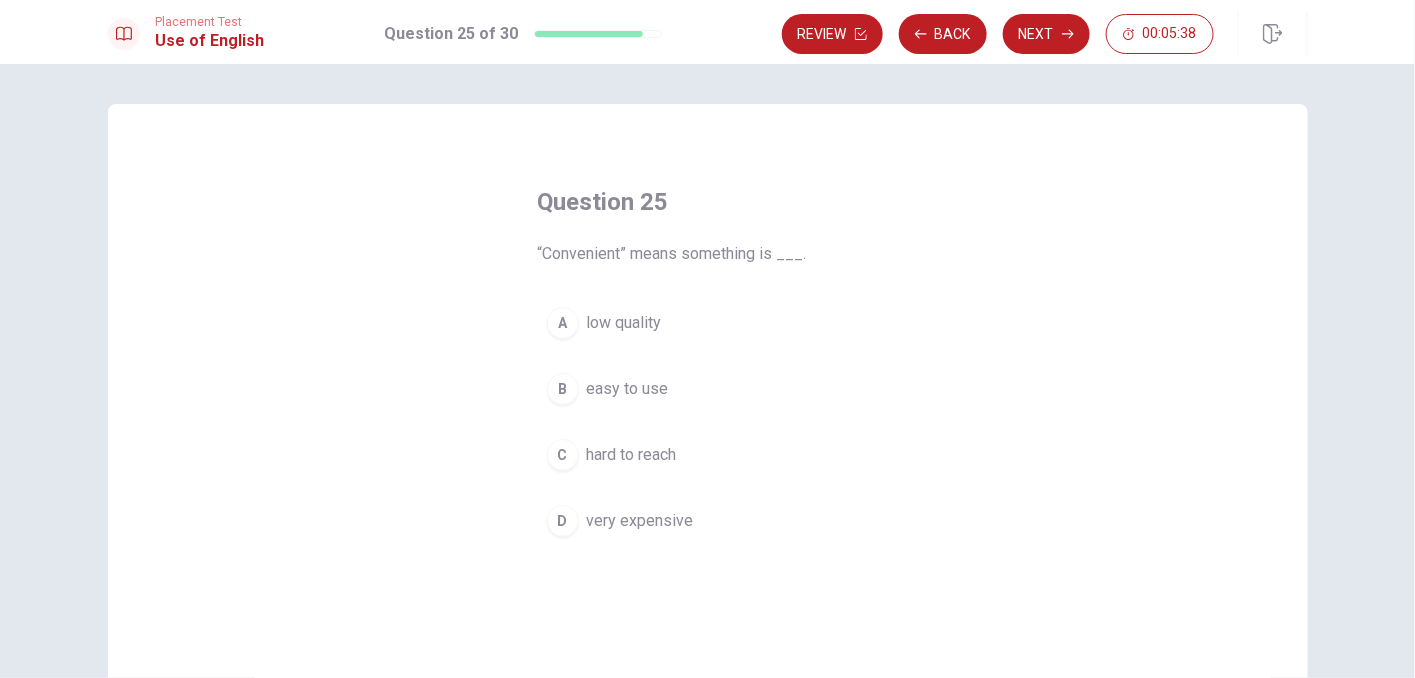 click on "low quality" at bounding box center (624, 323) 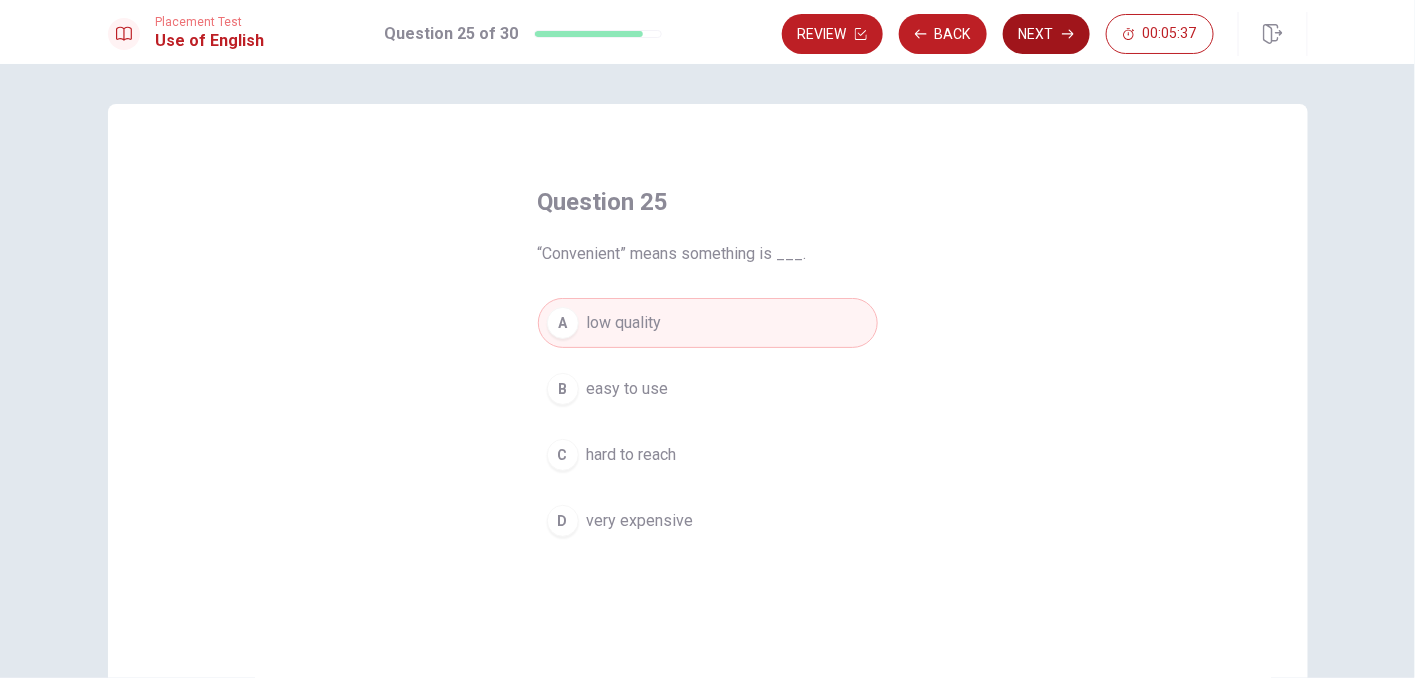 click on "Next" at bounding box center (1046, 34) 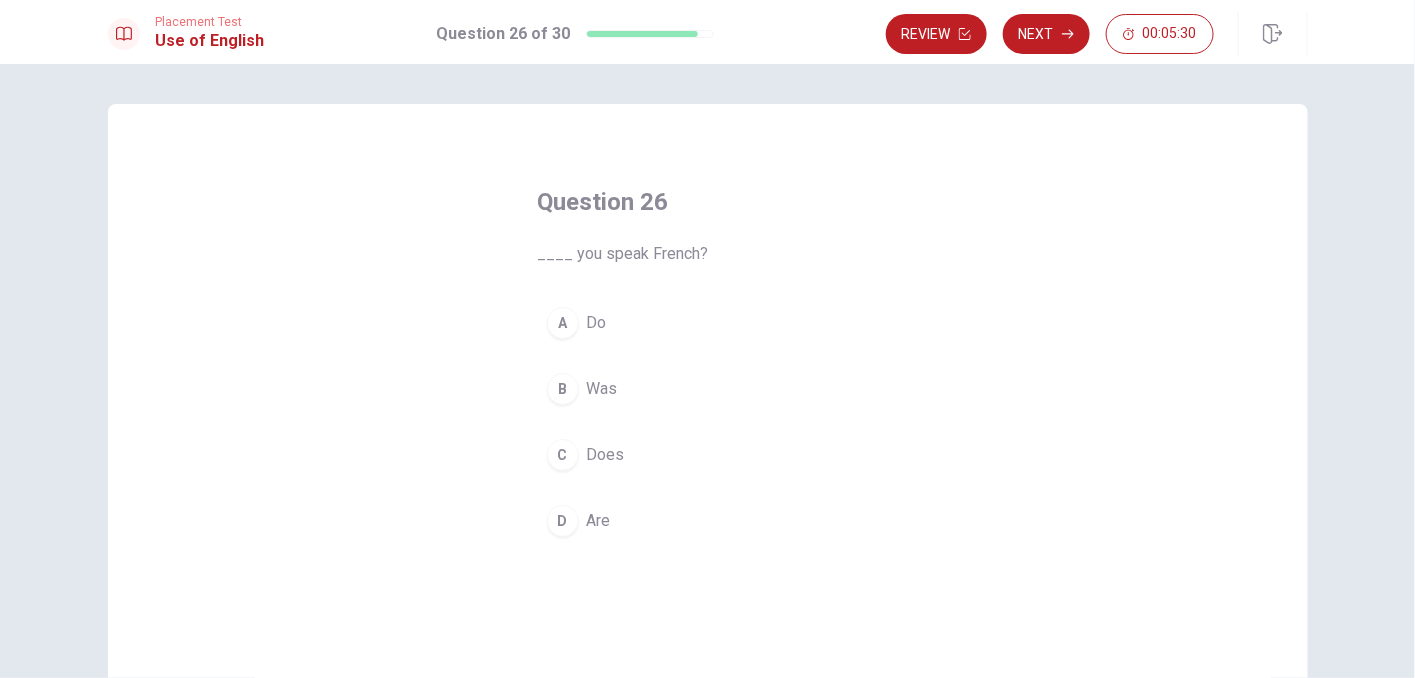 click on "Do" at bounding box center (597, 323) 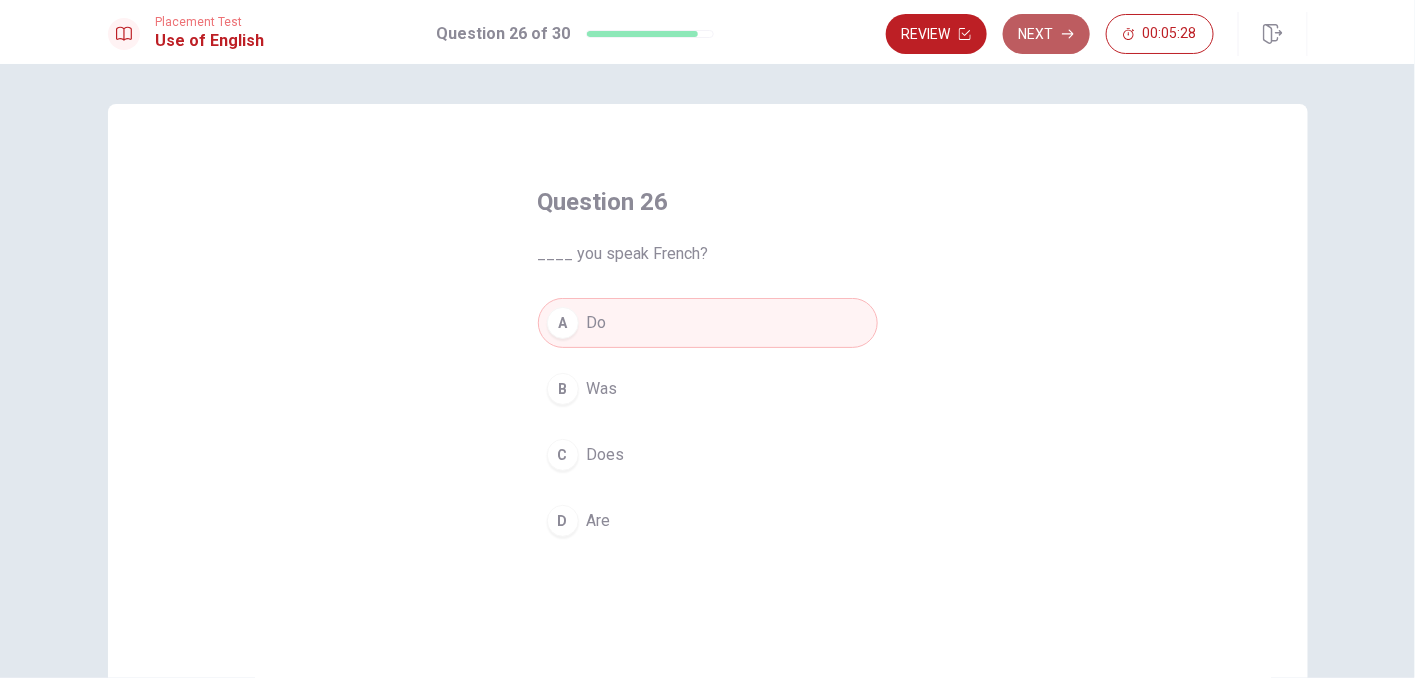 click on "Next" at bounding box center [1046, 34] 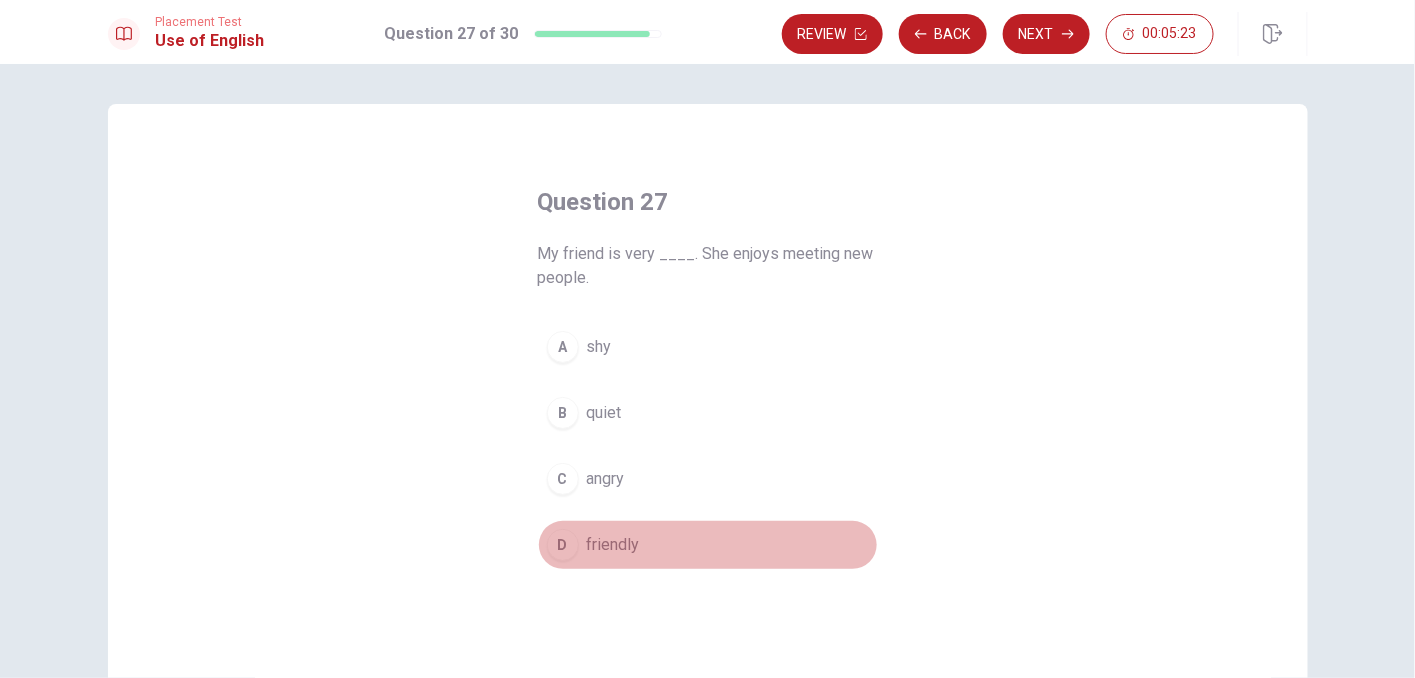 click on "friendly" at bounding box center [613, 545] 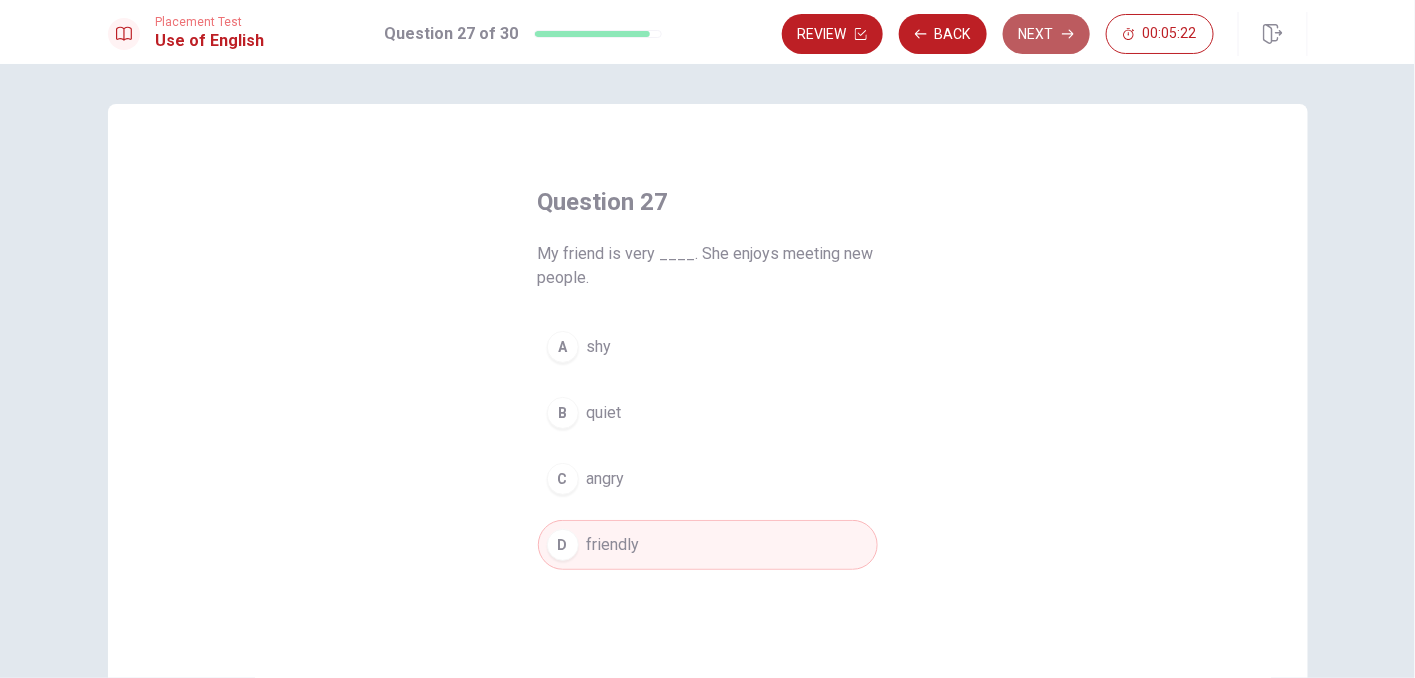 click on "Next" at bounding box center (1046, 34) 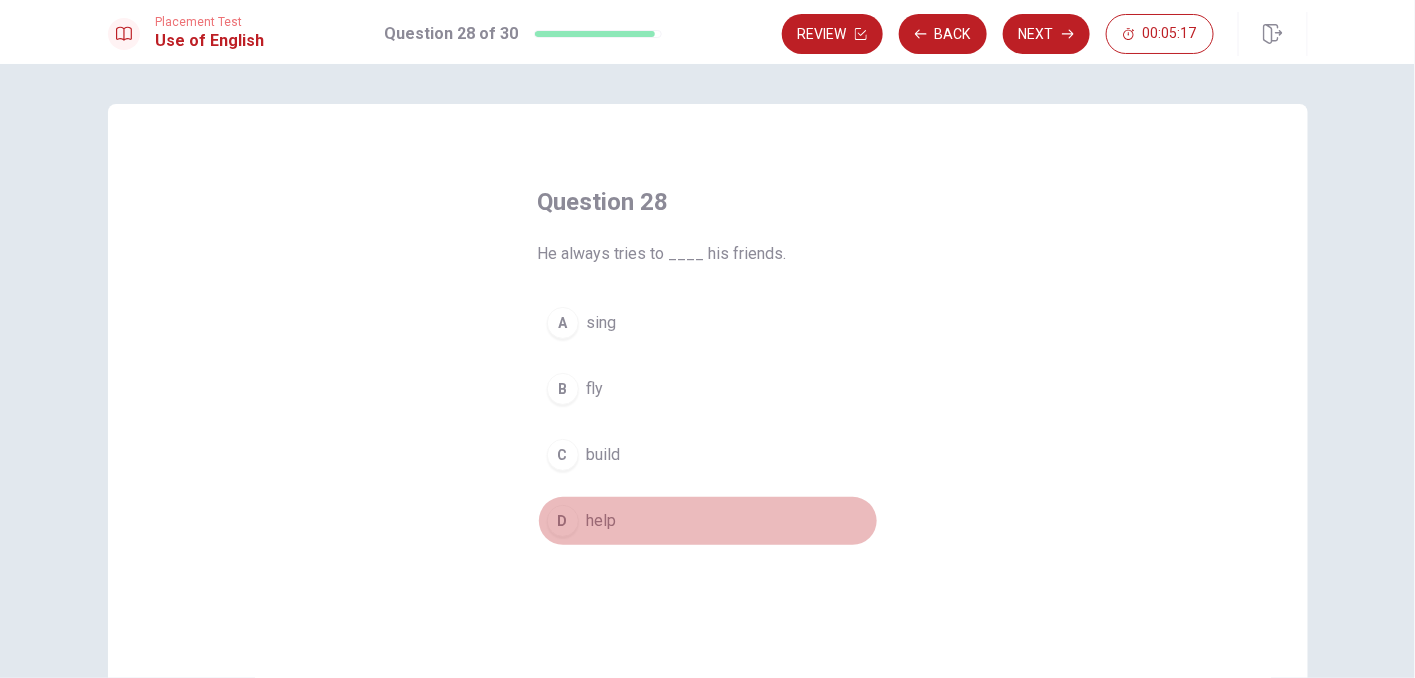 click on "D help" at bounding box center [708, 521] 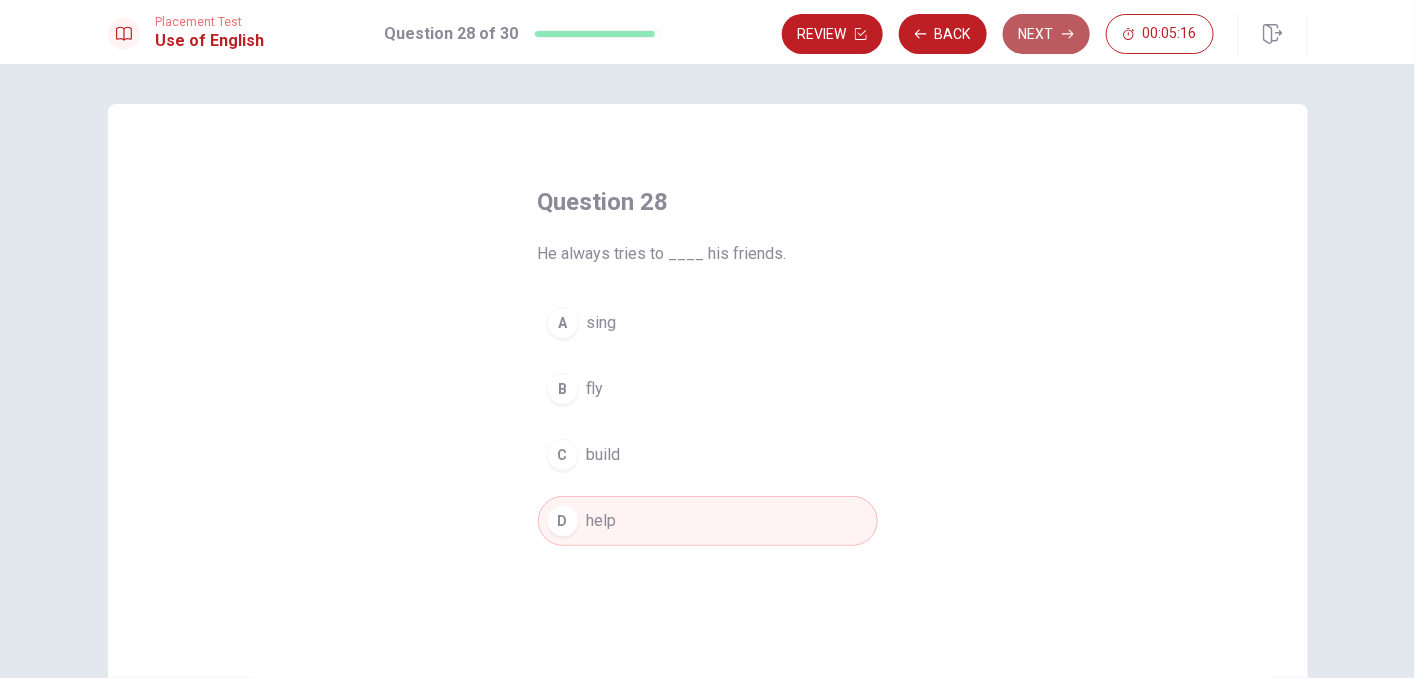 click on "Next" at bounding box center [1046, 34] 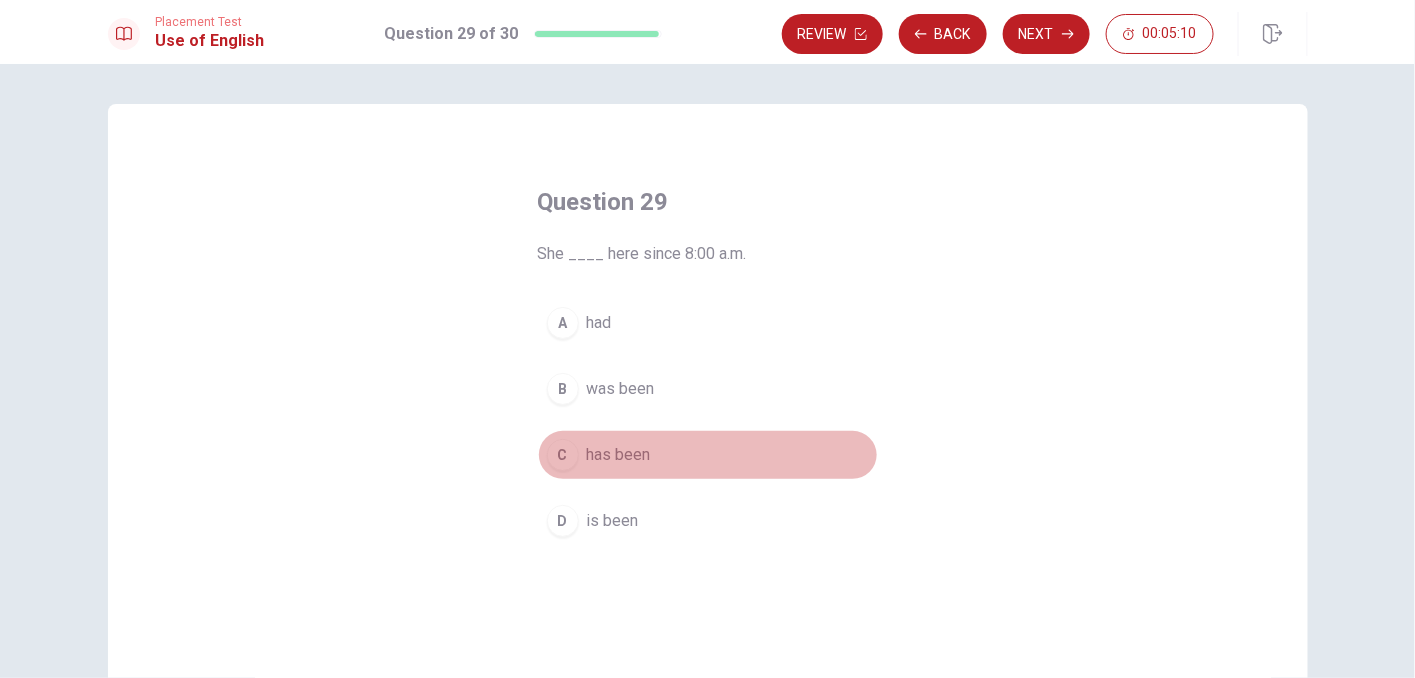 click on "has been" at bounding box center [619, 455] 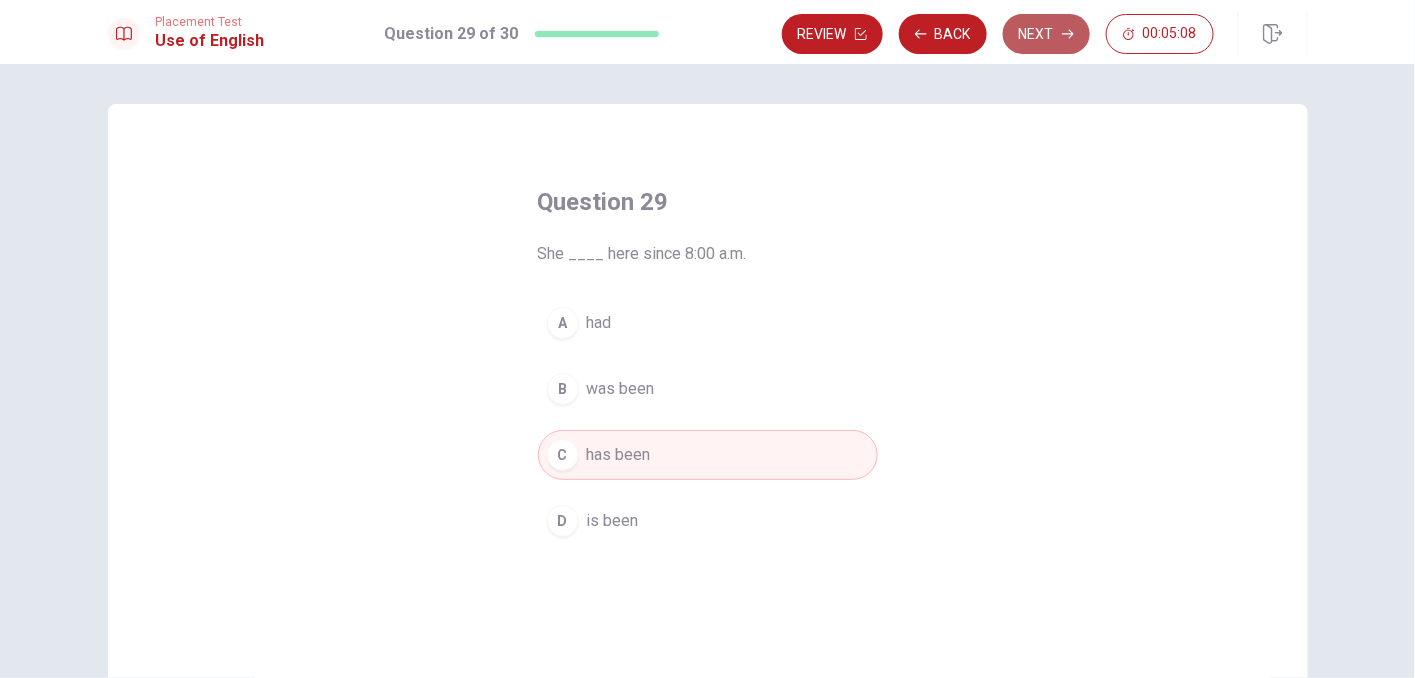 click on "Next" at bounding box center [1046, 34] 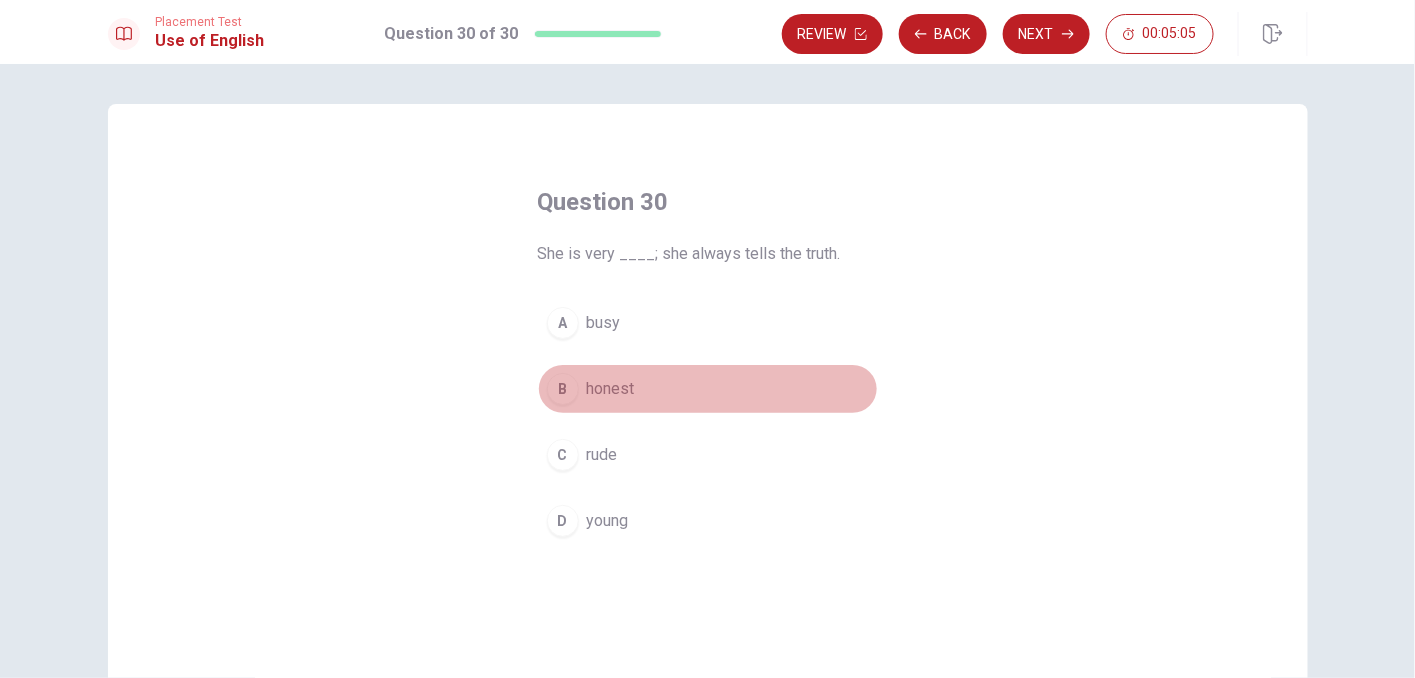 click on "honest" at bounding box center (611, 389) 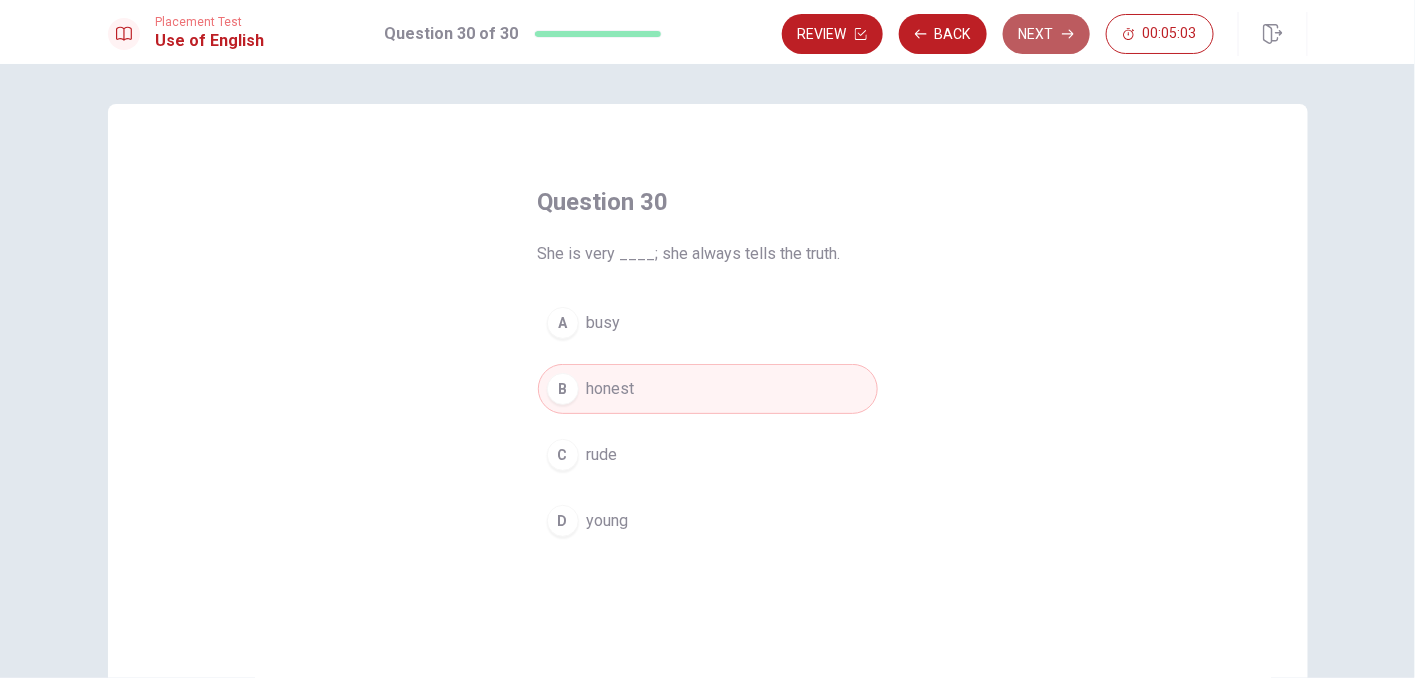 click on "Next" at bounding box center [1046, 34] 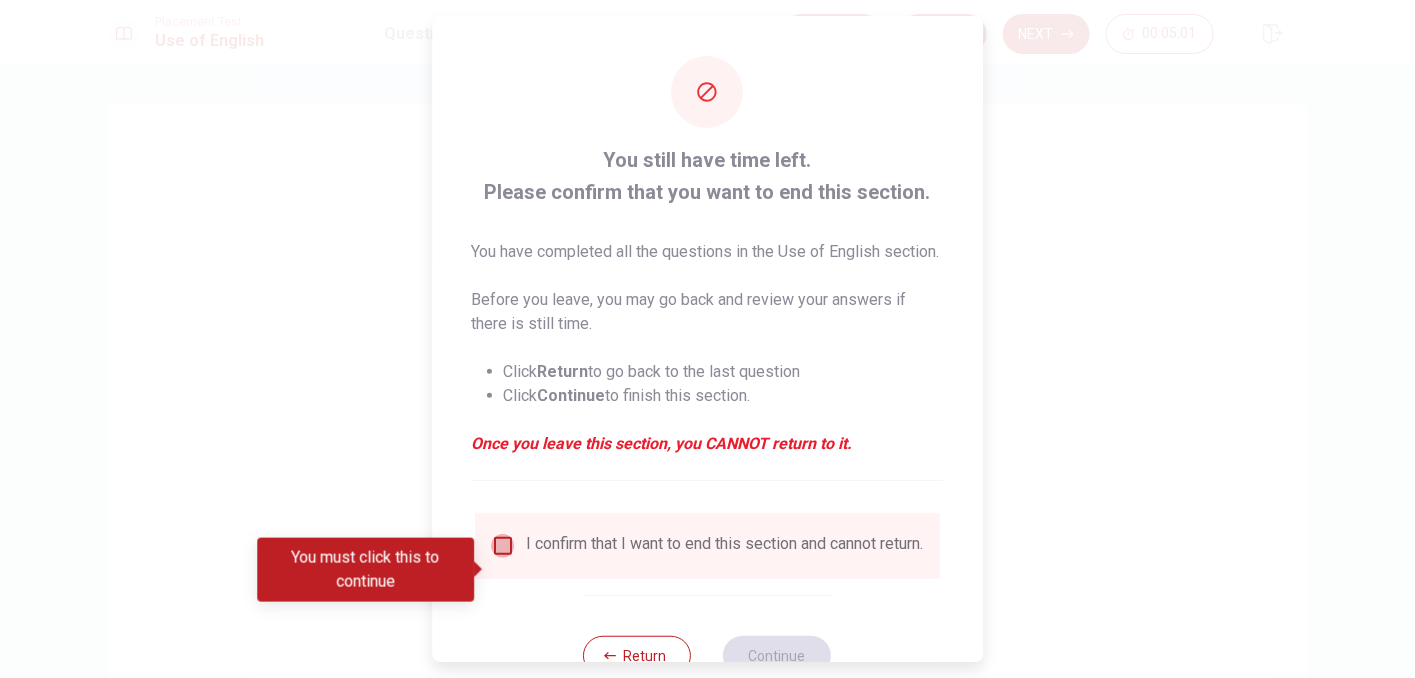 click at bounding box center (503, 546) 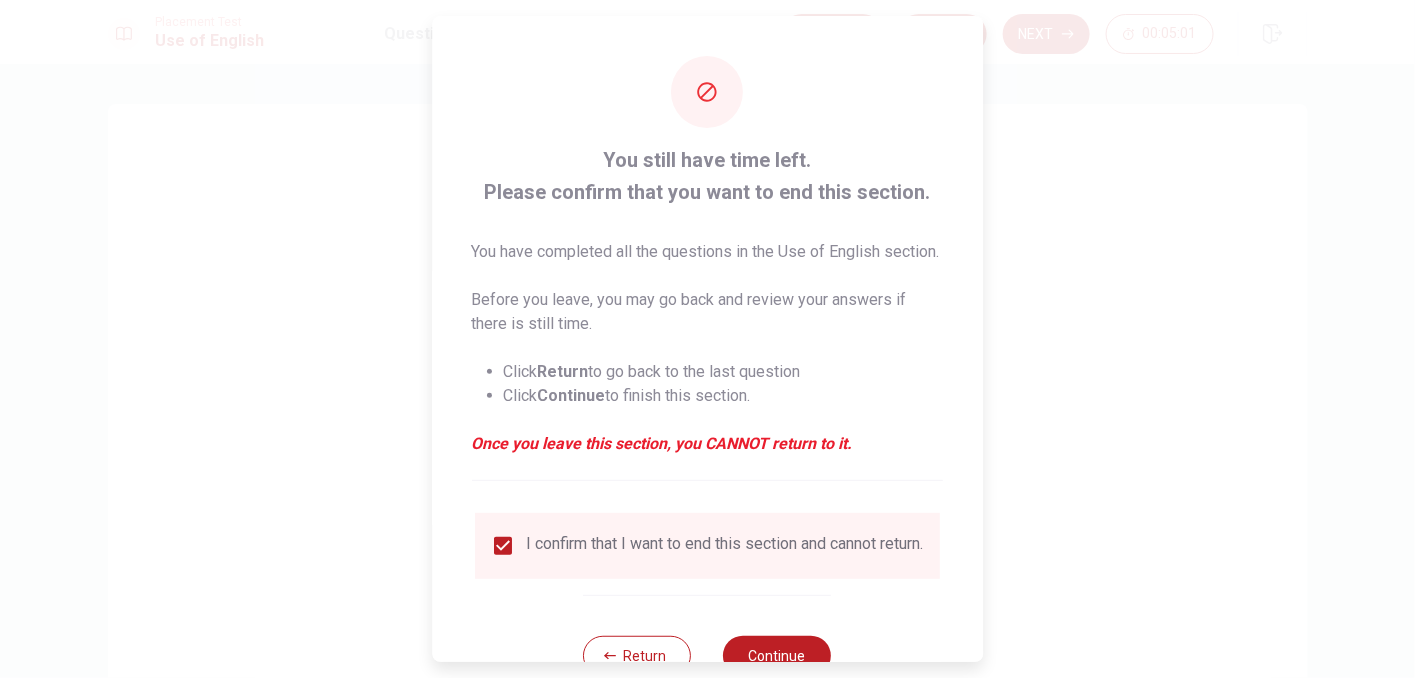 scroll, scrollTop: 91, scrollLeft: 0, axis: vertical 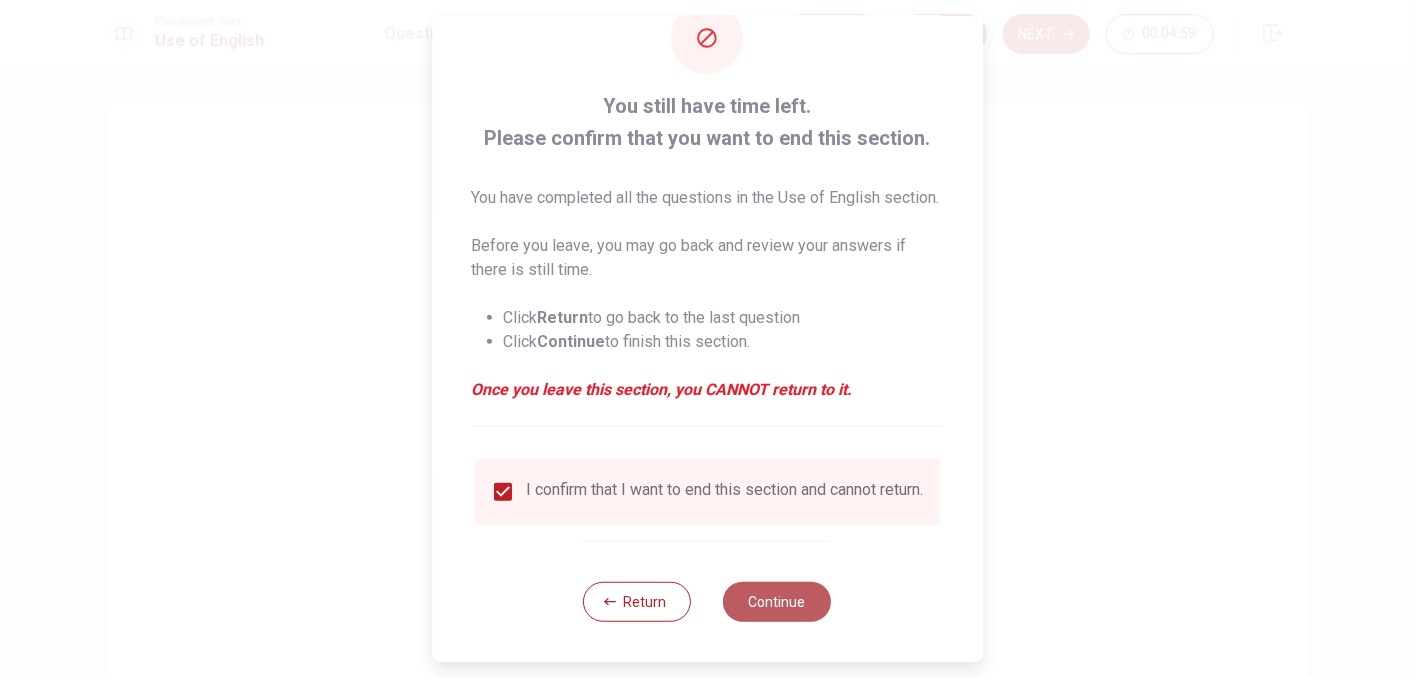click on "Continue" at bounding box center [778, 602] 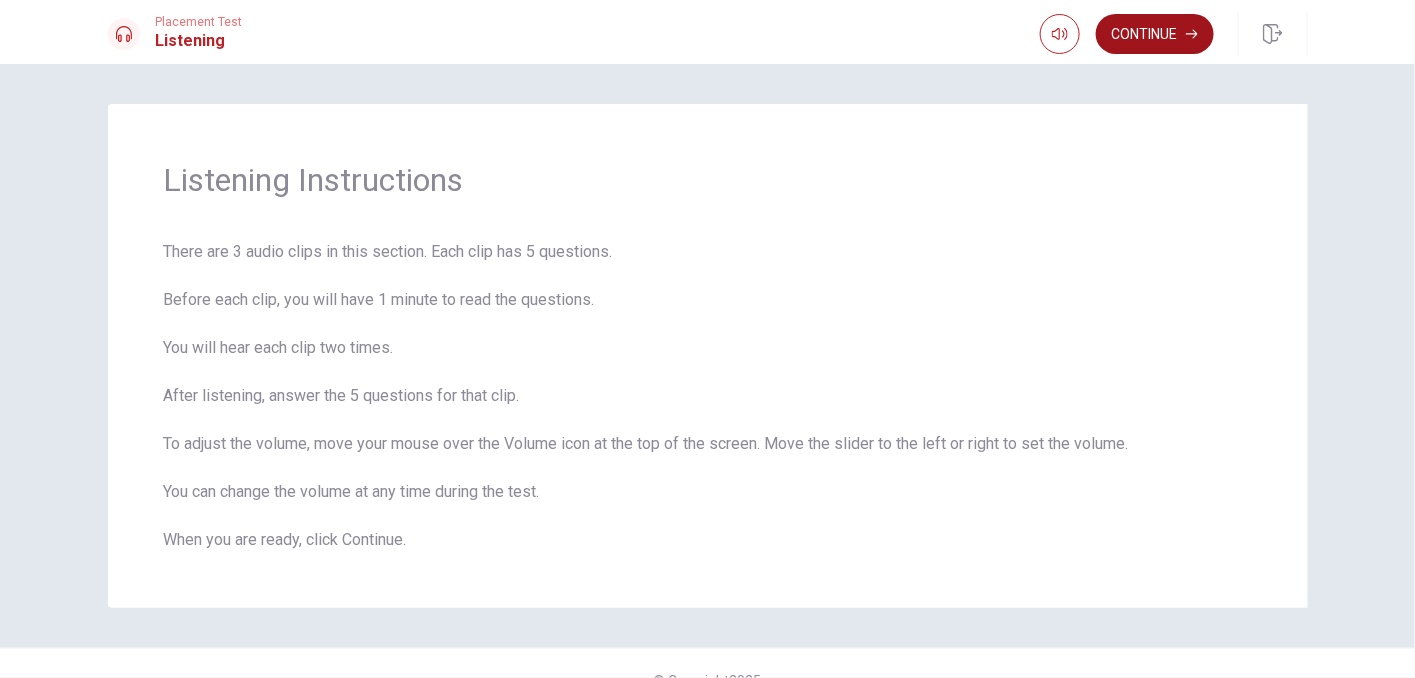 click on "Continue" at bounding box center [1155, 34] 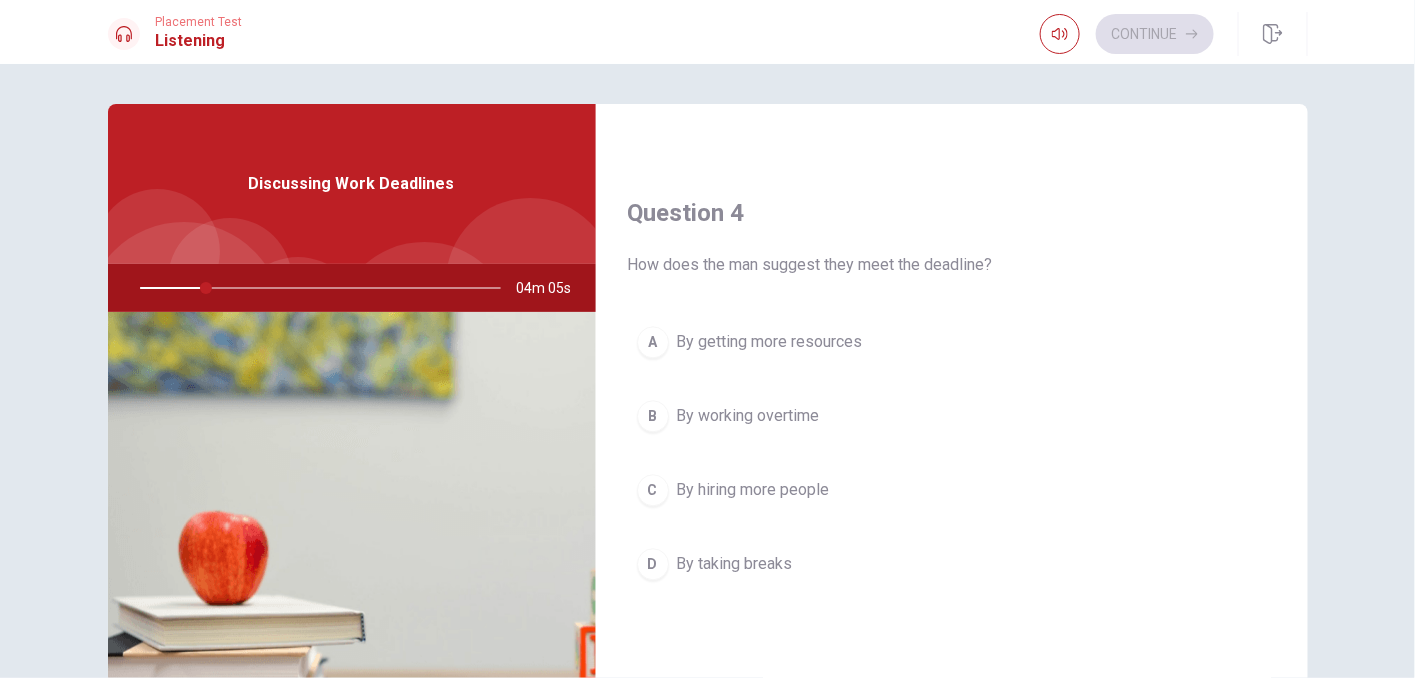 scroll, scrollTop: 1854, scrollLeft: 0, axis: vertical 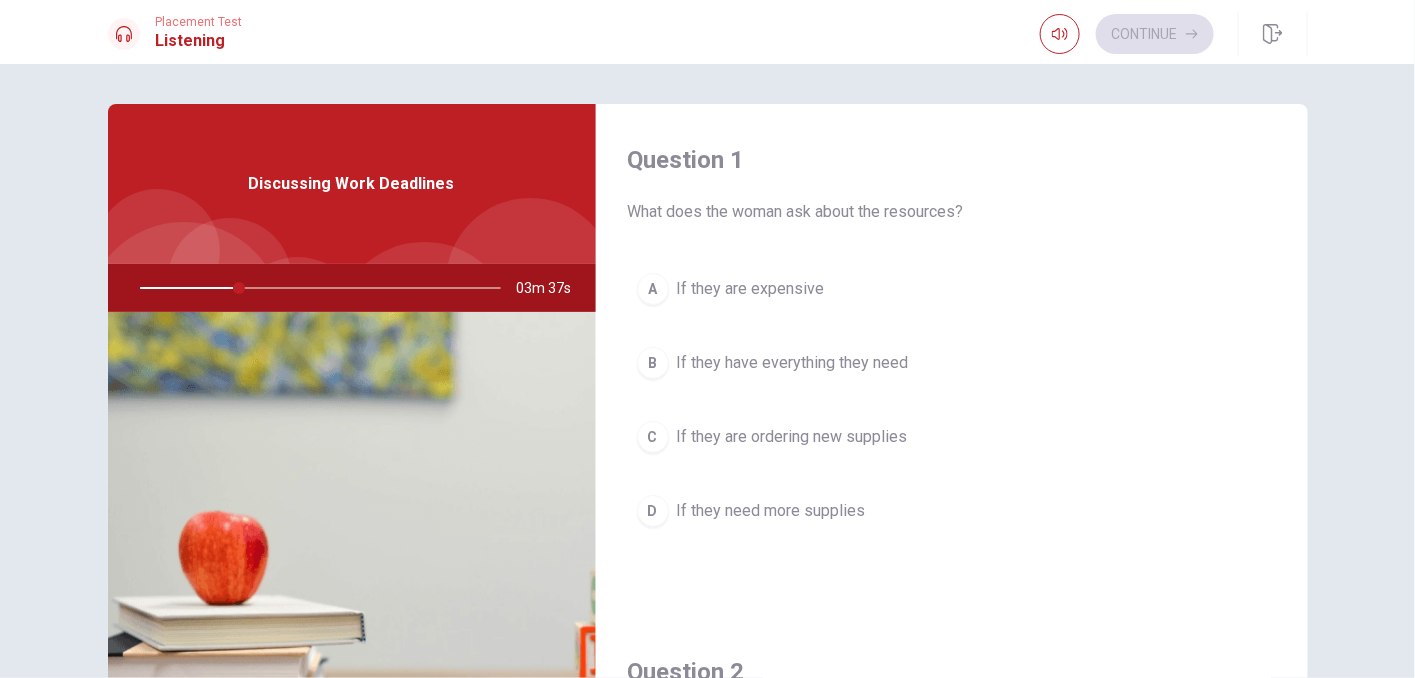 drag, startPoint x: 231, startPoint y: 287, endPoint x: 198, endPoint y: 284, distance: 33.13608 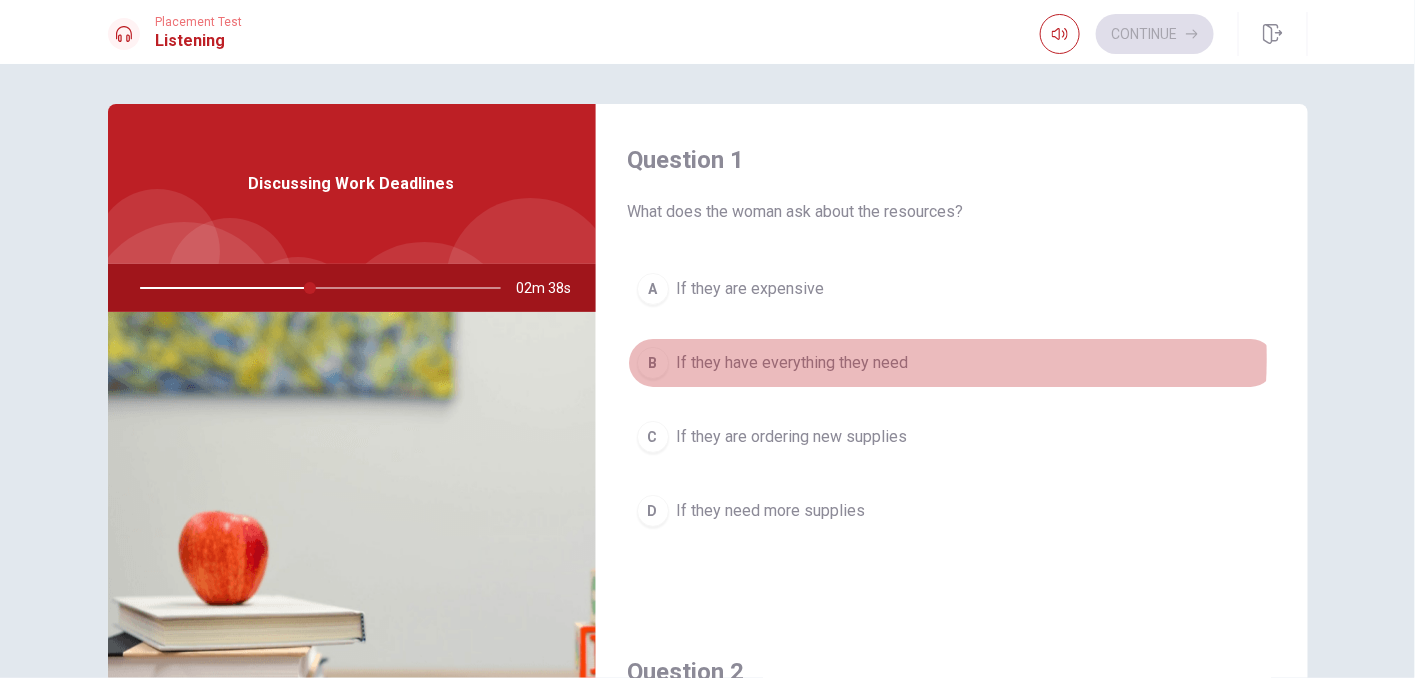 click on "If they have everything they need" at bounding box center (793, 363) 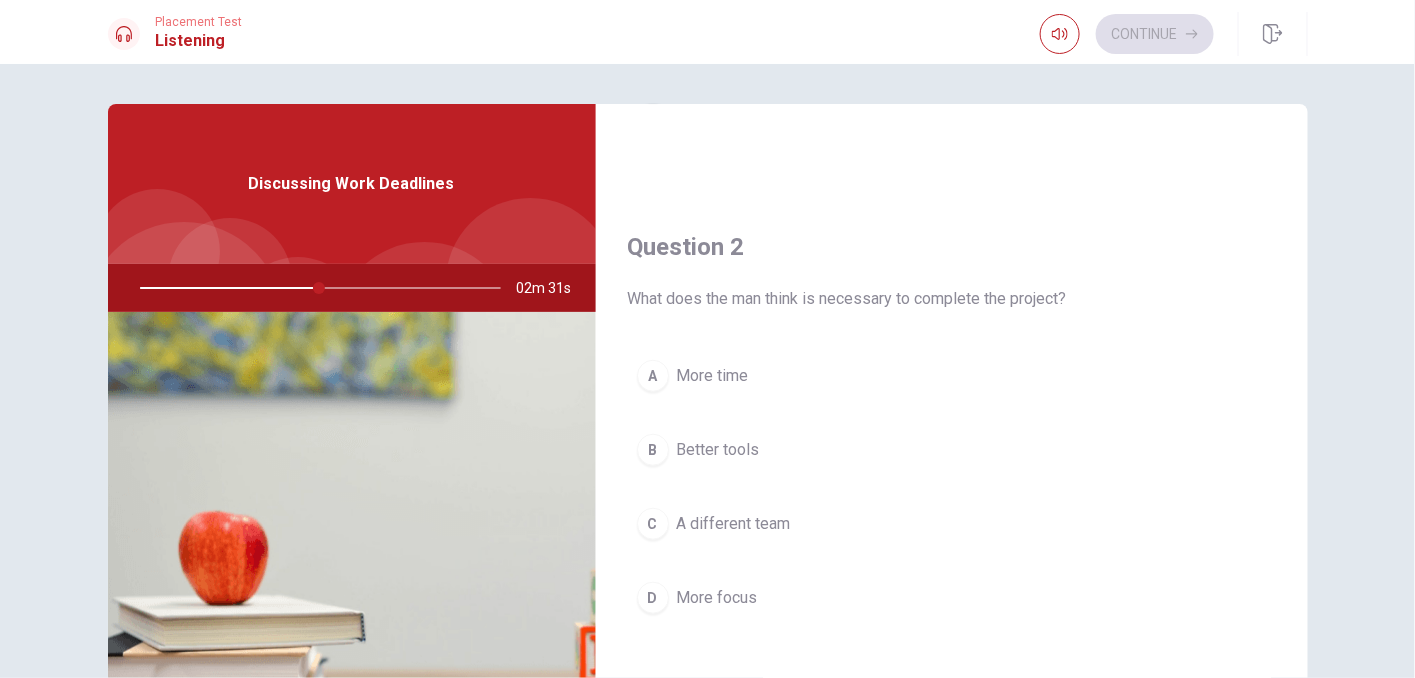 scroll, scrollTop: 480, scrollLeft: 0, axis: vertical 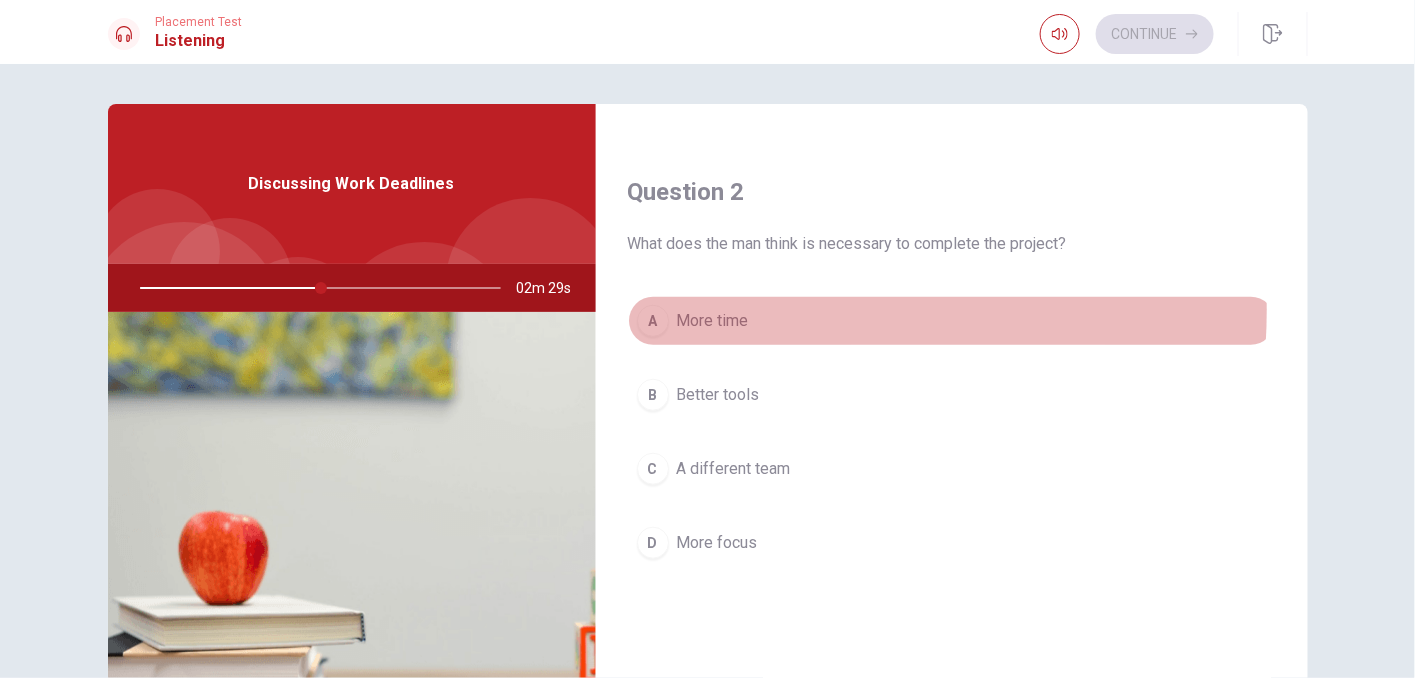 click on "More time" at bounding box center (713, 321) 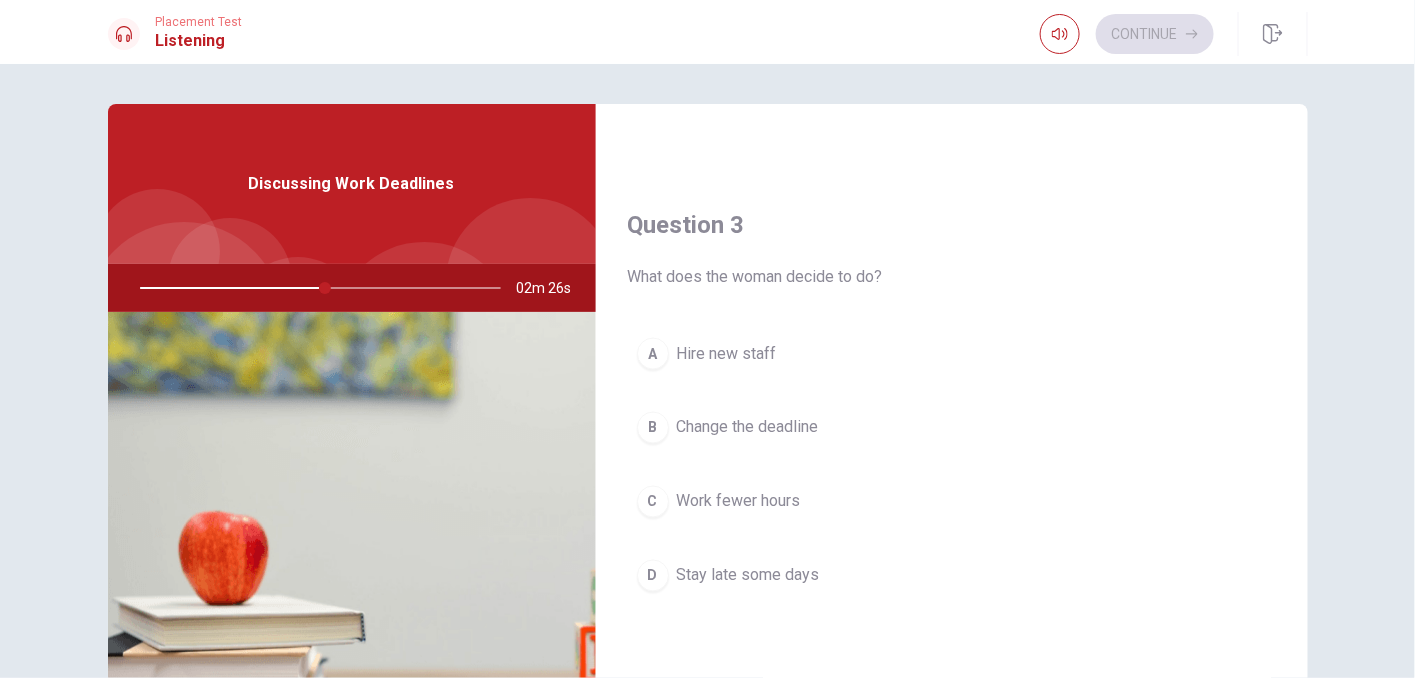 scroll, scrollTop: 960, scrollLeft: 0, axis: vertical 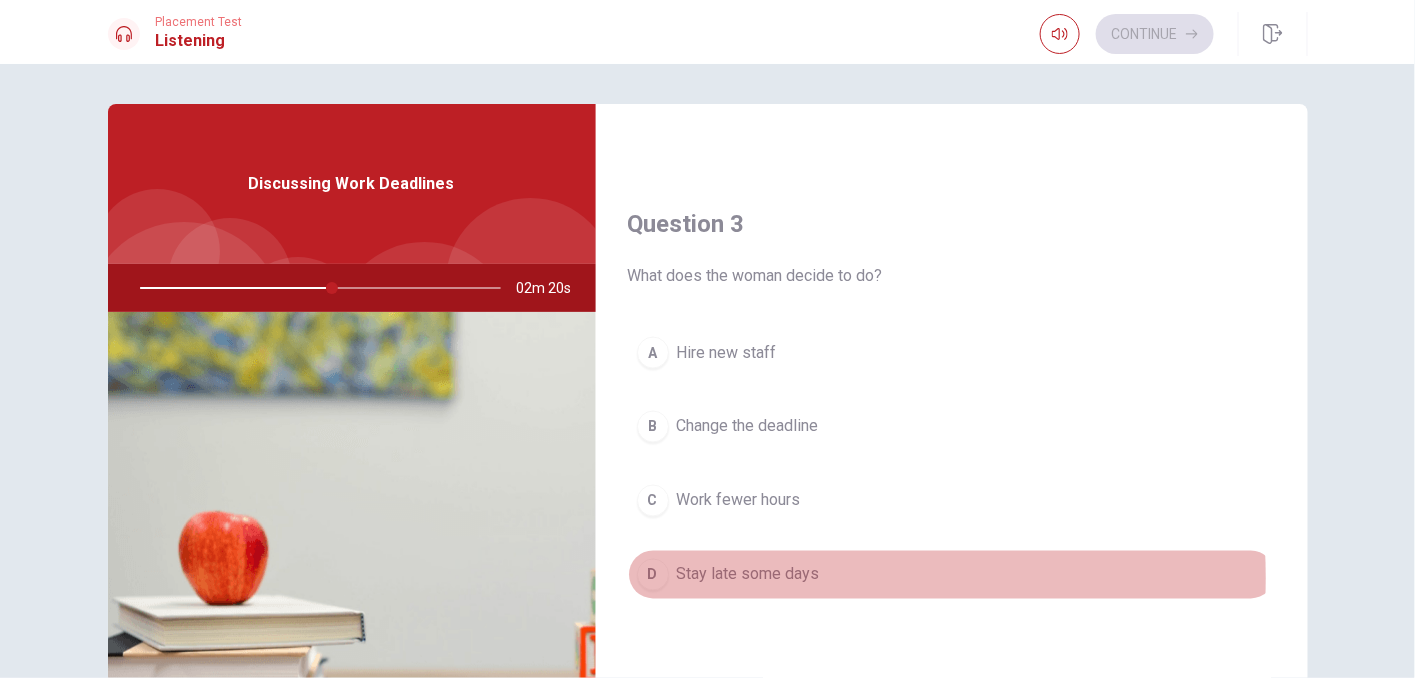 click on "Stay late some days" at bounding box center (748, 575) 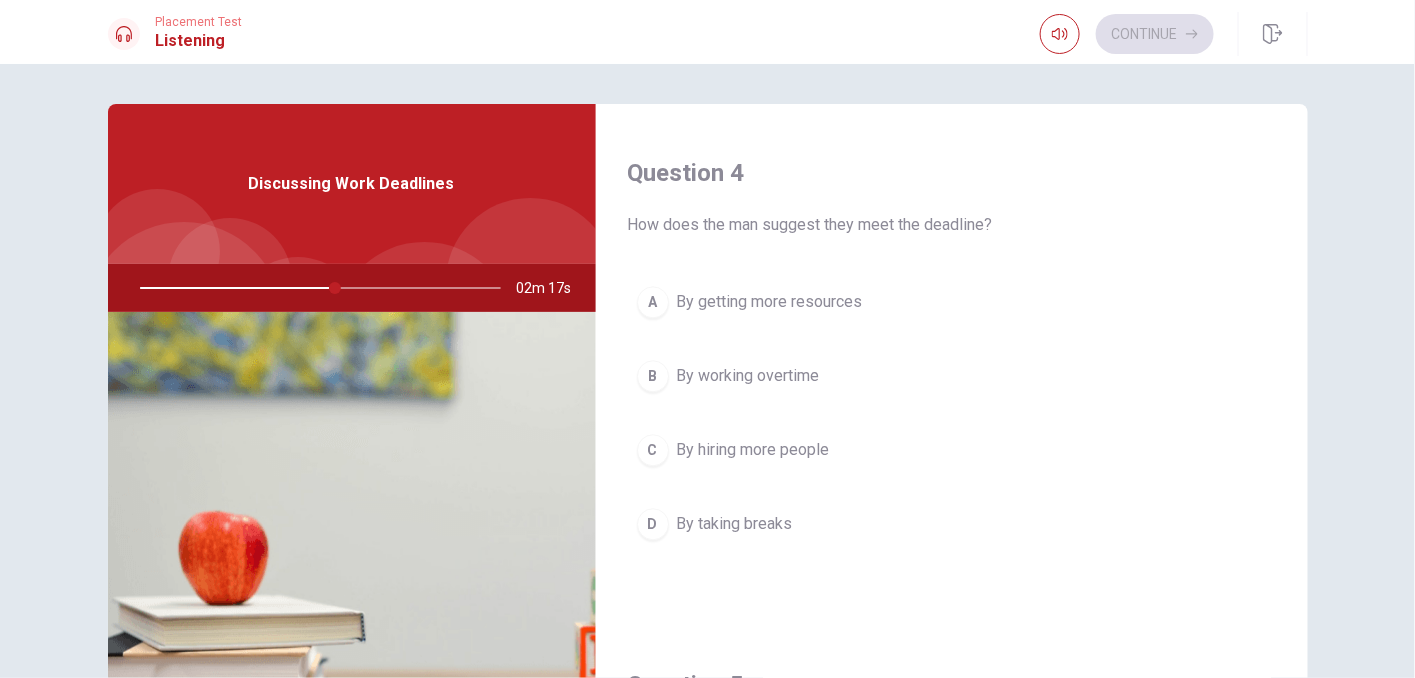 scroll, scrollTop: 1522, scrollLeft: 0, axis: vertical 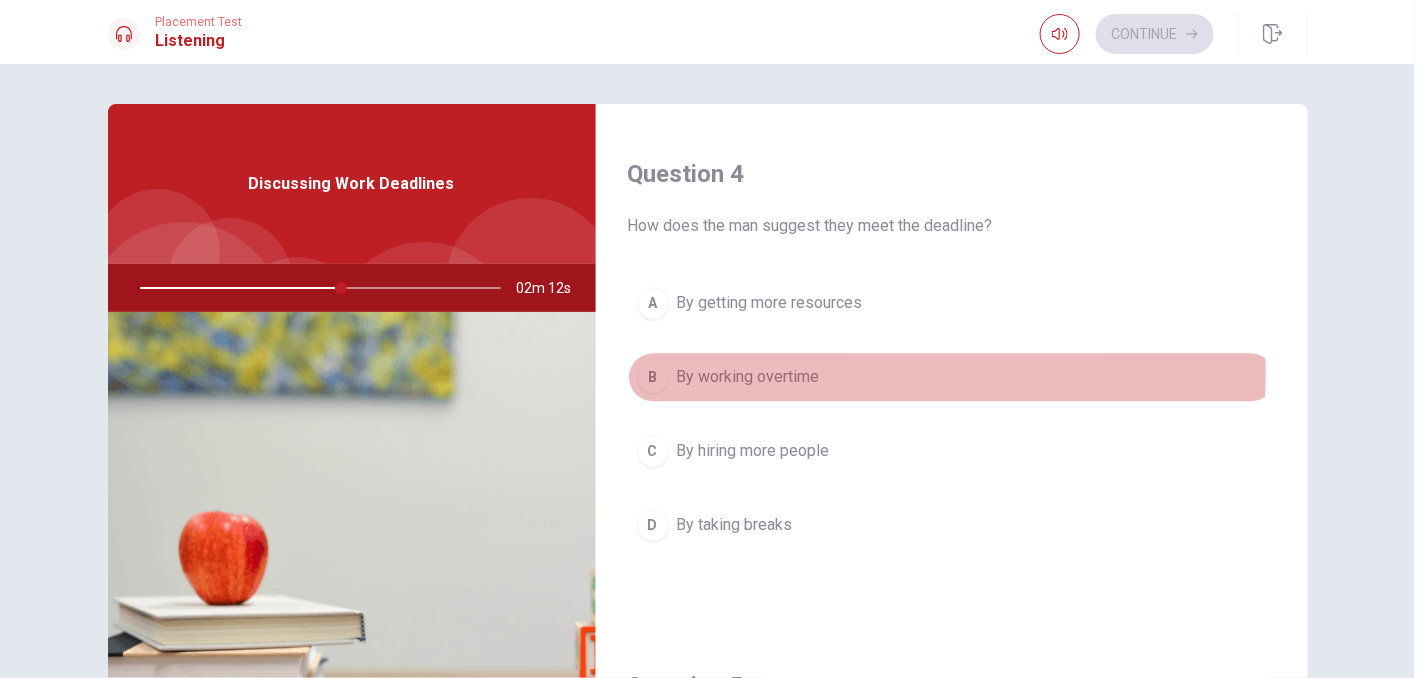 click on "By working overtime" at bounding box center [748, 377] 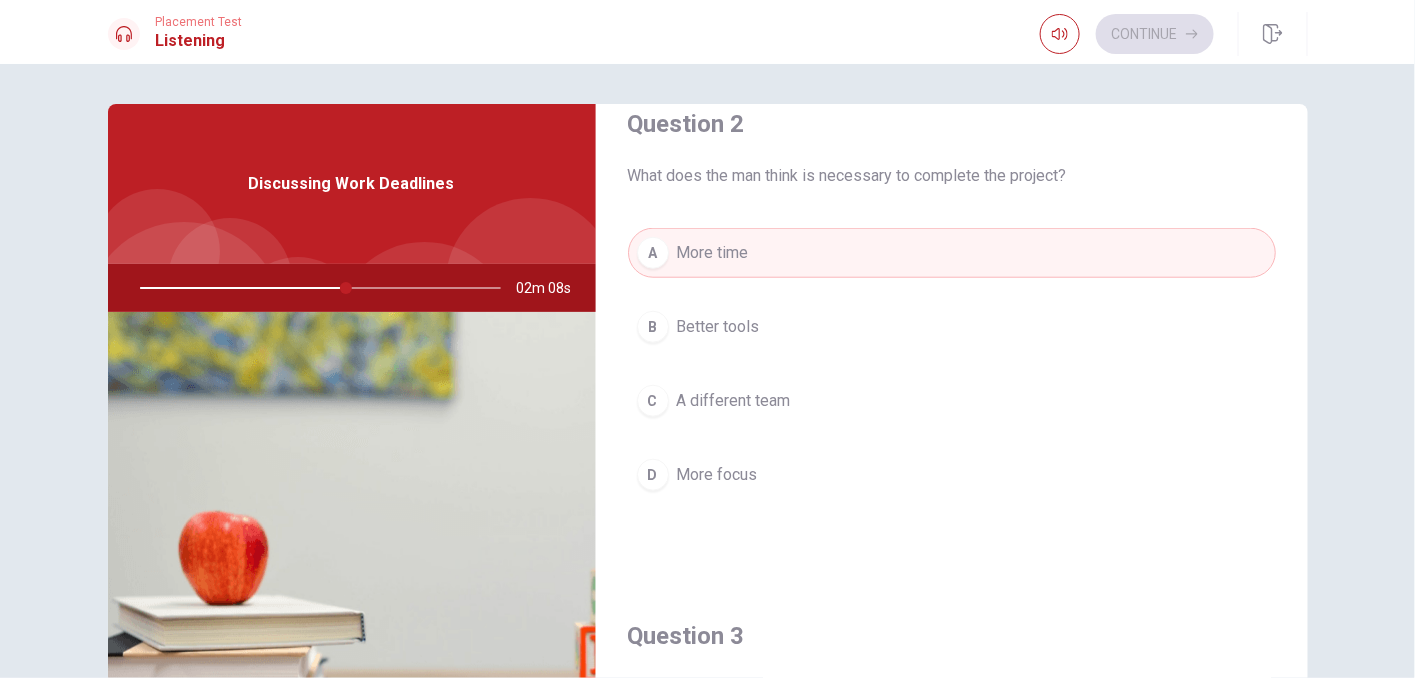 scroll, scrollTop: 548, scrollLeft: 0, axis: vertical 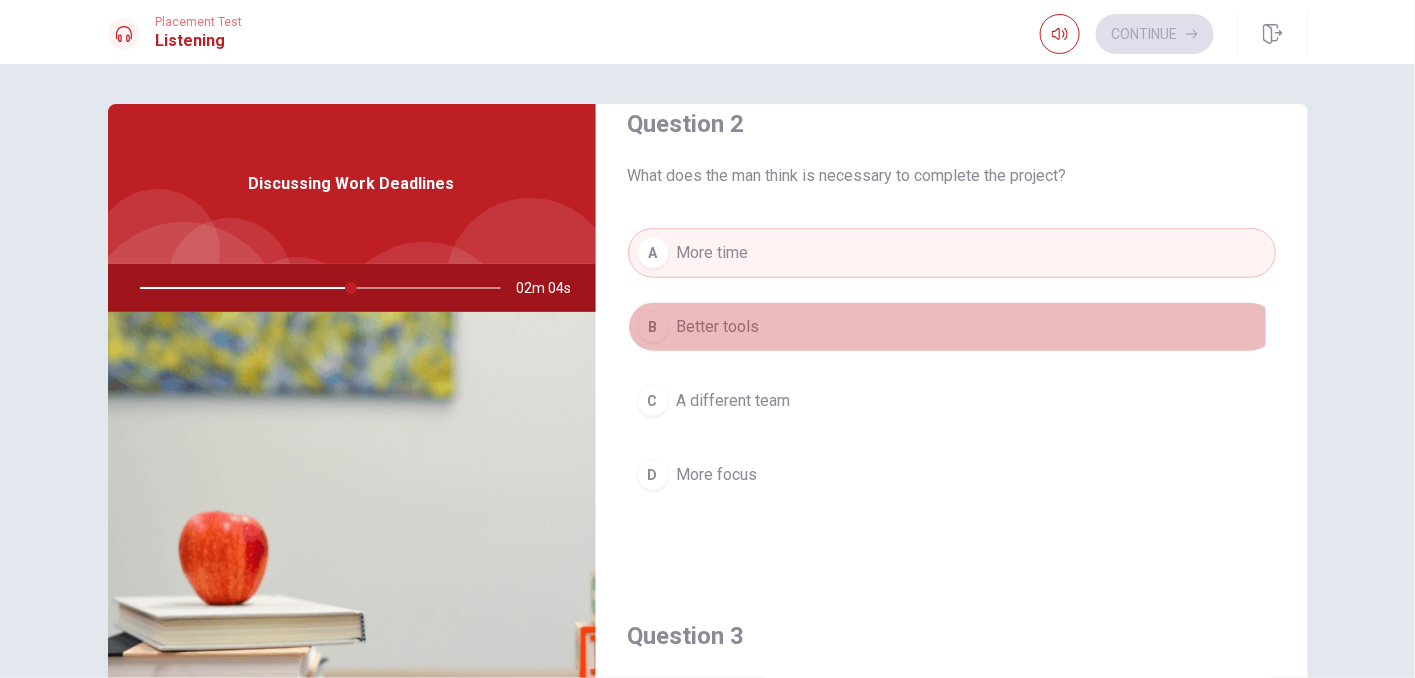 click on "Better tools" at bounding box center (718, 327) 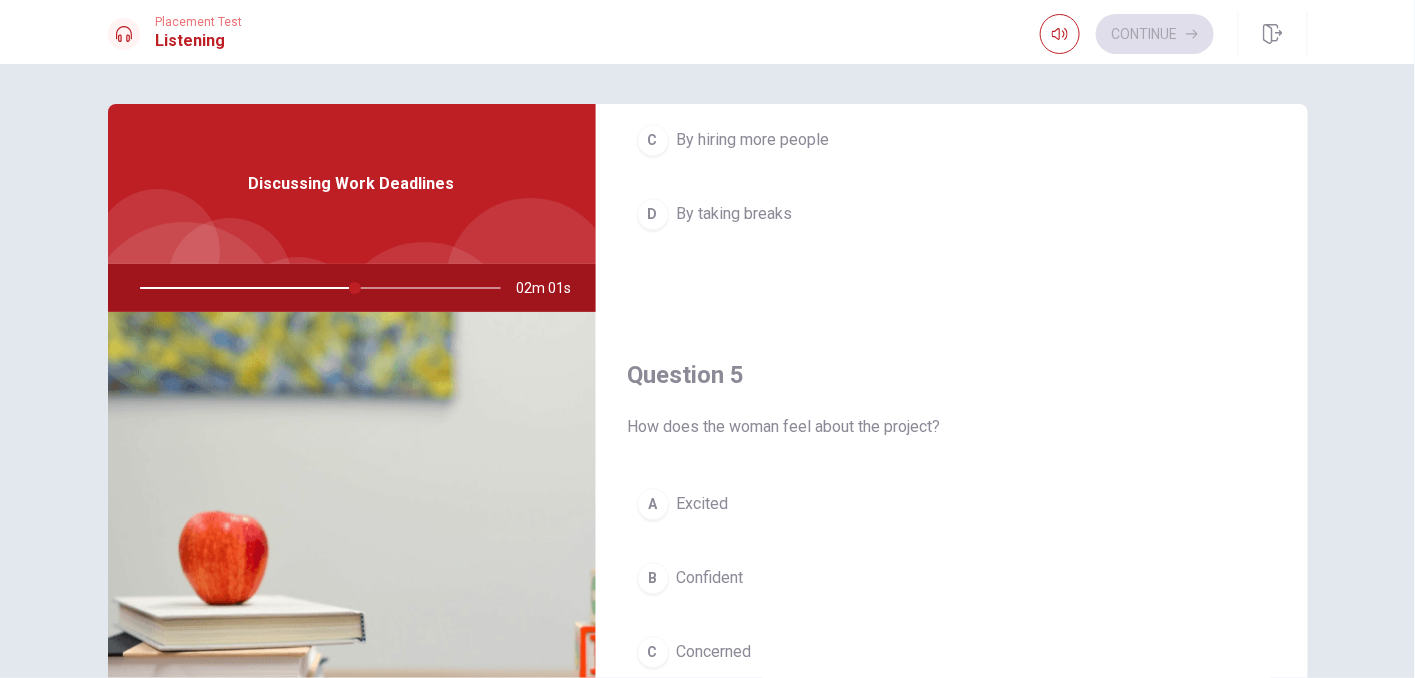 scroll, scrollTop: 1854, scrollLeft: 0, axis: vertical 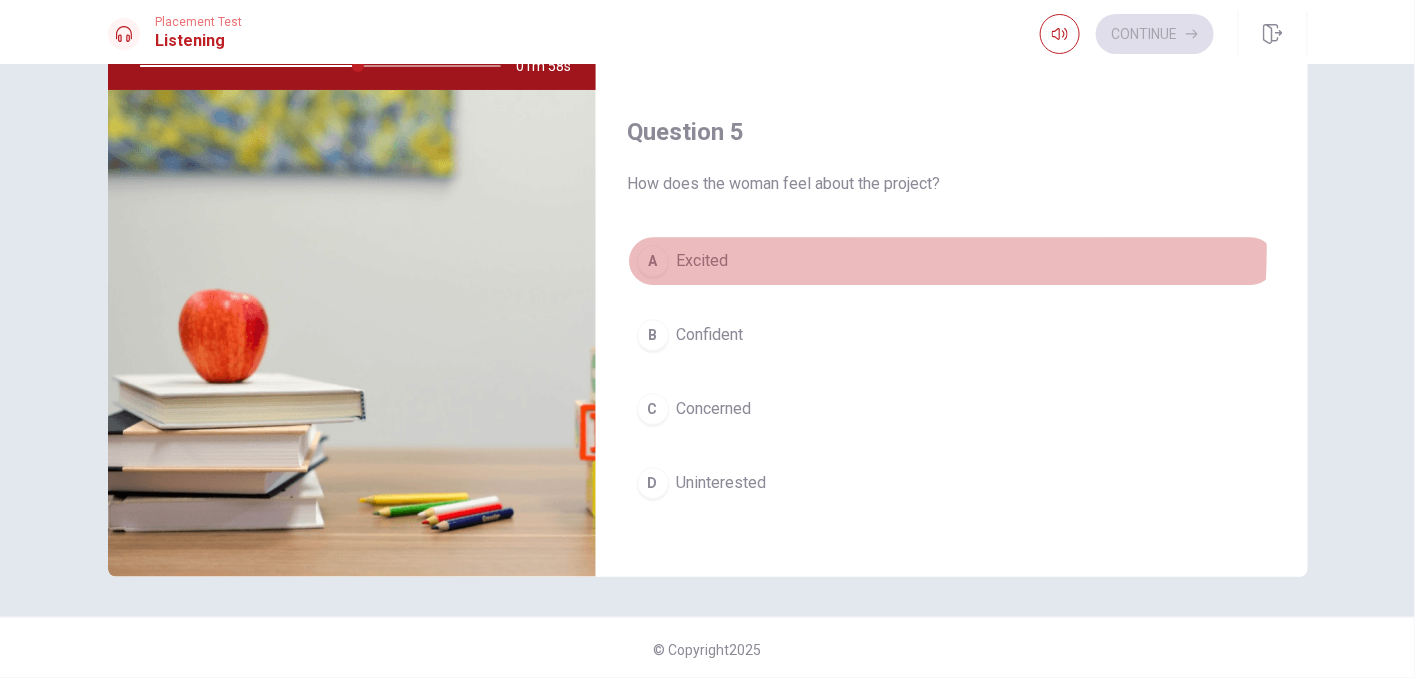 click on "Excited" at bounding box center [703, 261] 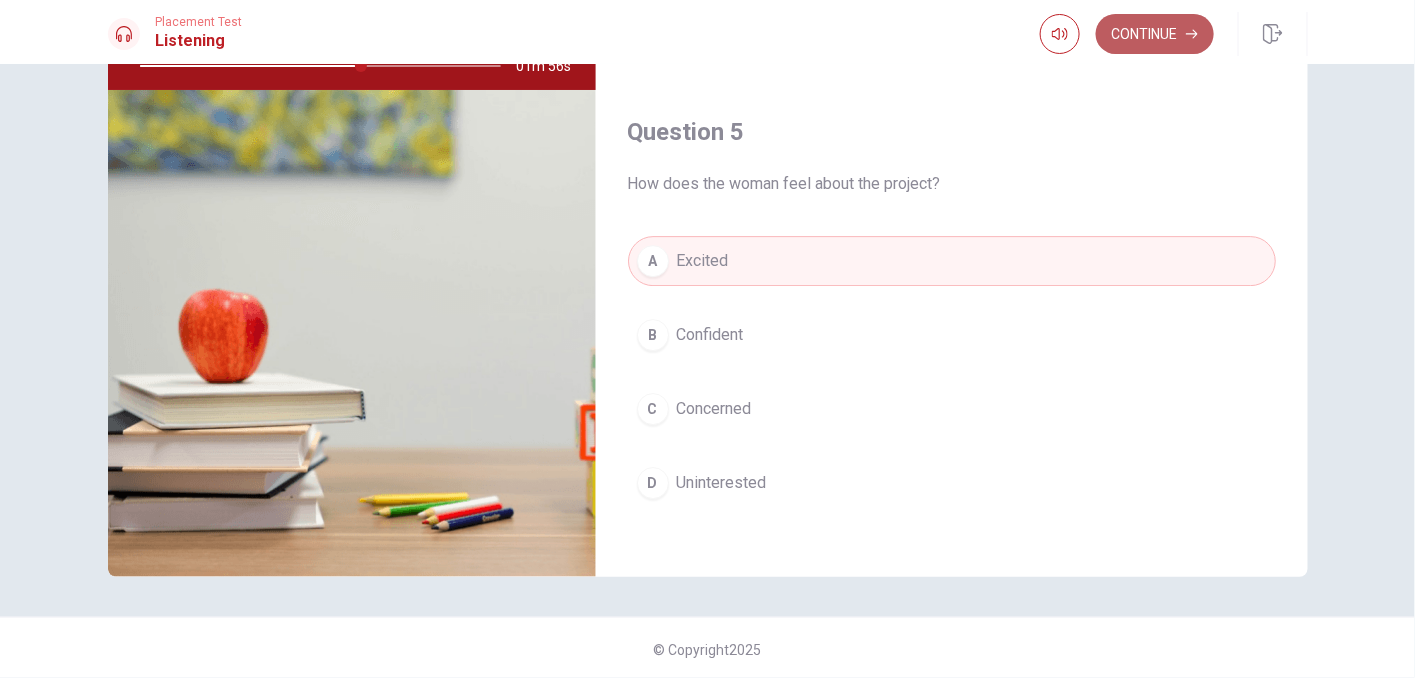 click on "Continue" at bounding box center [1155, 34] 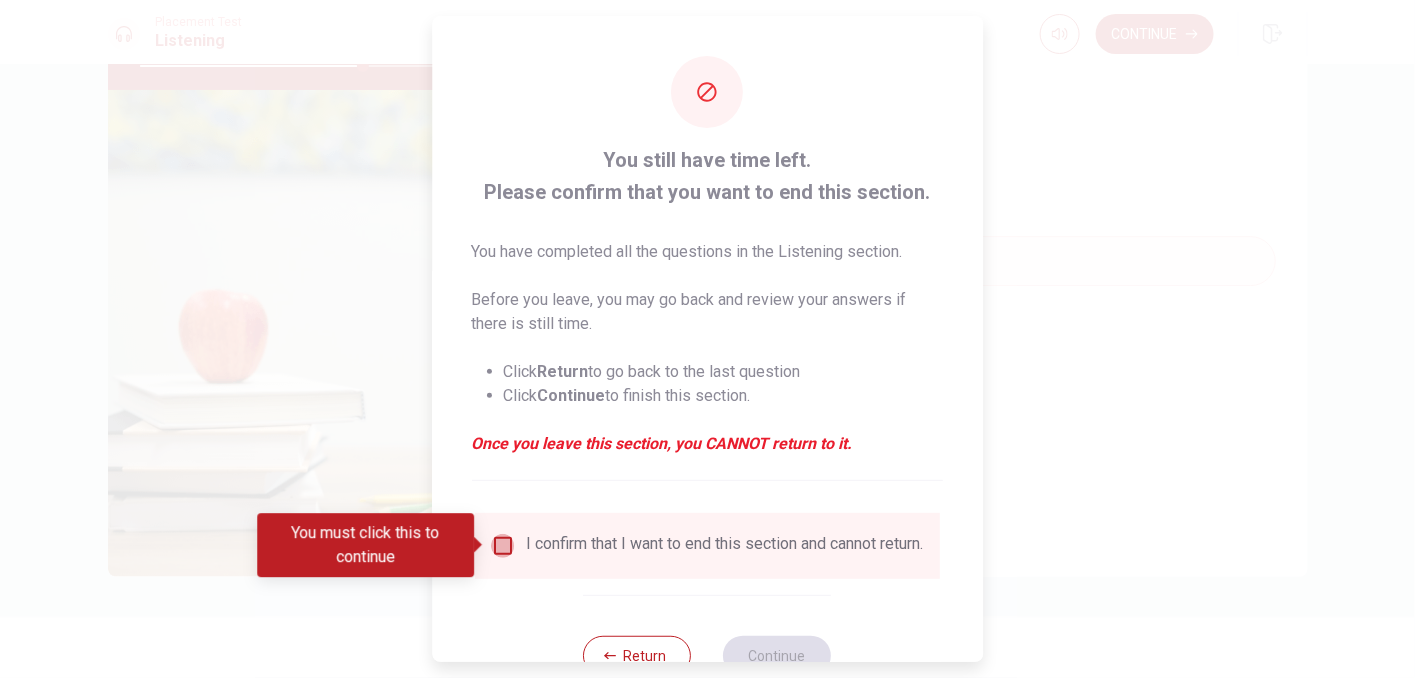 click at bounding box center [503, 546] 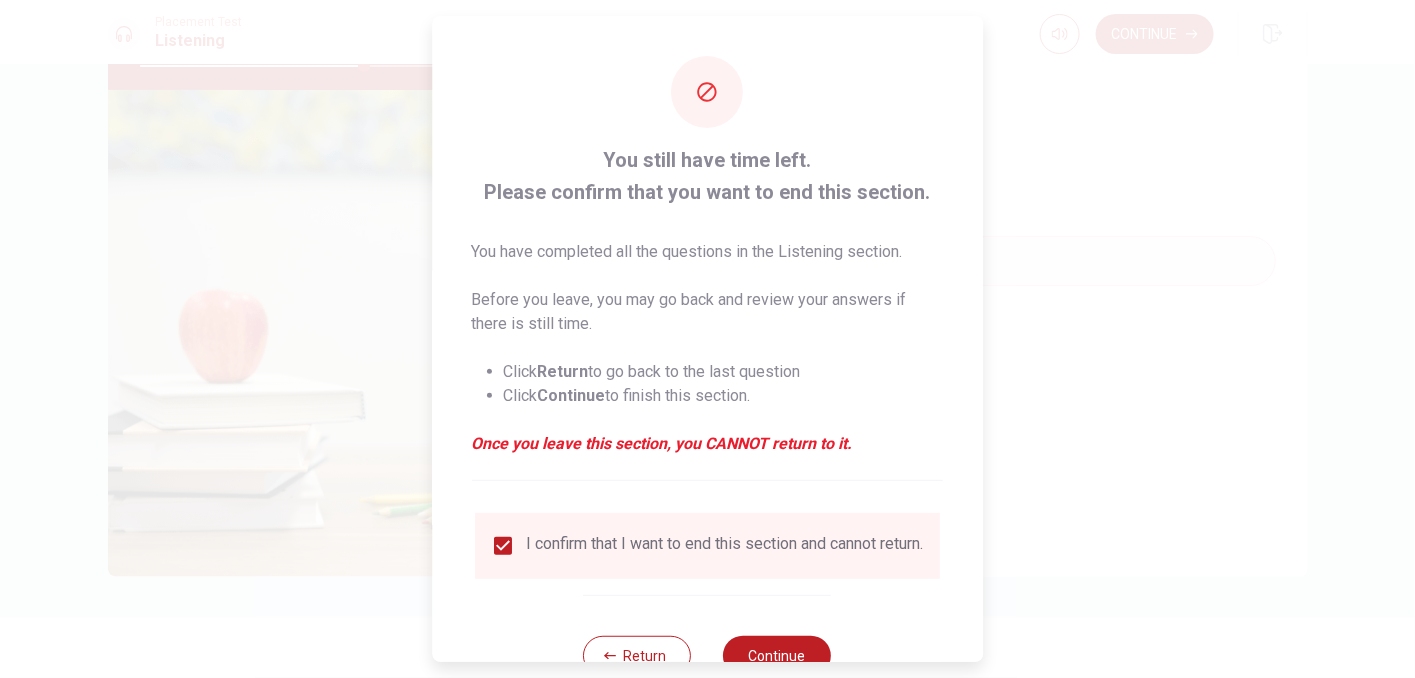scroll, scrollTop: 67, scrollLeft: 0, axis: vertical 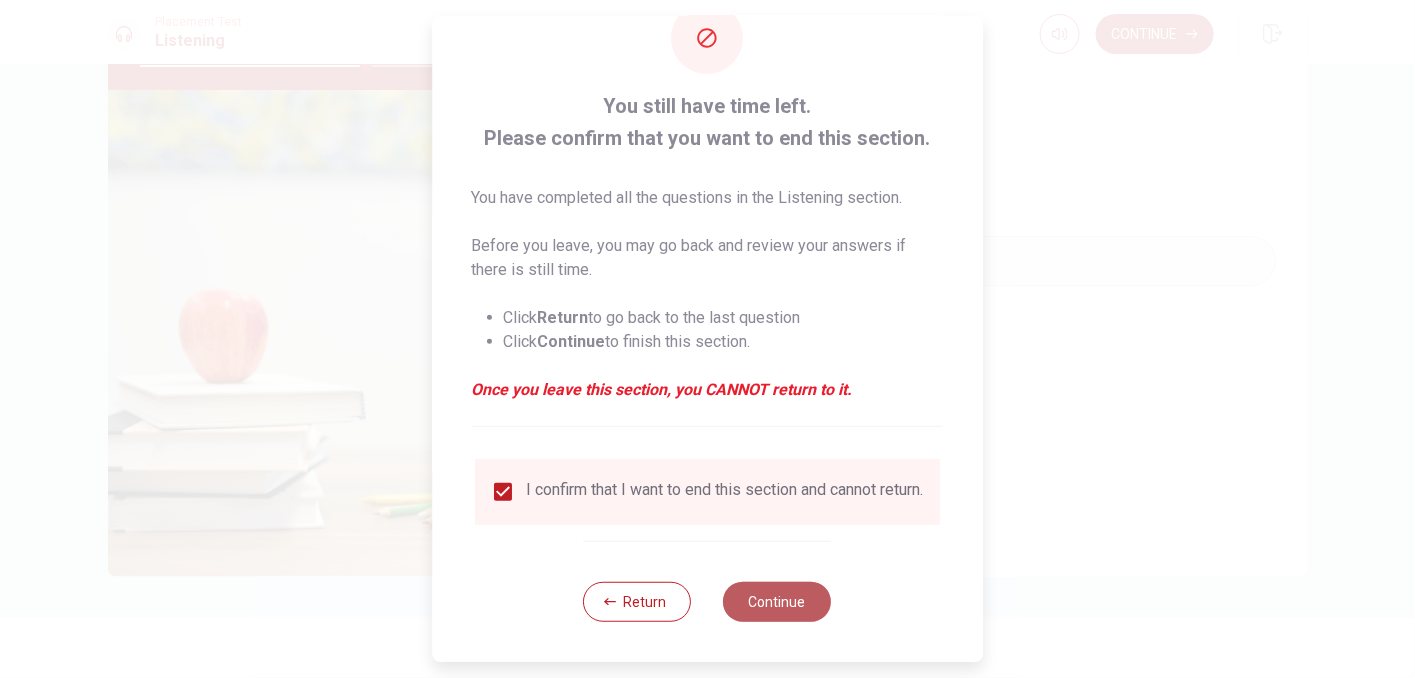 click on "Continue" at bounding box center (778, 602) 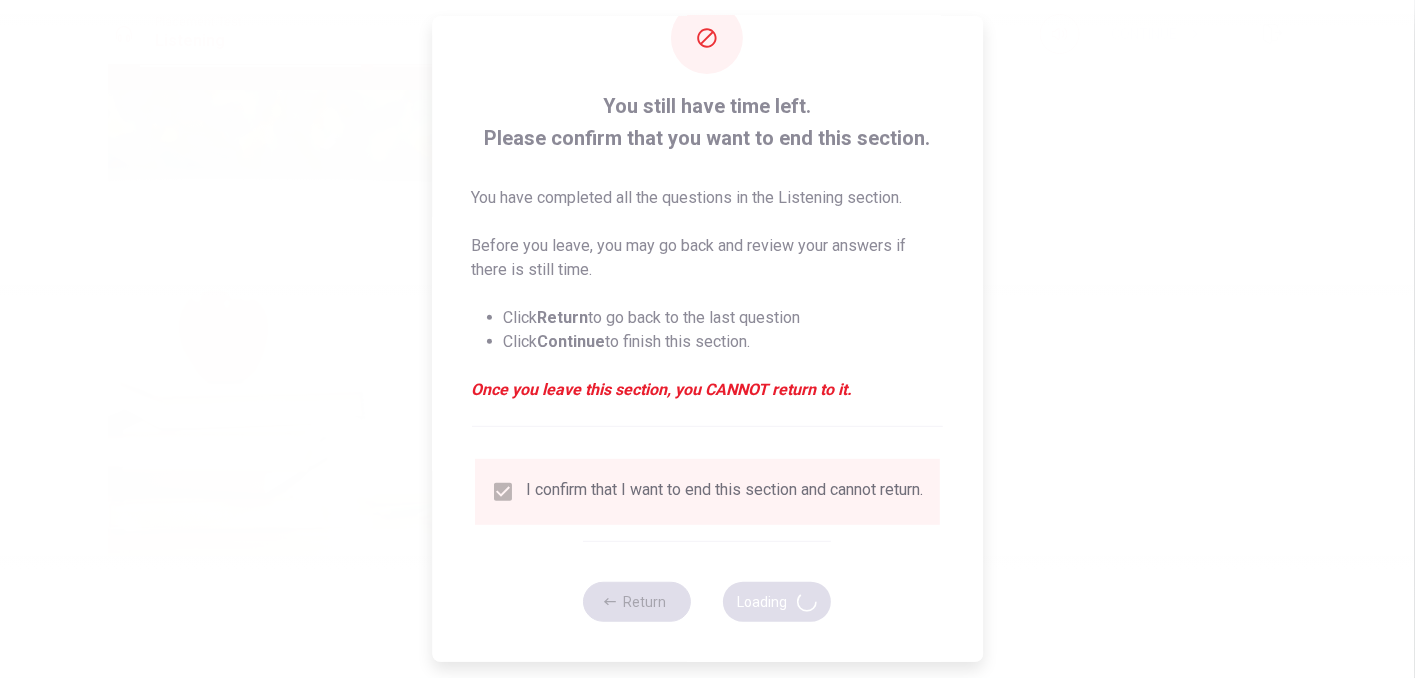 type on "63" 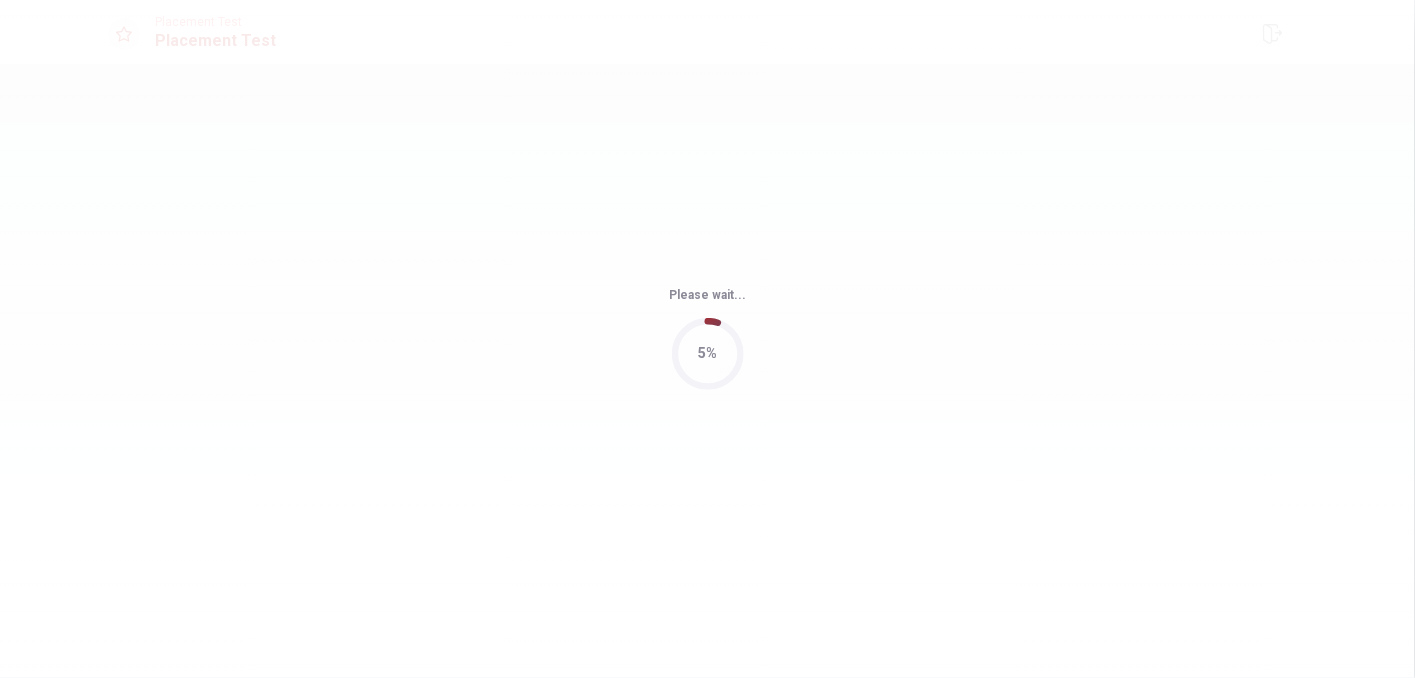 scroll, scrollTop: 0, scrollLeft: 0, axis: both 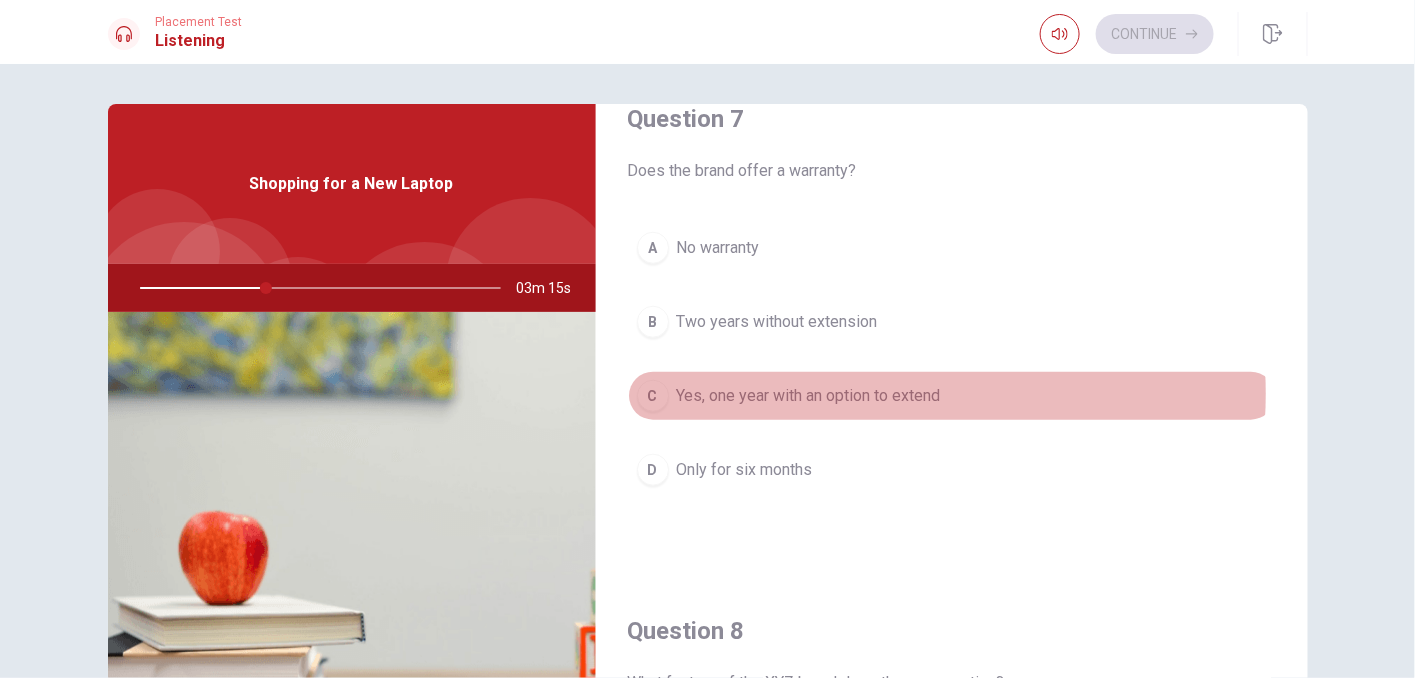 click on "Yes, one year with an option to extend" at bounding box center (809, 396) 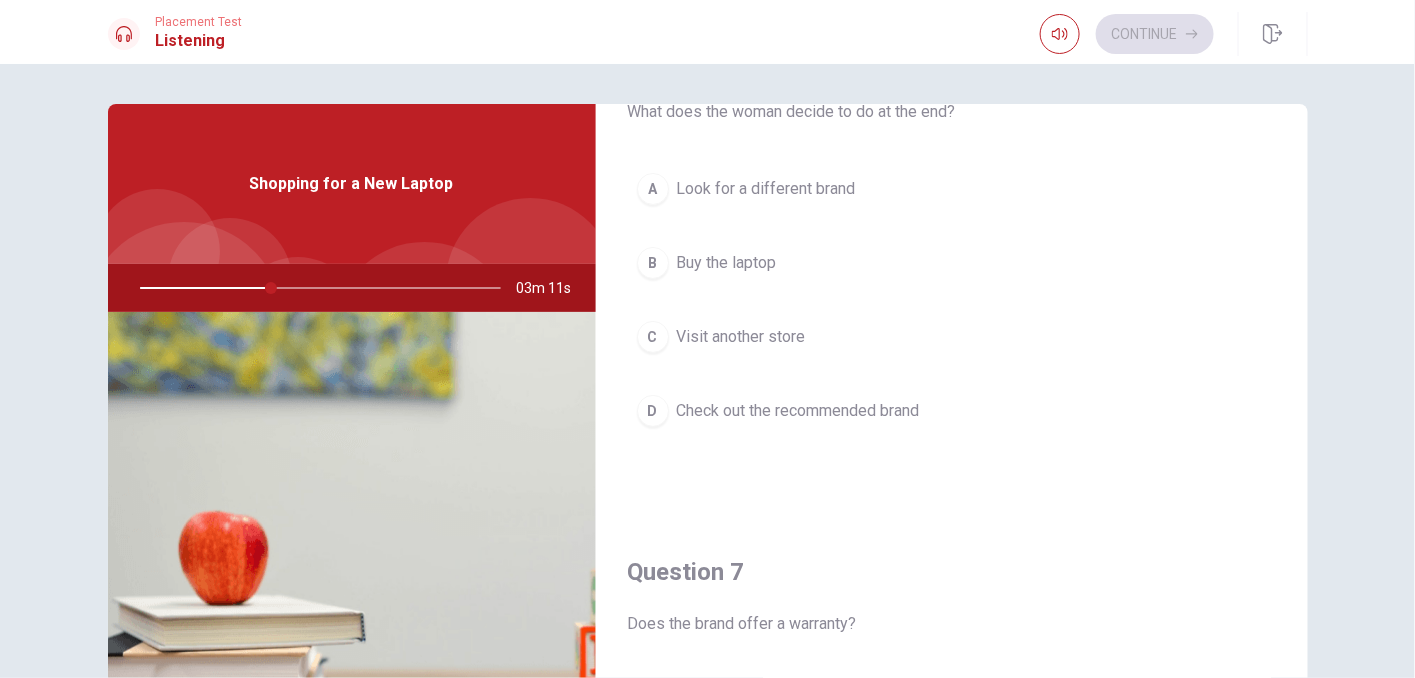 scroll, scrollTop: 94, scrollLeft: 0, axis: vertical 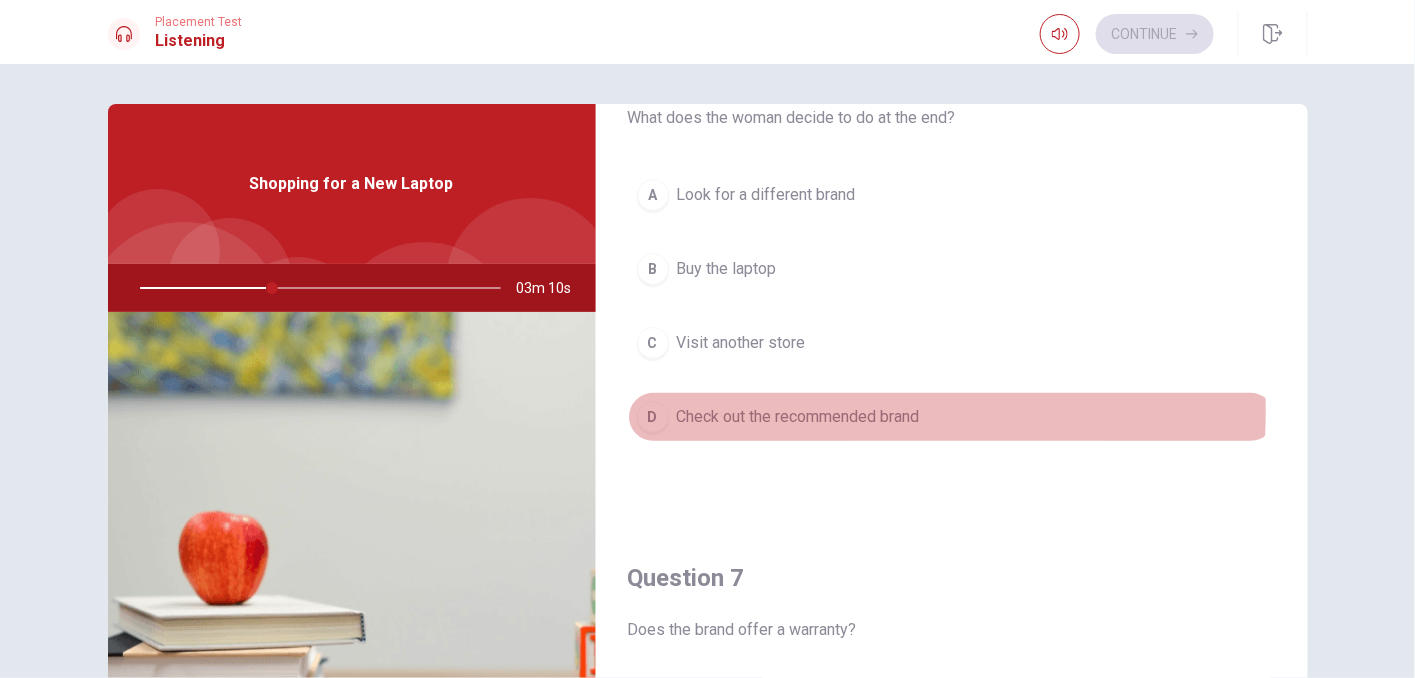 click on "Check out the recommended brand" at bounding box center (798, 417) 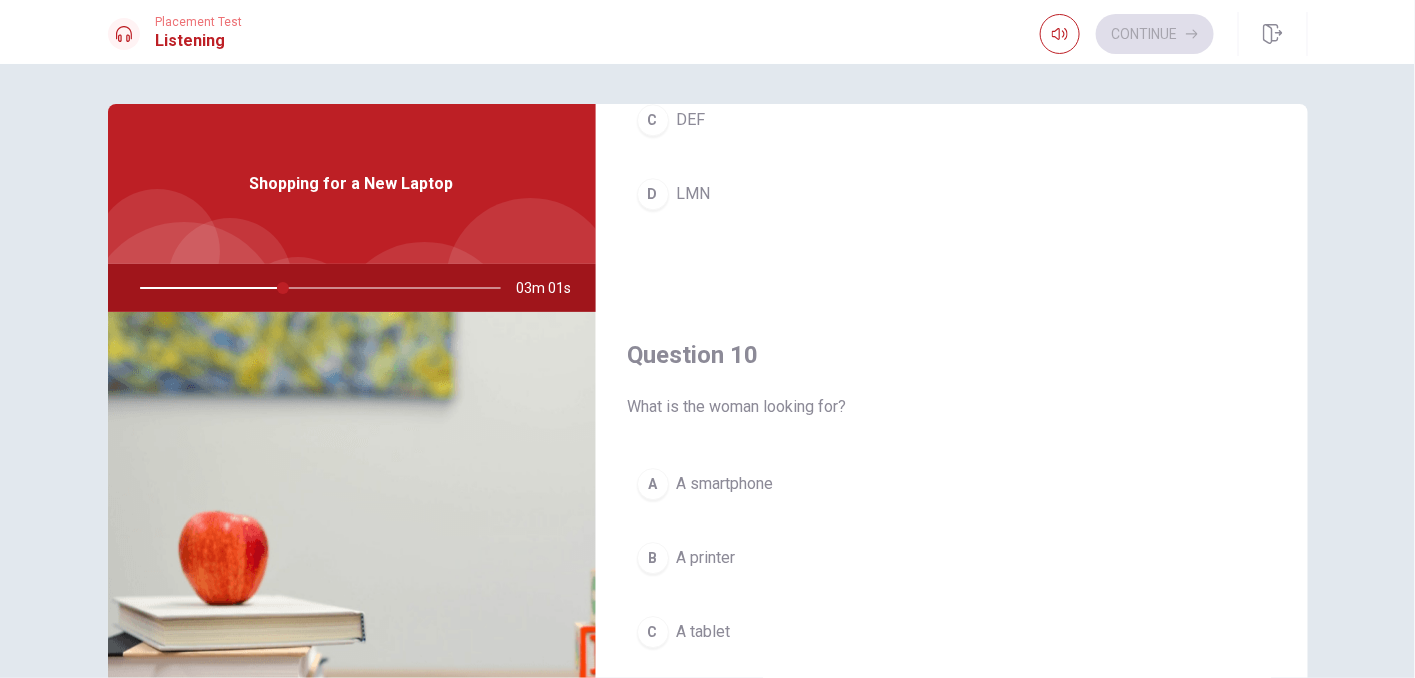 scroll, scrollTop: 1854, scrollLeft: 0, axis: vertical 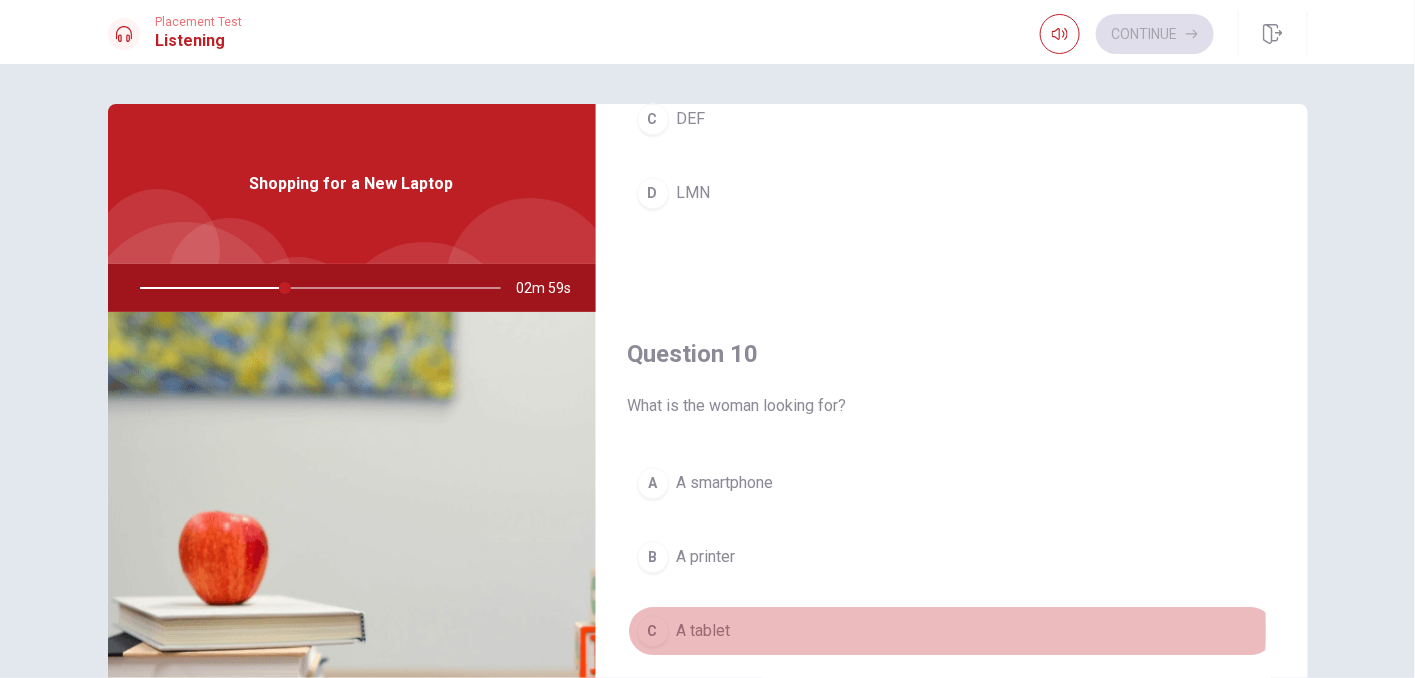 click on "A tablet" at bounding box center [704, 631] 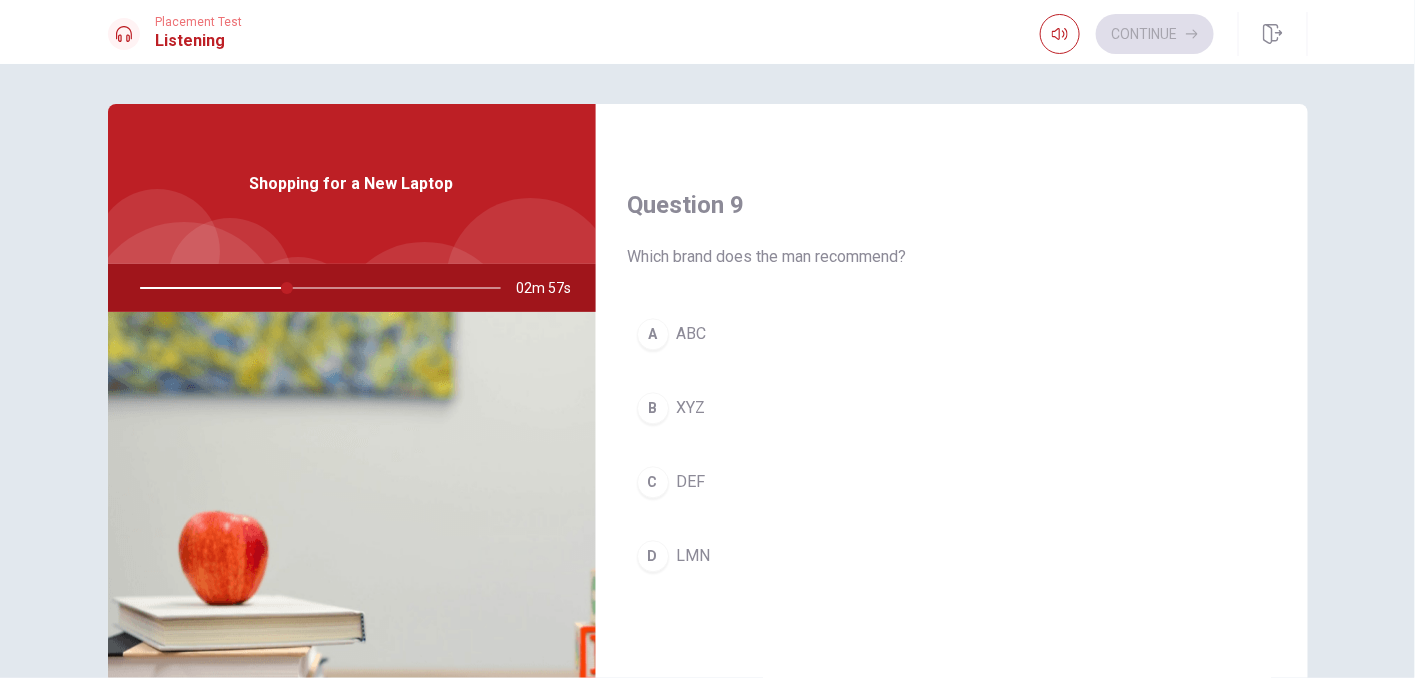 scroll, scrollTop: 1502, scrollLeft: 0, axis: vertical 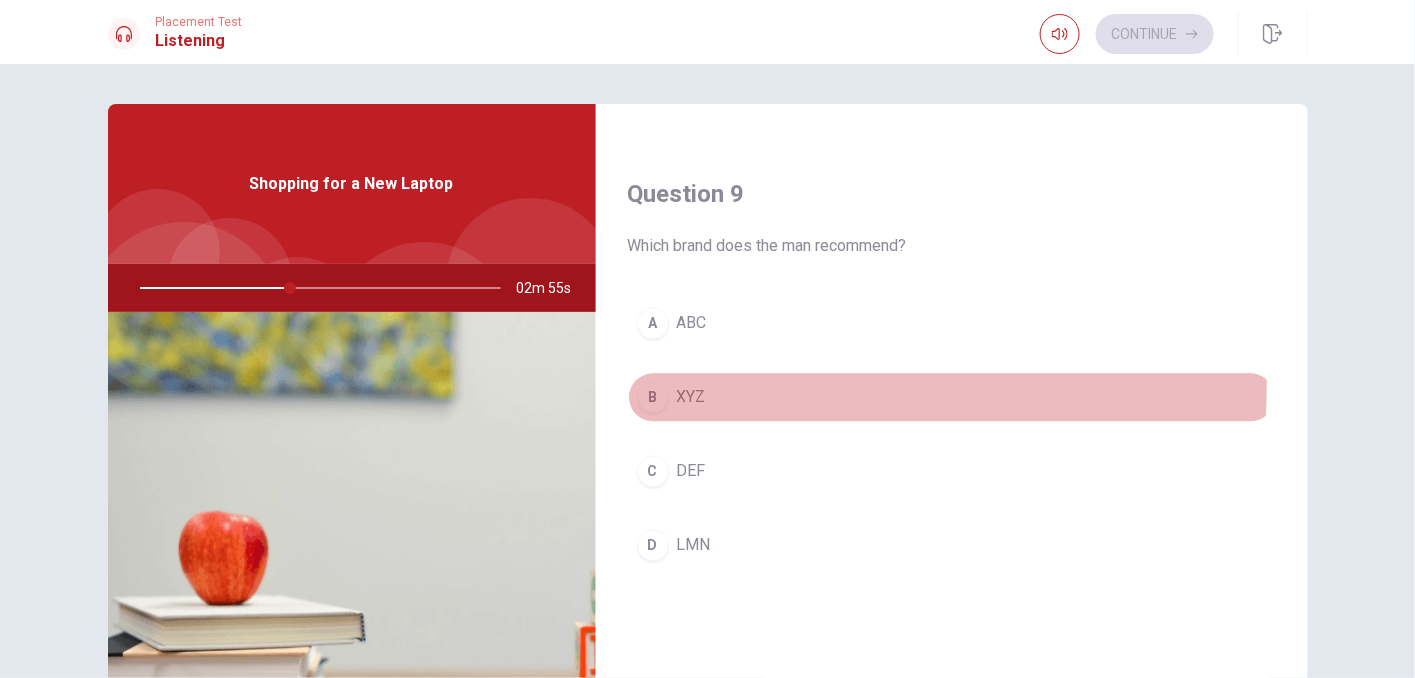 click on "B XYZ" at bounding box center [952, 397] 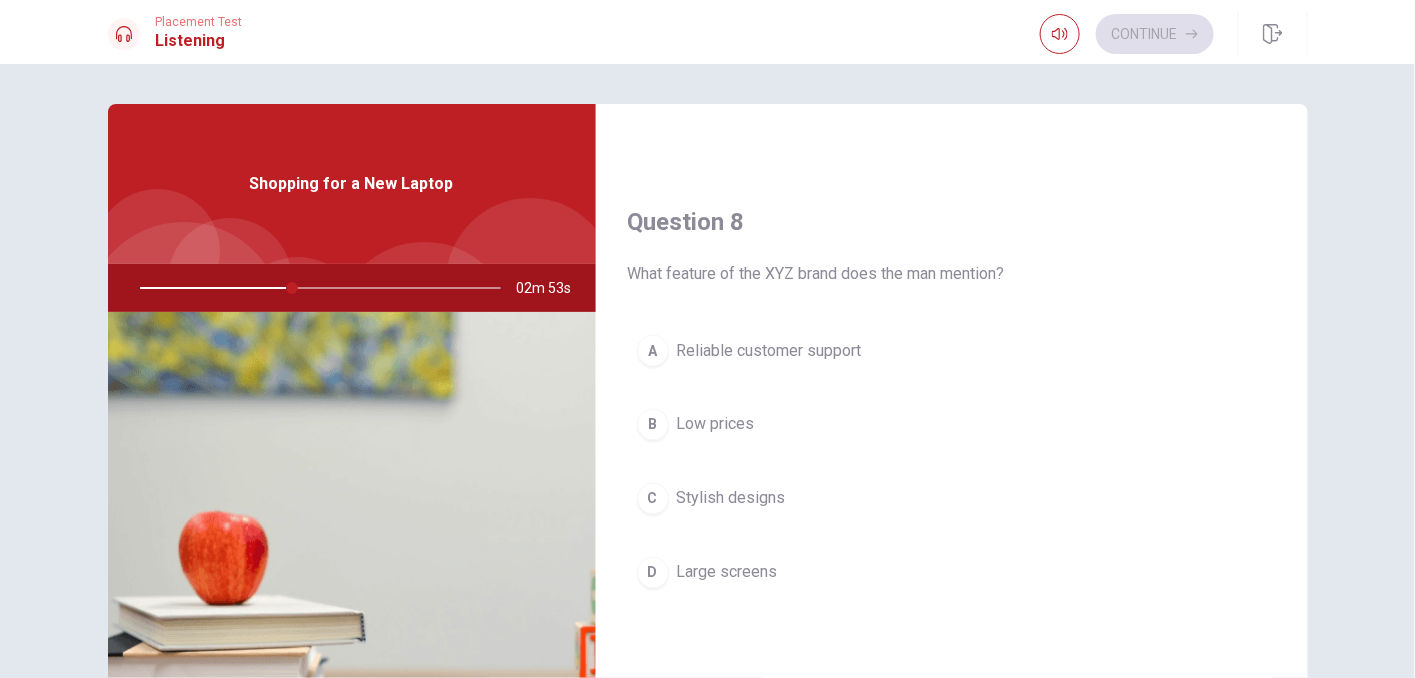 scroll, scrollTop: 965, scrollLeft: 0, axis: vertical 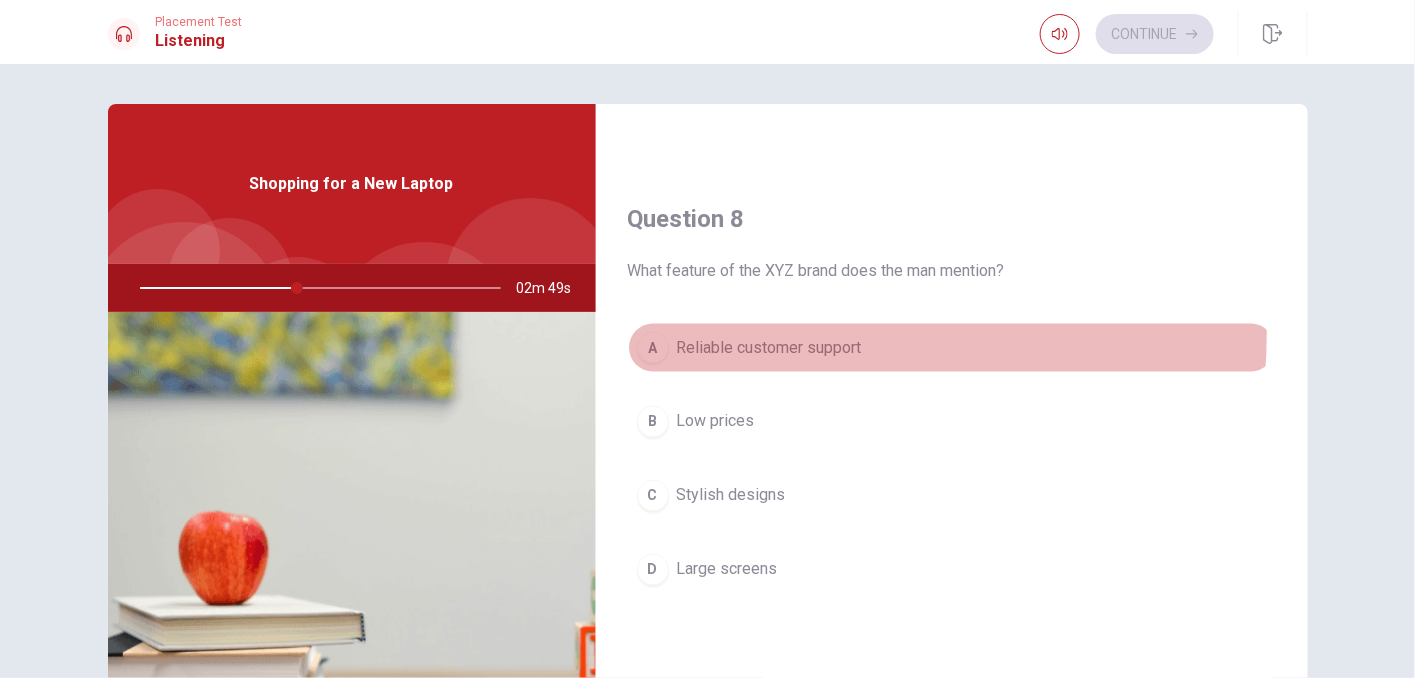 click on "Reliable customer support" at bounding box center (769, 348) 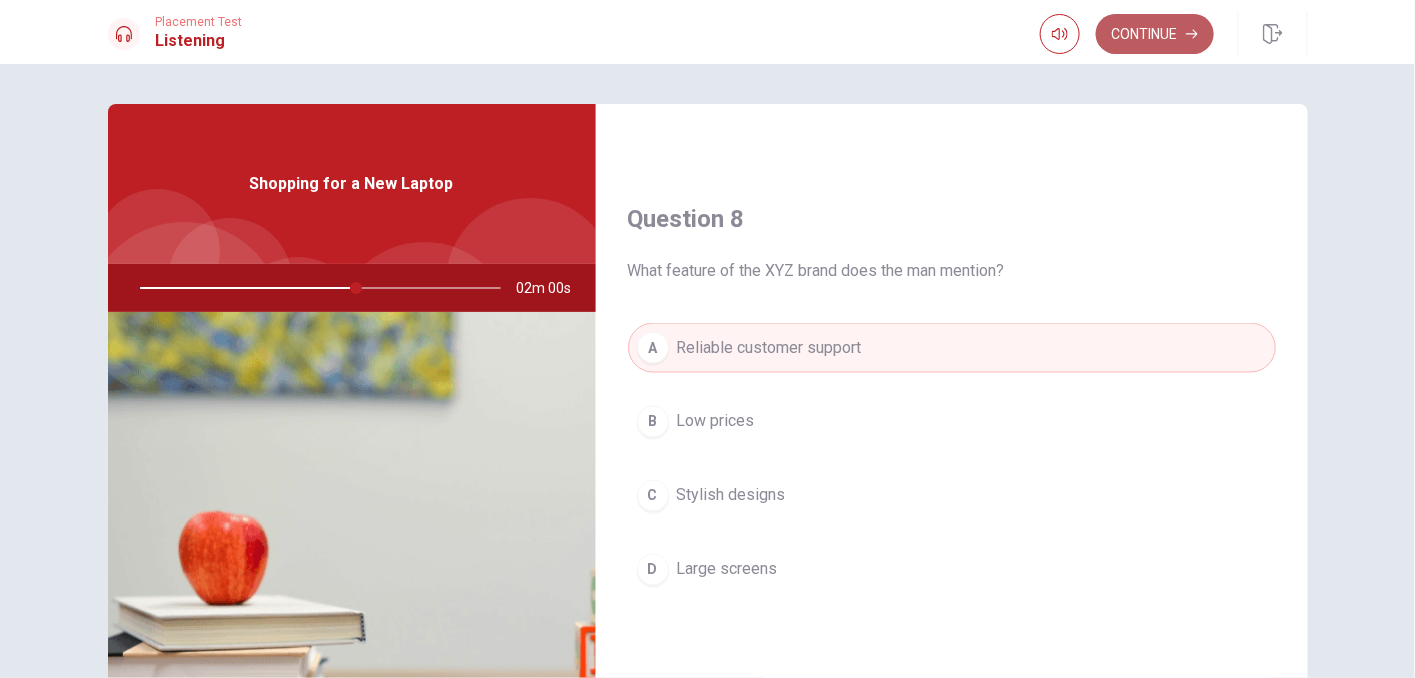 click on "Continue" at bounding box center (1155, 34) 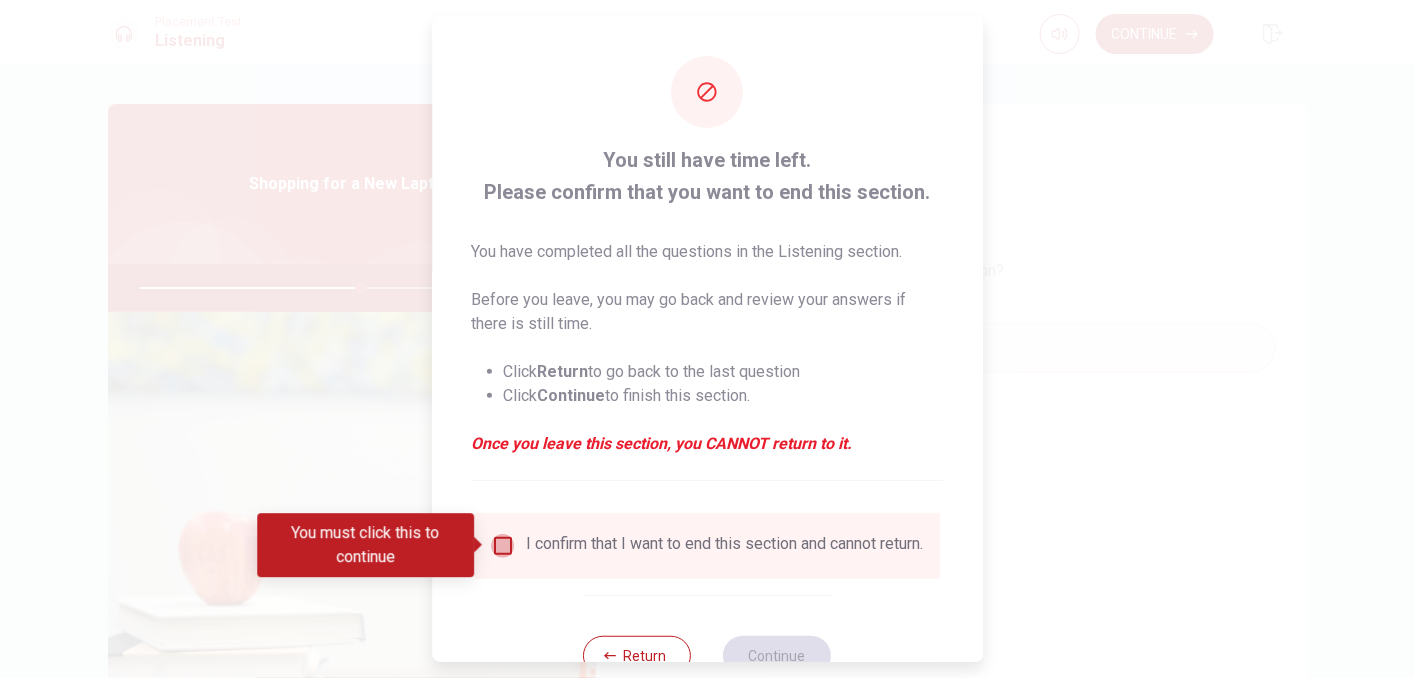 click at bounding box center [503, 546] 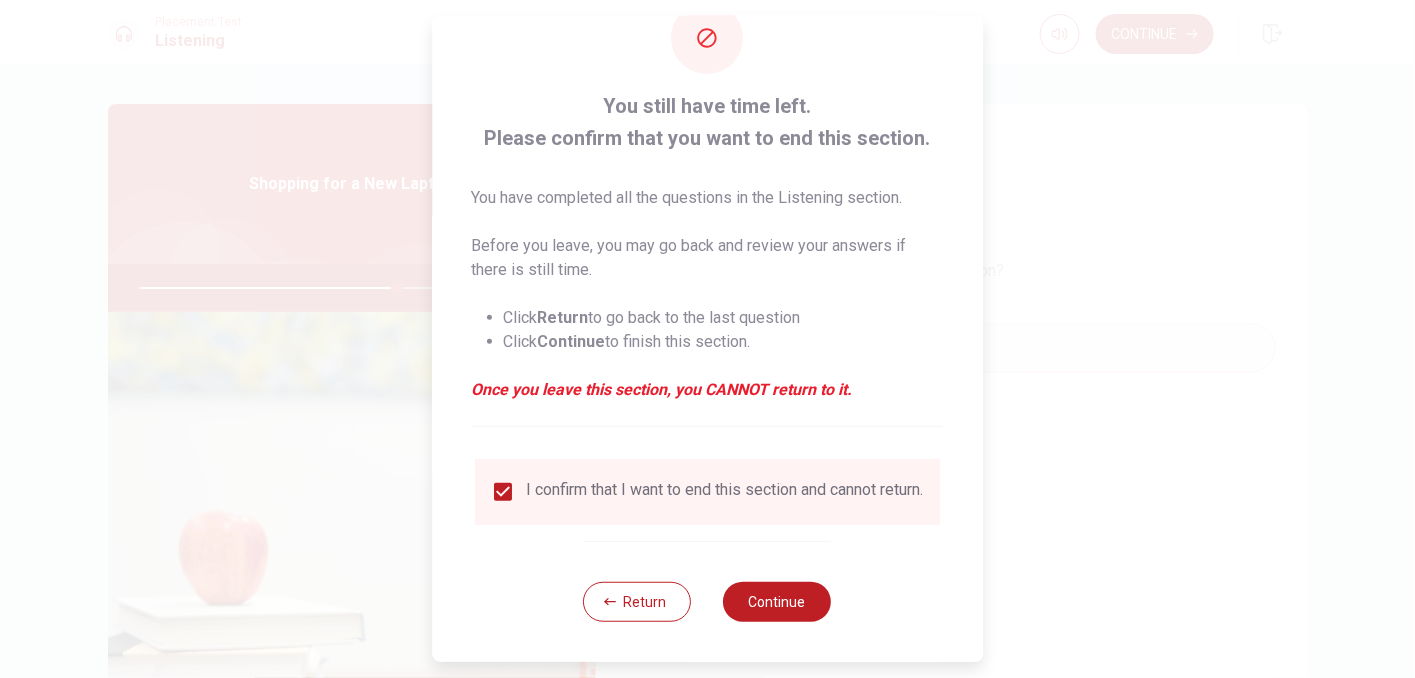 scroll, scrollTop: 66, scrollLeft: 0, axis: vertical 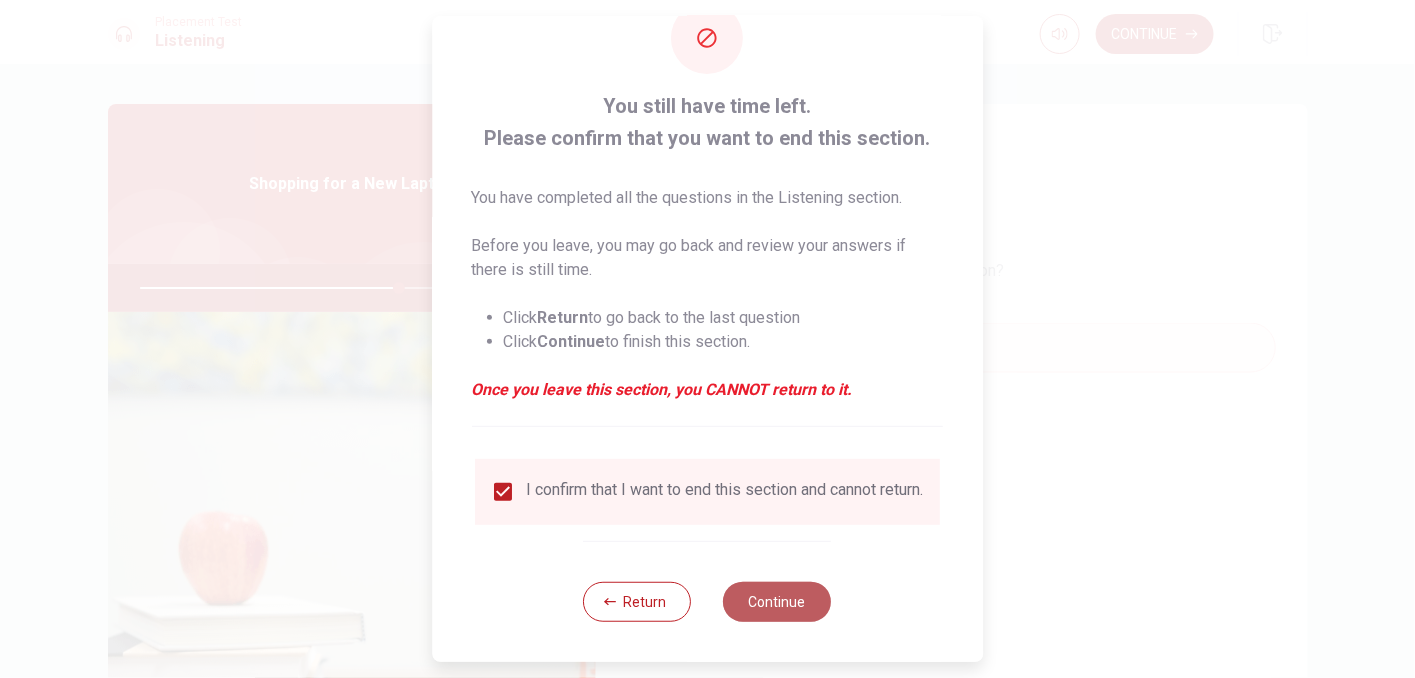 click on "Continue" at bounding box center (778, 602) 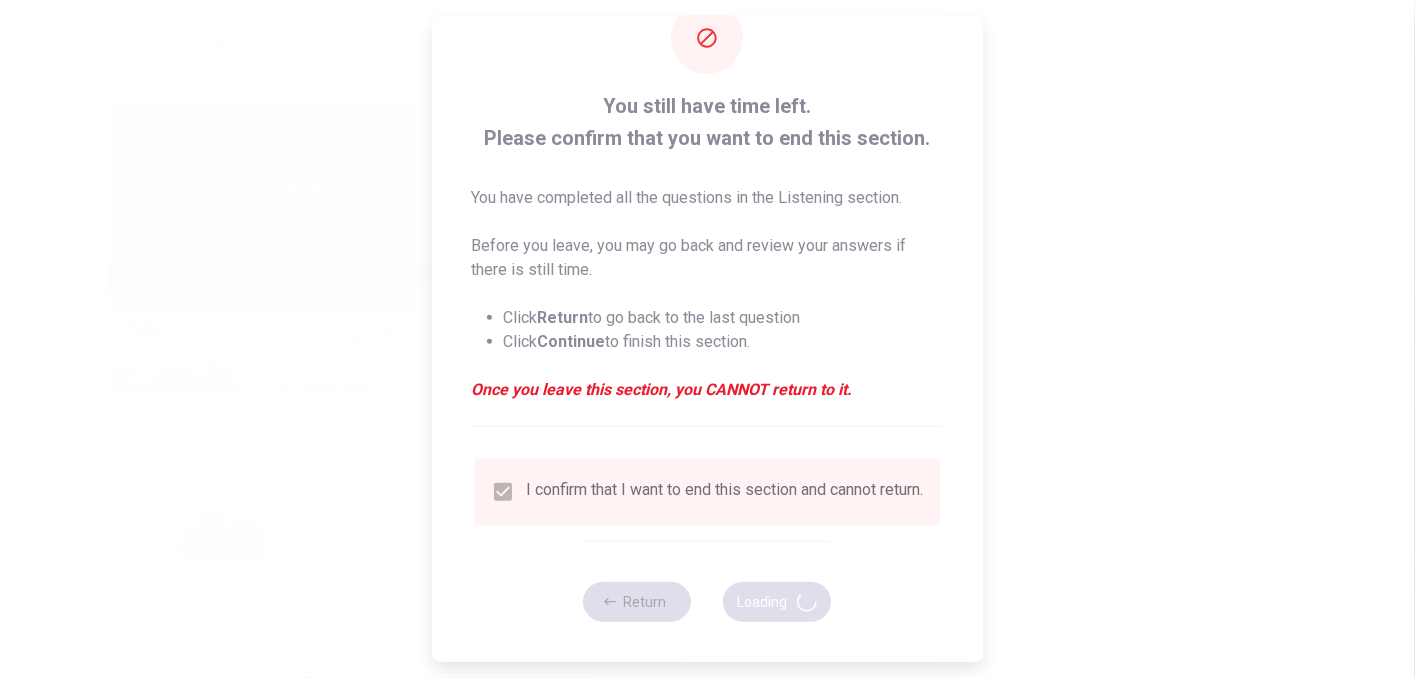 type on "73" 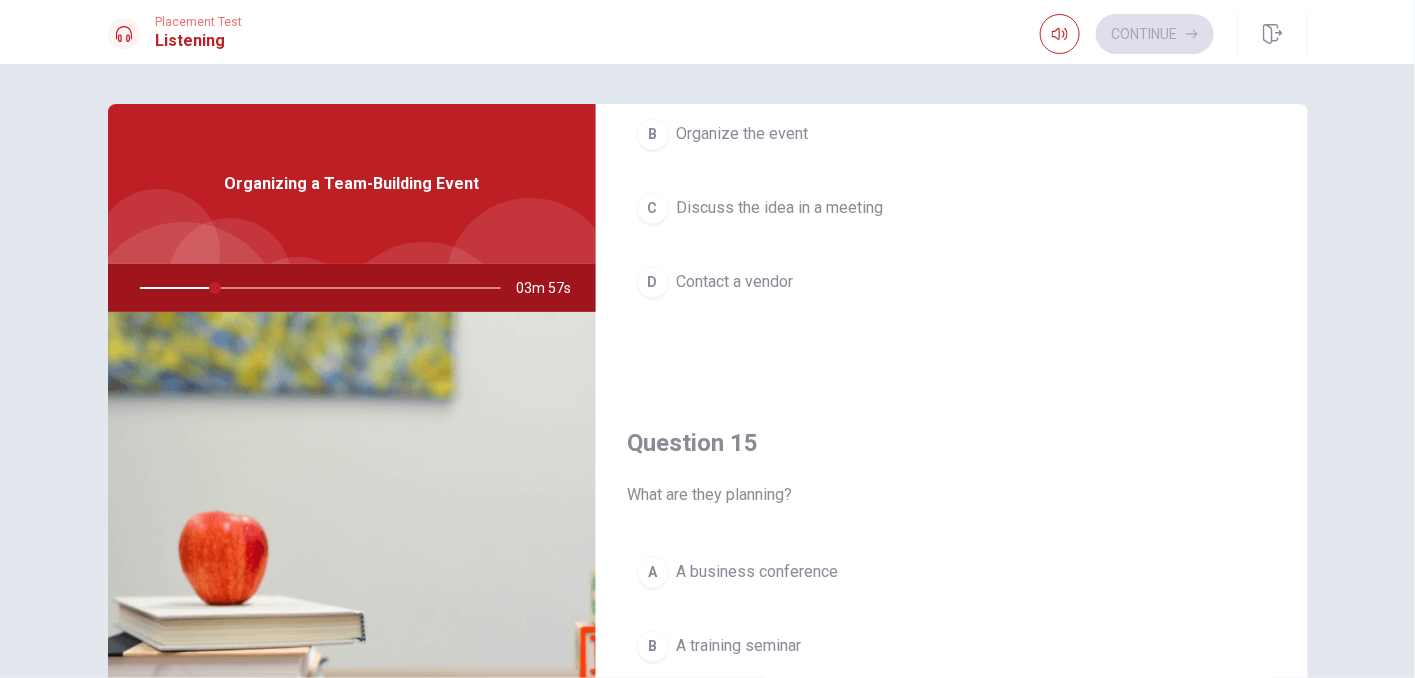 scroll, scrollTop: 1854, scrollLeft: 0, axis: vertical 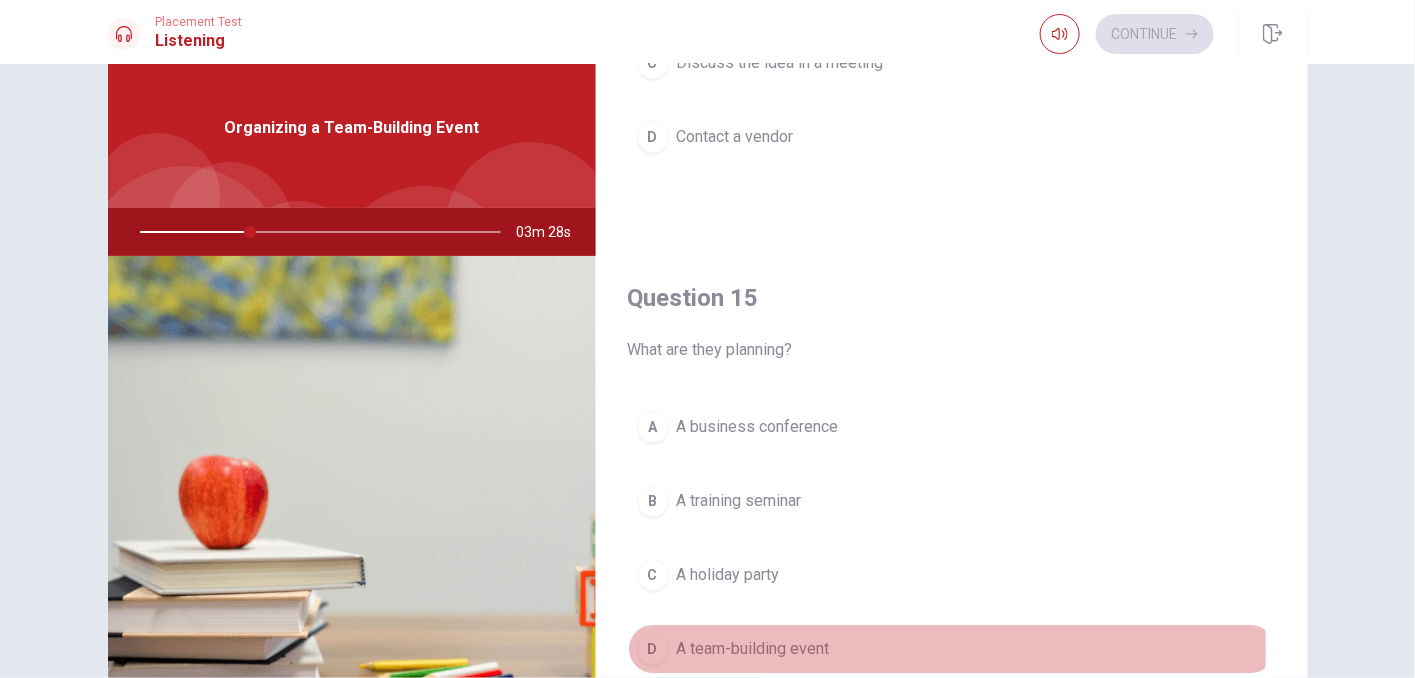 click on "A team-building event" at bounding box center (753, 649) 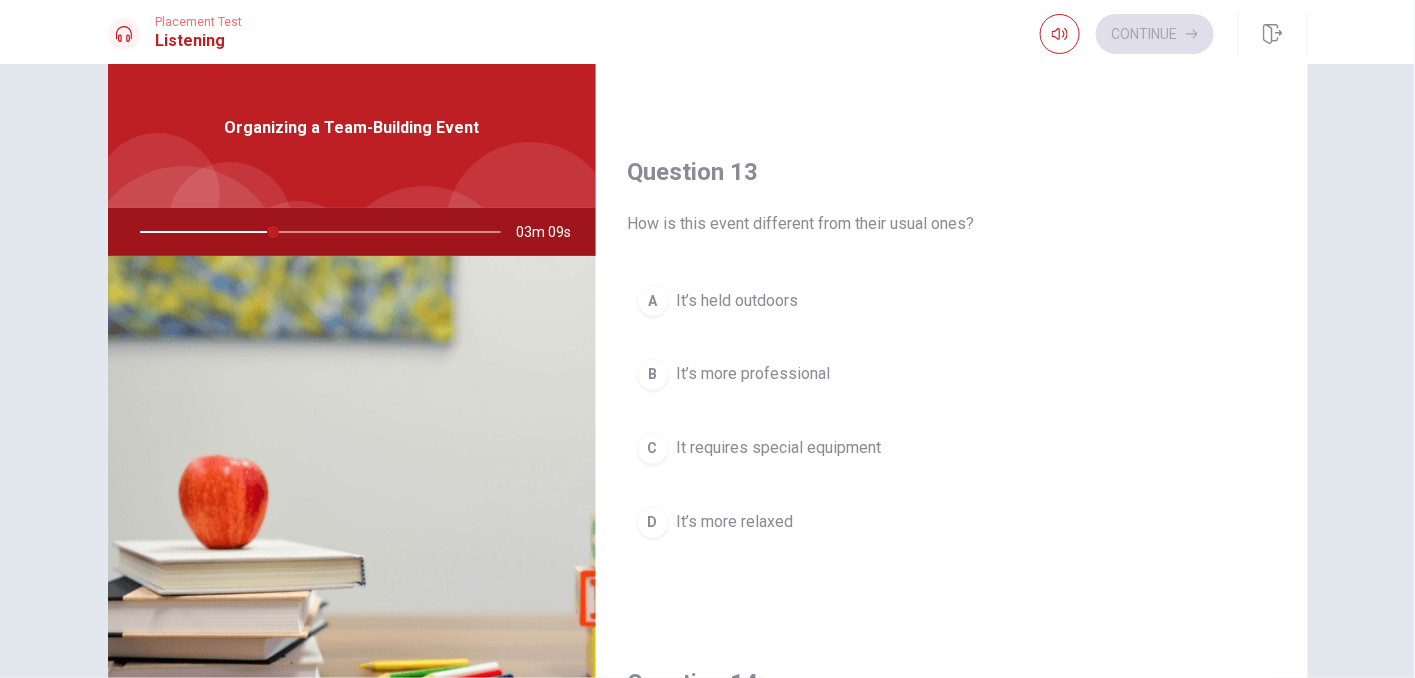 scroll, scrollTop: 939, scrollLeft: 0, axis: vertical 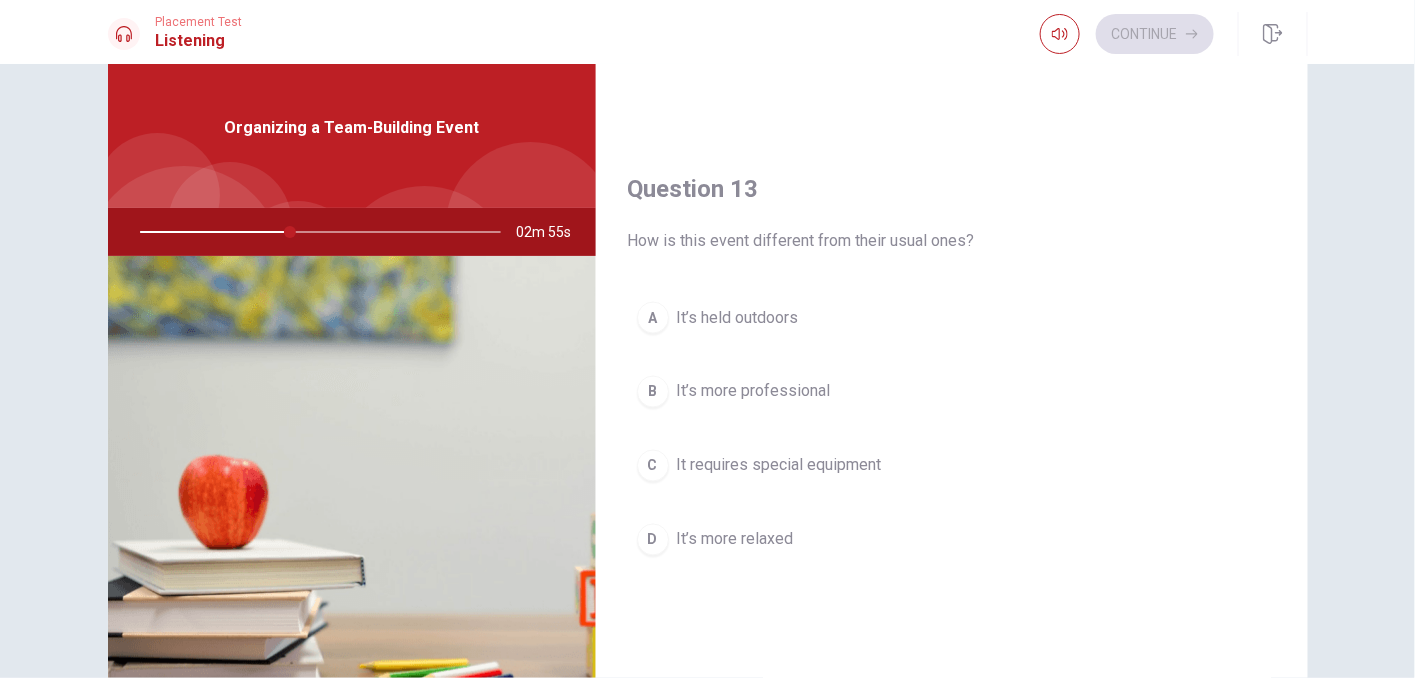 click on "Question 13 How is this event different from their usual ones? A It’s held outdoors B It’s more professional C It requires special equipment D It’s more relaxed" at bounding box center [952, 389] 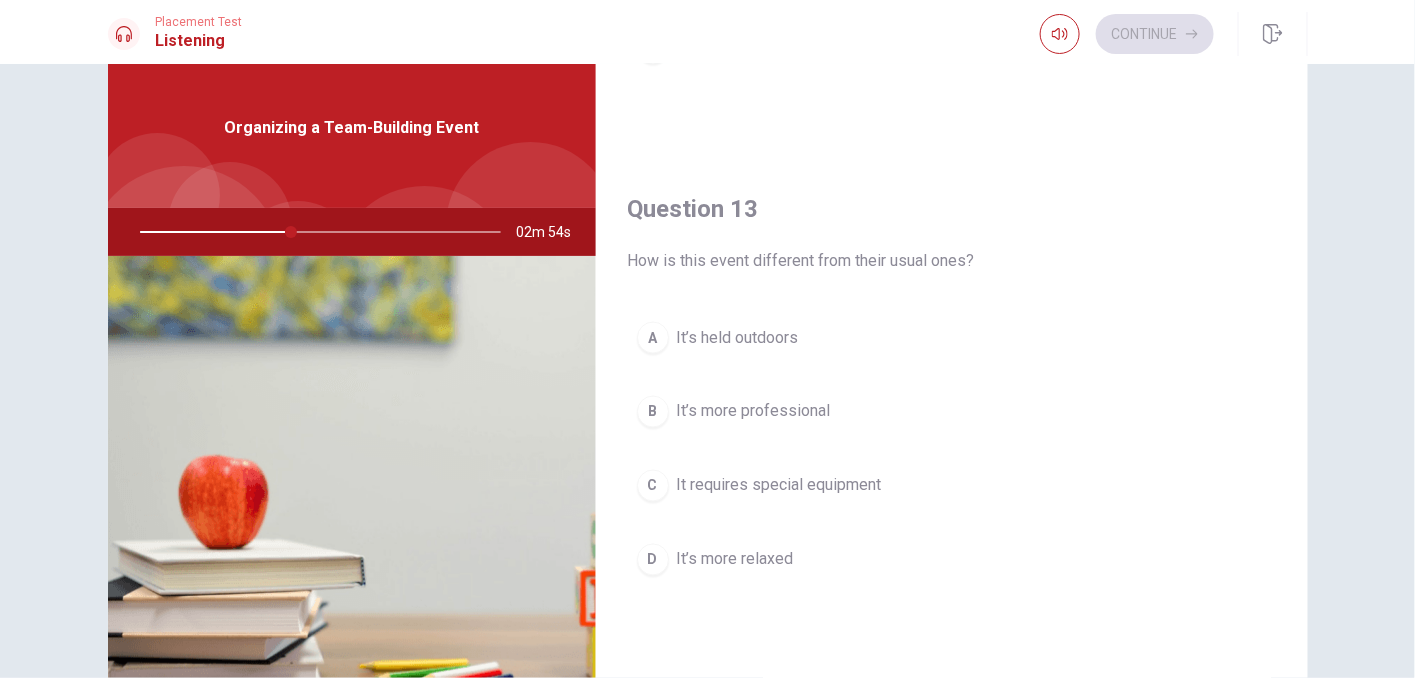 scroll, scrollTop: 920, scrollLeft: 0, axis: vertical 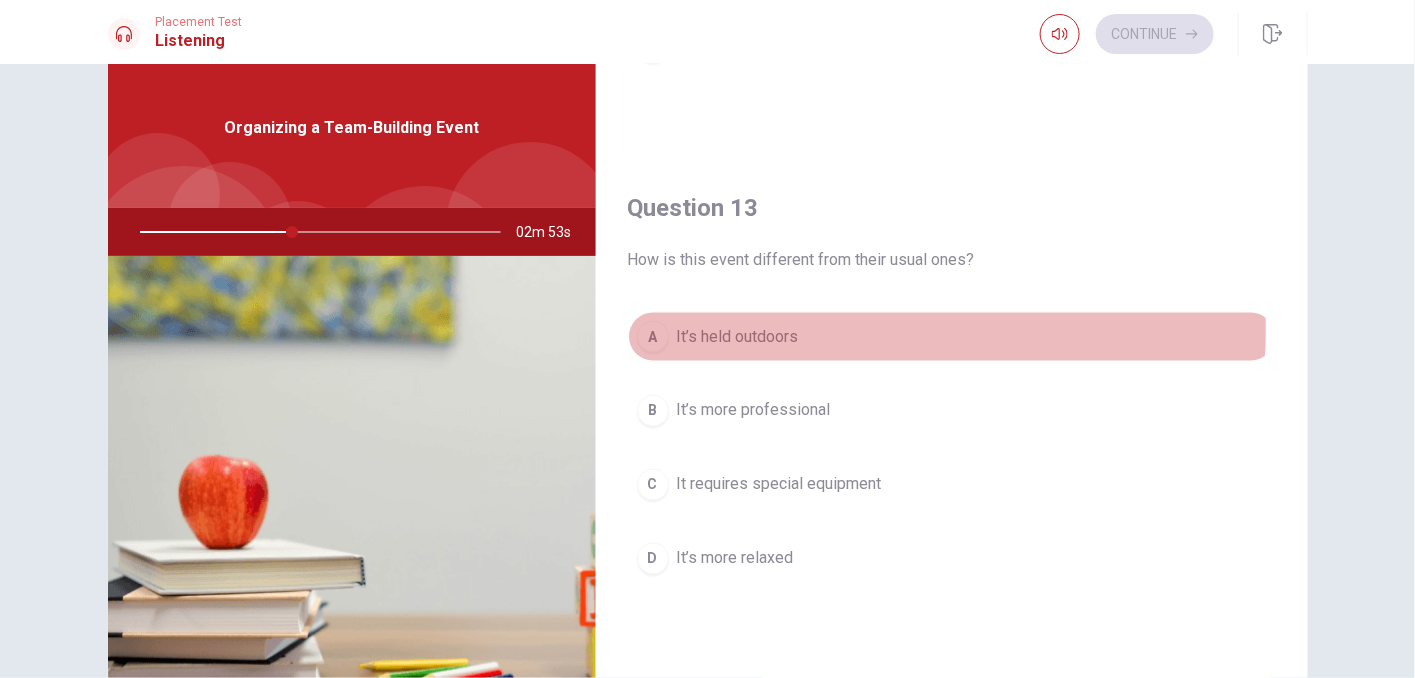 click on "It’s held outdoors" at bounding box center [738, 337] 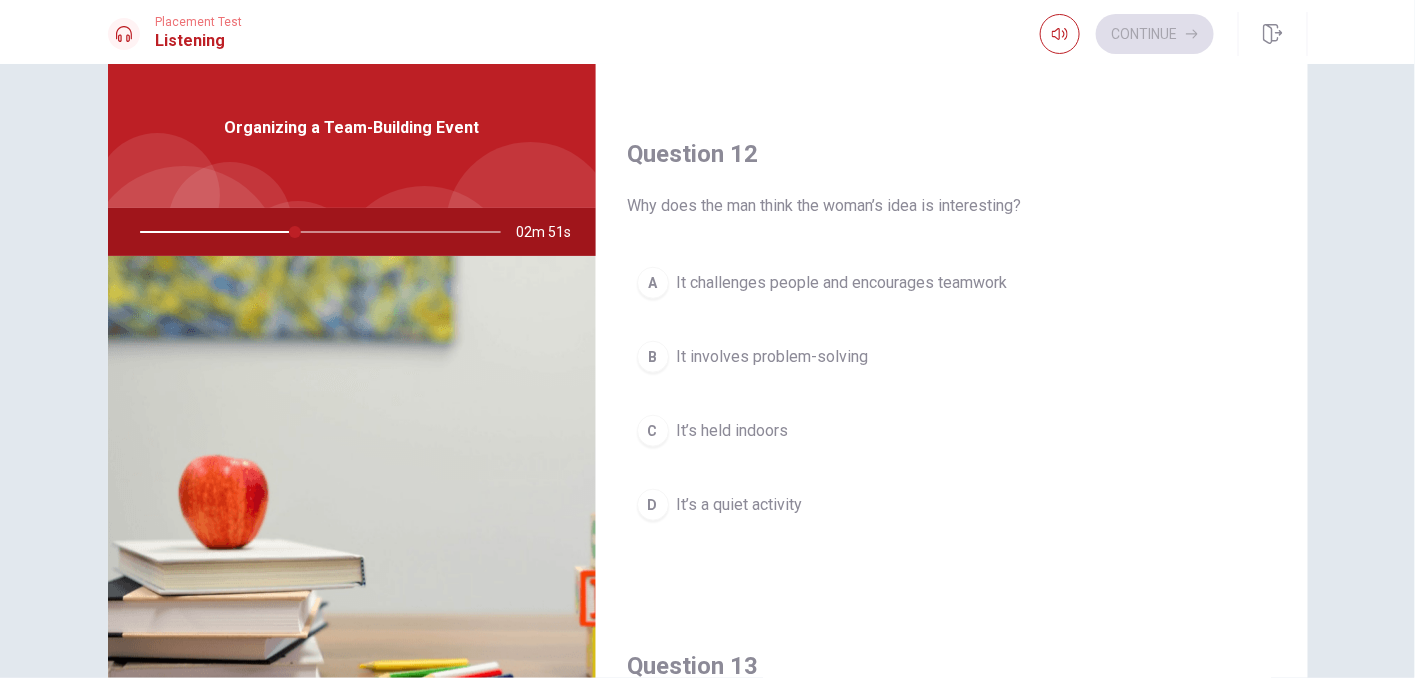 scroll, scrollTop: 459, scrollLeft: 0, axis: vertical 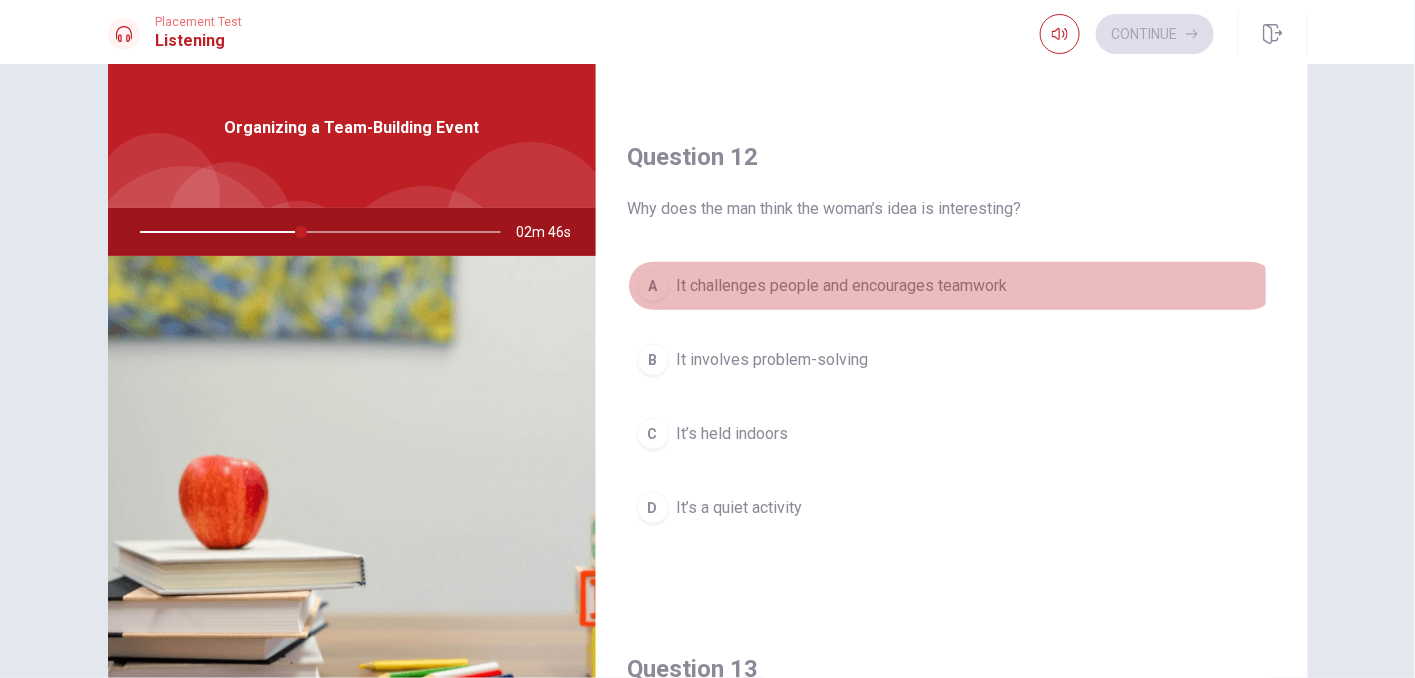 click on "It challenges people and encourages teamwork" at bounding box center (842, 286) 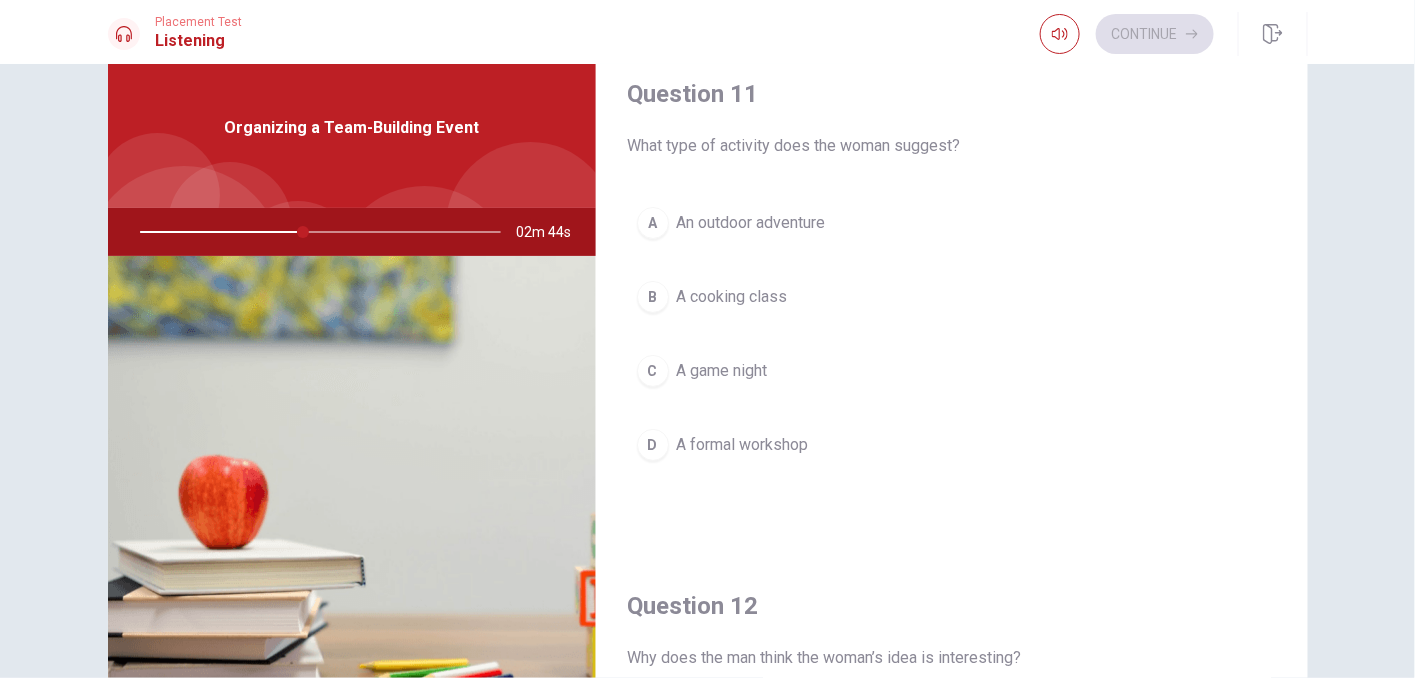scroll, scrollTop: 0, scrollLeft: 0, axis: both 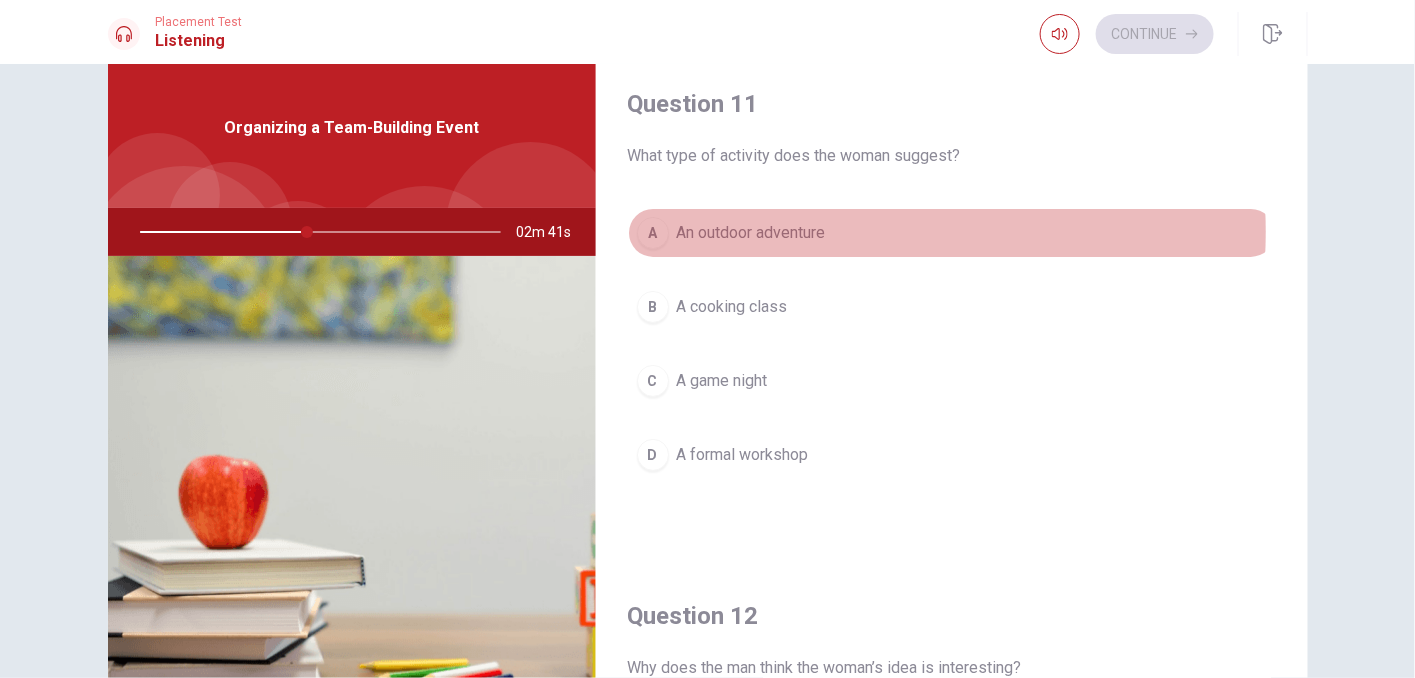click on "An outdoor adventure" at bounding box center [751, 233] 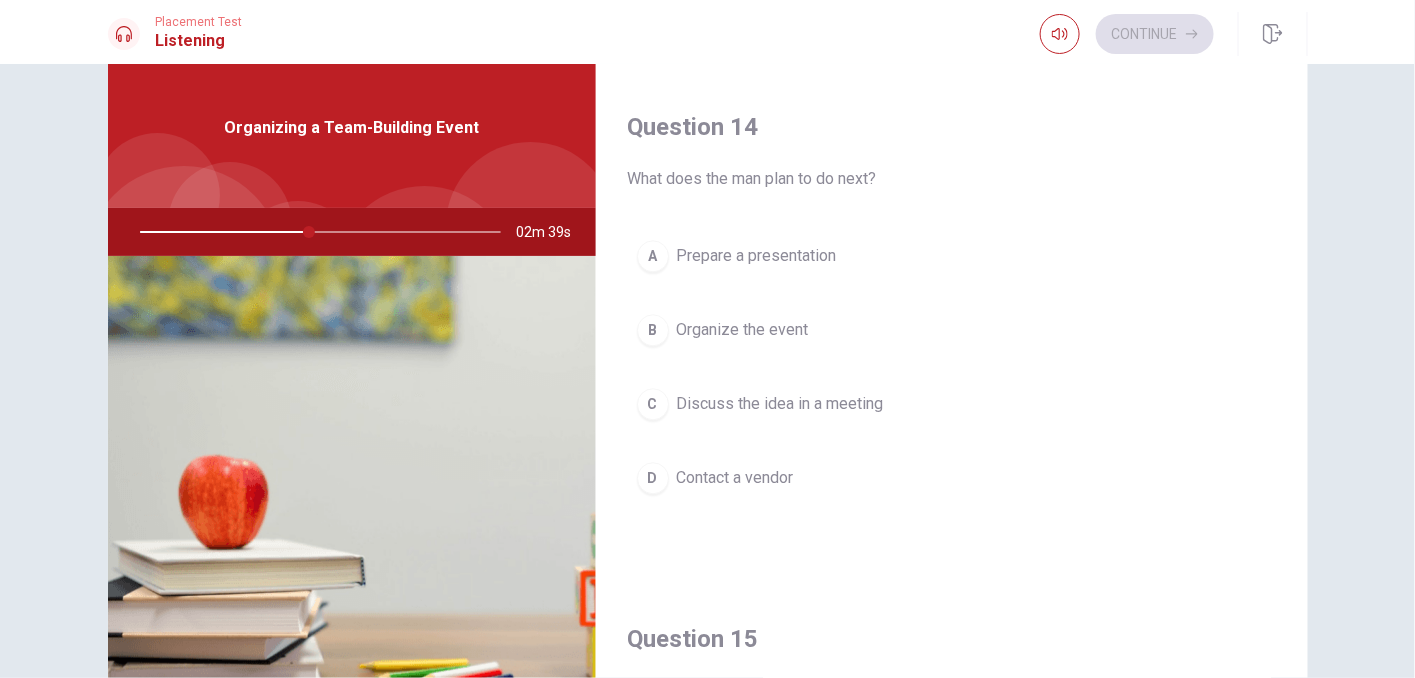 scroll, scrollTop: 1497, scrollLeft: 0, axis: vertical 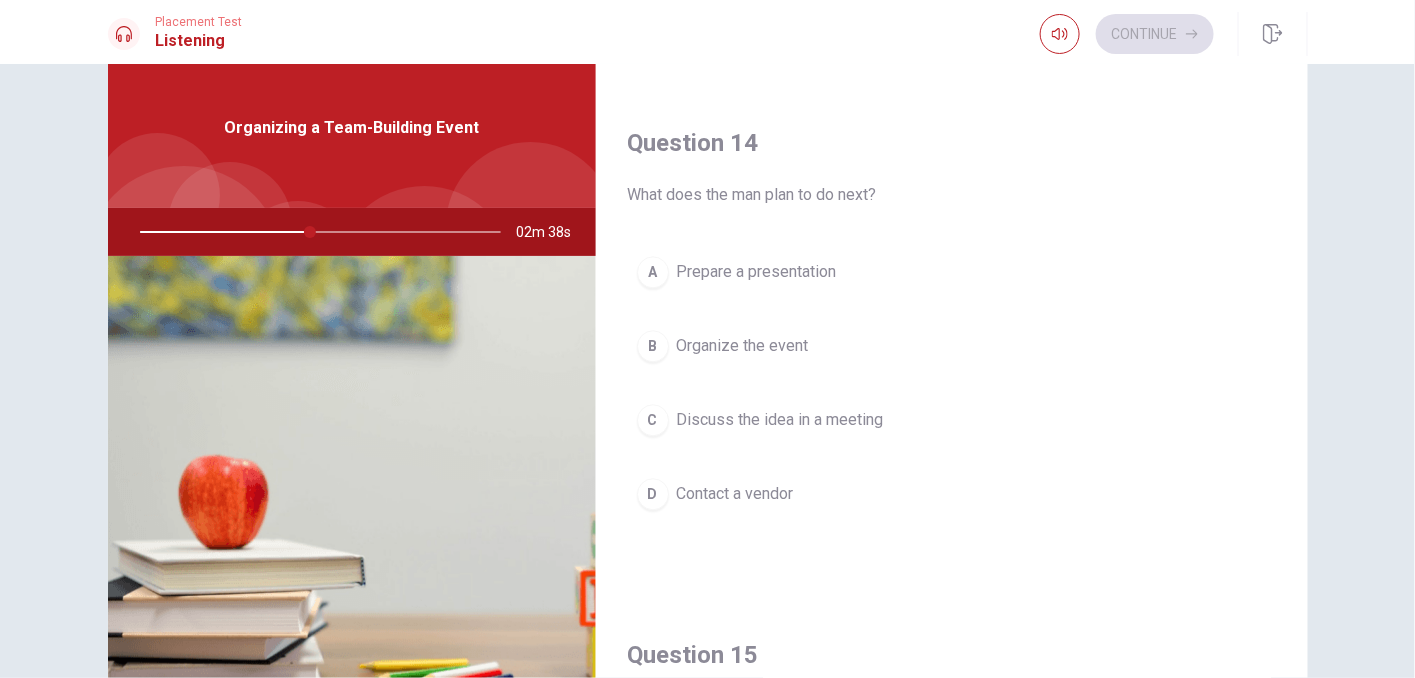 click on "Discuss the idea in a meeting" at bounding box center [780, 420] 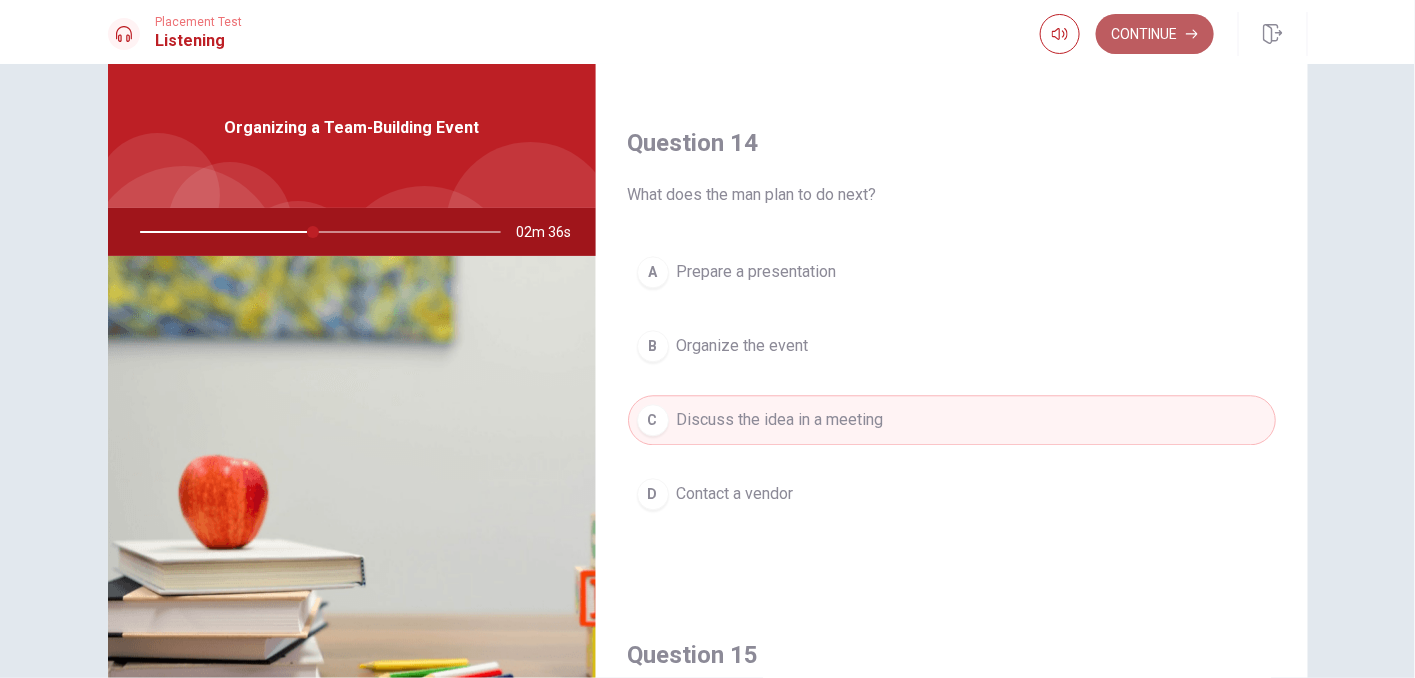 click on "Continue" at bounding box center (1155, 34) 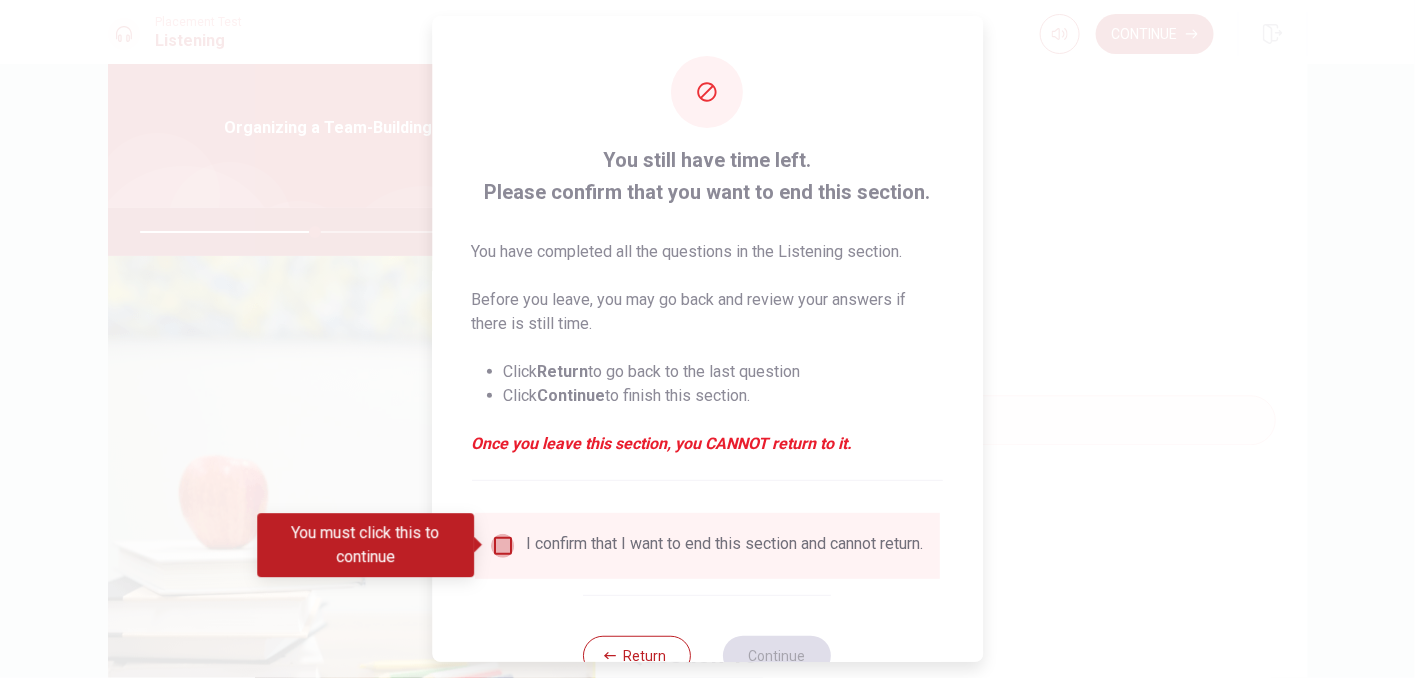 click at bounding box center [503, 546] 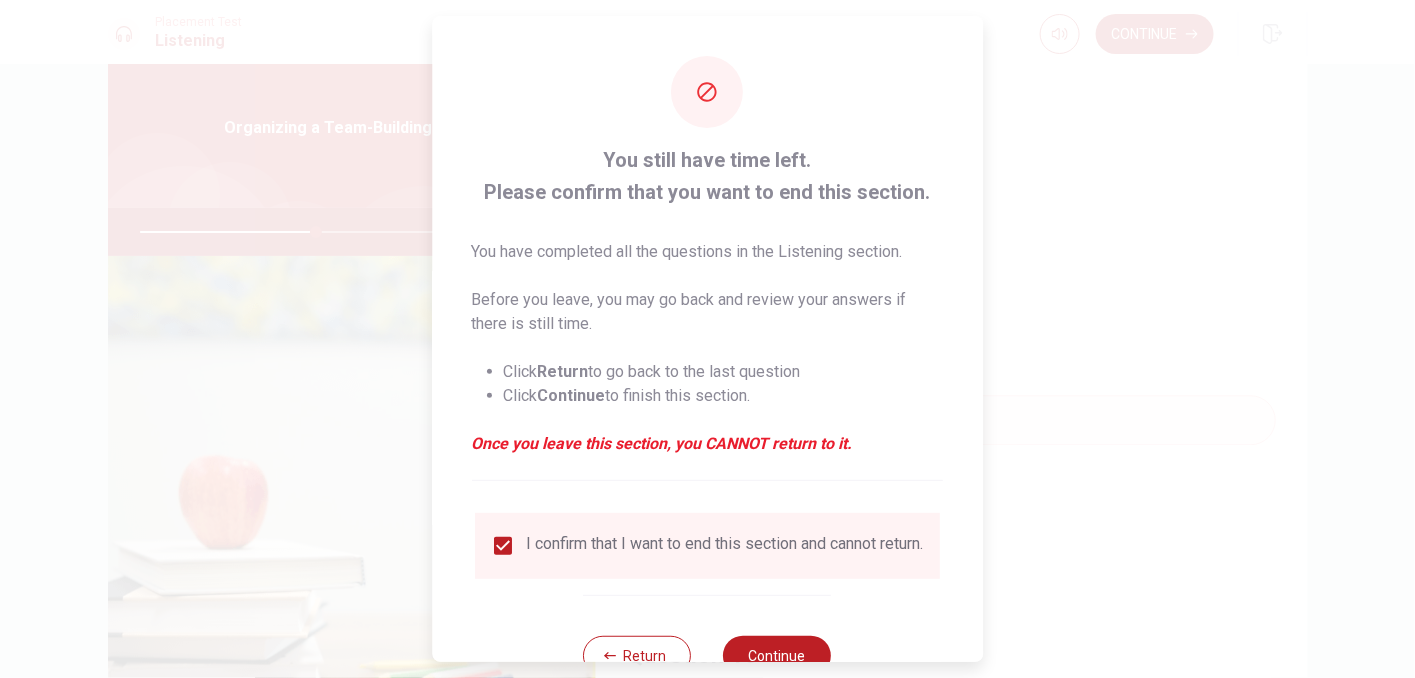 scroll, scrollTop: 67, scrollLeft: 0, axis: vertical 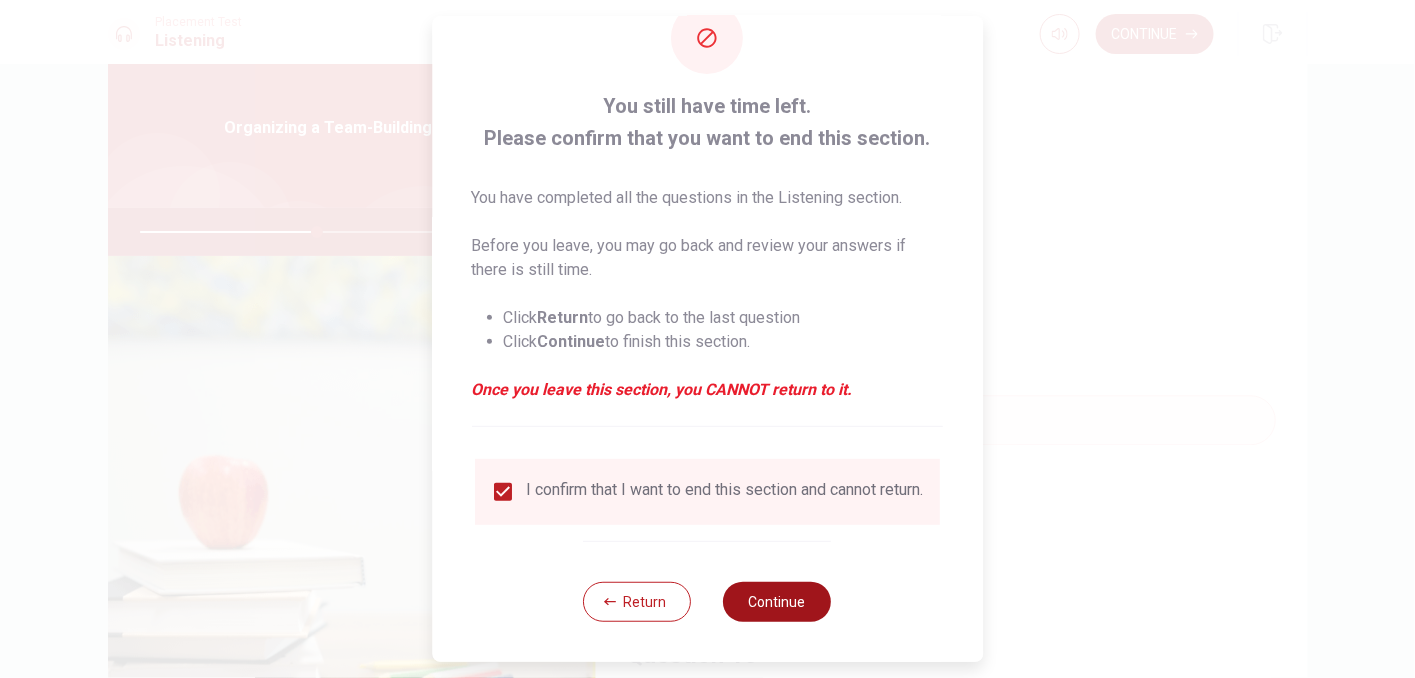 click on "Continue" at bounding box center [778, 602] 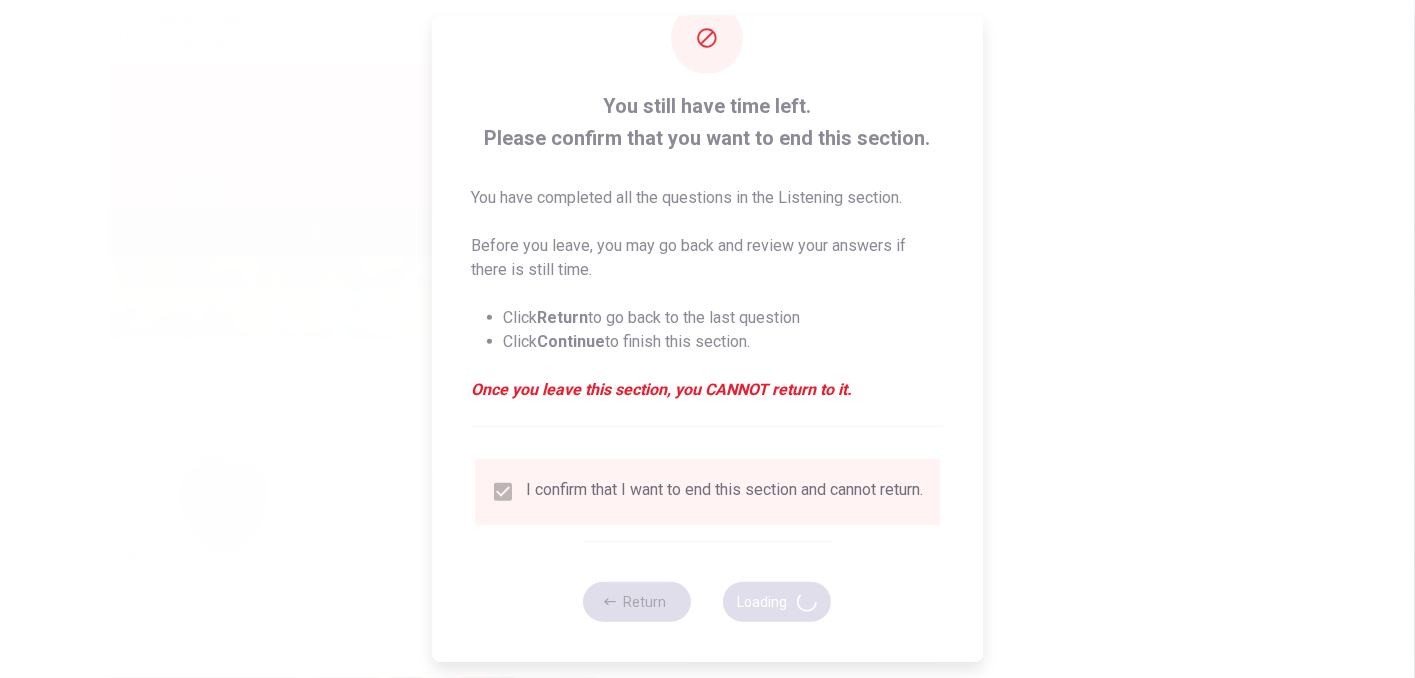 type on "50" 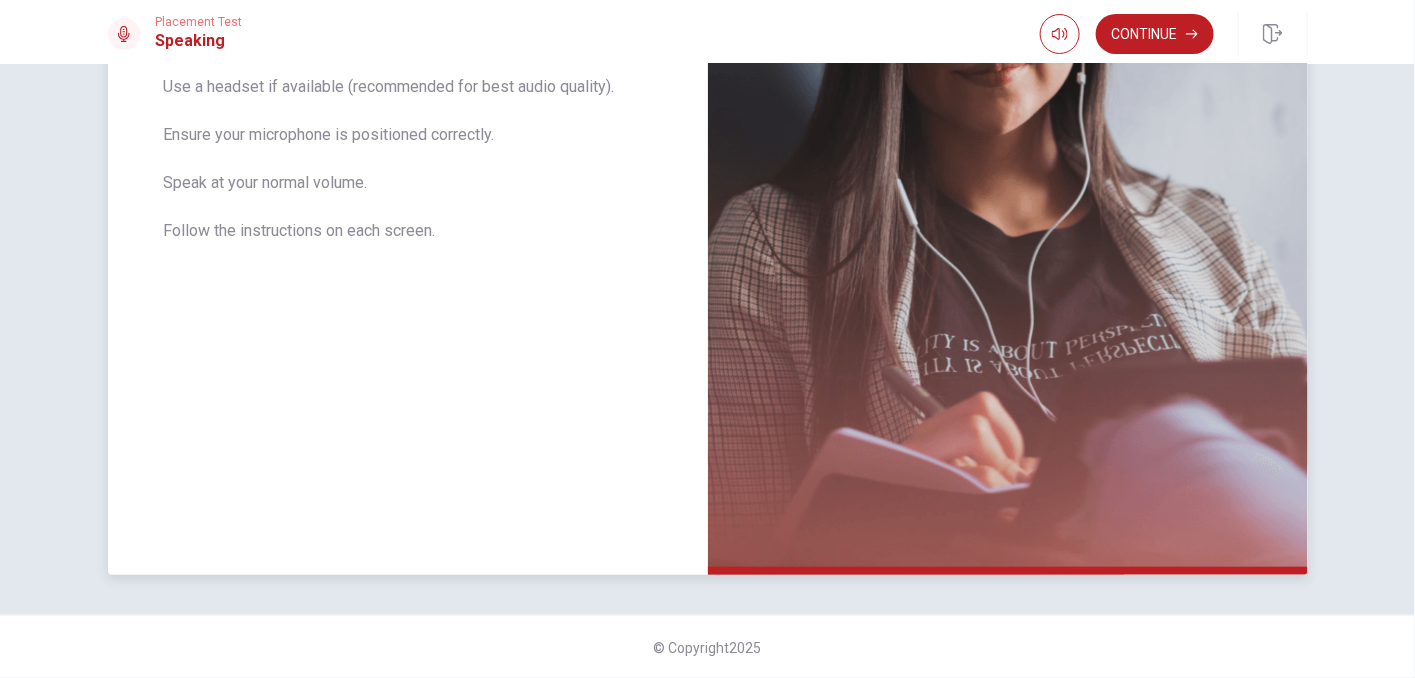 scroll, scrollTop: 275, scrollLeft: 0, axis: vertical 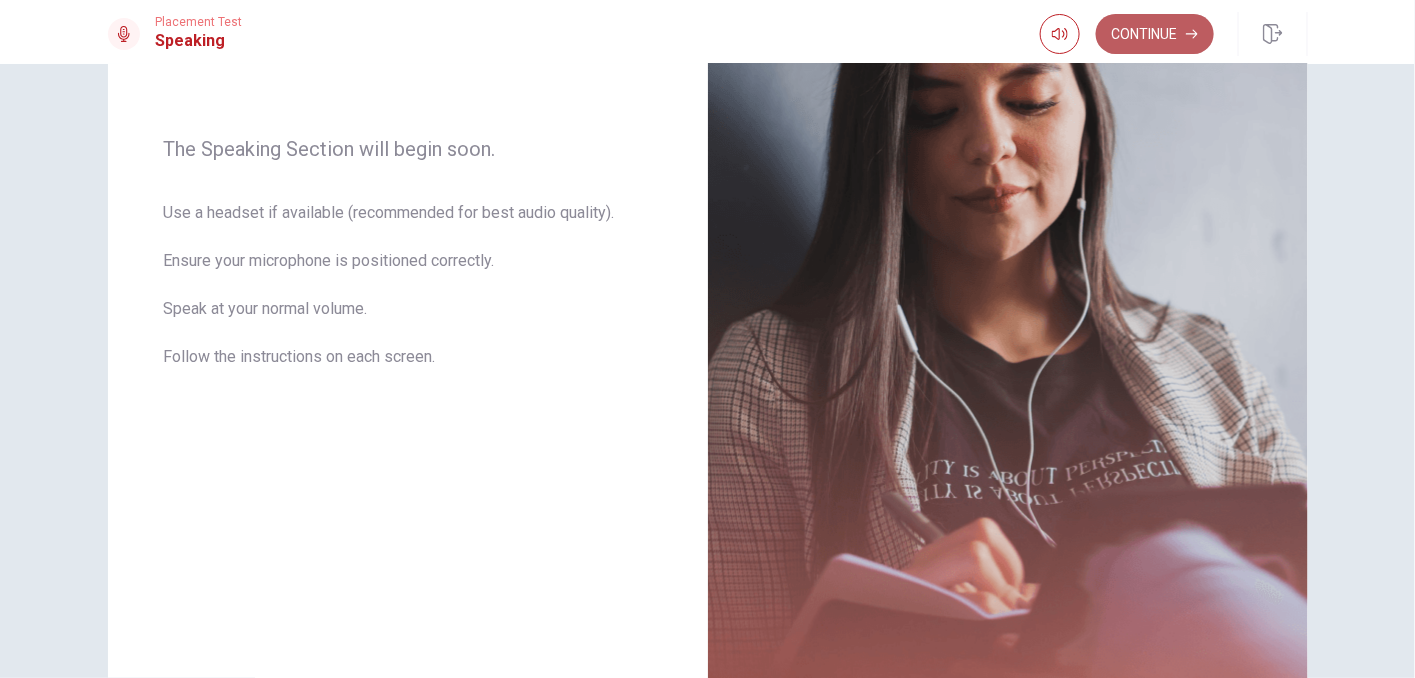click on "Continue" at bounding box center (1155, 34) 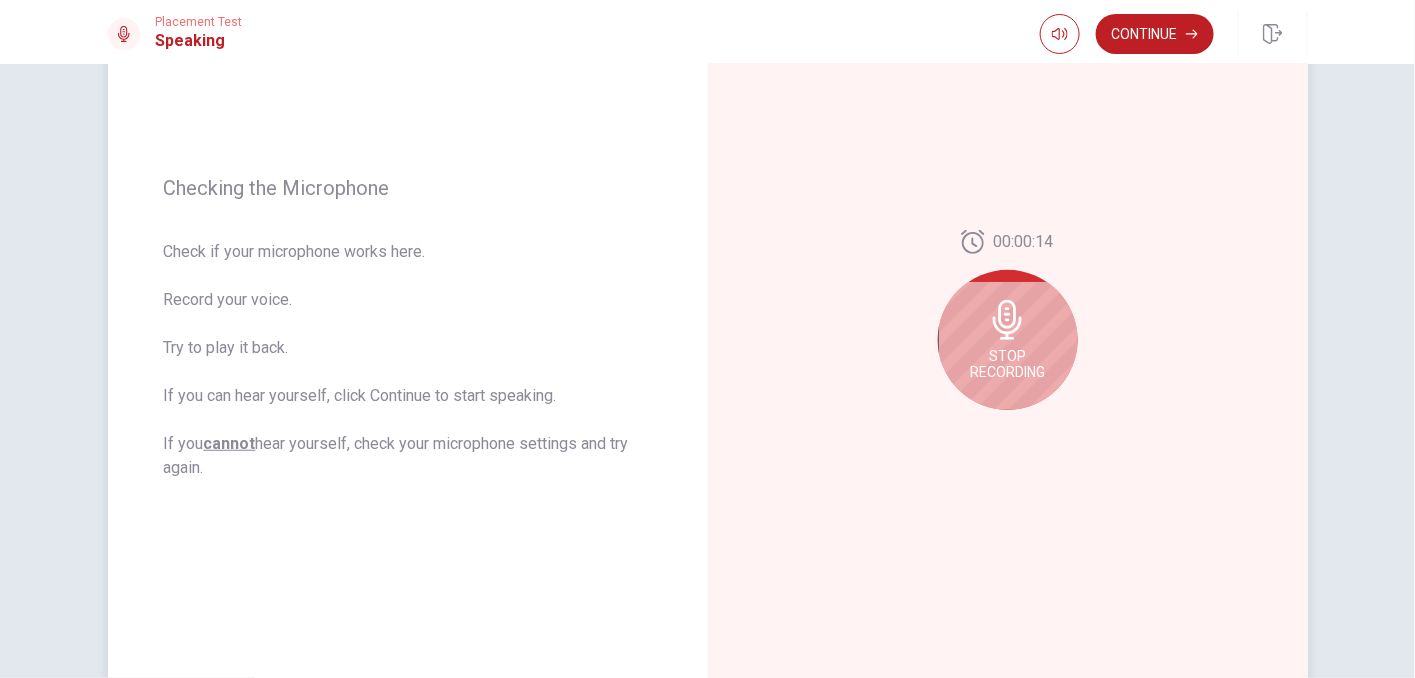 scroll, scrollTop: 186, scrollLeft: 0, axis: vertical 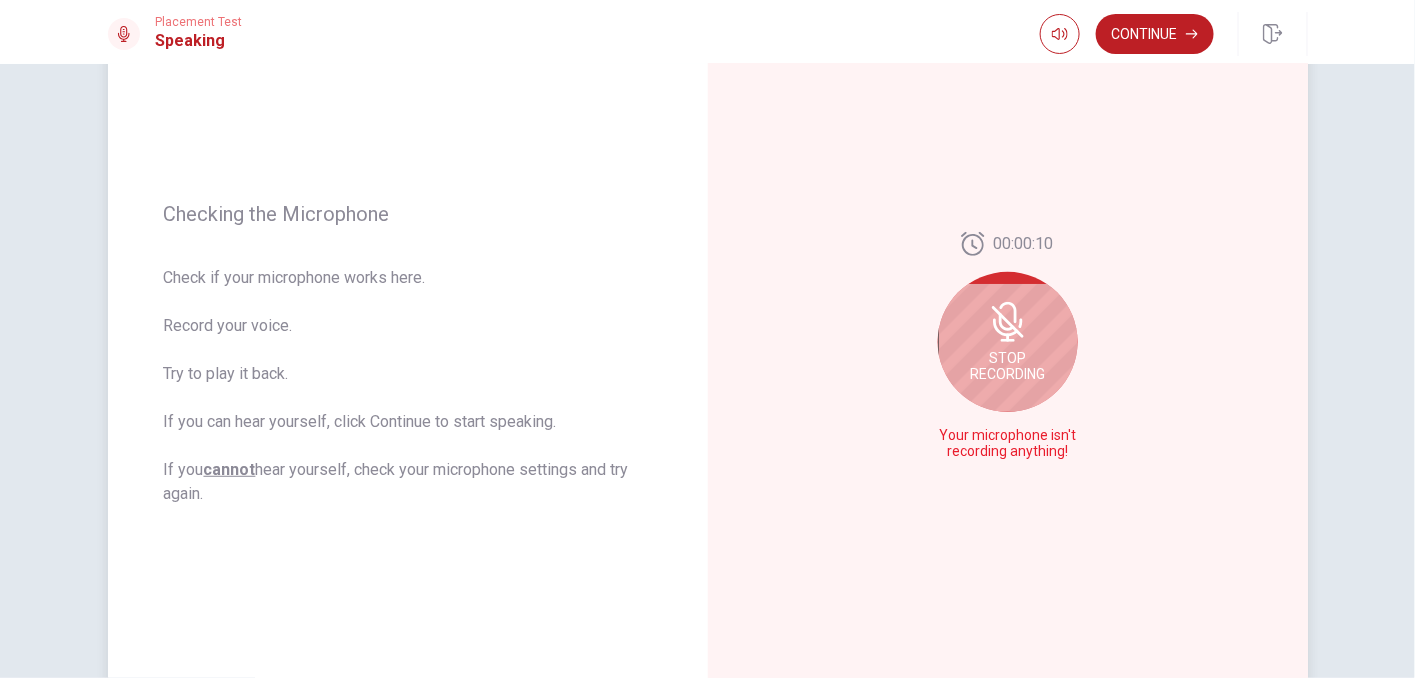 click on "Stop   Recording" at bounding box center [1007, 366] 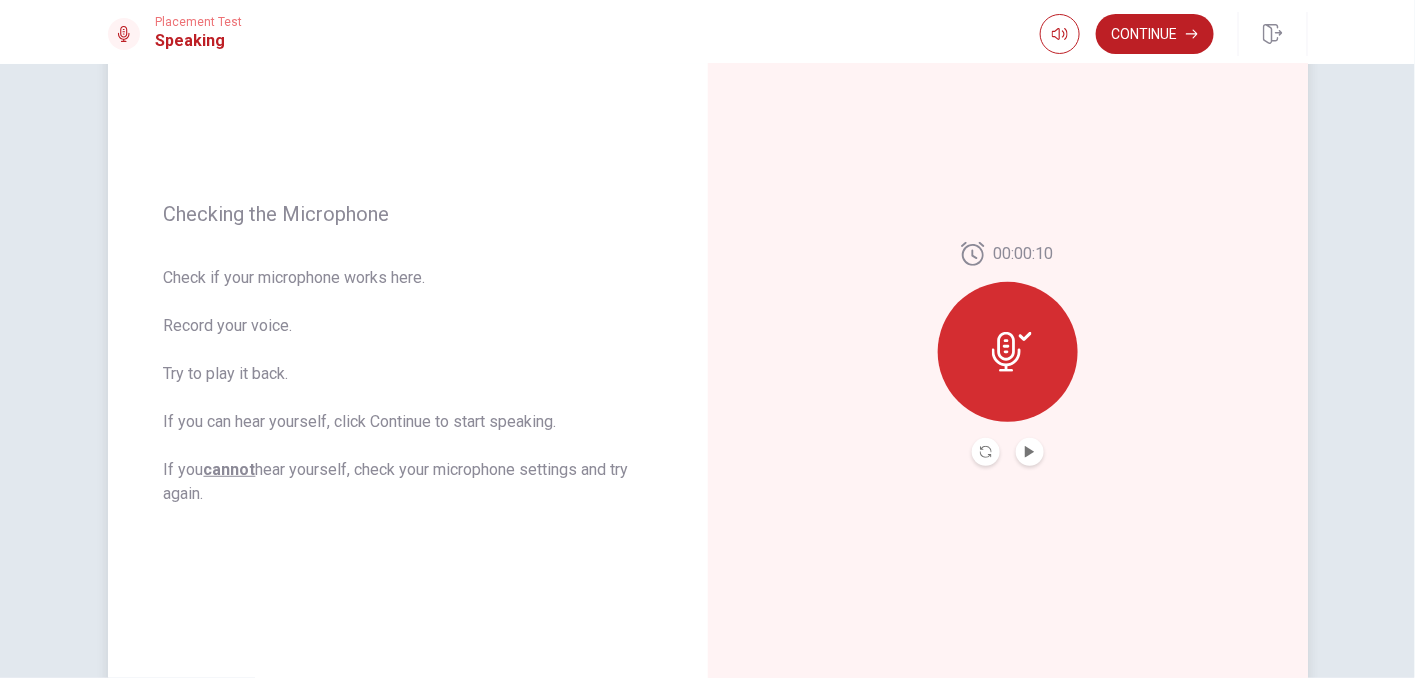 click 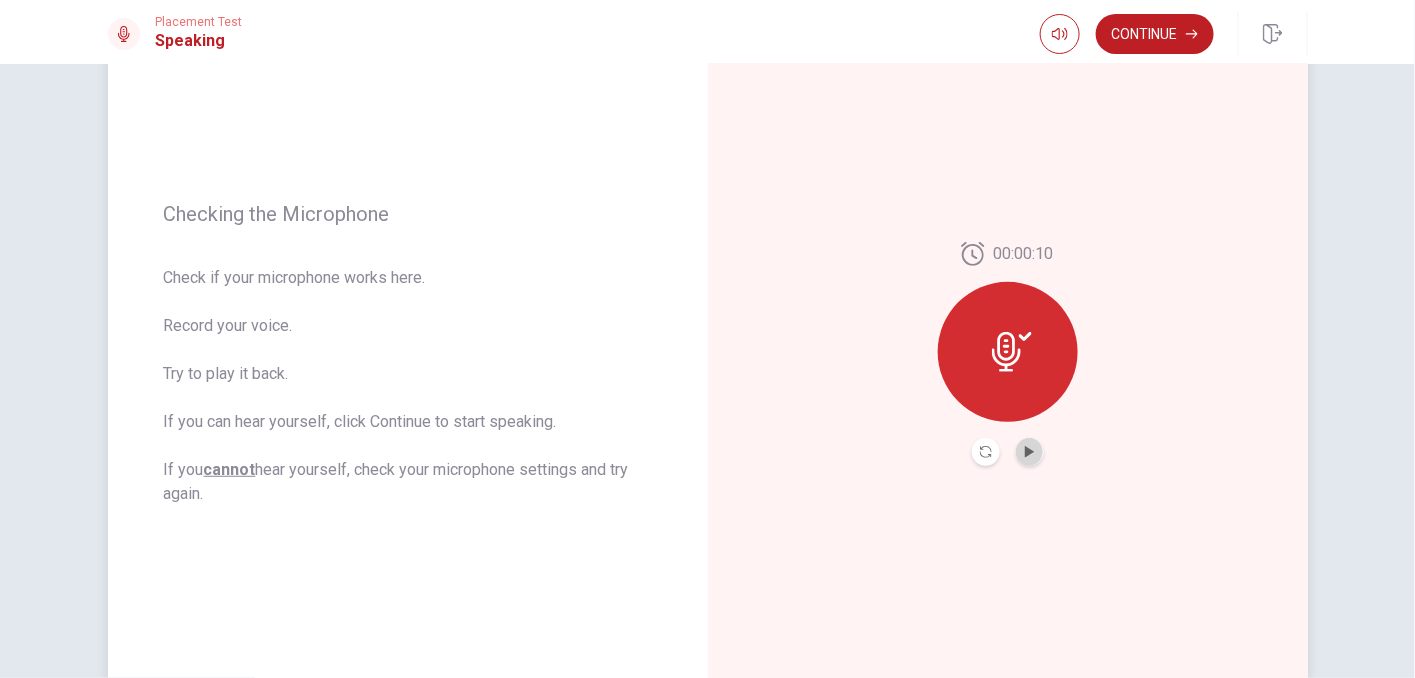 click at bounding box center [1030, 452] 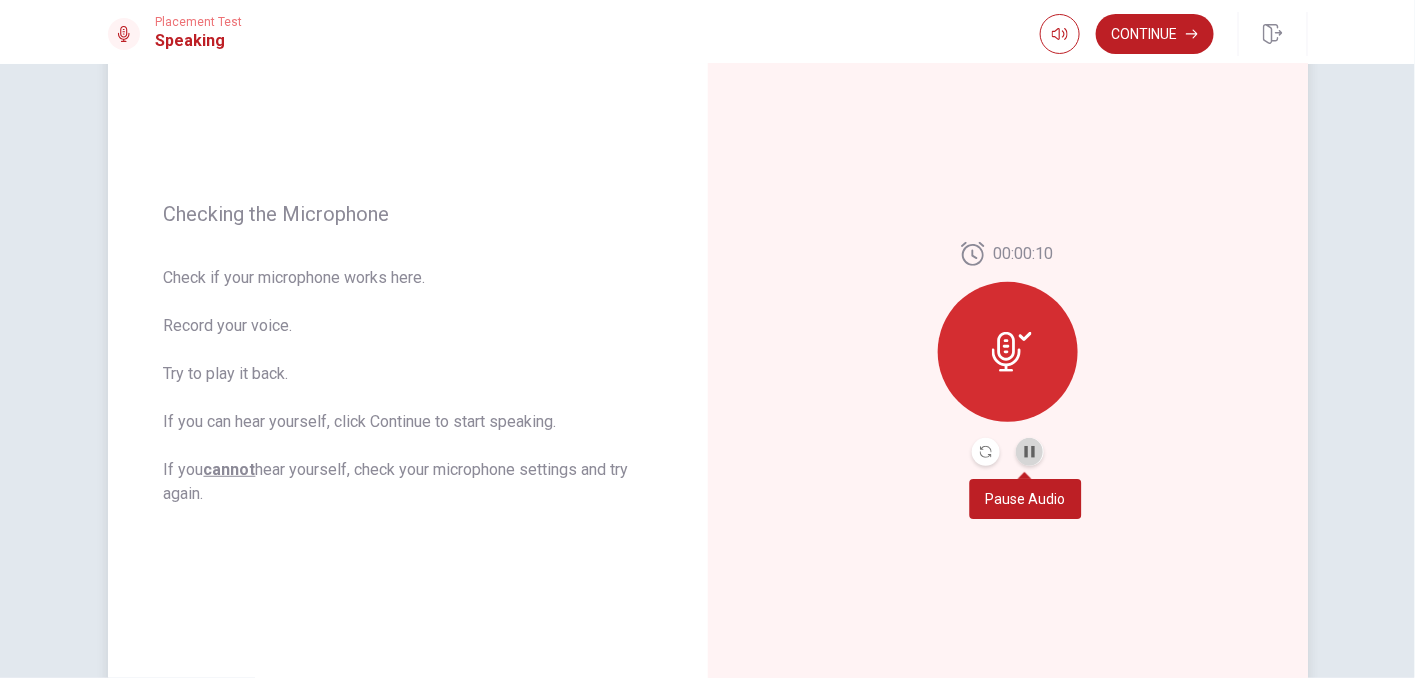 click at bounding box center (1030, 452) 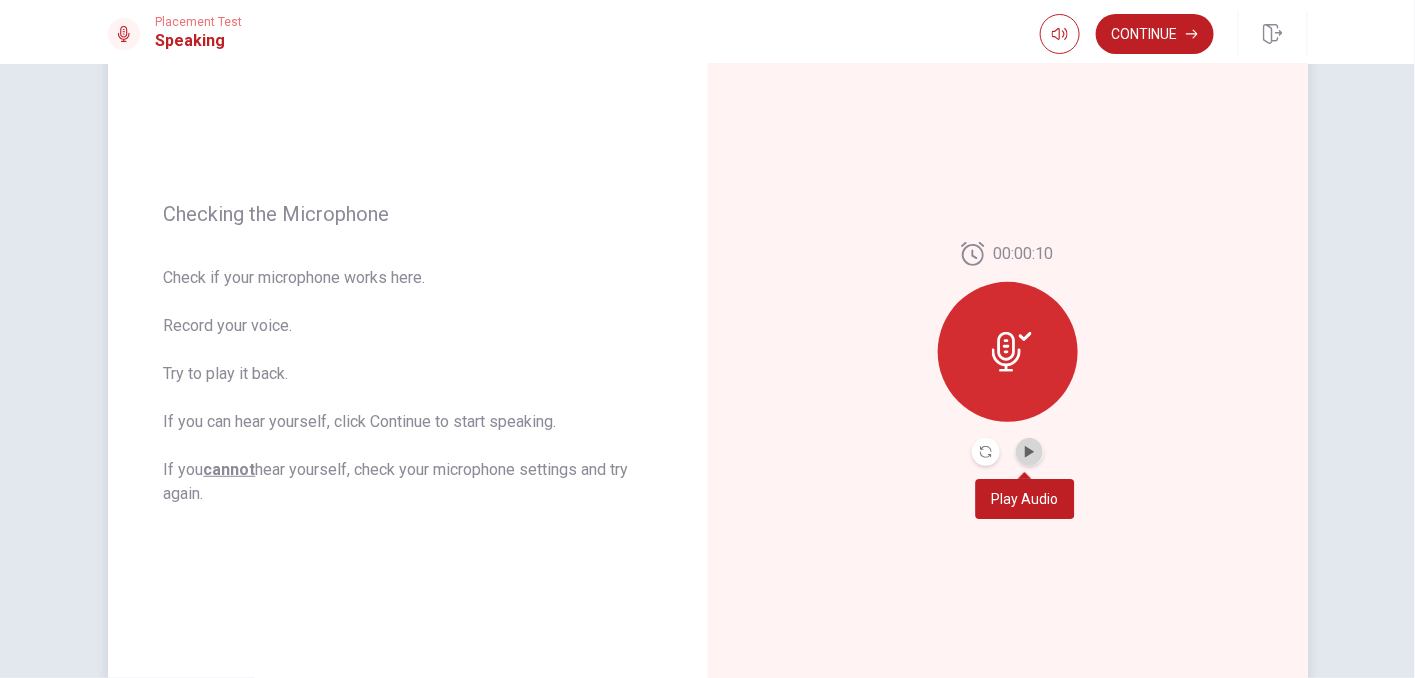 click at bounding box center (1030, 452) 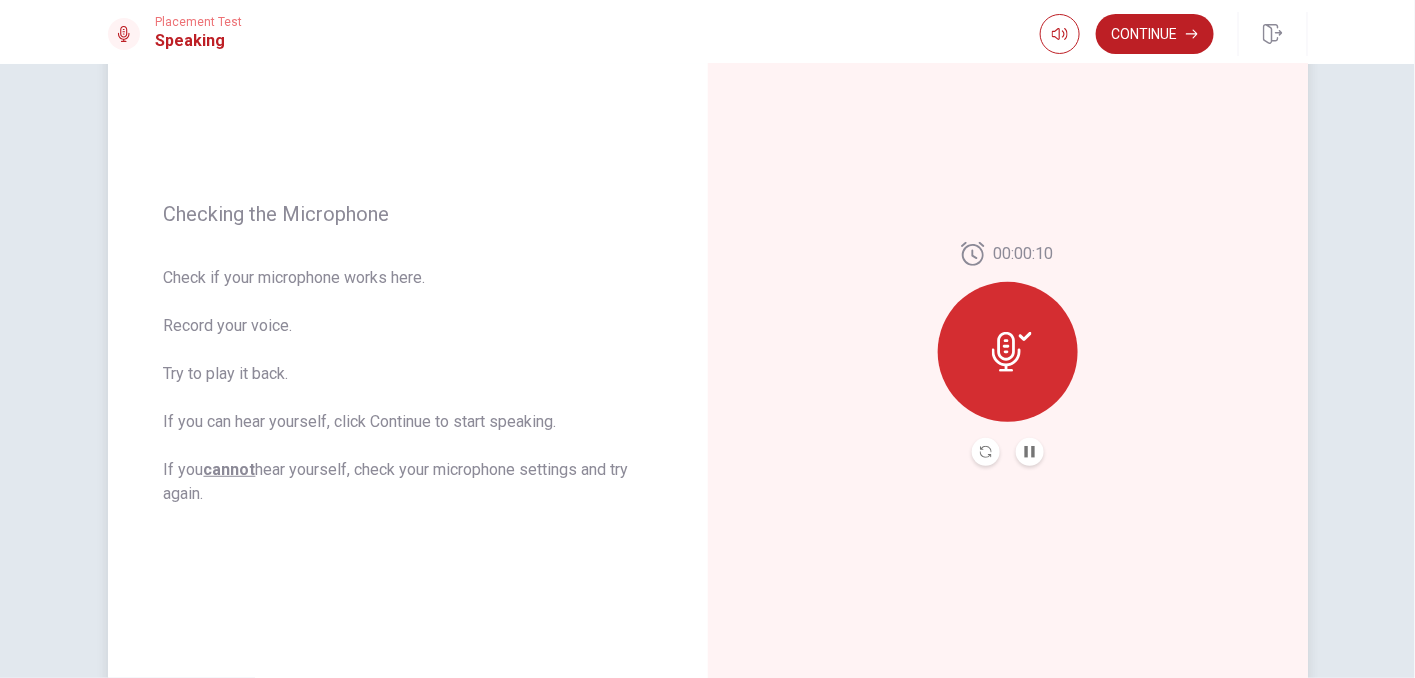 click at bounding box center (1008, 352) 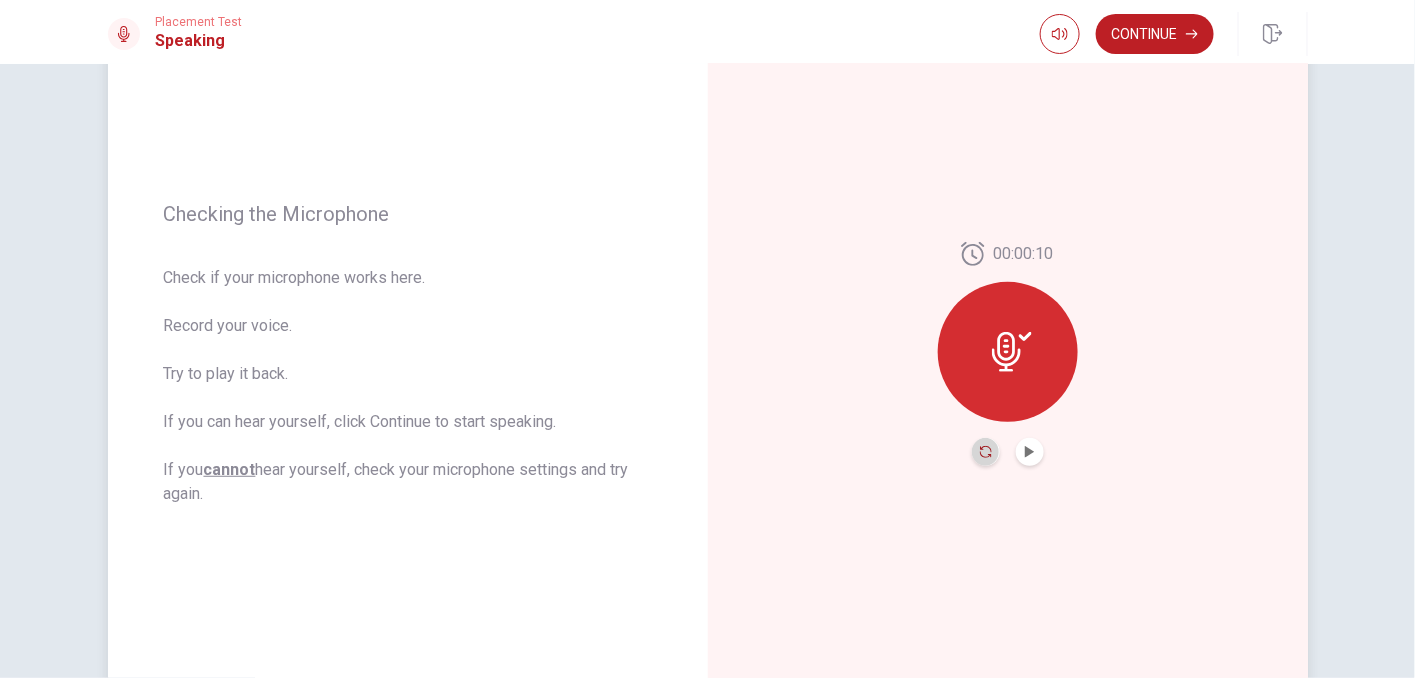 click 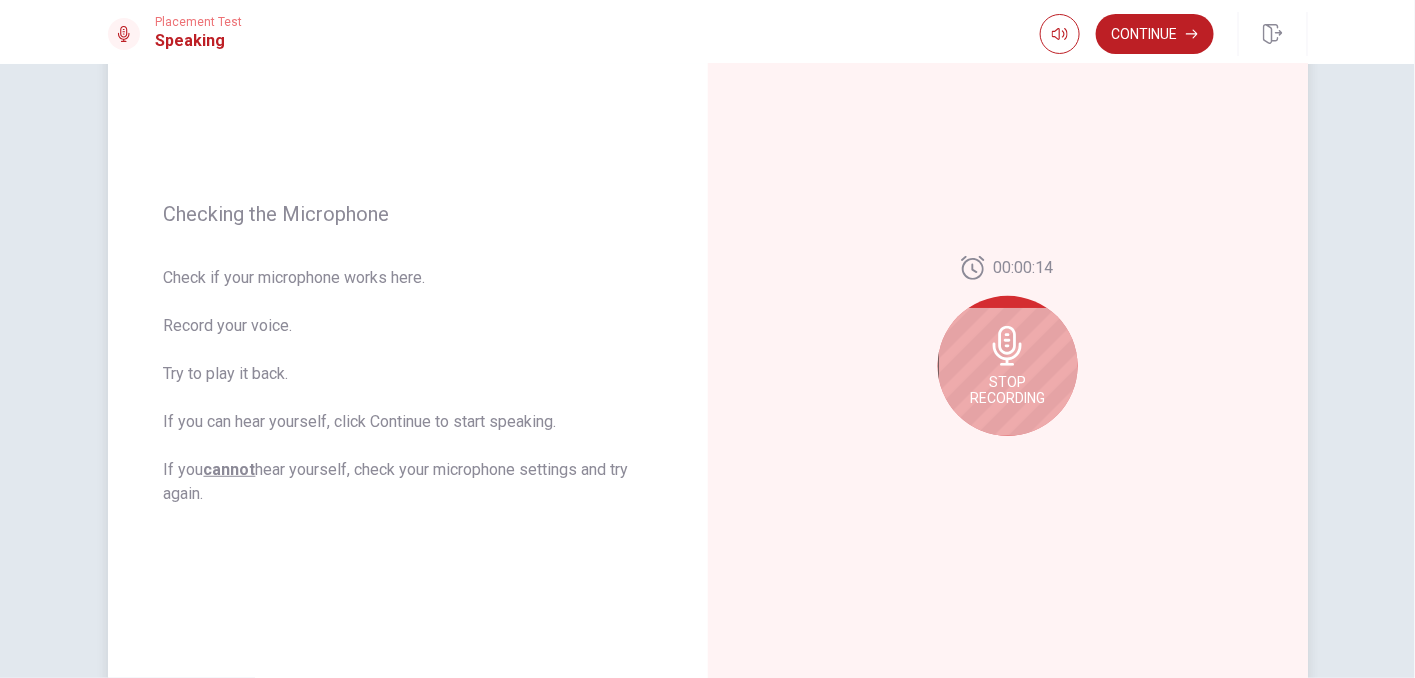 click on "Stop   Recording" at bounding box center [1008, 366] 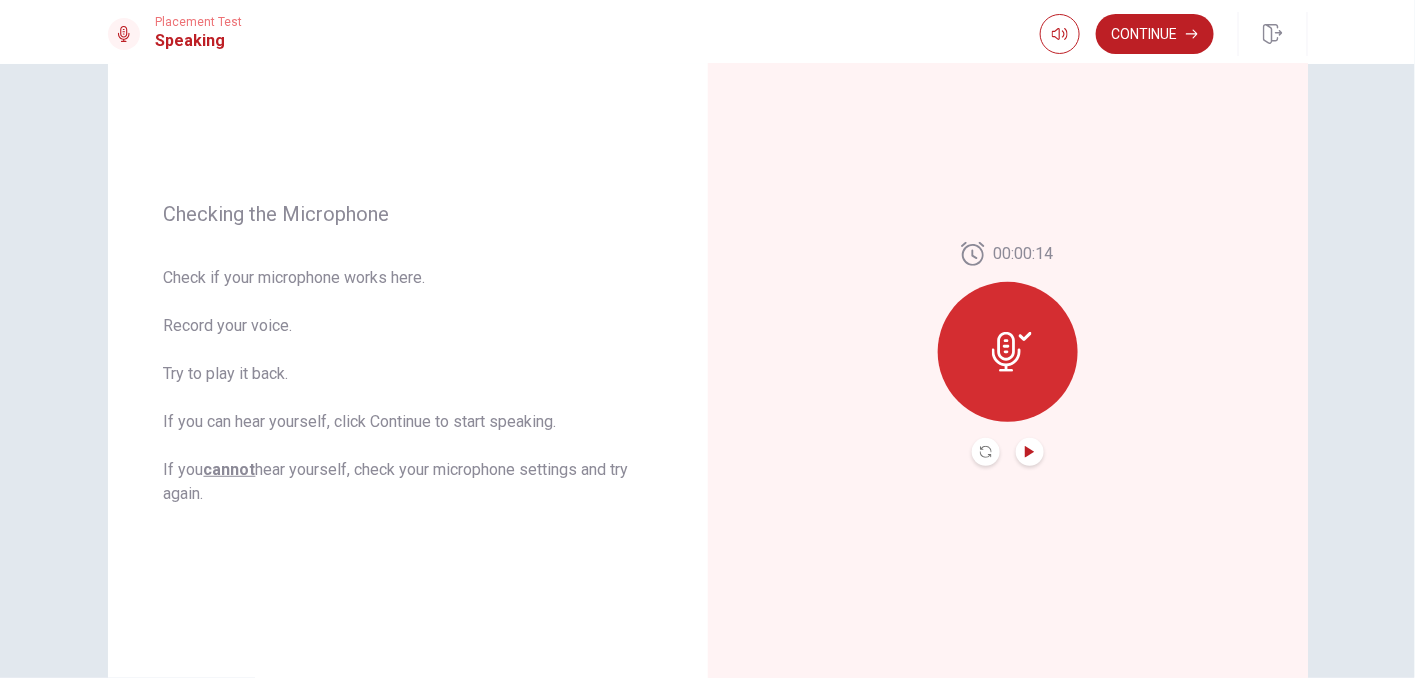 click 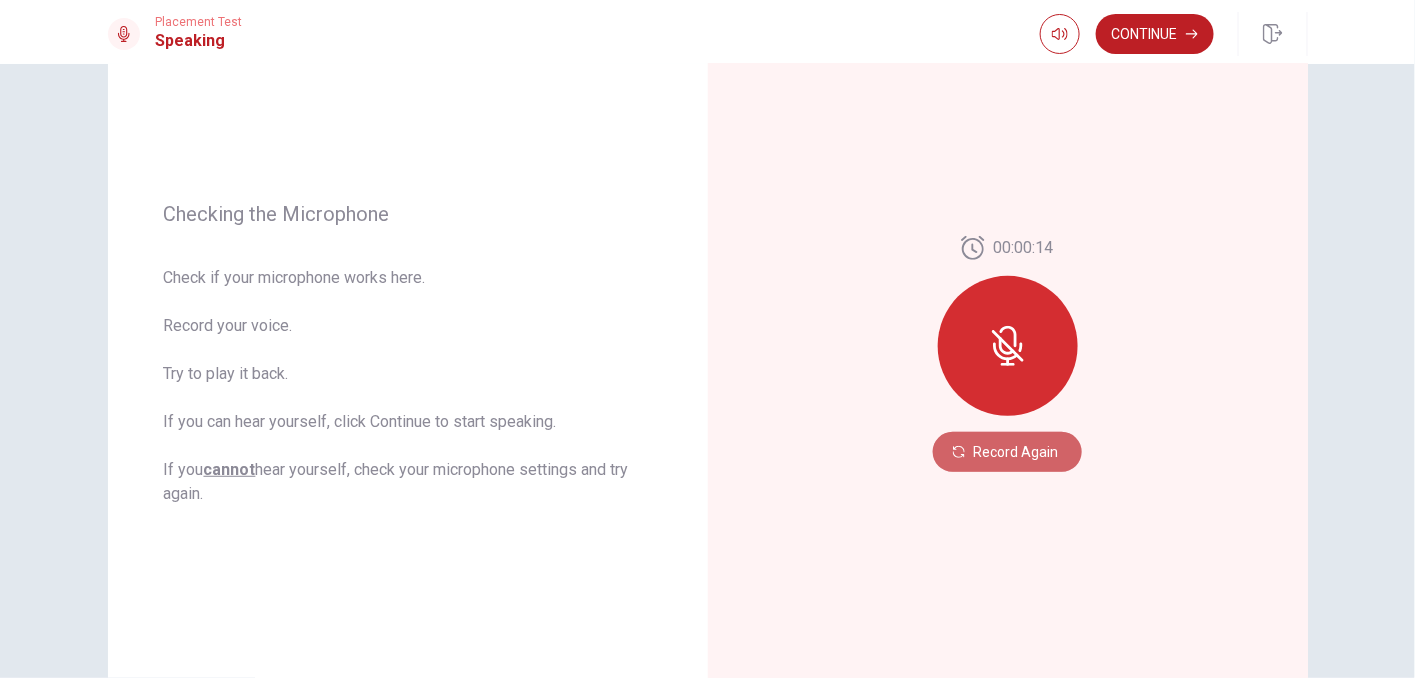 click on "Record Again" at bounding box center (1007, 452) 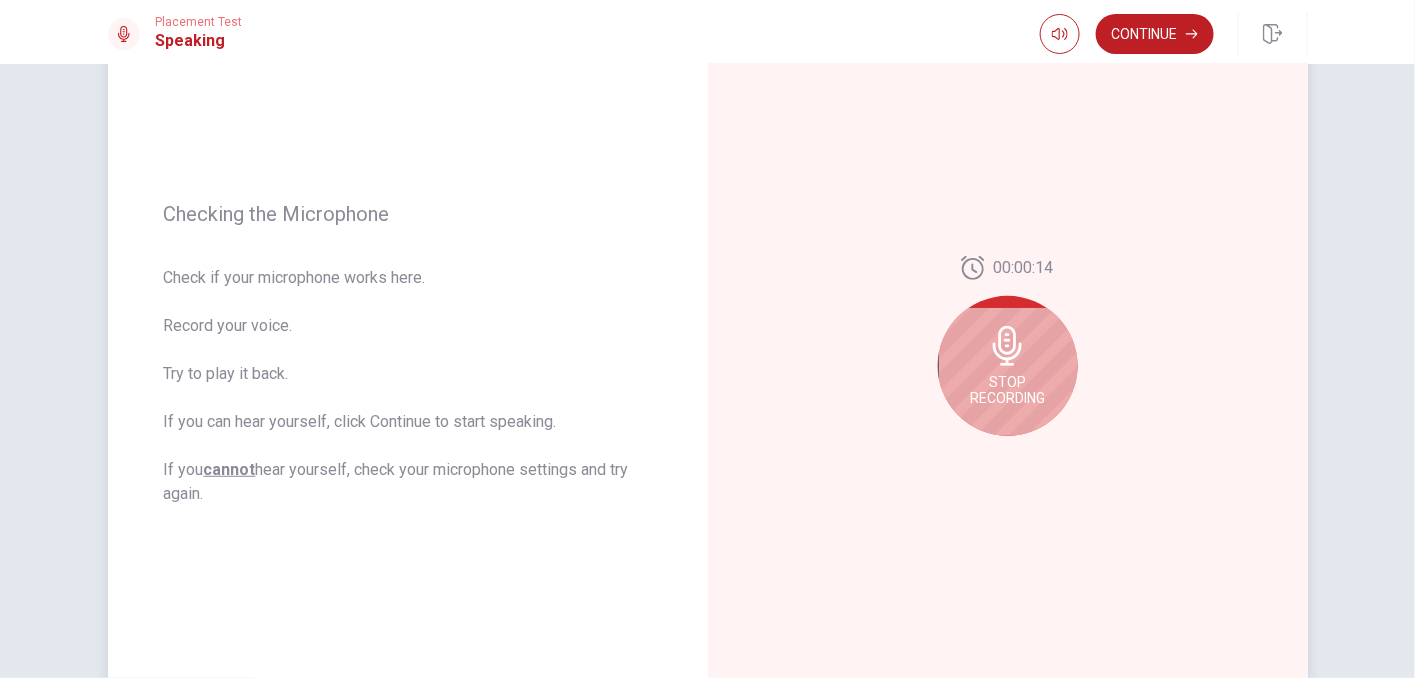 click on "Stop   Recording" at bounding box center [1007, 390] 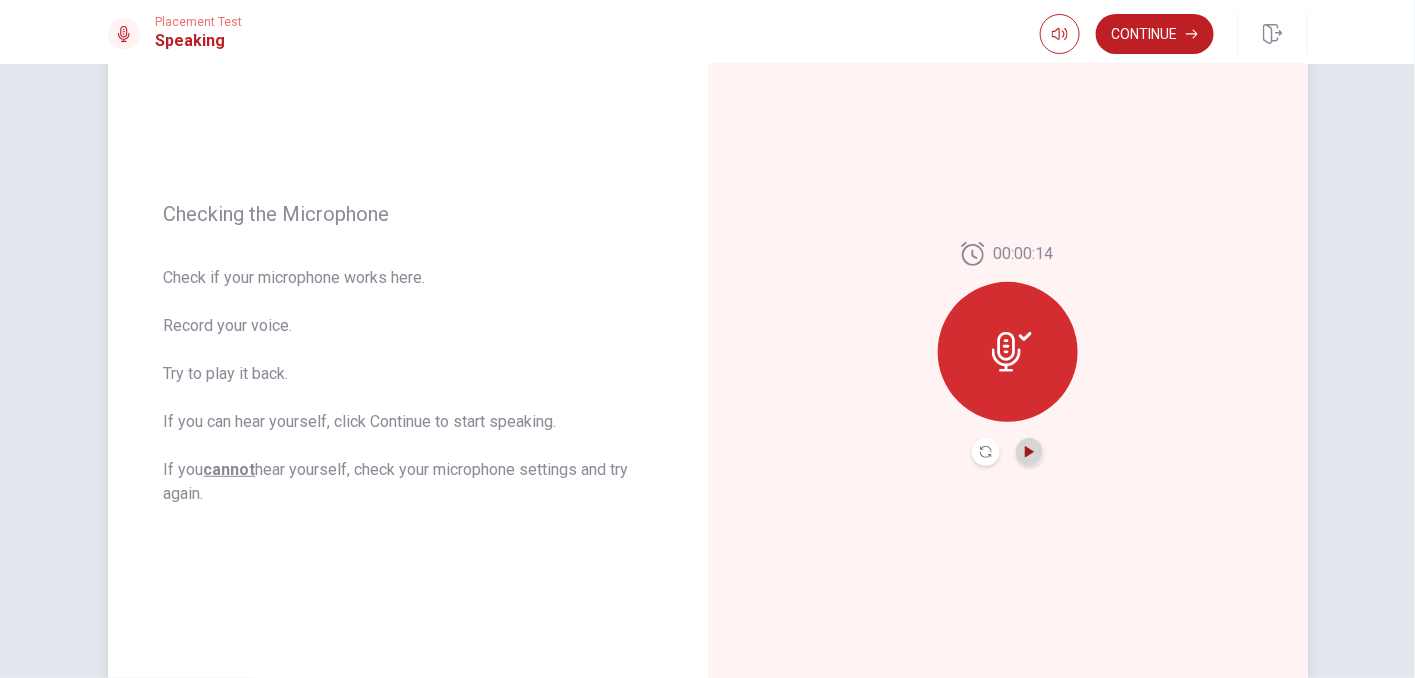 click 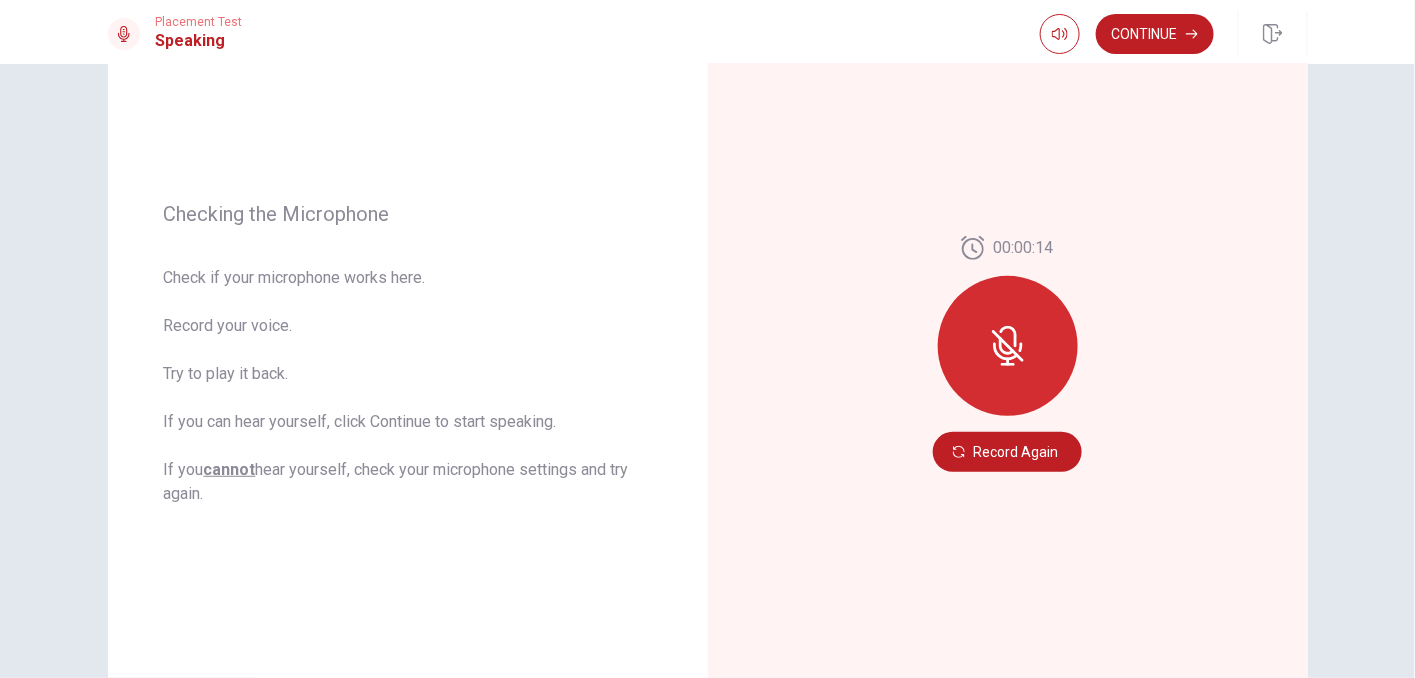 drag, startPoint x: 1073, startPoint y: 281, endPoint x: 998, endPoint y: 340, distance: 95.42536 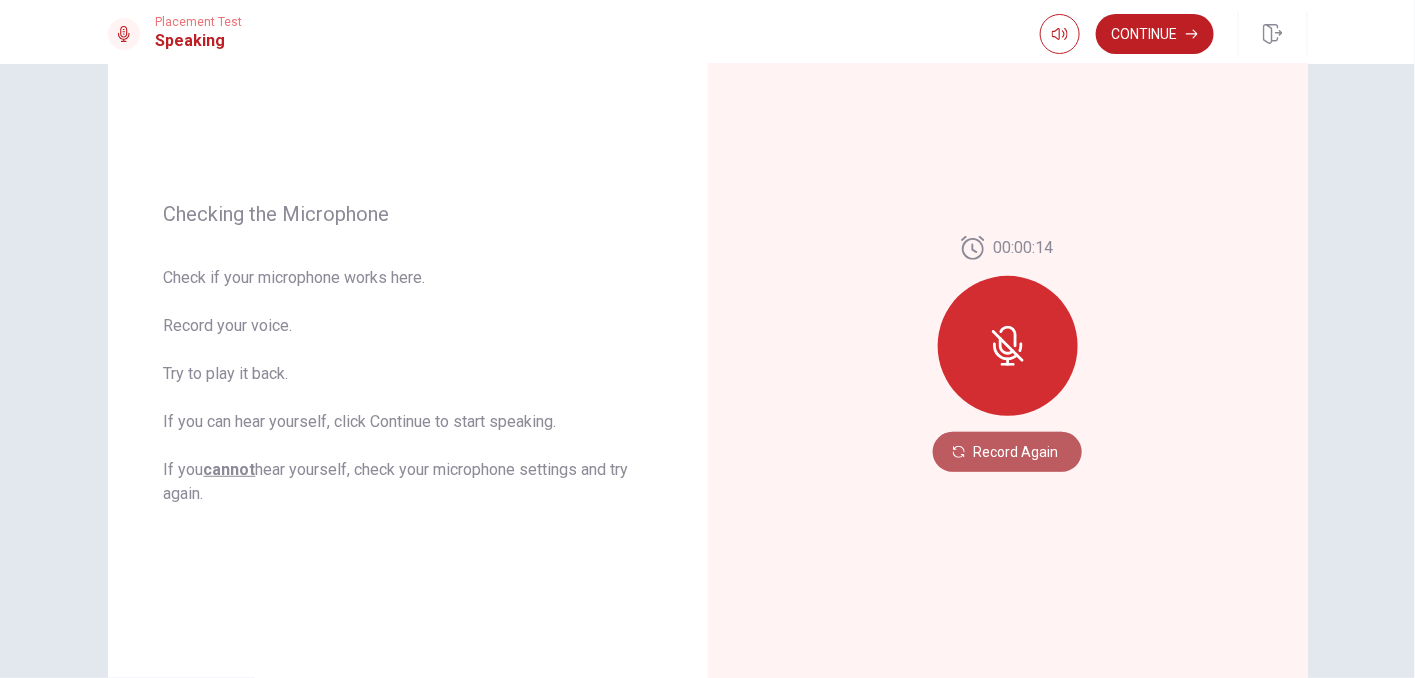 click on "Record Again" at bounding box center (1007, 452) 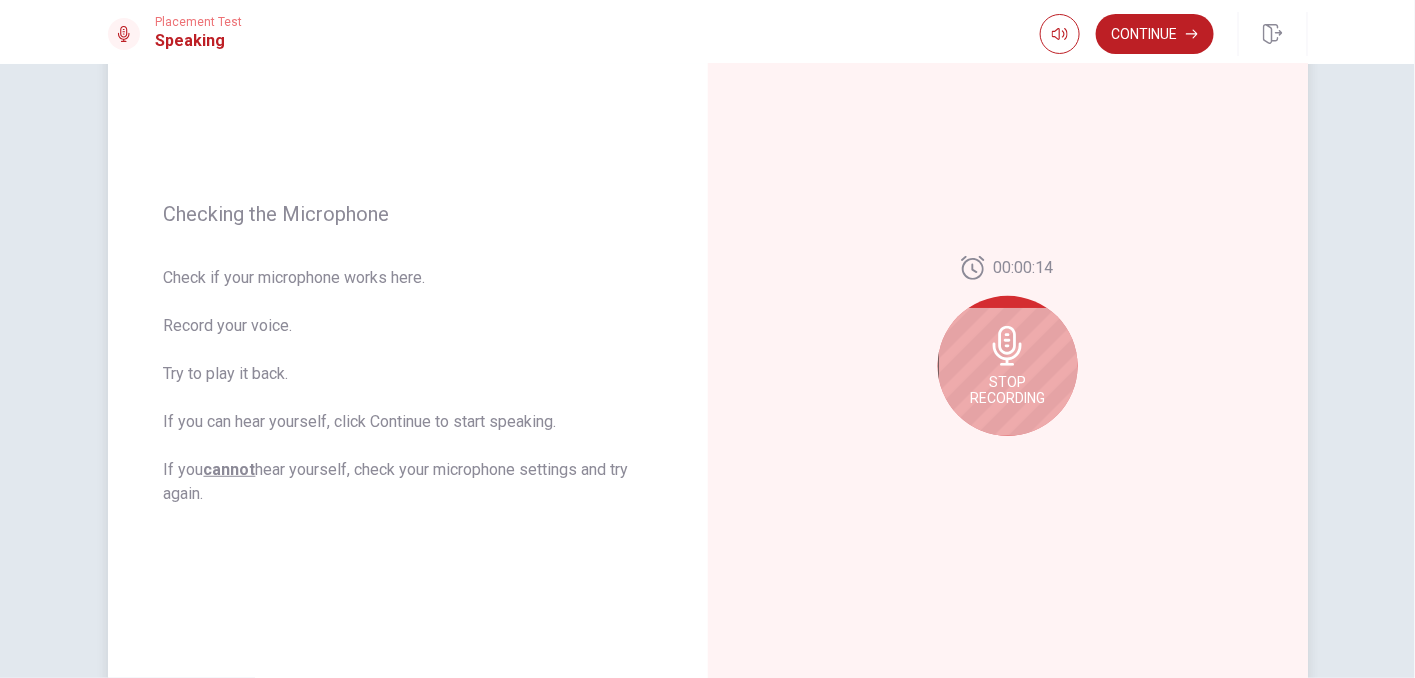 click on "Stop   Recording" at bounding box center [1008, 366] 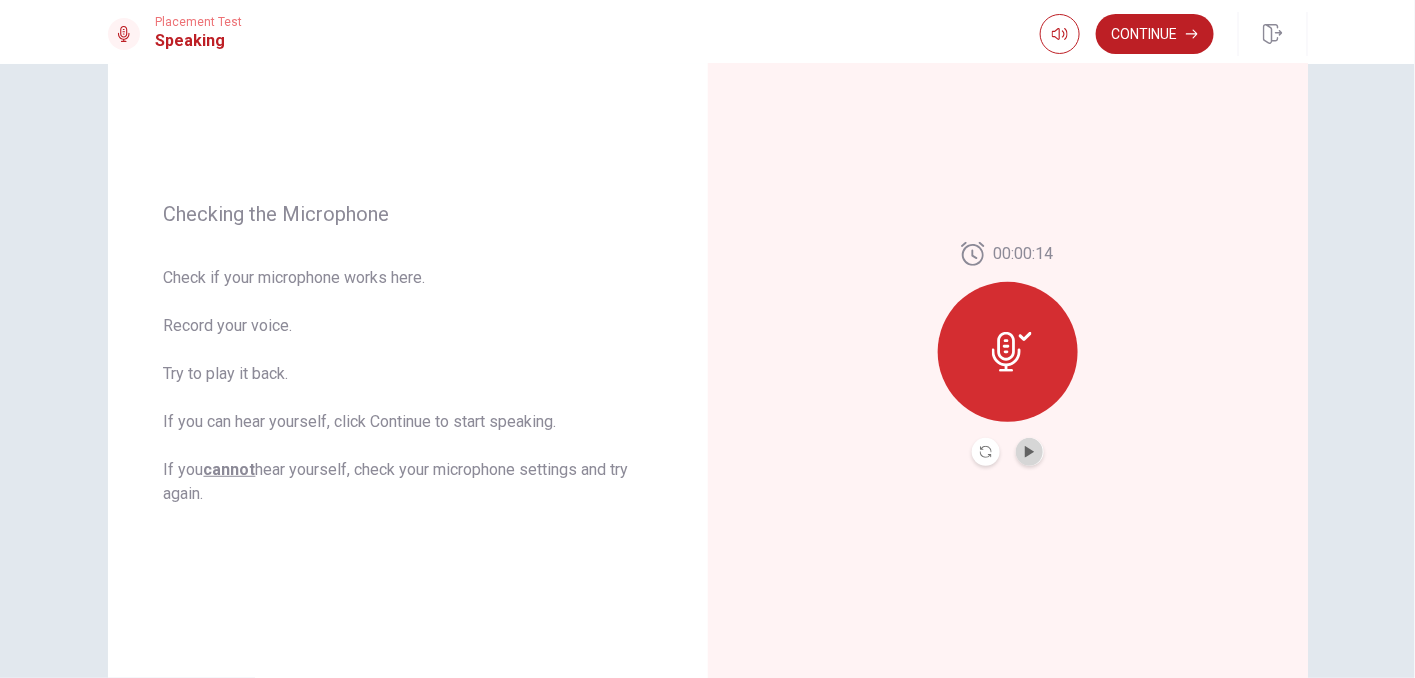 click at bounding box center (1030, 452) 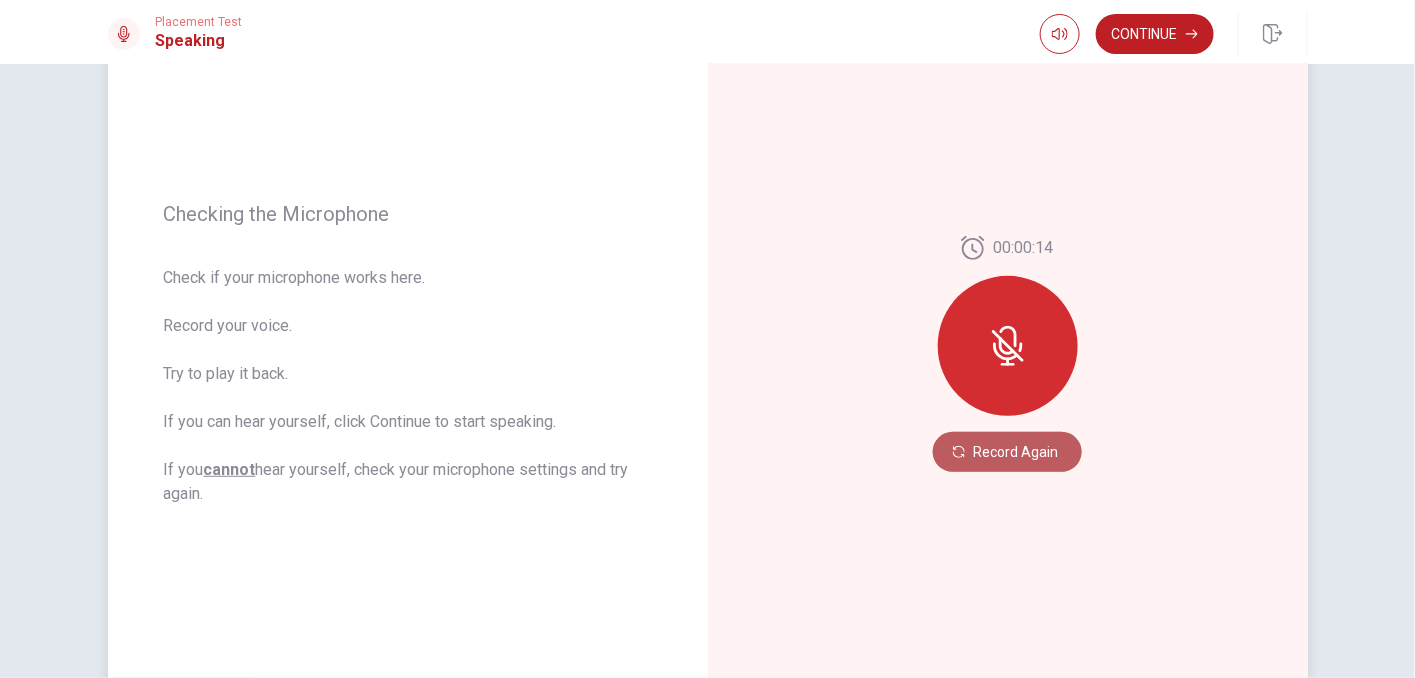 click on "Record Again" at bounding box center [1007, 452] 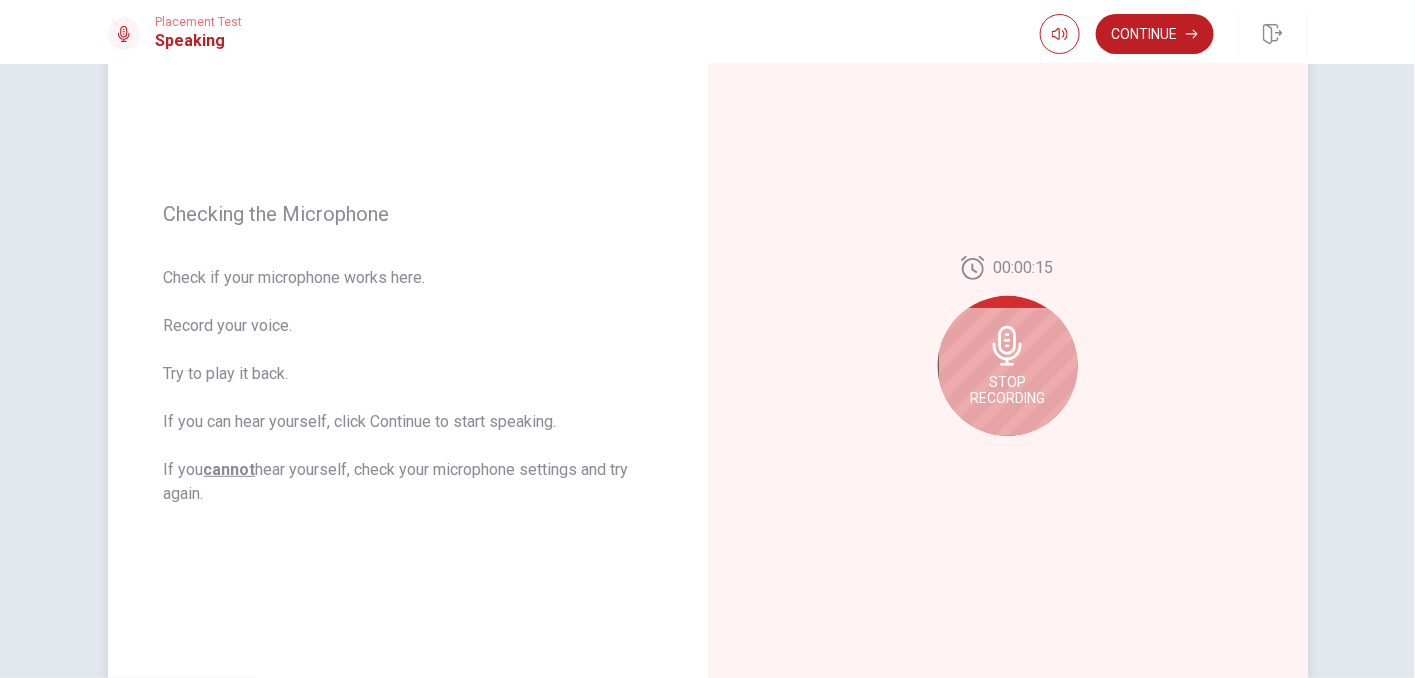 click on "Stop   Recording" at bounding box center (1007, 390) 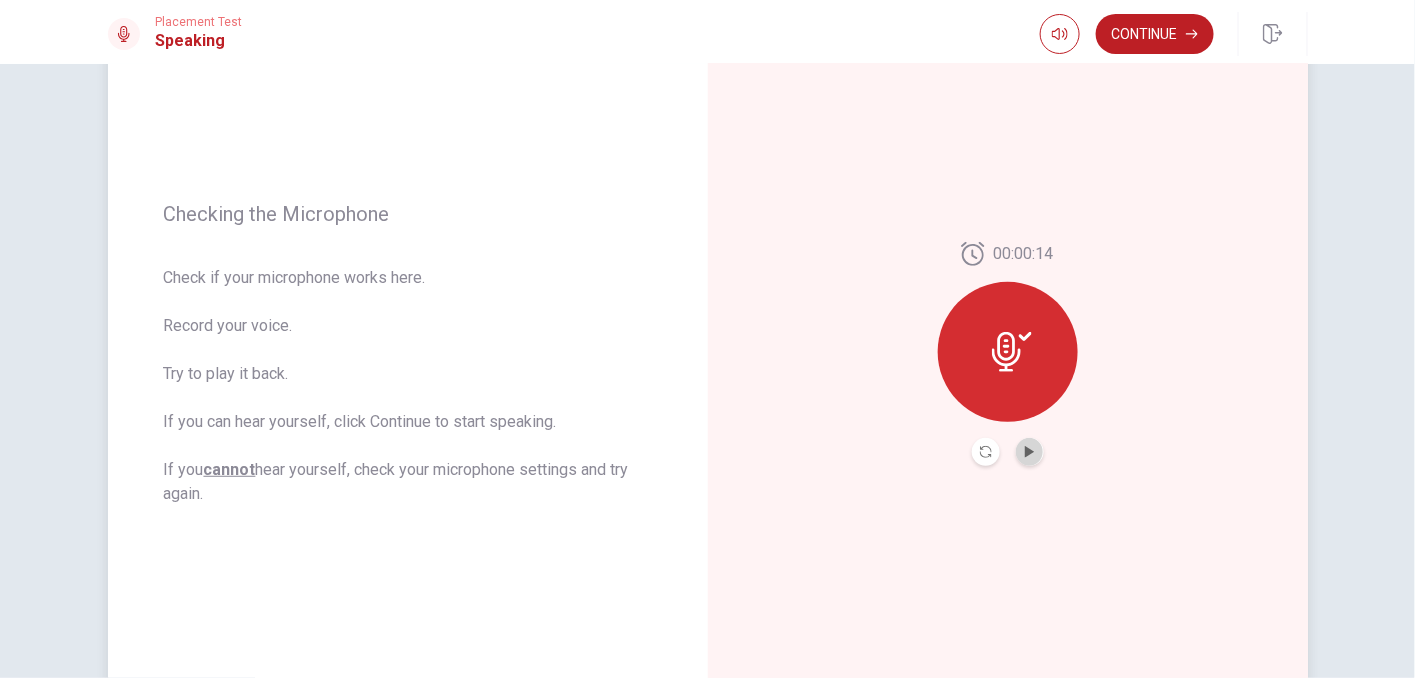 click at bounding box center [1030, 452] 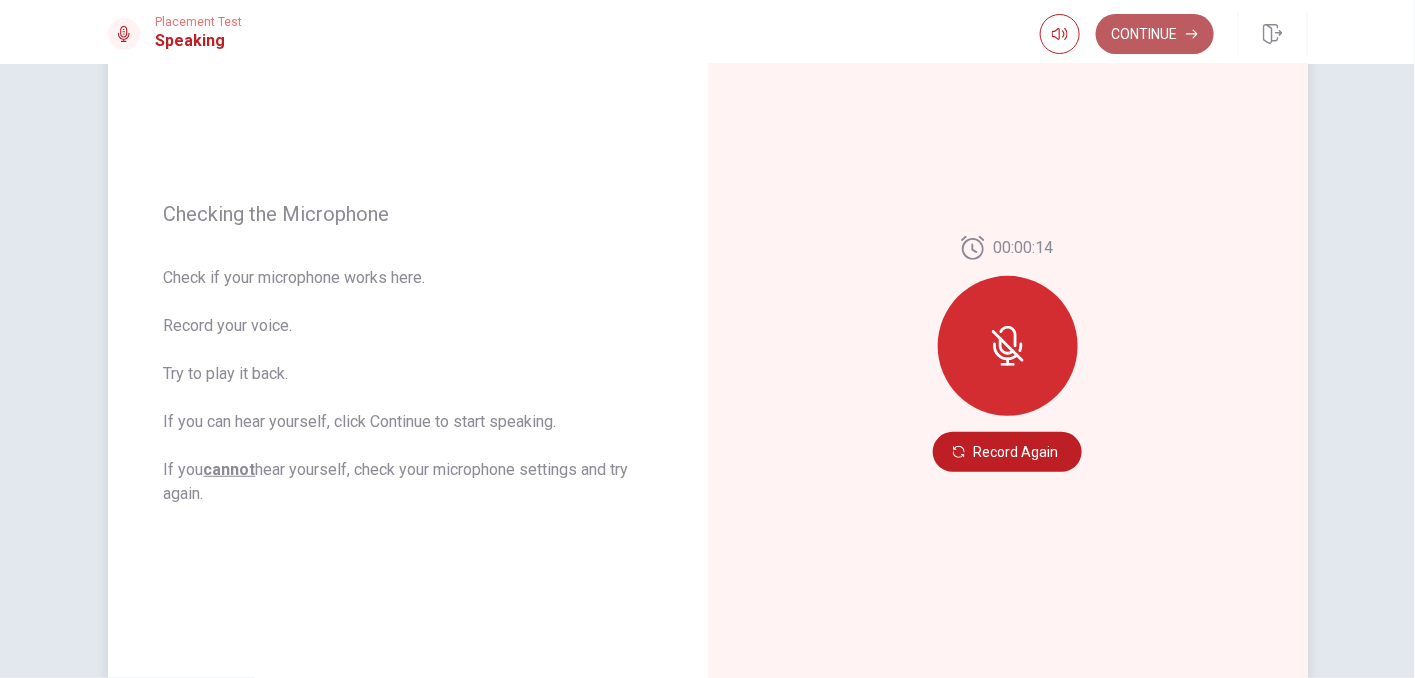 click on "Continue" at bounding box center (1155, 34) 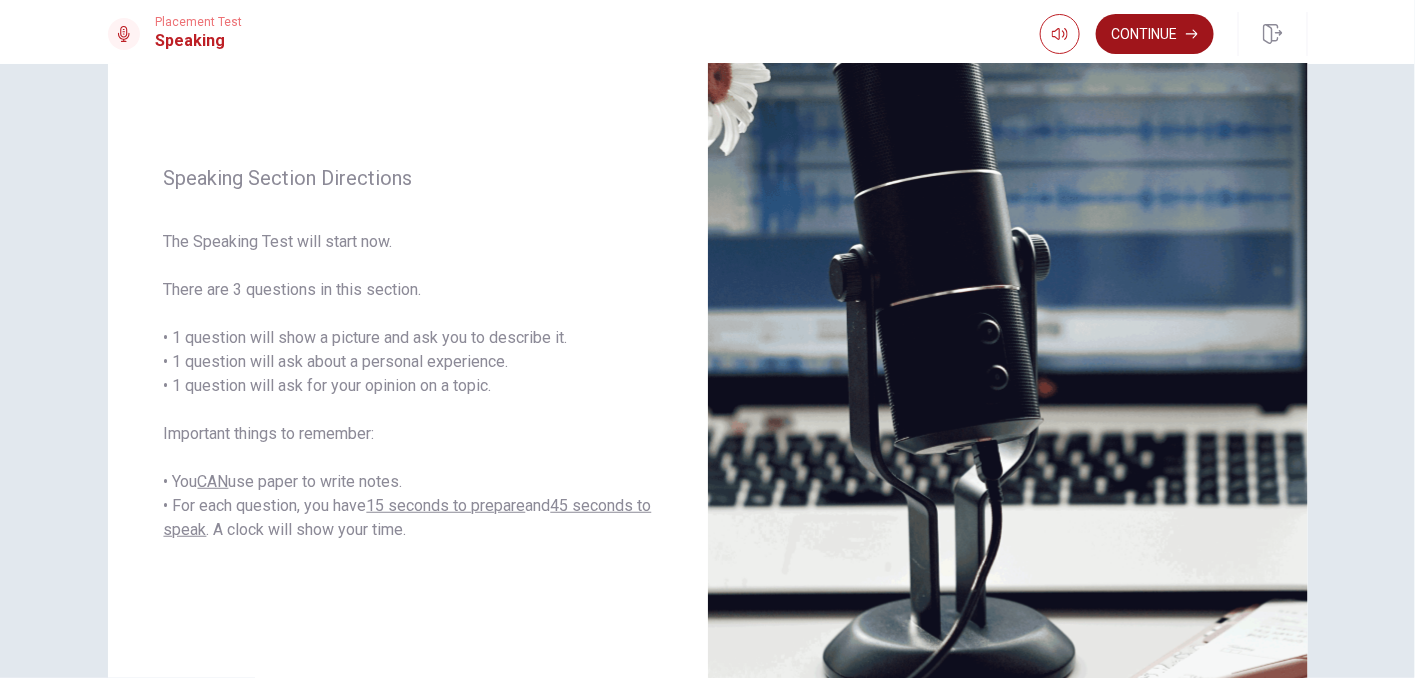 click on "Continue" at bounding box center (1155, 34) 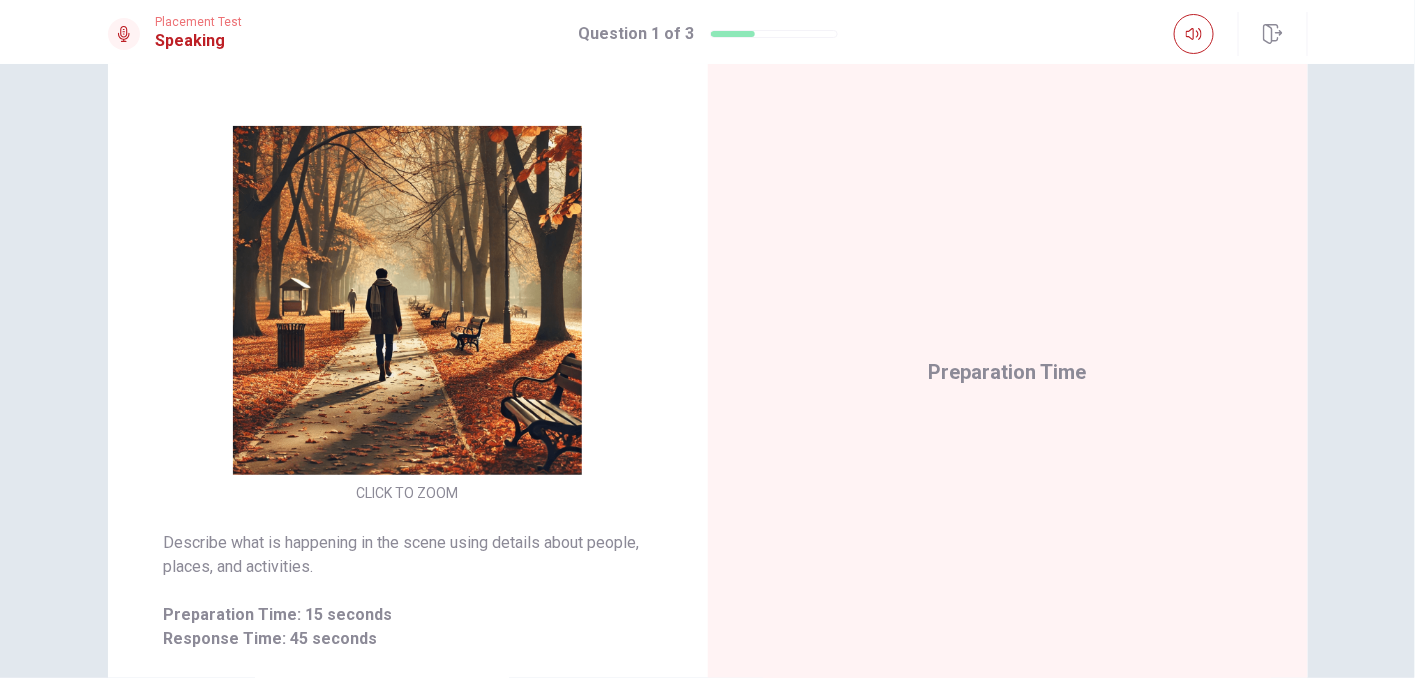 scroll, scrollTop: 168, scrollLeft: 0, axis: vertical 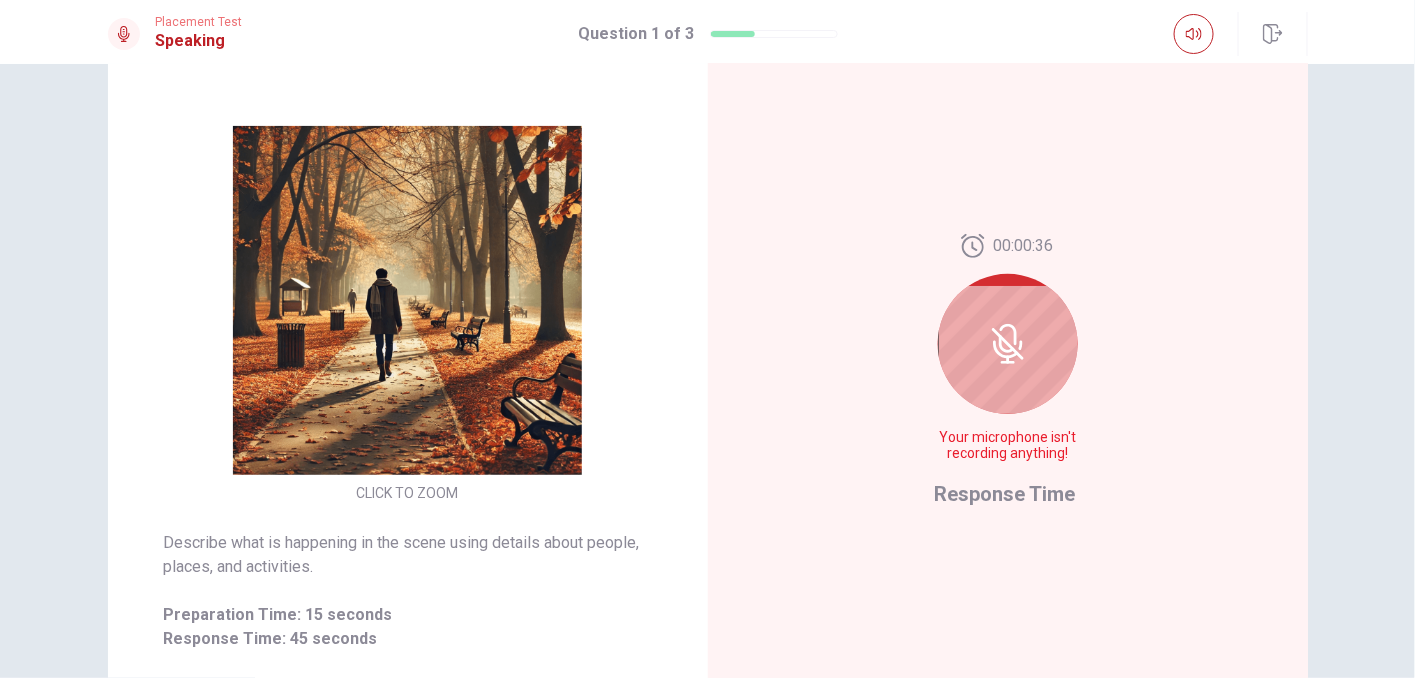 click on "00:00:36 Your microphone isn't recording anything!" at bounding box center [1008, 356] 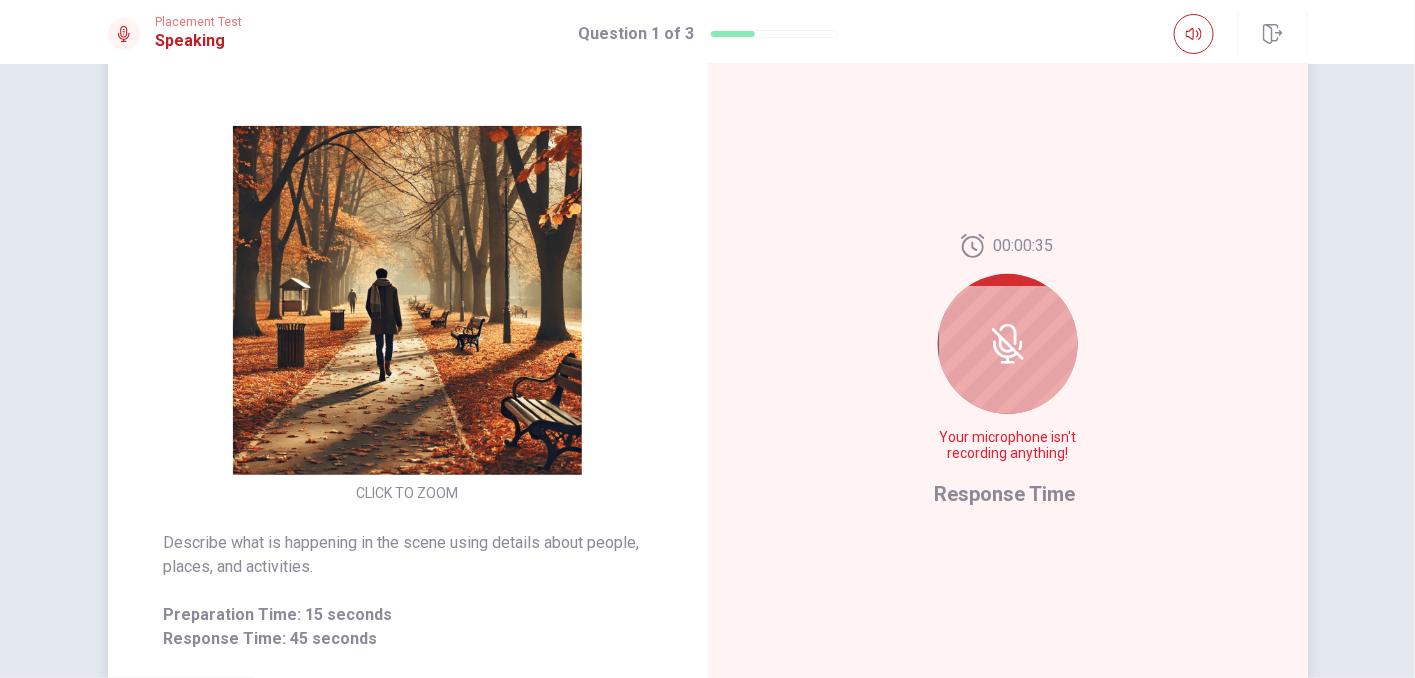 click at bounding box center (1008, 344) 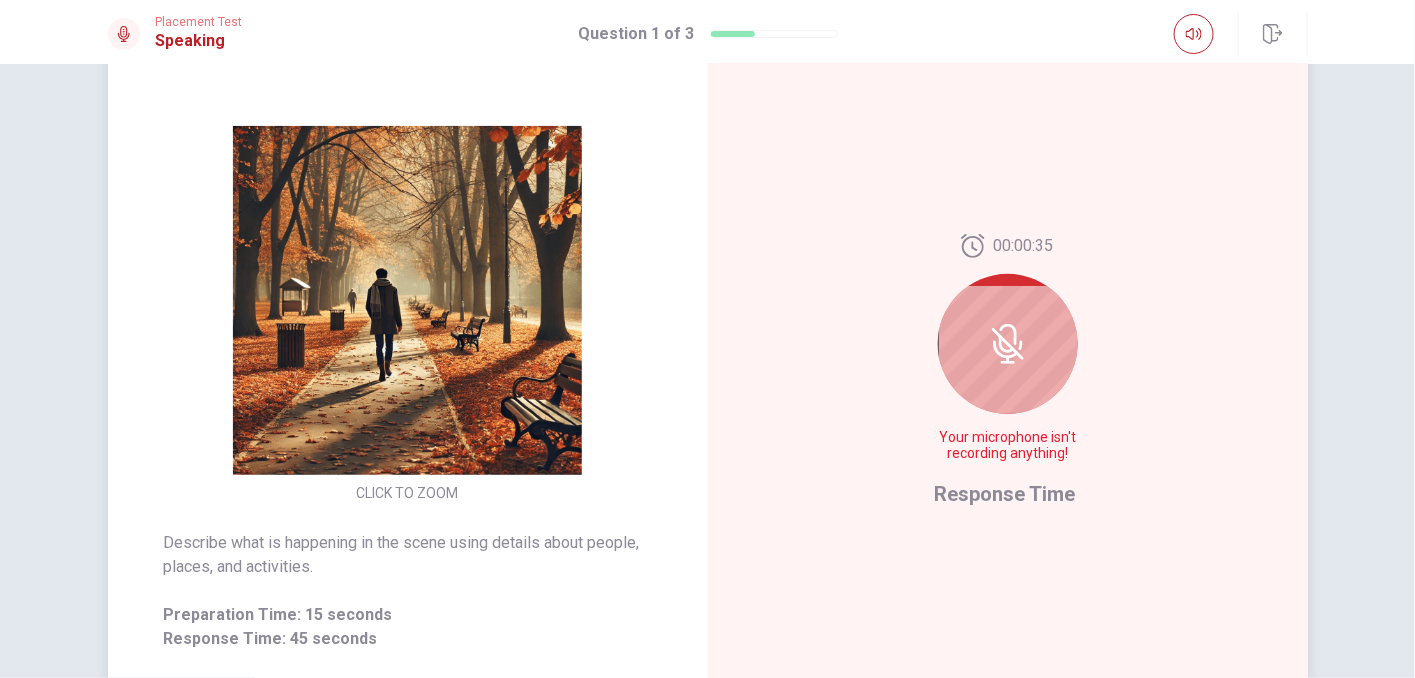 click at bounding box center [1008, 344] 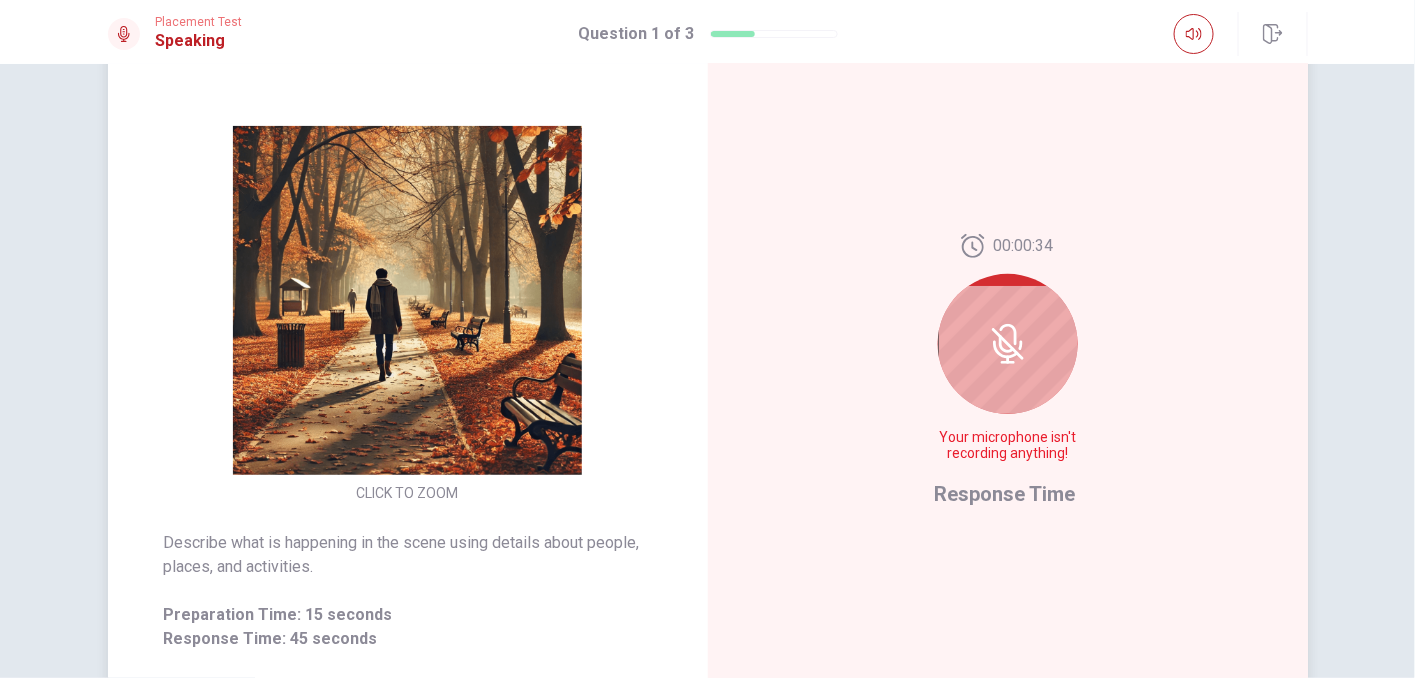 click at bounding box center [1008, 344] 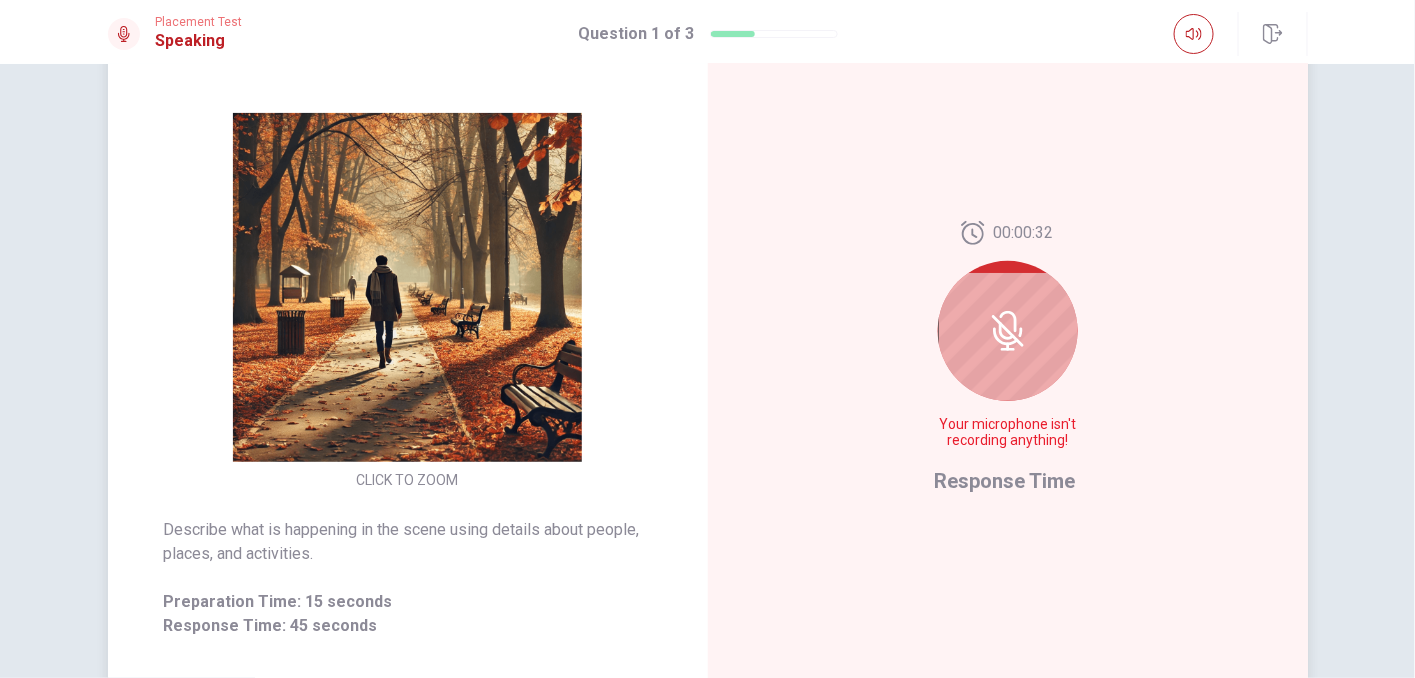 scroll, scrollTop: 173, scrollLeft: 0, axis: vertical 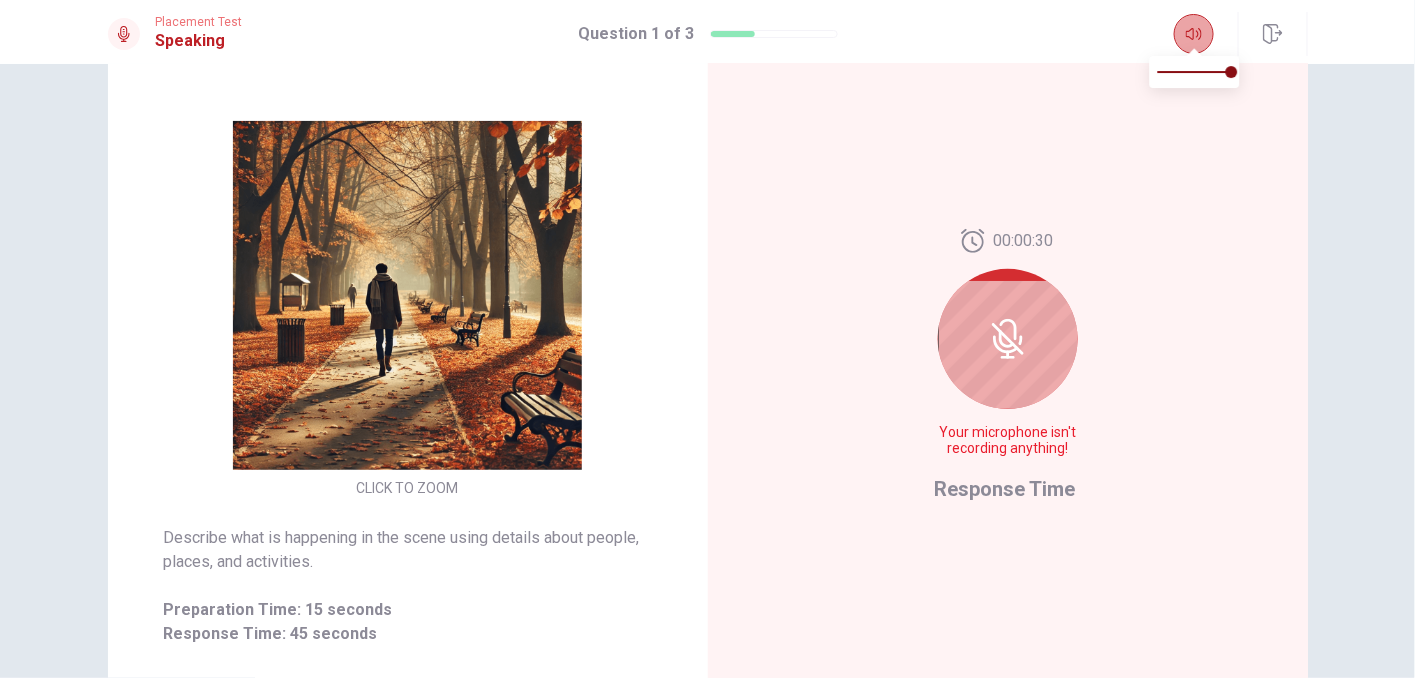 click at bounding box center (1194, 34) 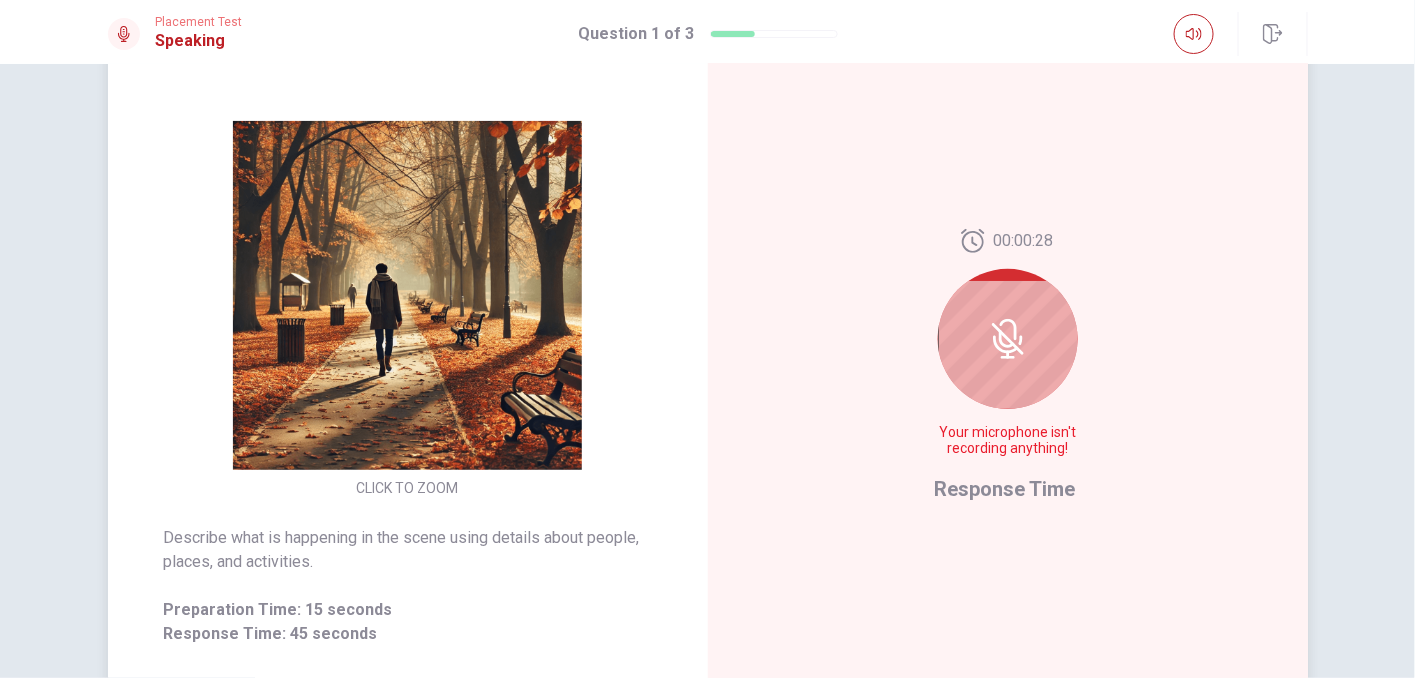 click 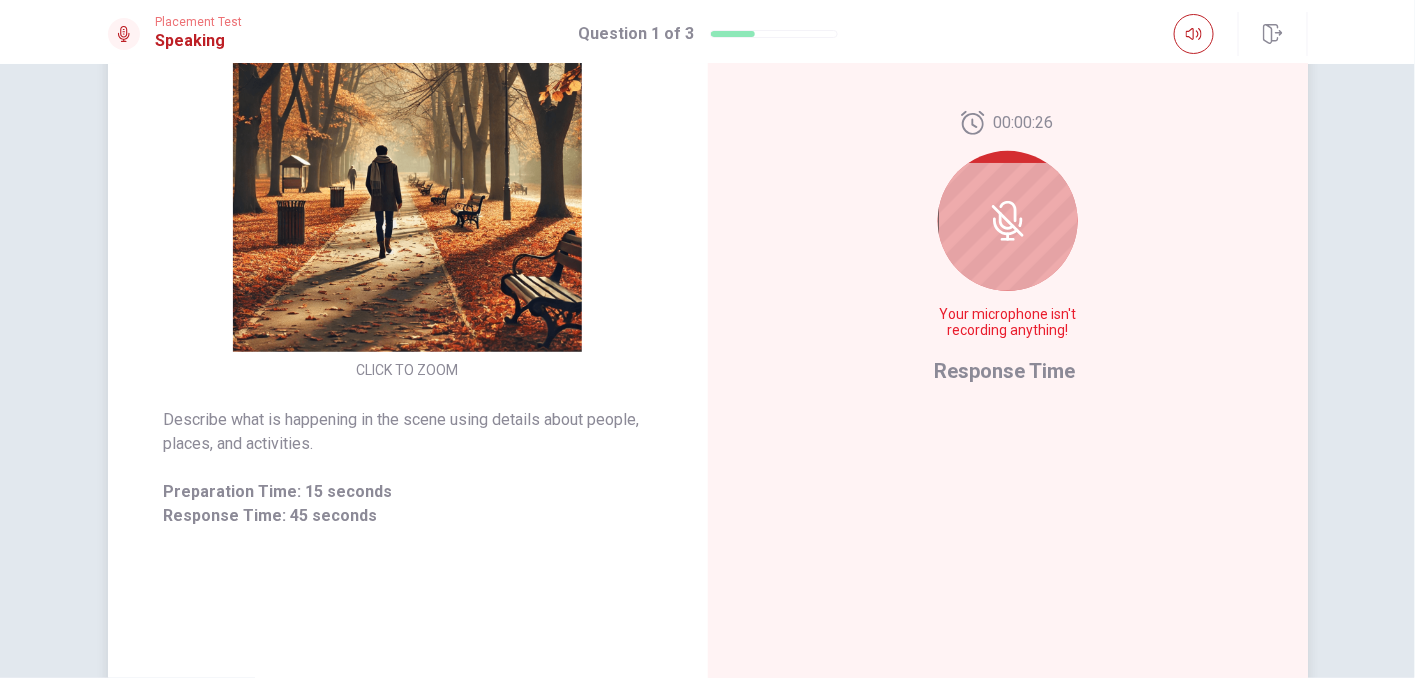 scroll, scrollTop: 288, scrollLeft: 0, axis: vertical 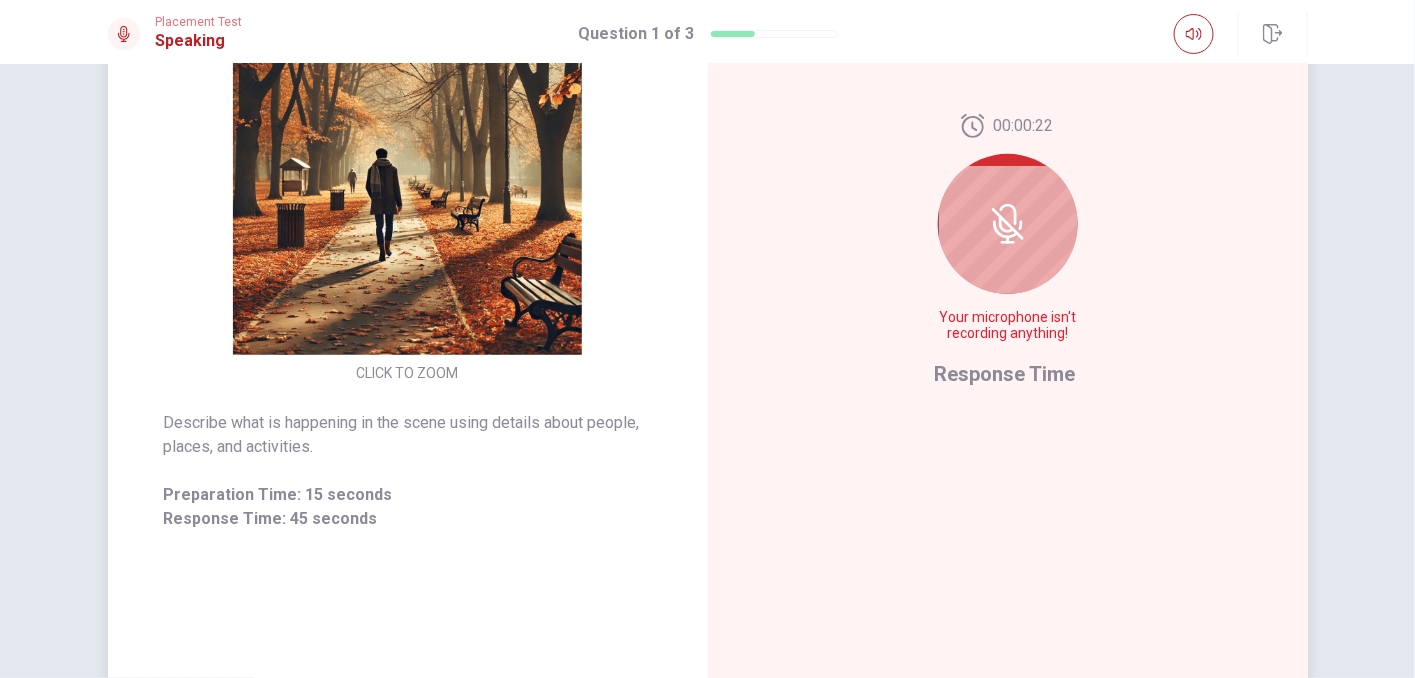 click on "CLICK TO ZOOM" at bounding box center (408, 196) 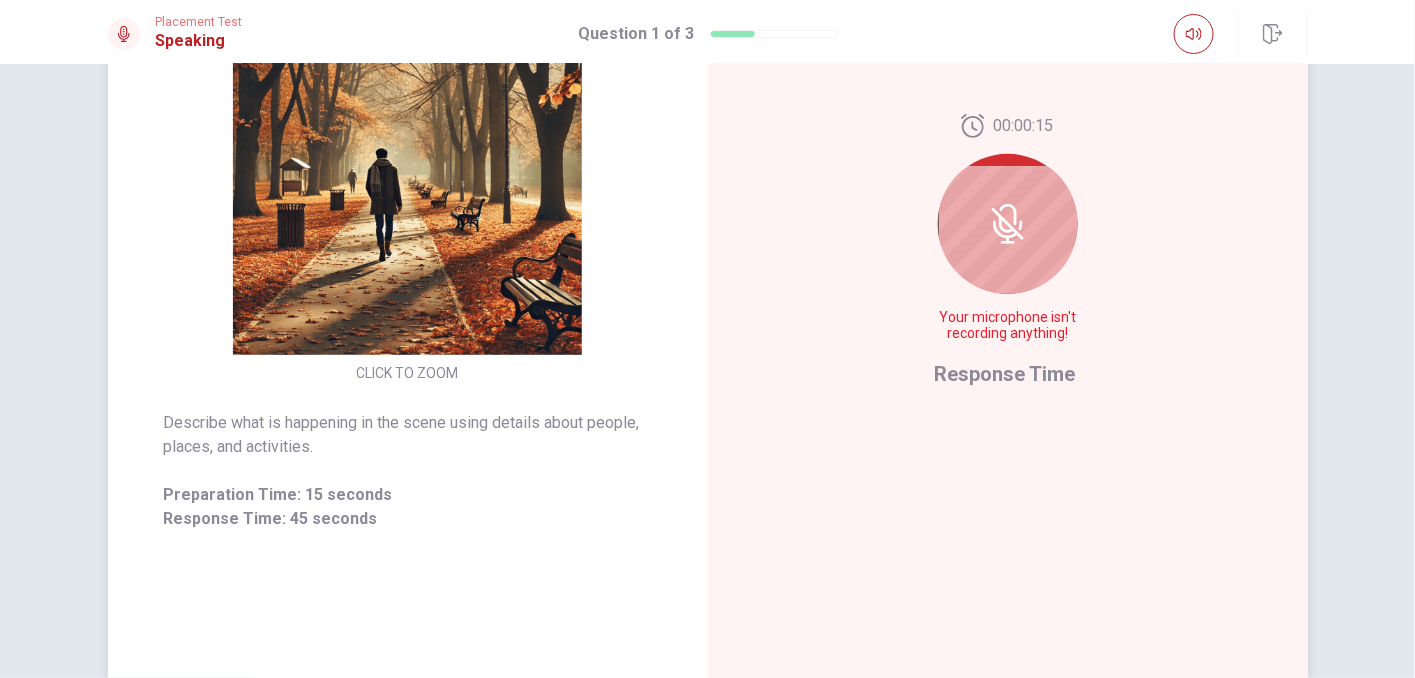 click at bounding box center [408, 180] 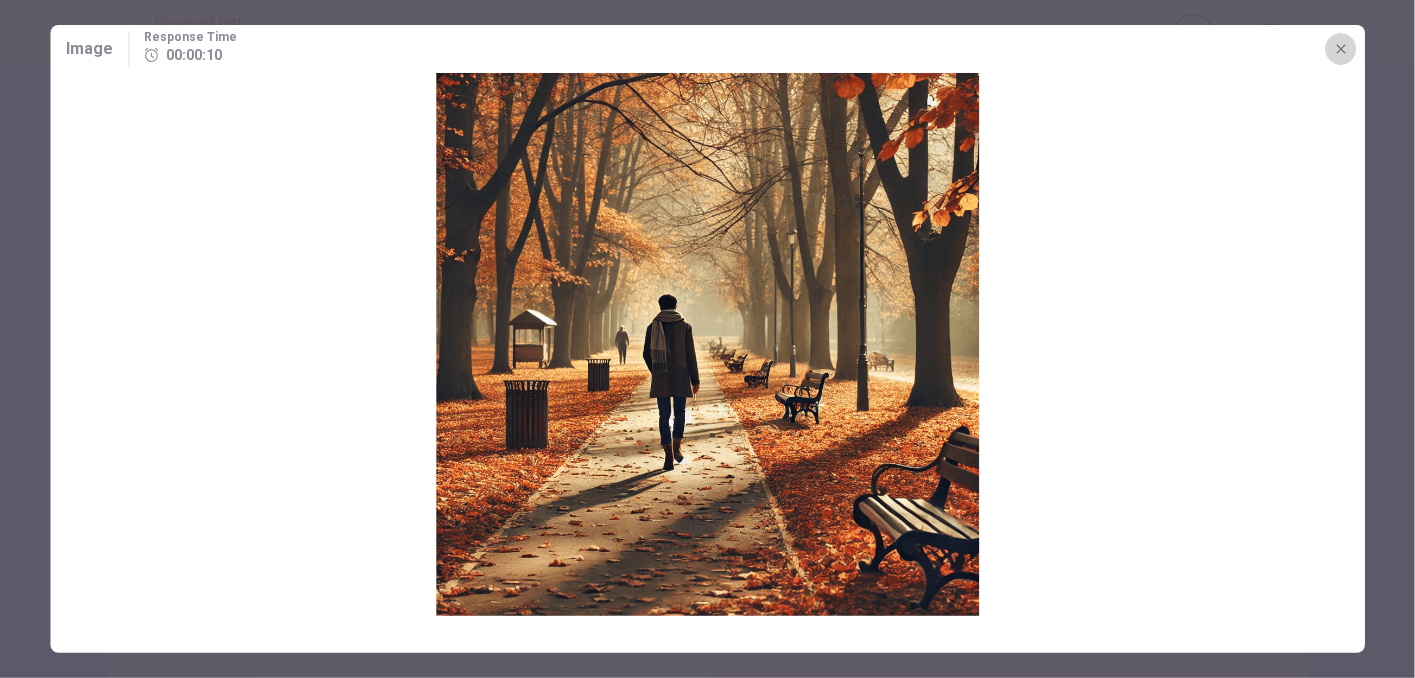 click 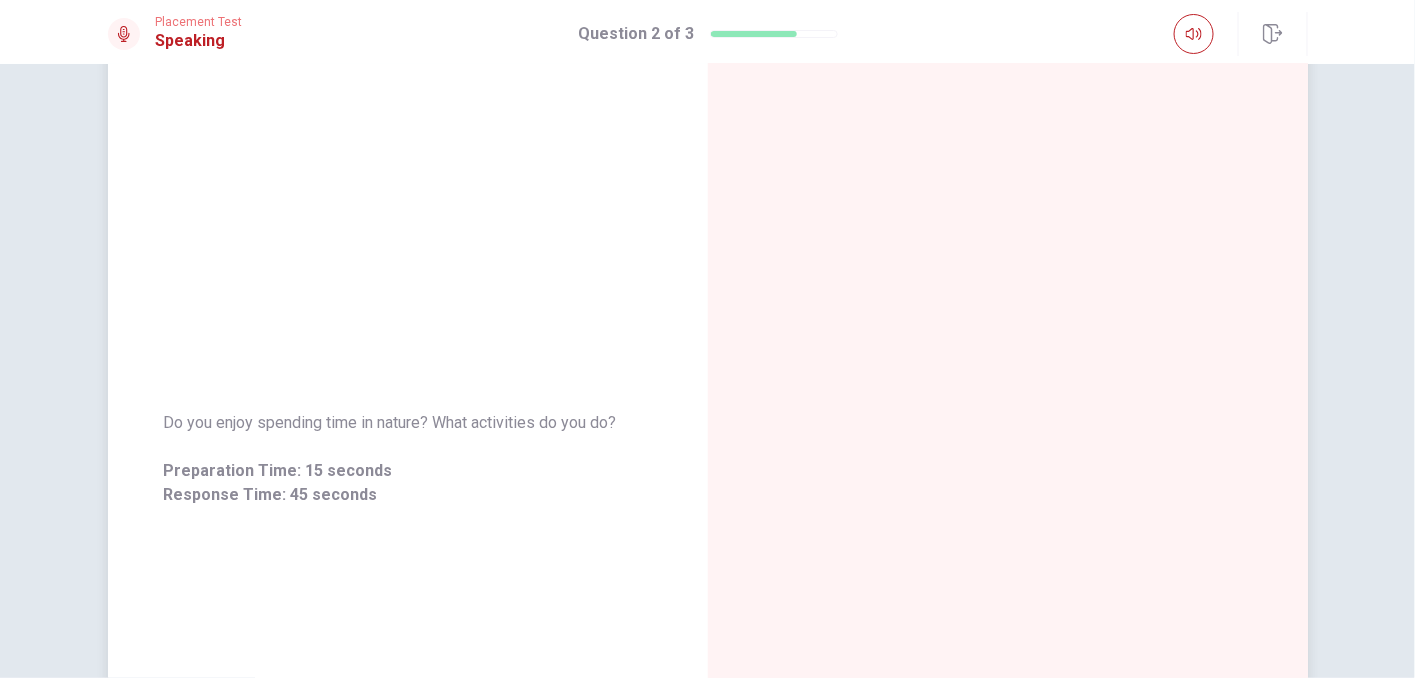 scroll, scrollTop: 0, scrollLeft: 0, axis: both 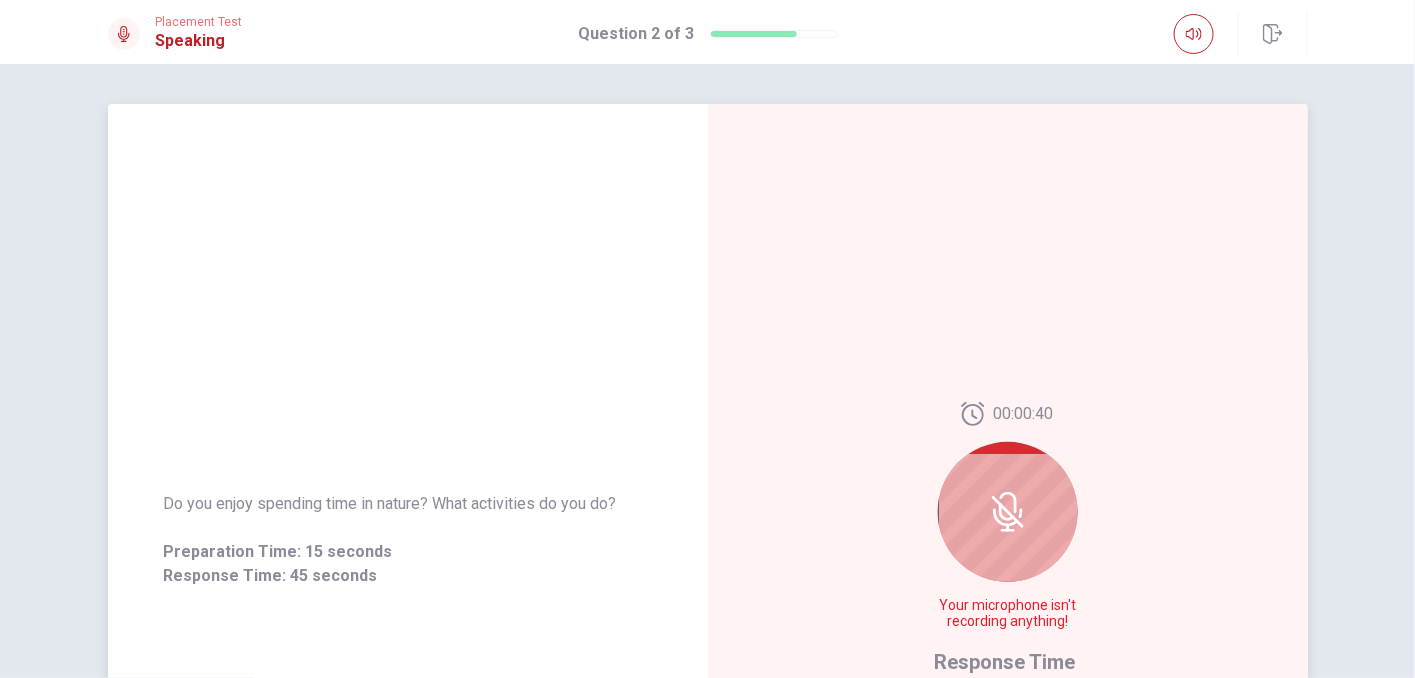click at bounding box center (1008, 512) 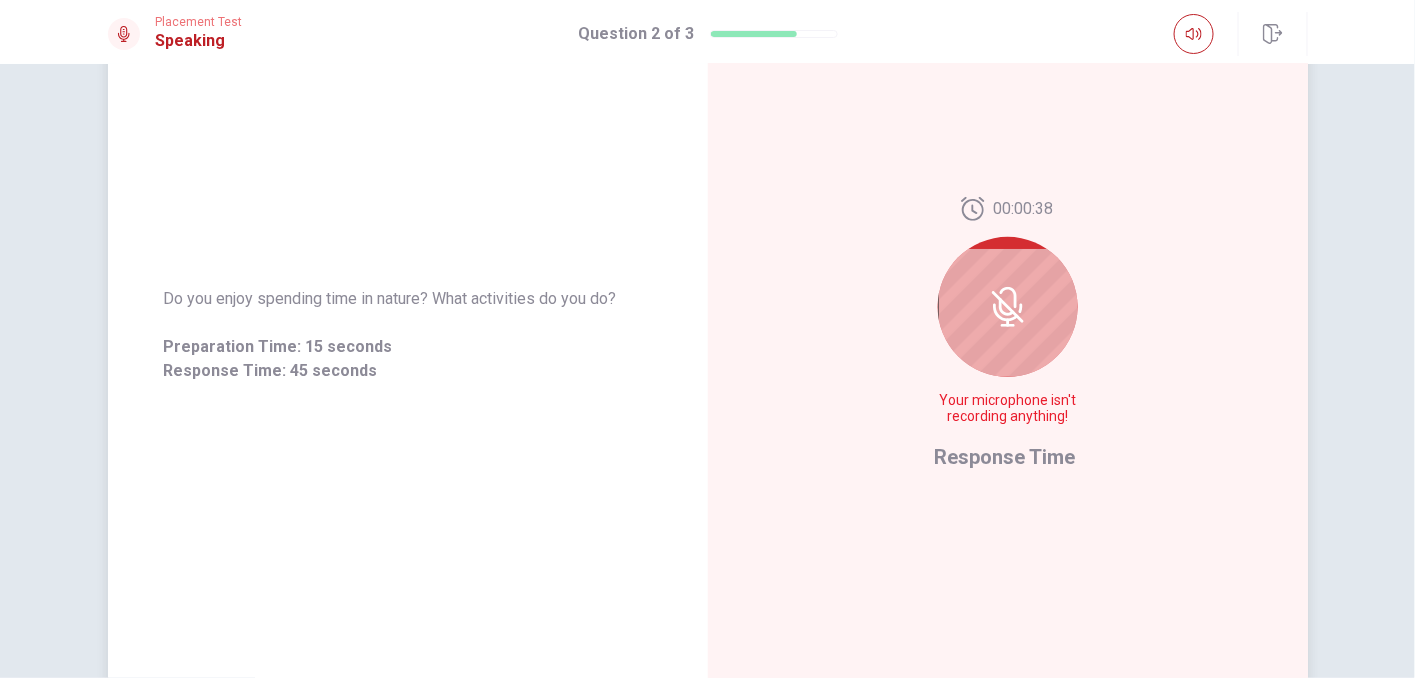 scroll, scrollTop: 205, scrollLeft: 0, axis: vertical 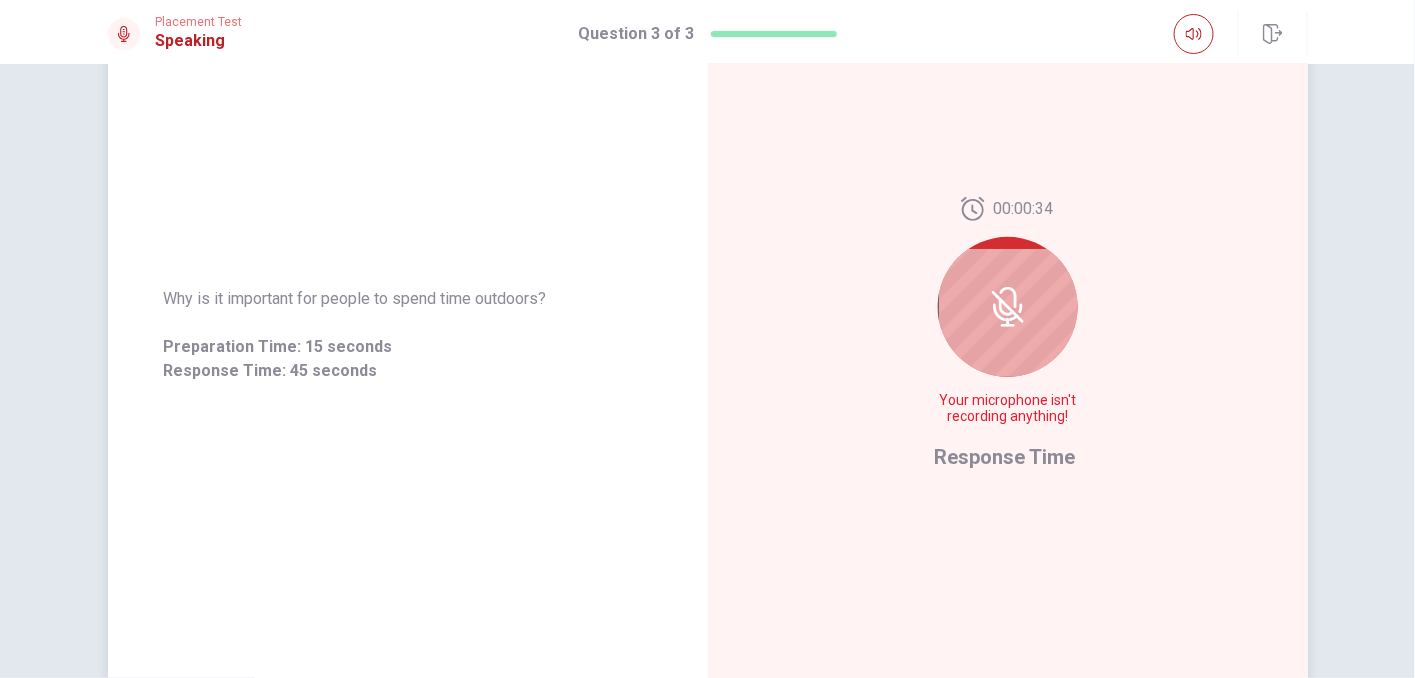 click 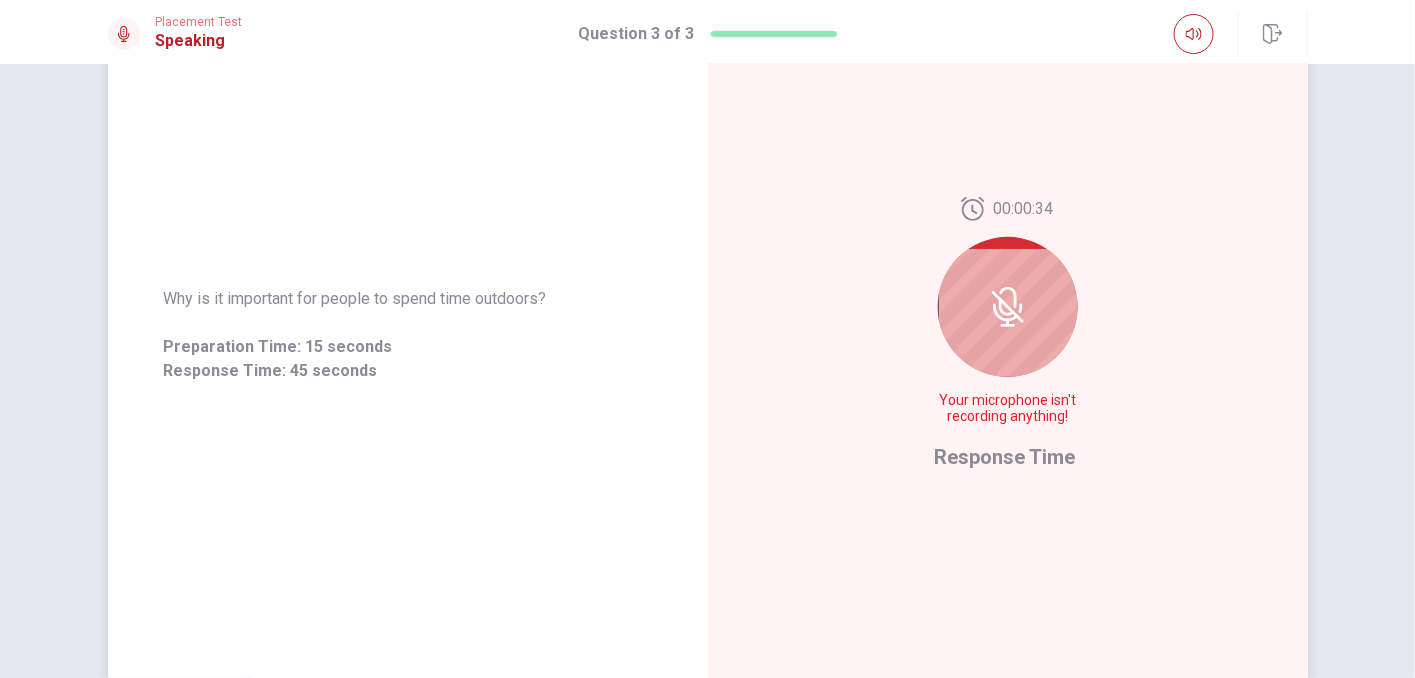 click 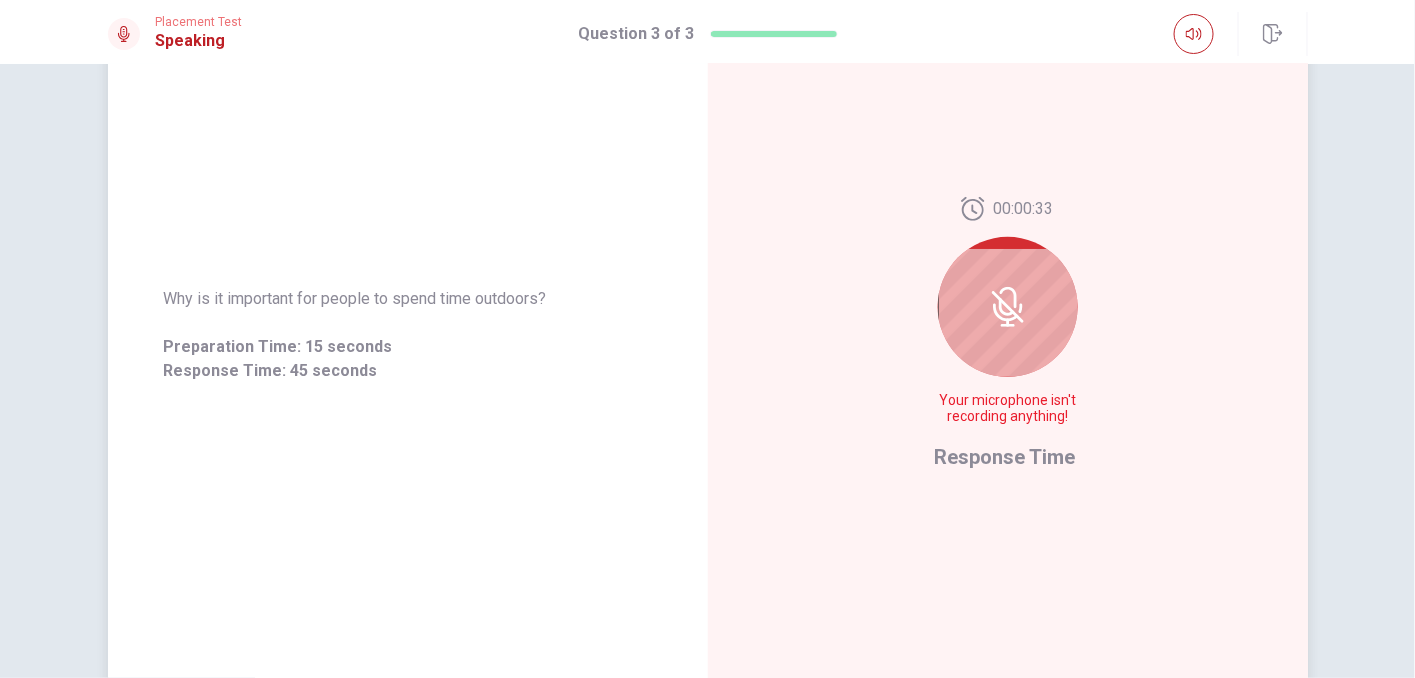 click 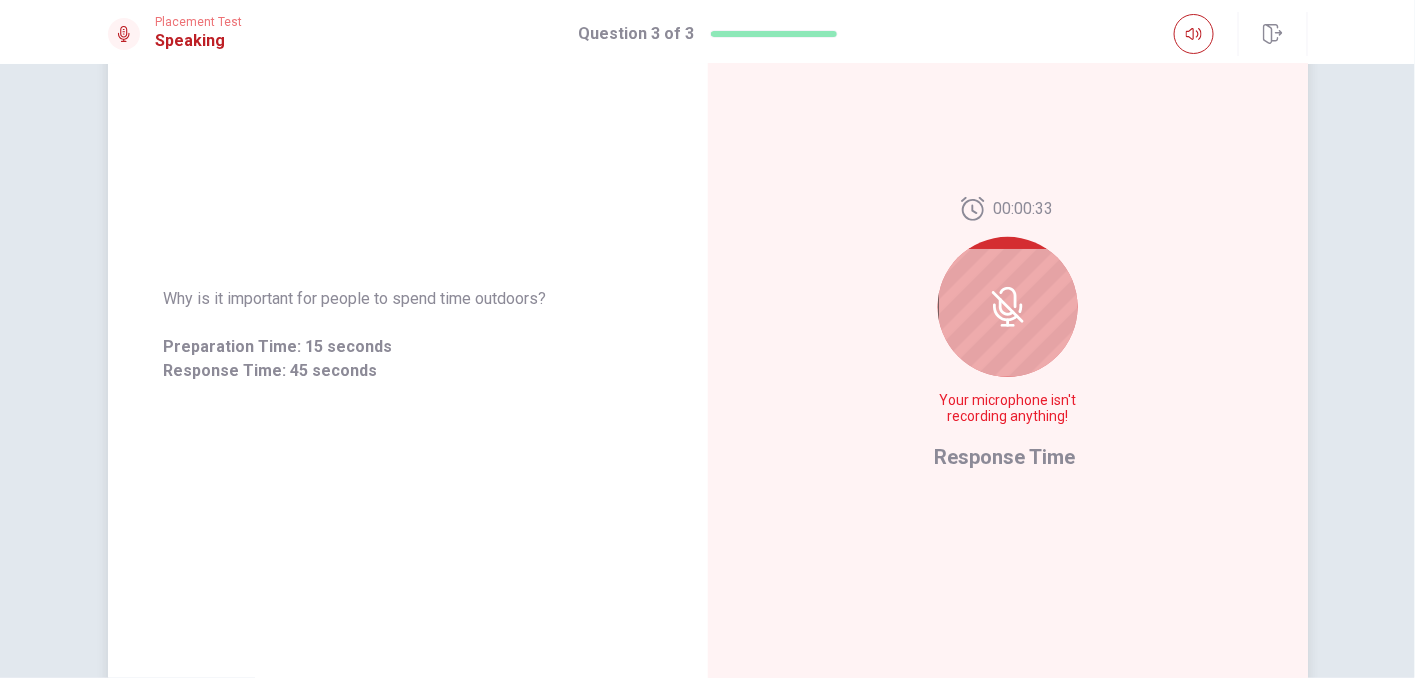 click 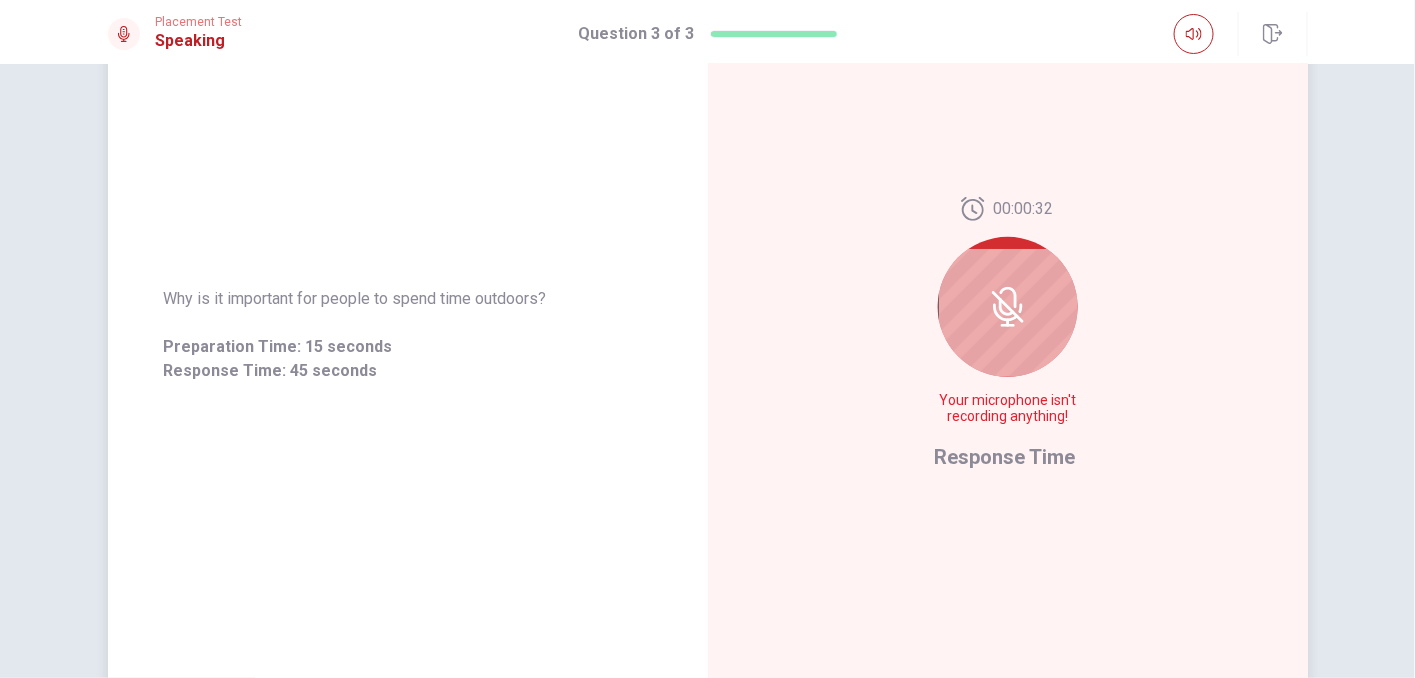 click 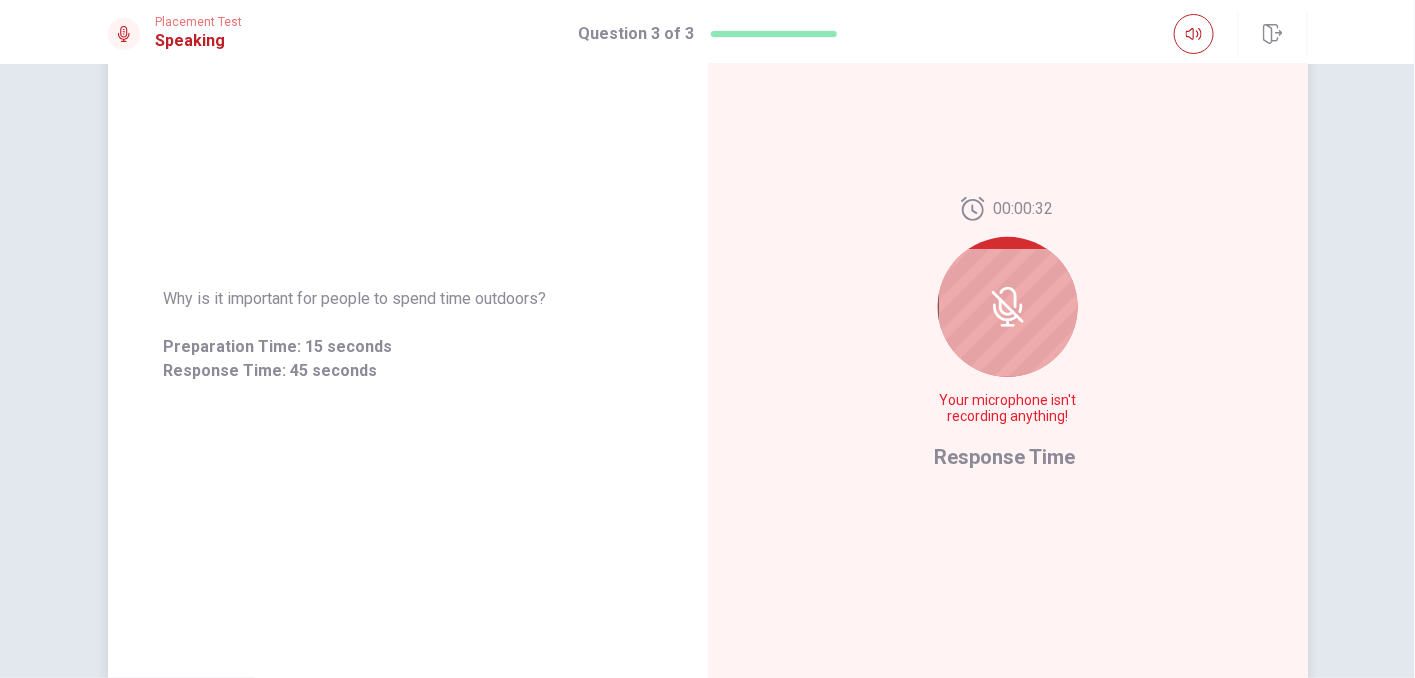 click 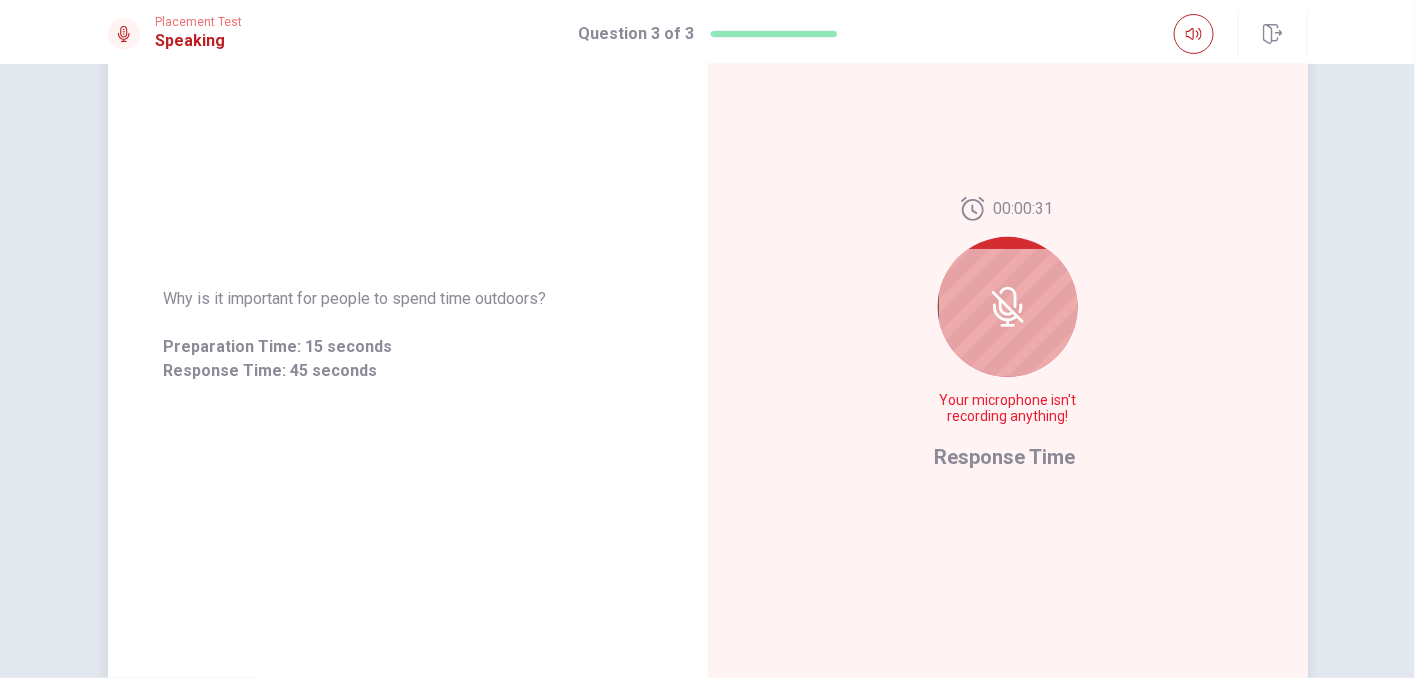 click 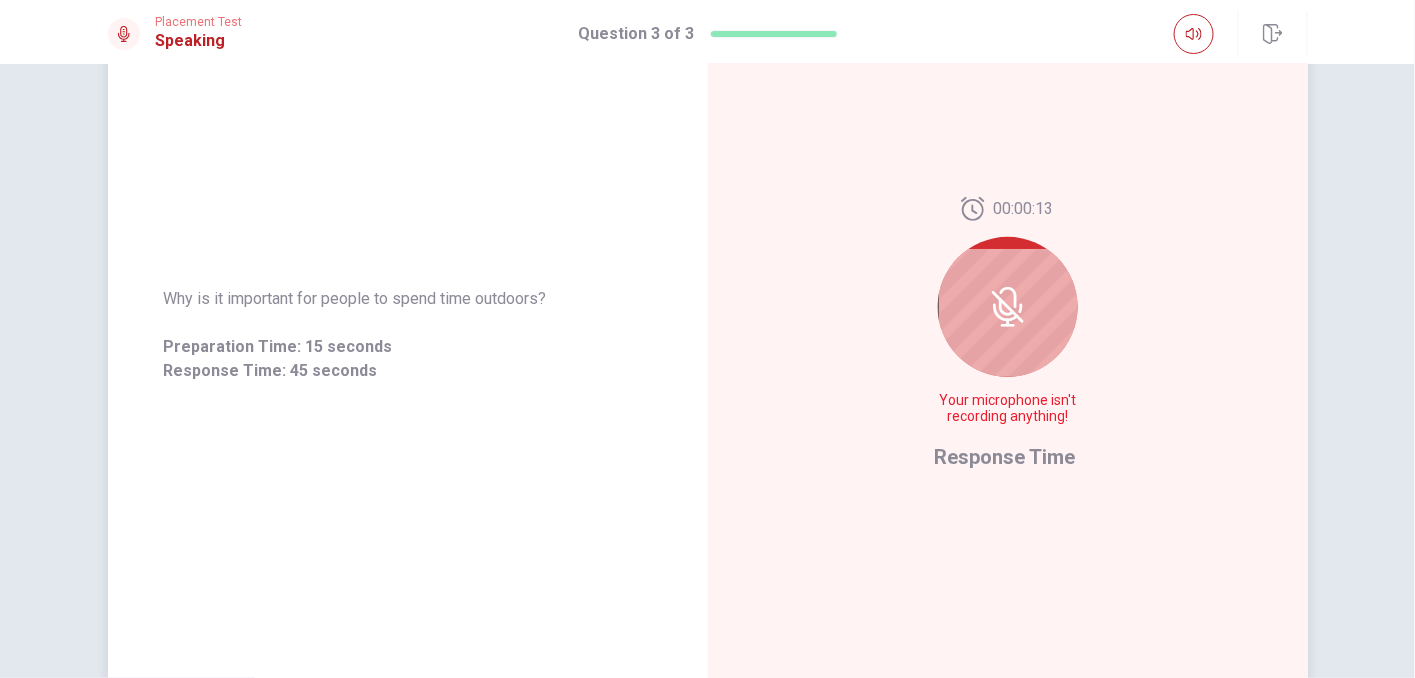 click on "[TIME] Your microphone isn't recording anything! Response Time" at bounding box center (1008, 335) 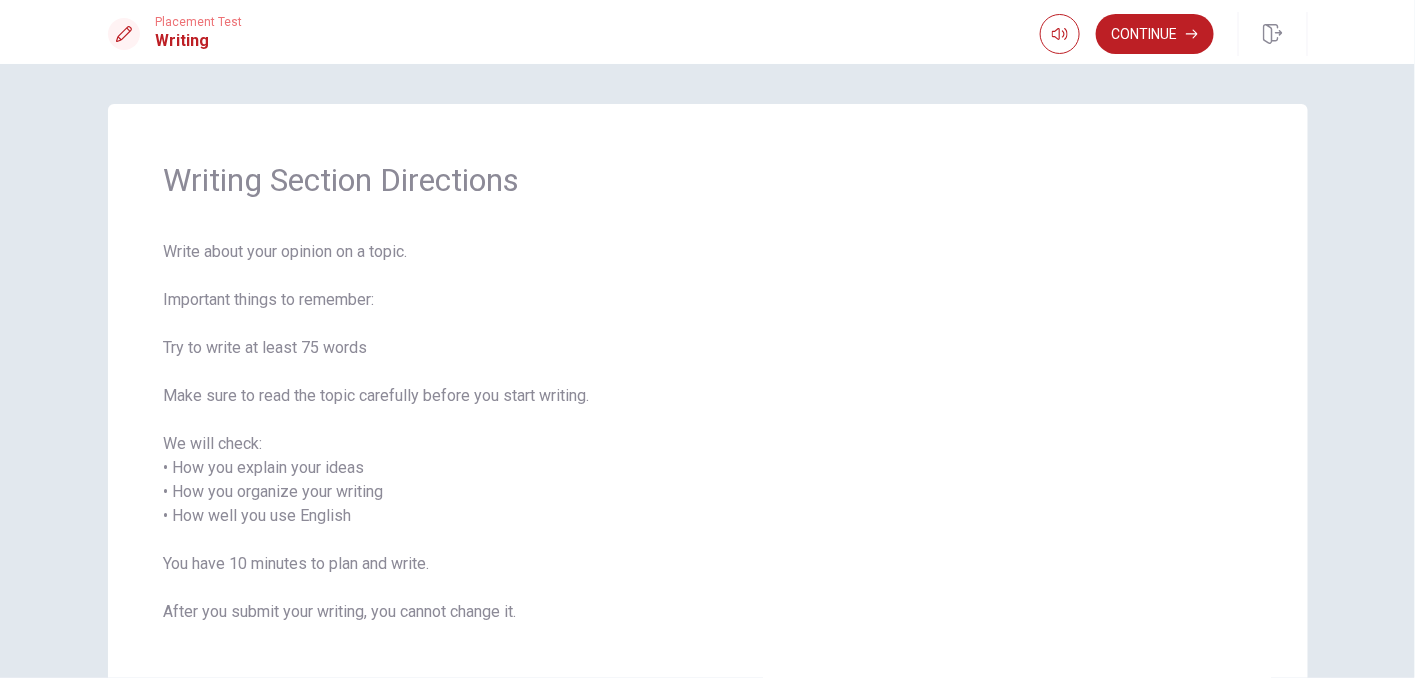 scroll, scrollTop: 128, scrollLeft: 0, axis: vertical 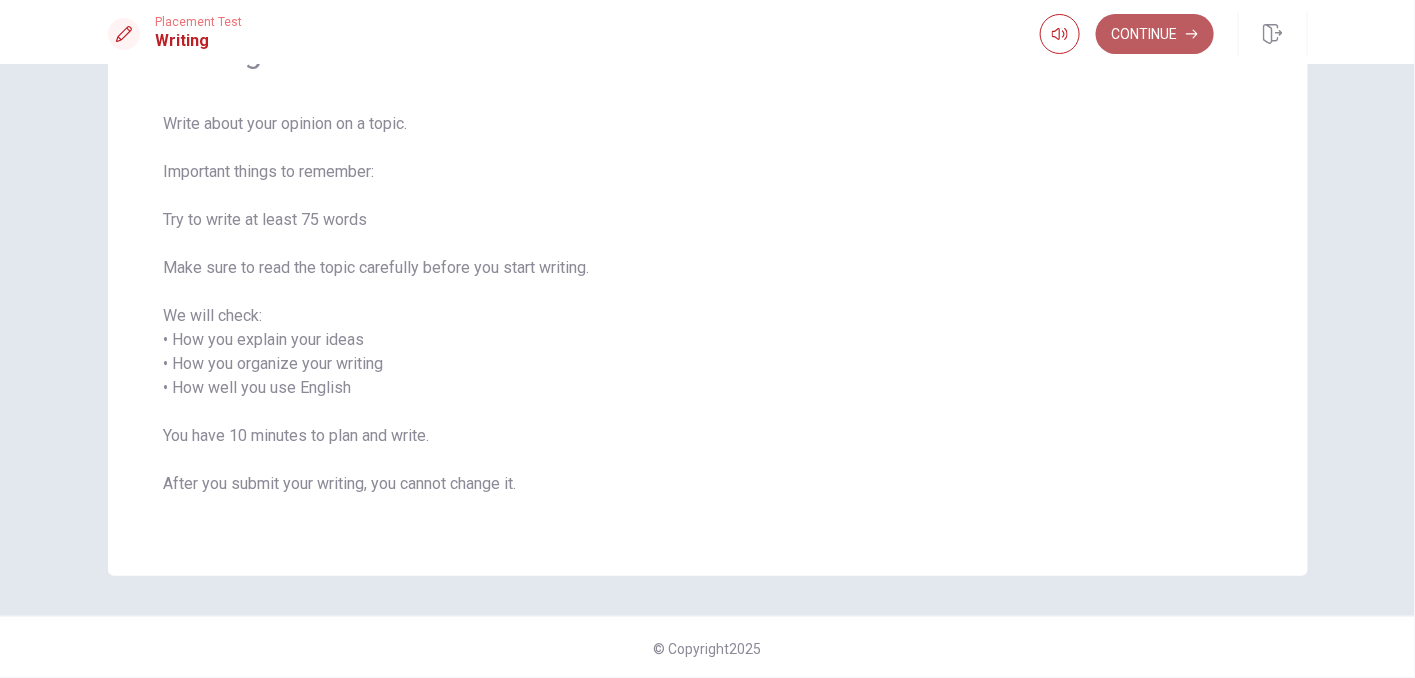 click on "Continue" at bounding box center [1155, 34] 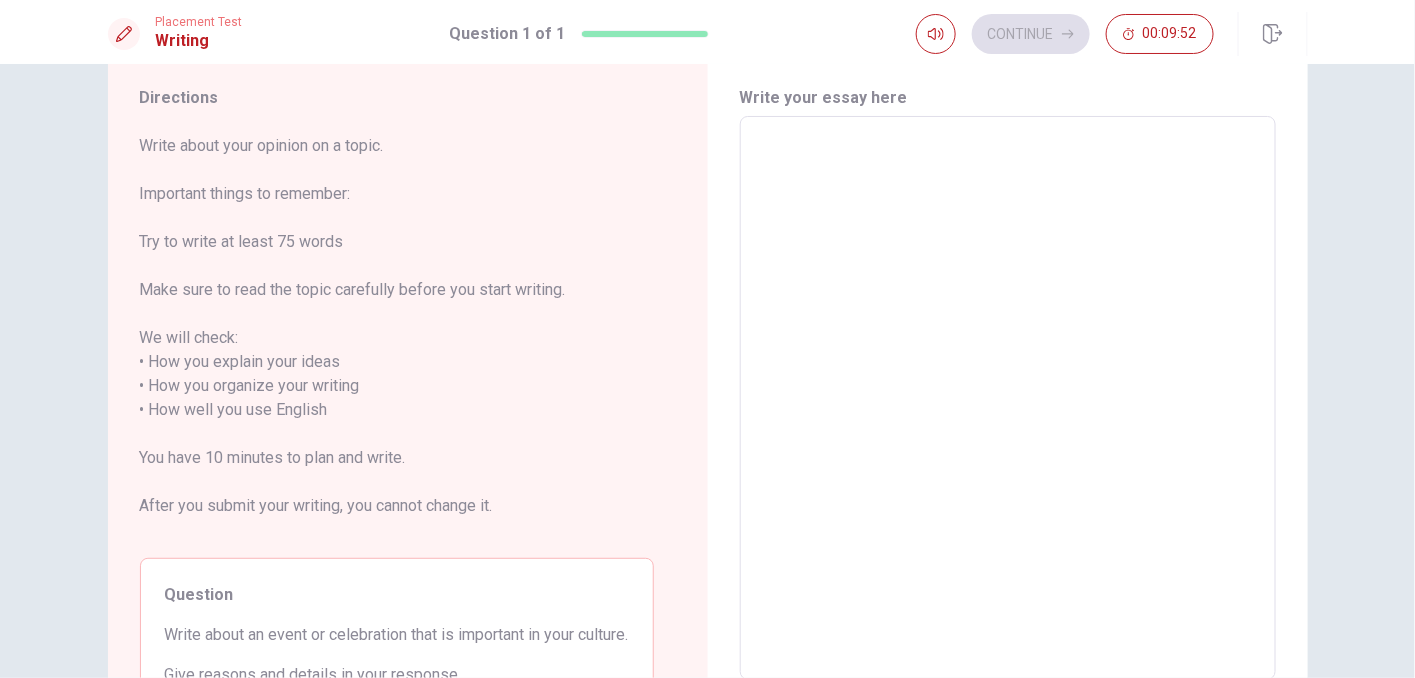 scroll, scrollTop: 0, scrollLeft: 0, axis: both 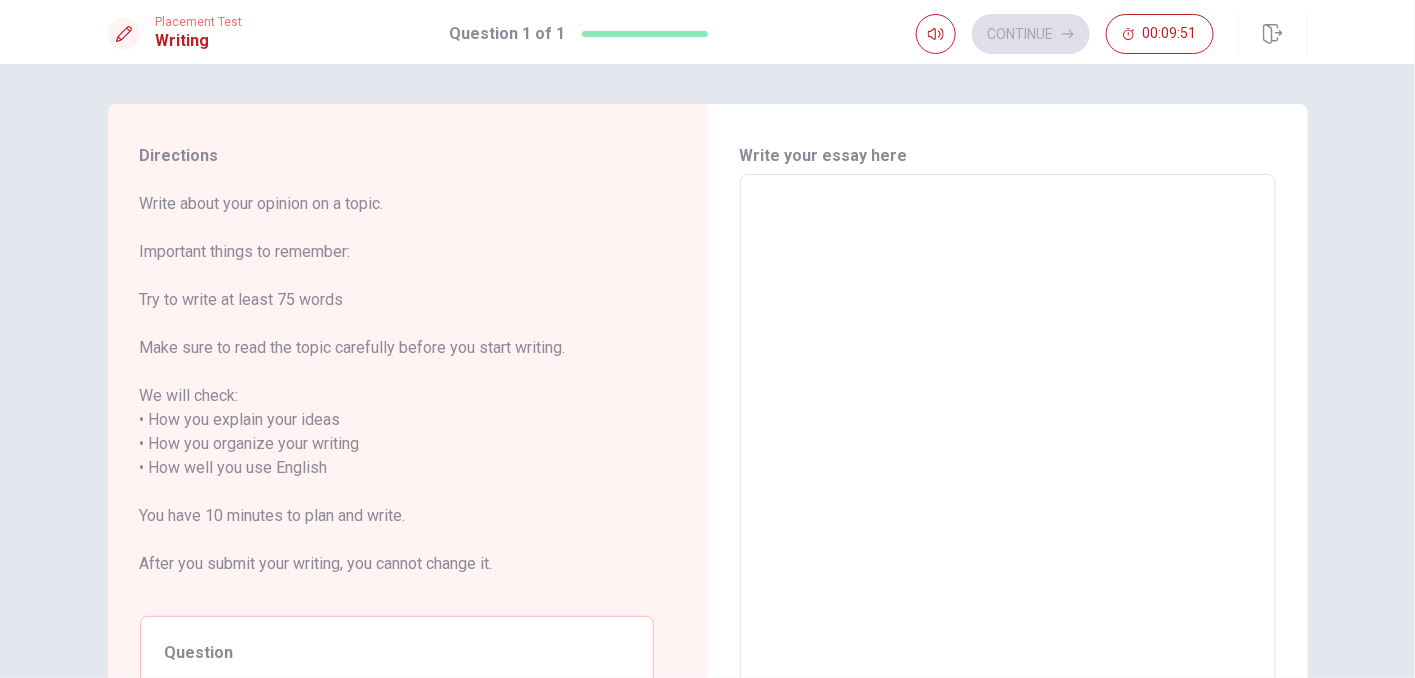 click on "x ​" at bounding box center (1008, 456) 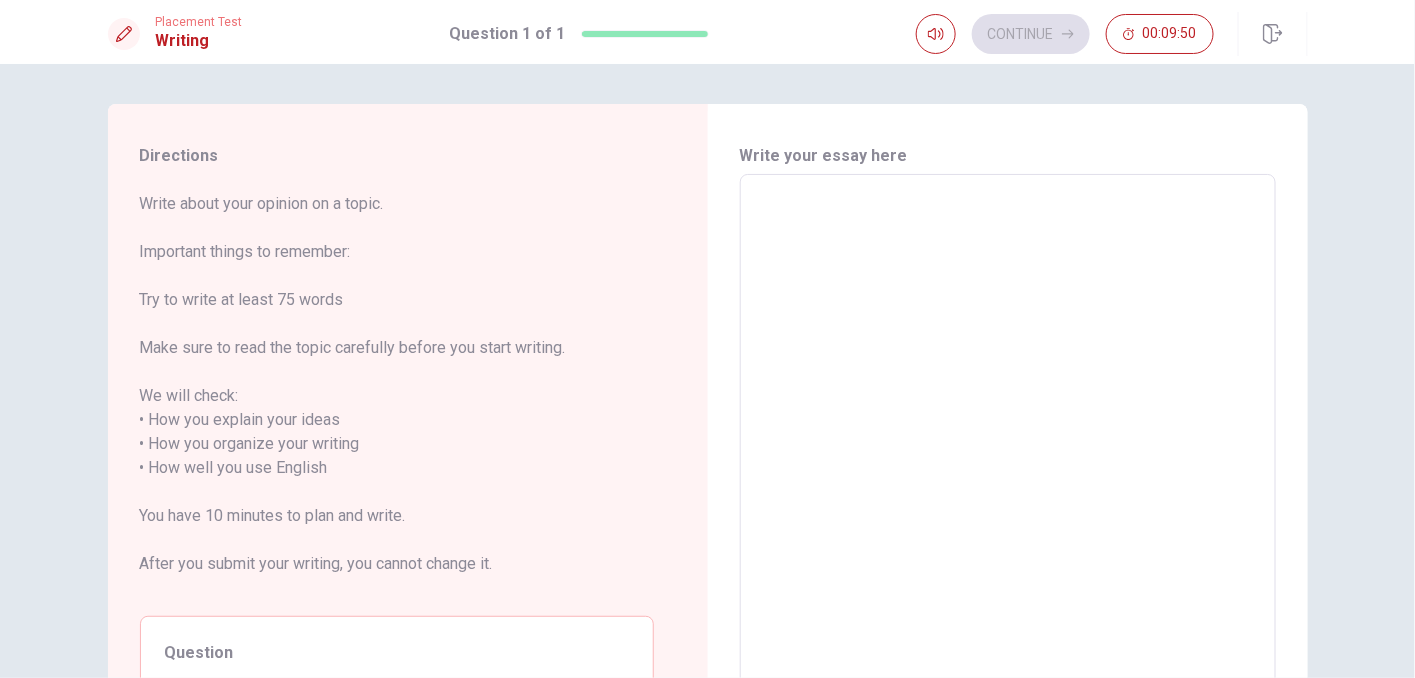 click at bounding box center [1008, 456] 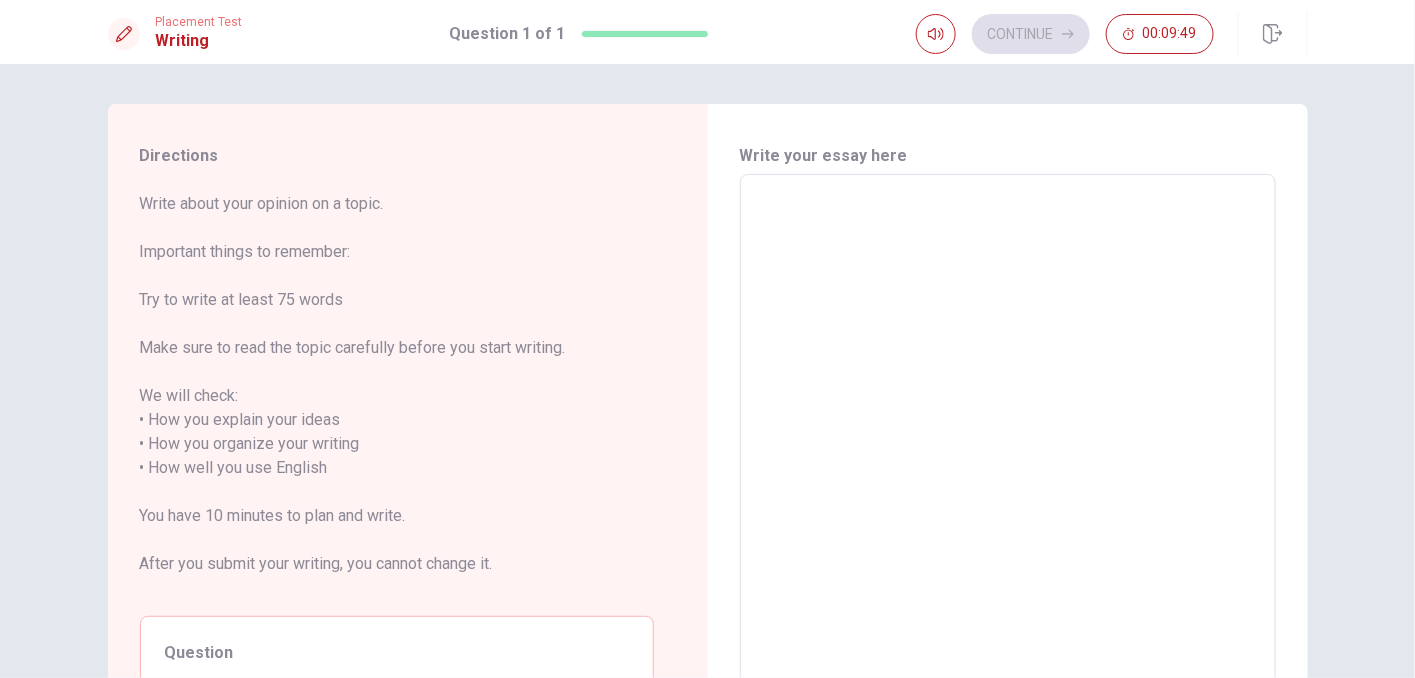 type on "I" 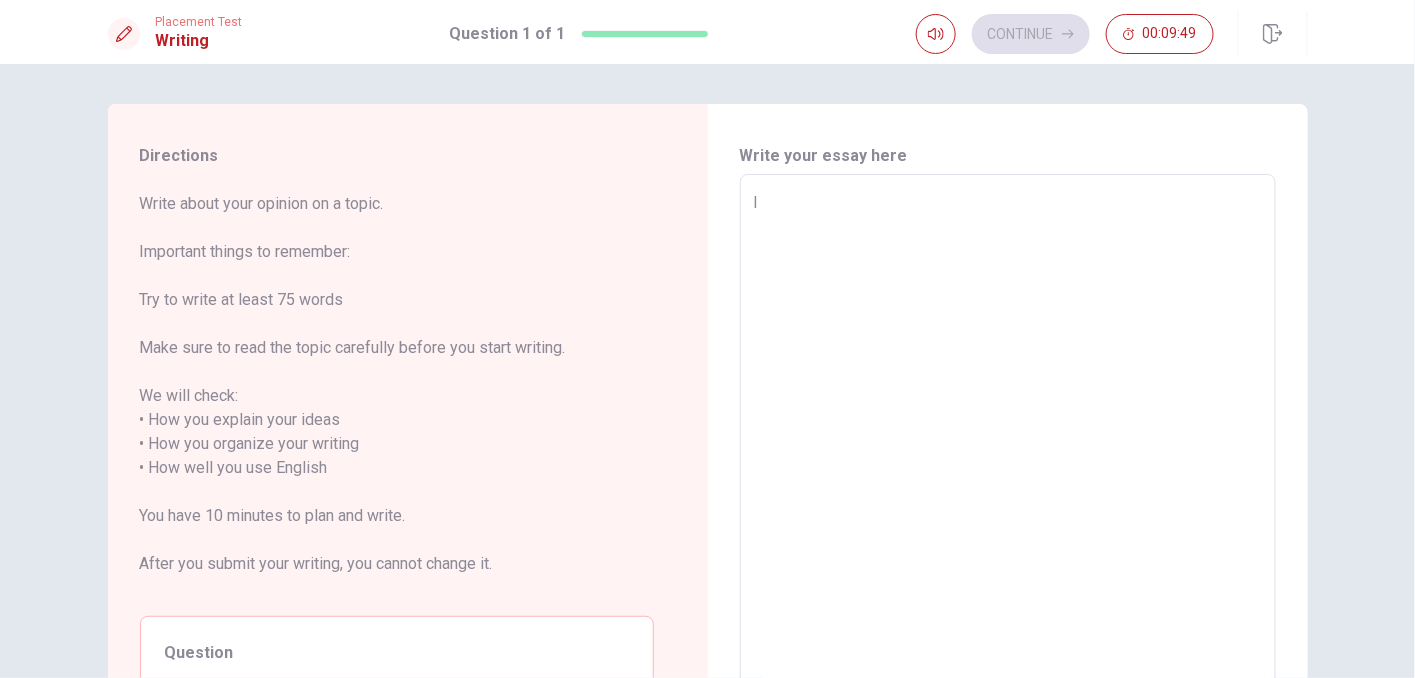 type on "x" 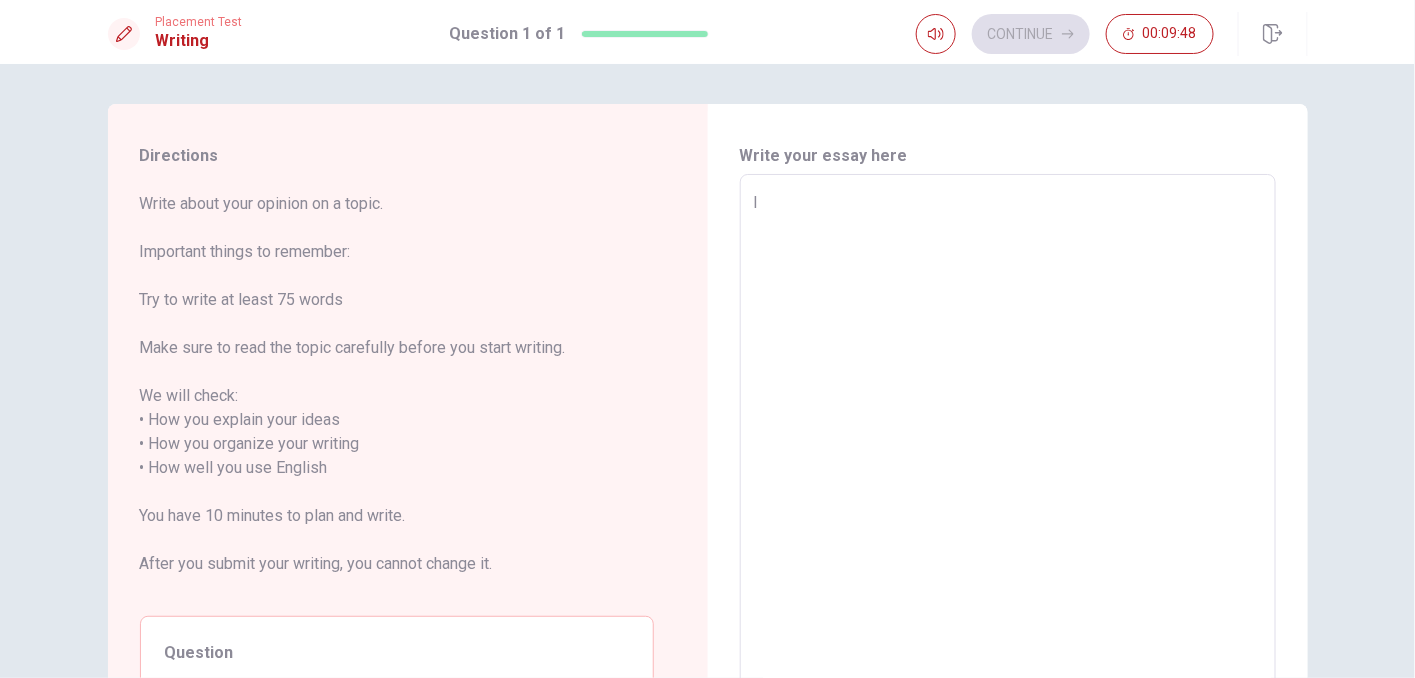 type on "IN" 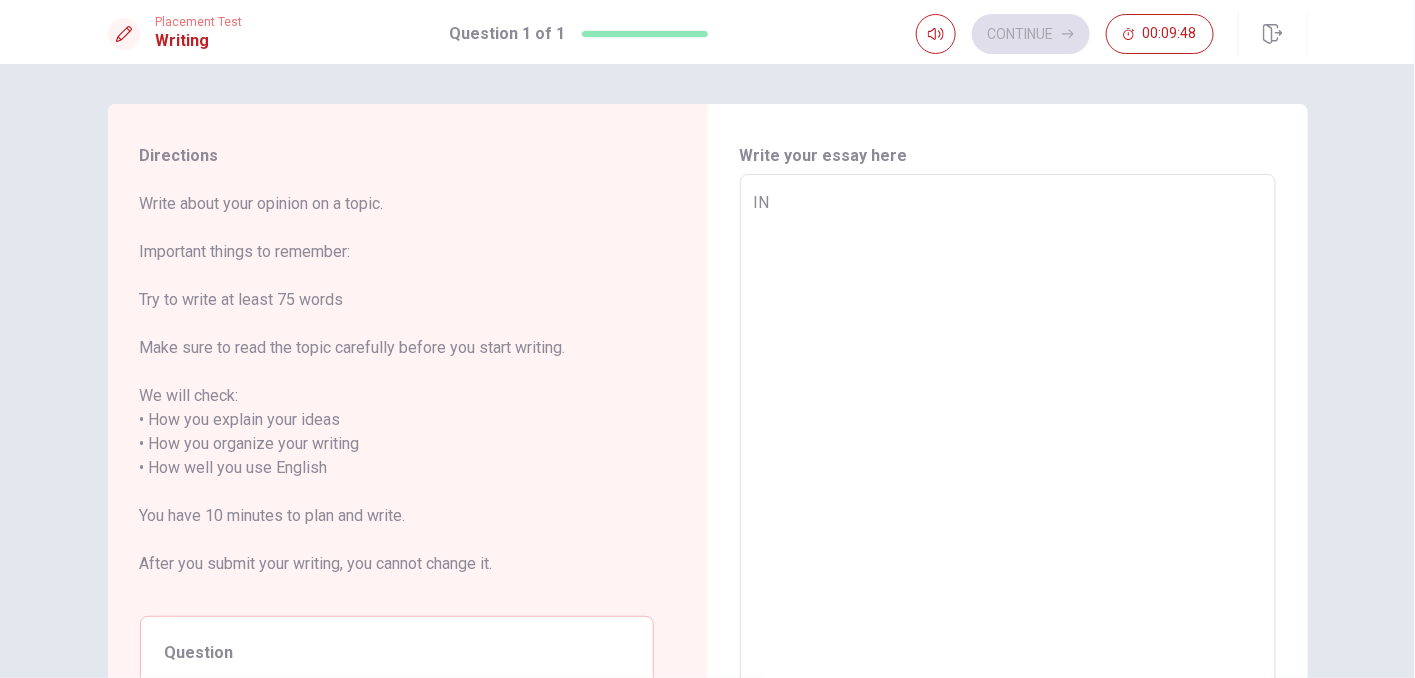 type on "x" 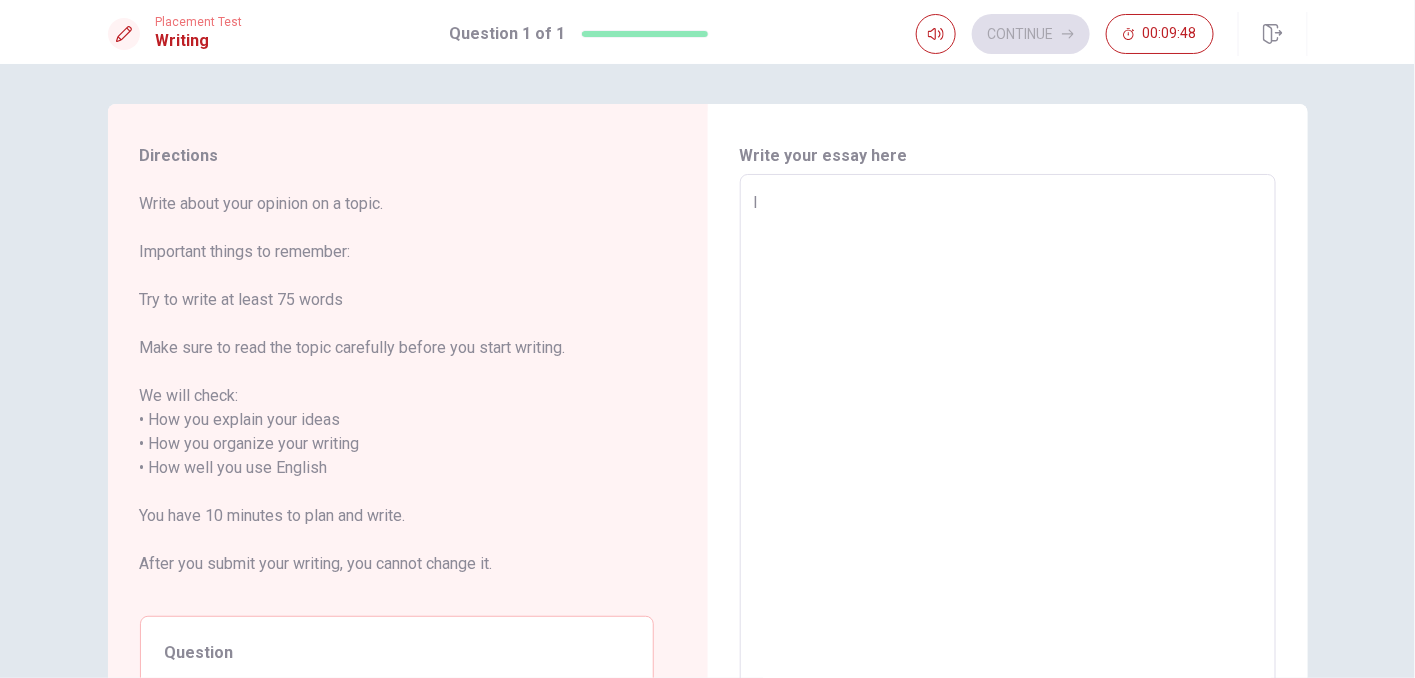 type on "x" 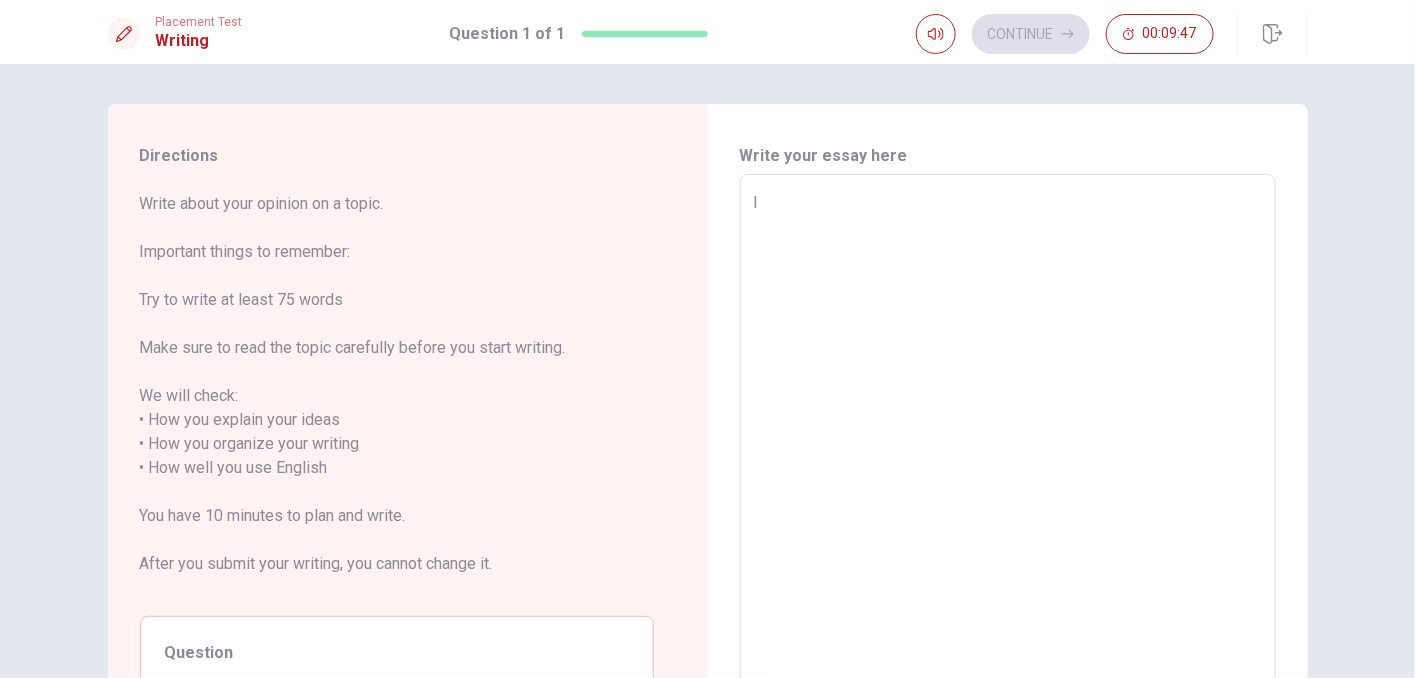 type on "In" 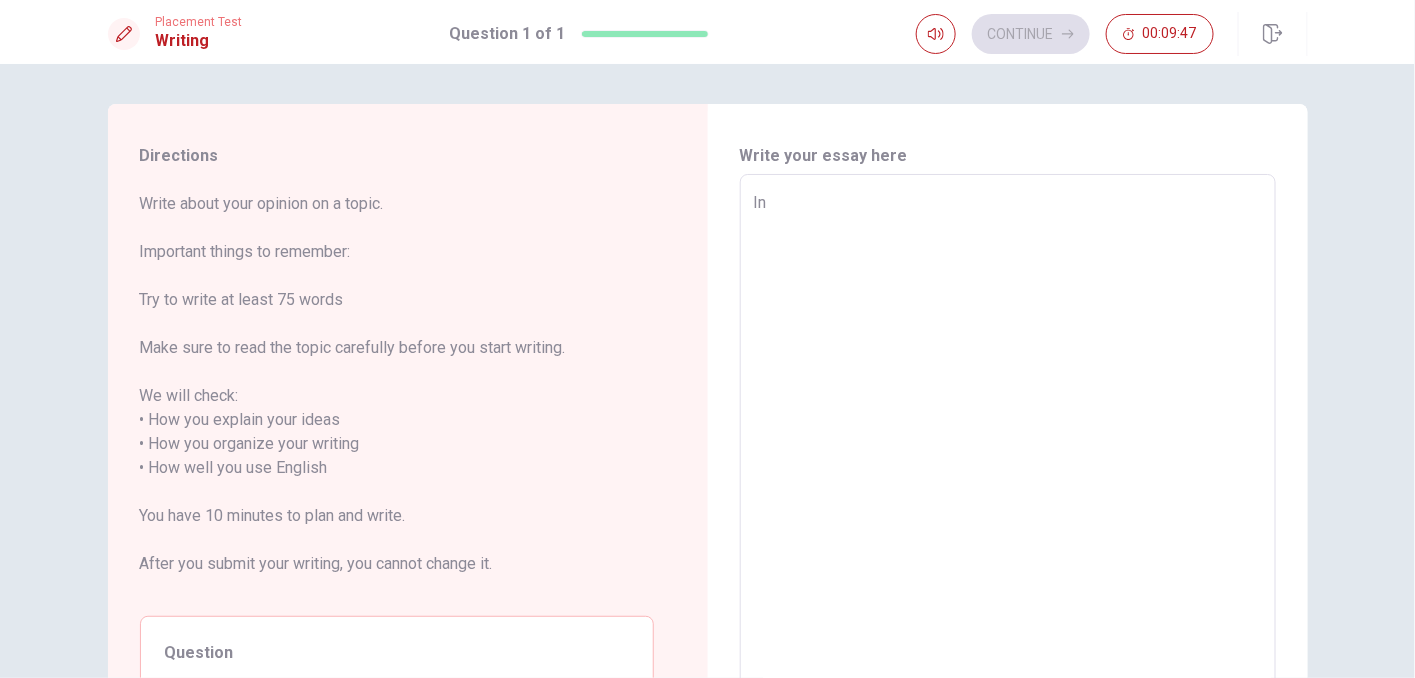 type on "x" 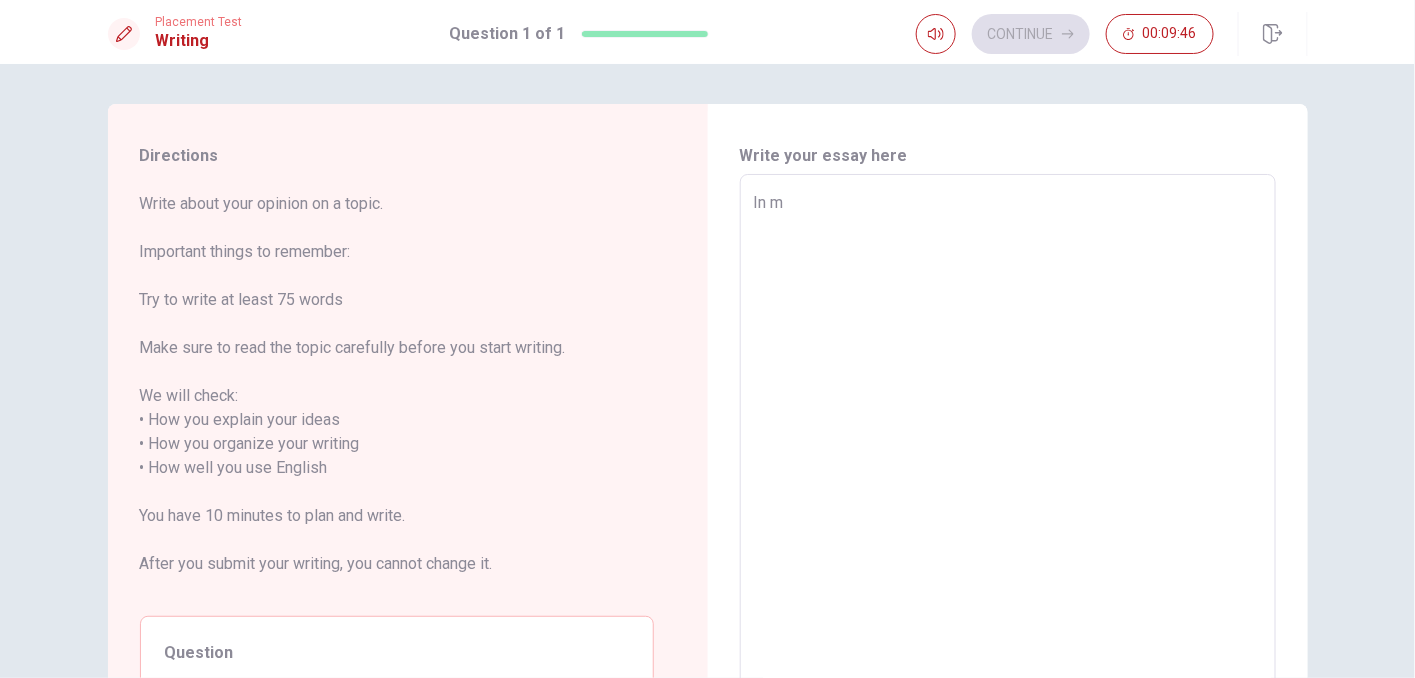 type on "x" 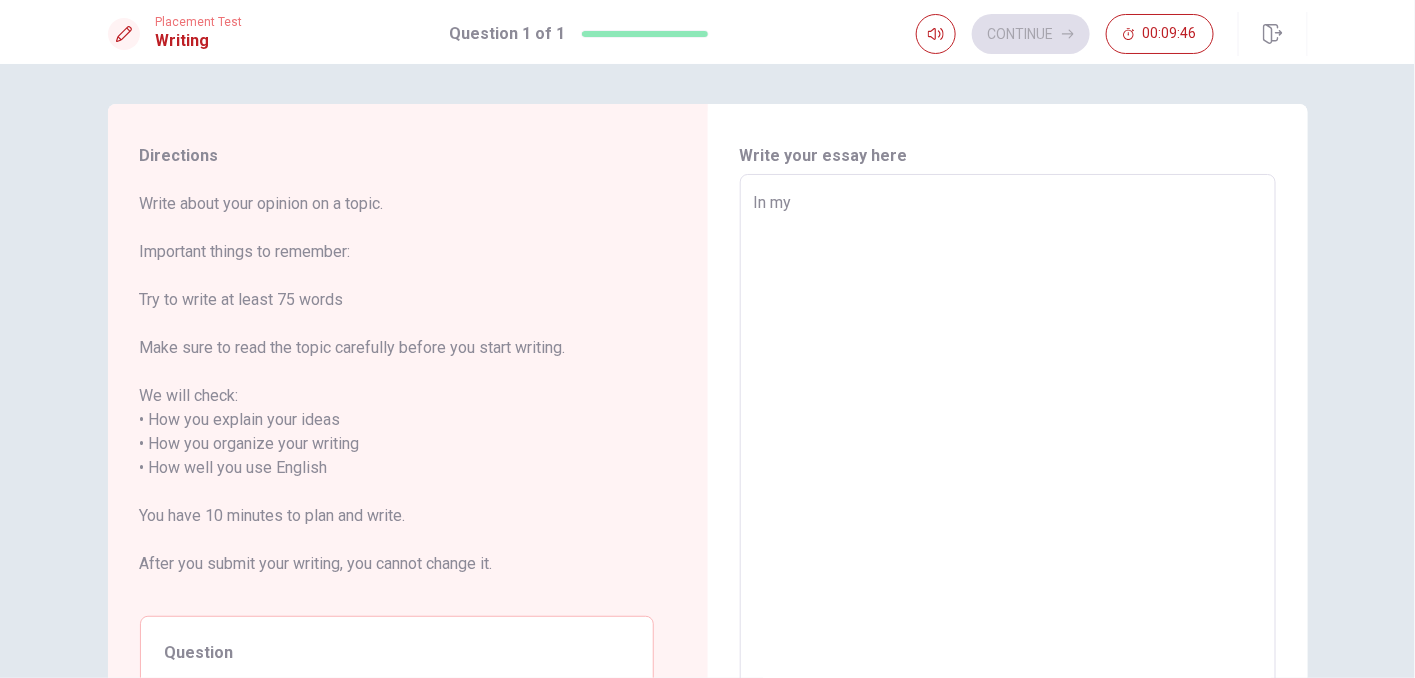 type on "x" 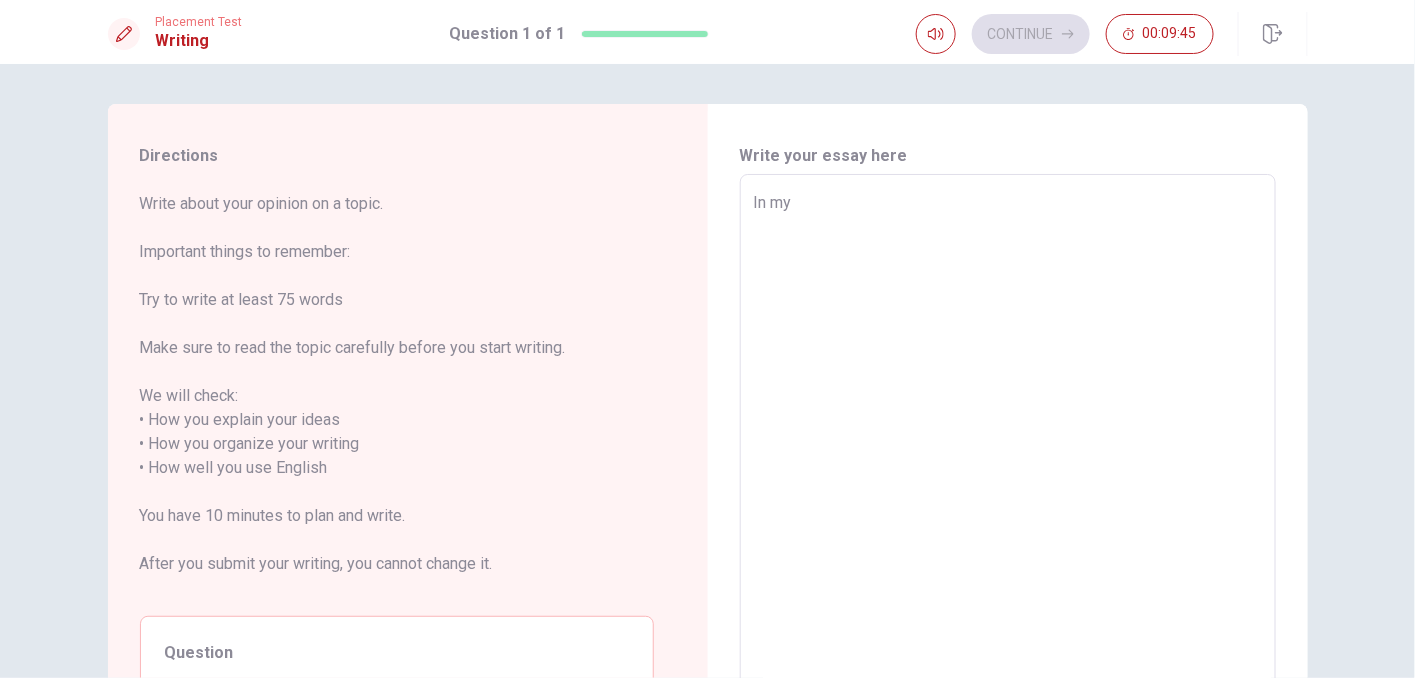 type on "In my c" 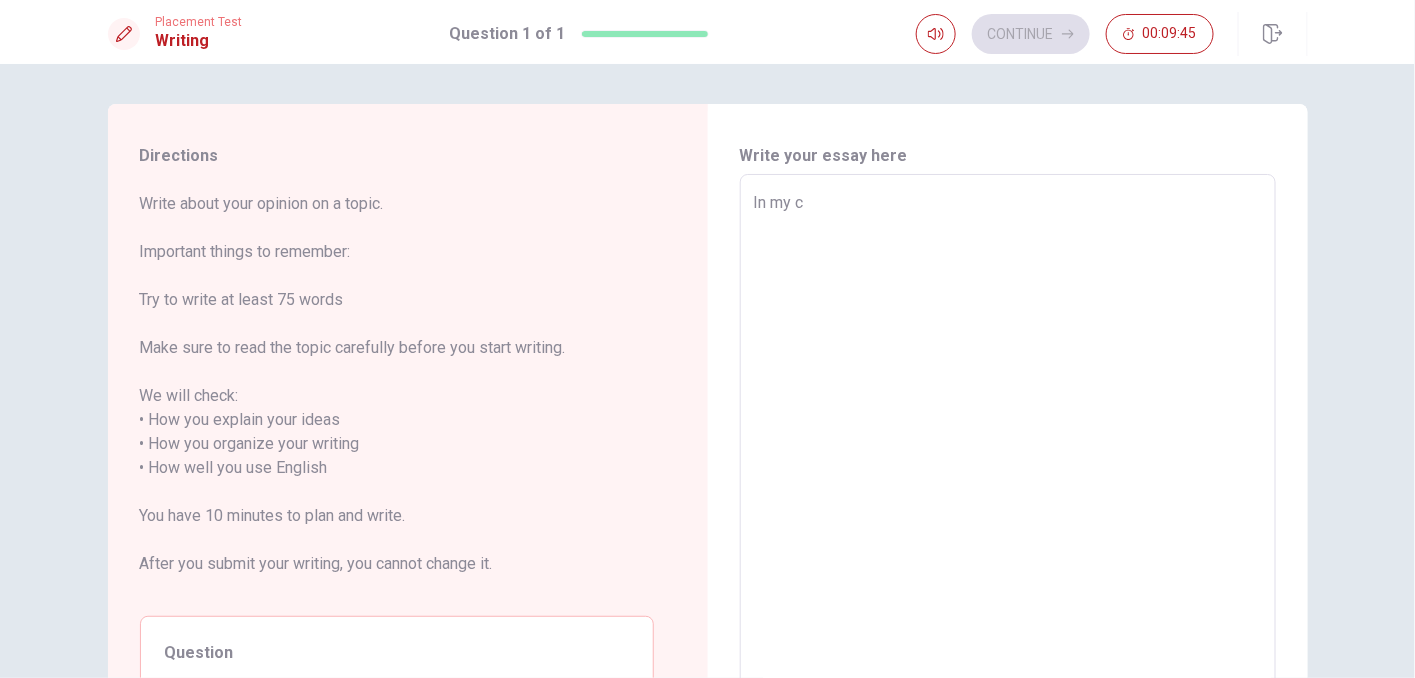 type on "x" 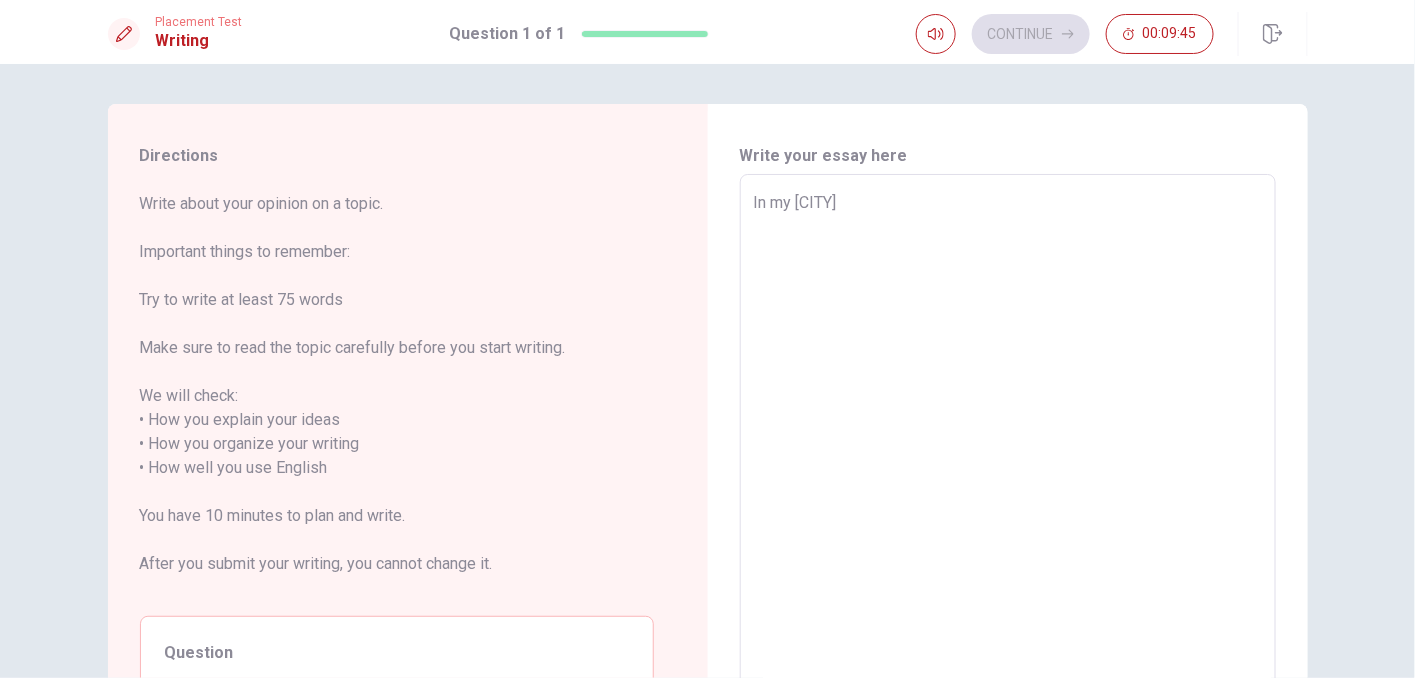 type on "x" 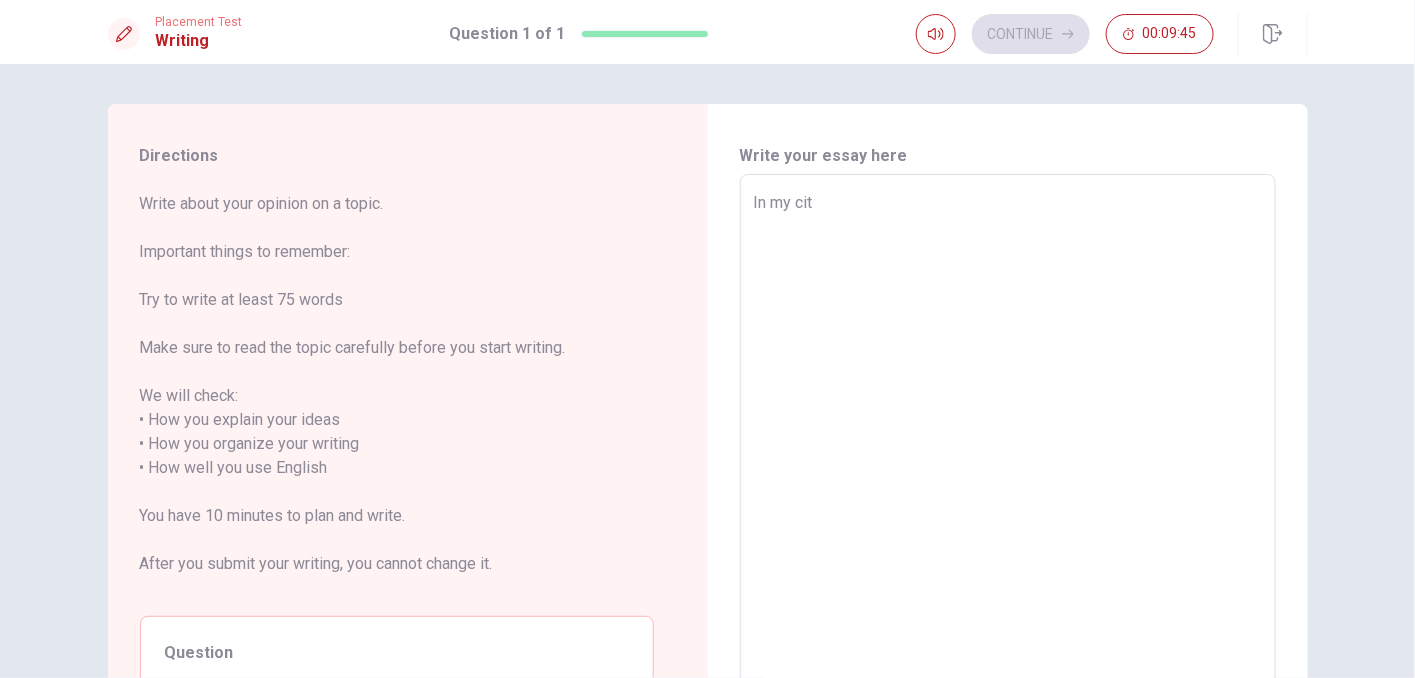 type on "x" 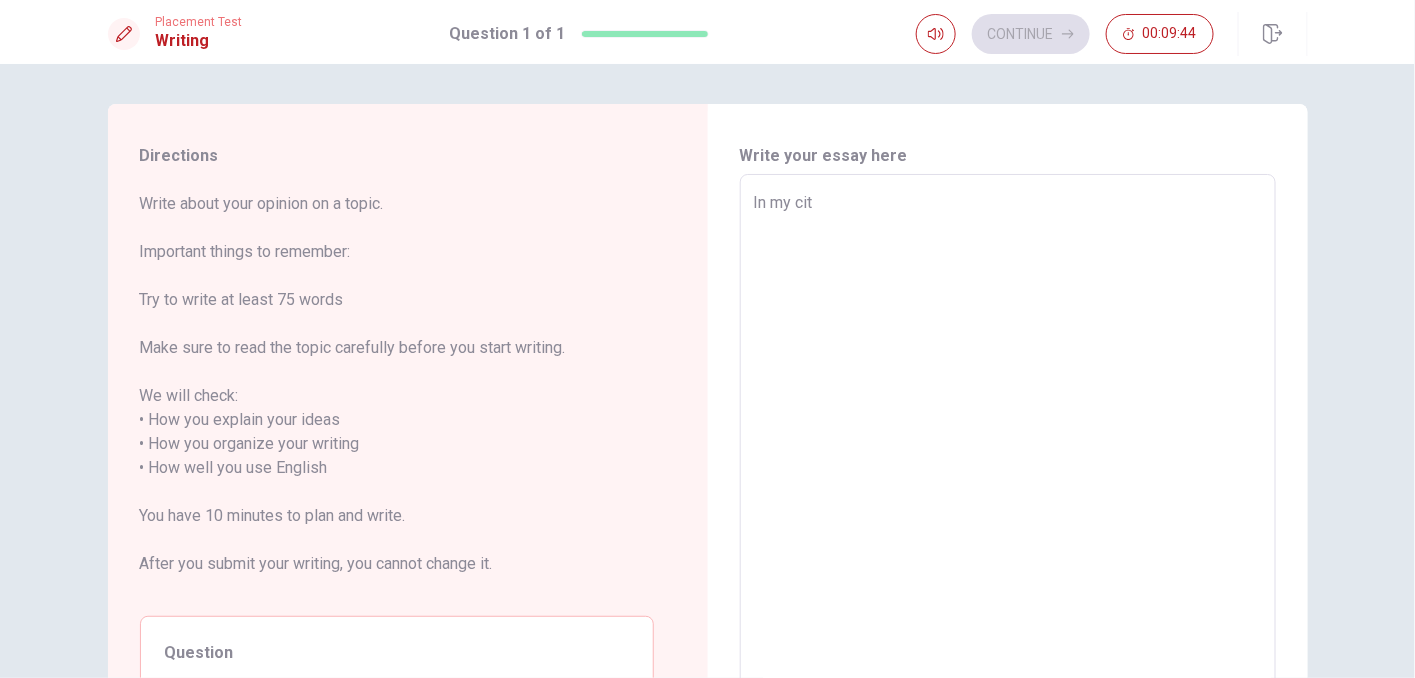 type on "In my city" 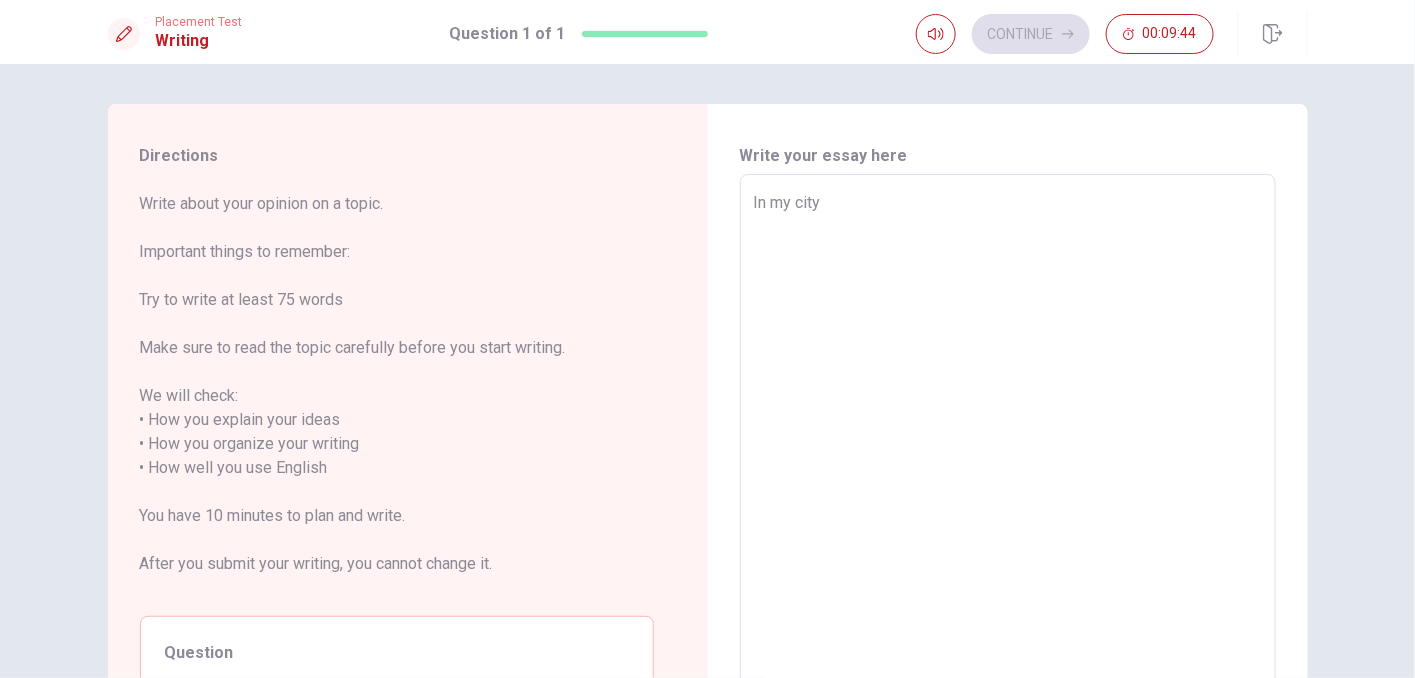 type on "x" 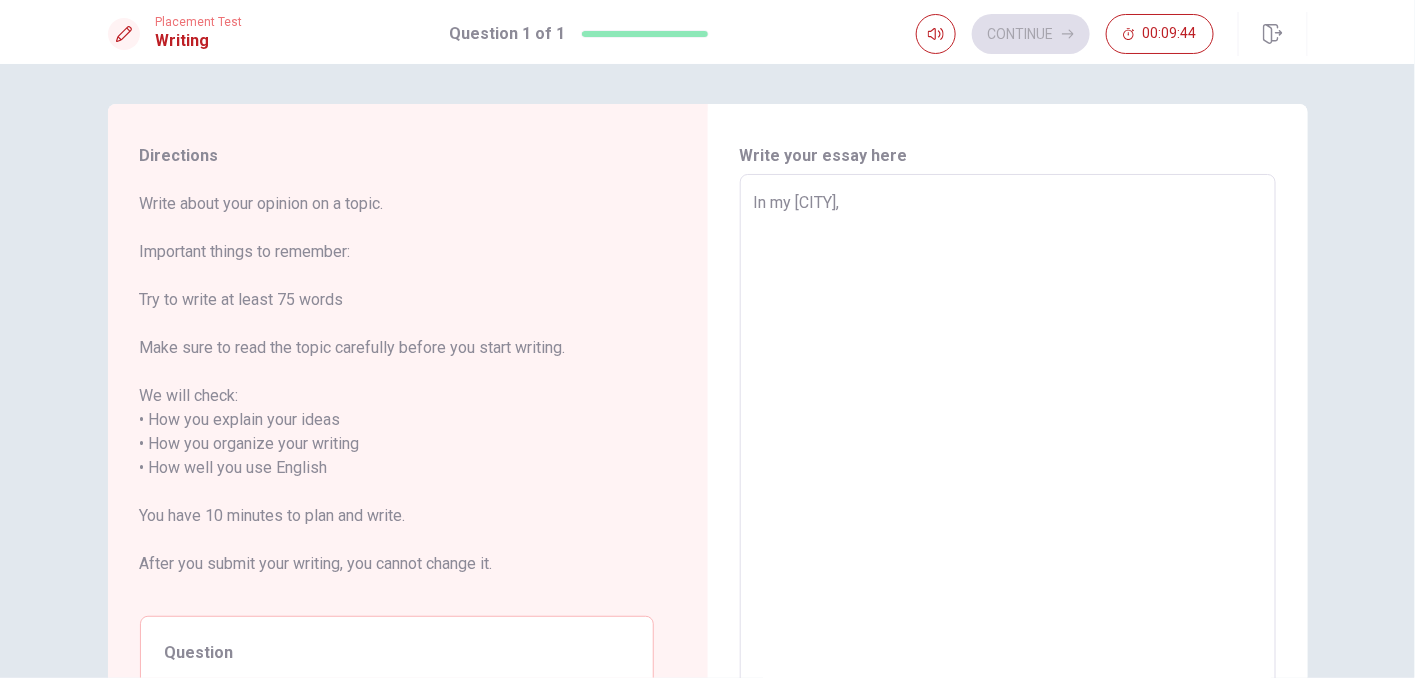 type on "x" 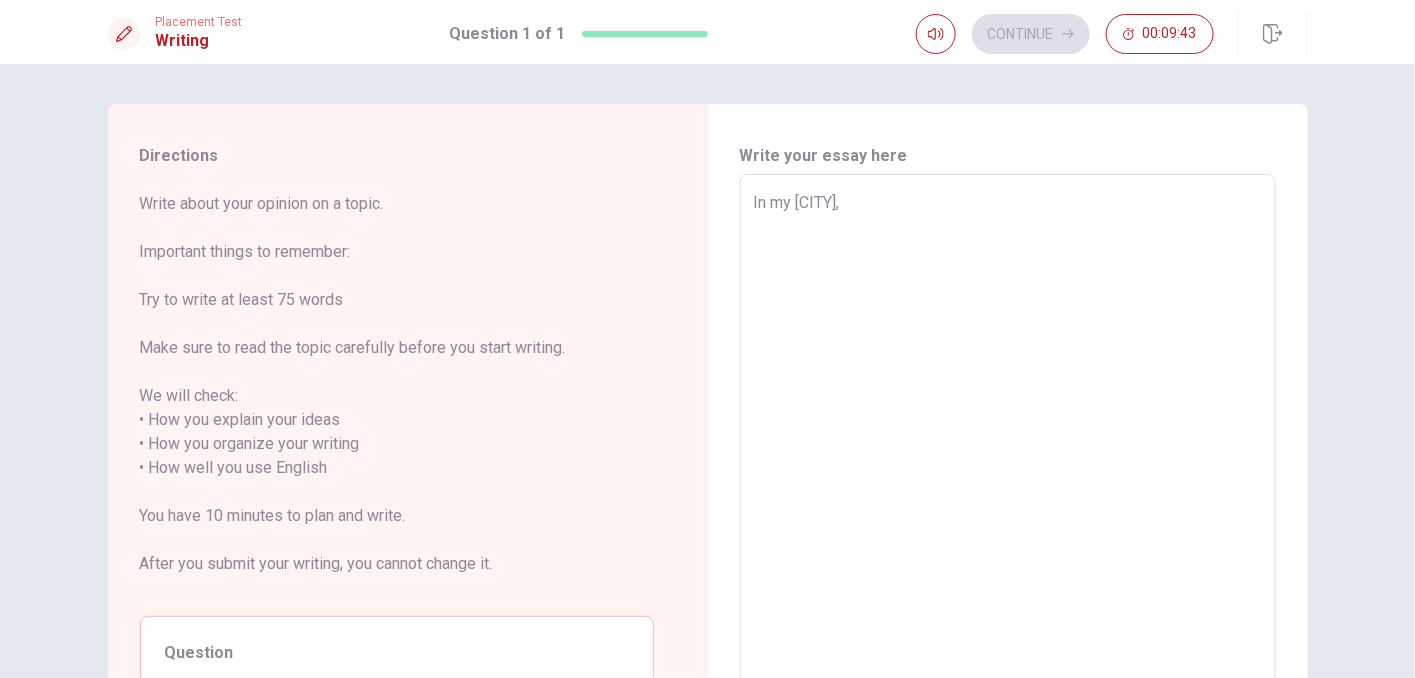 type on "In my [CITY], t" 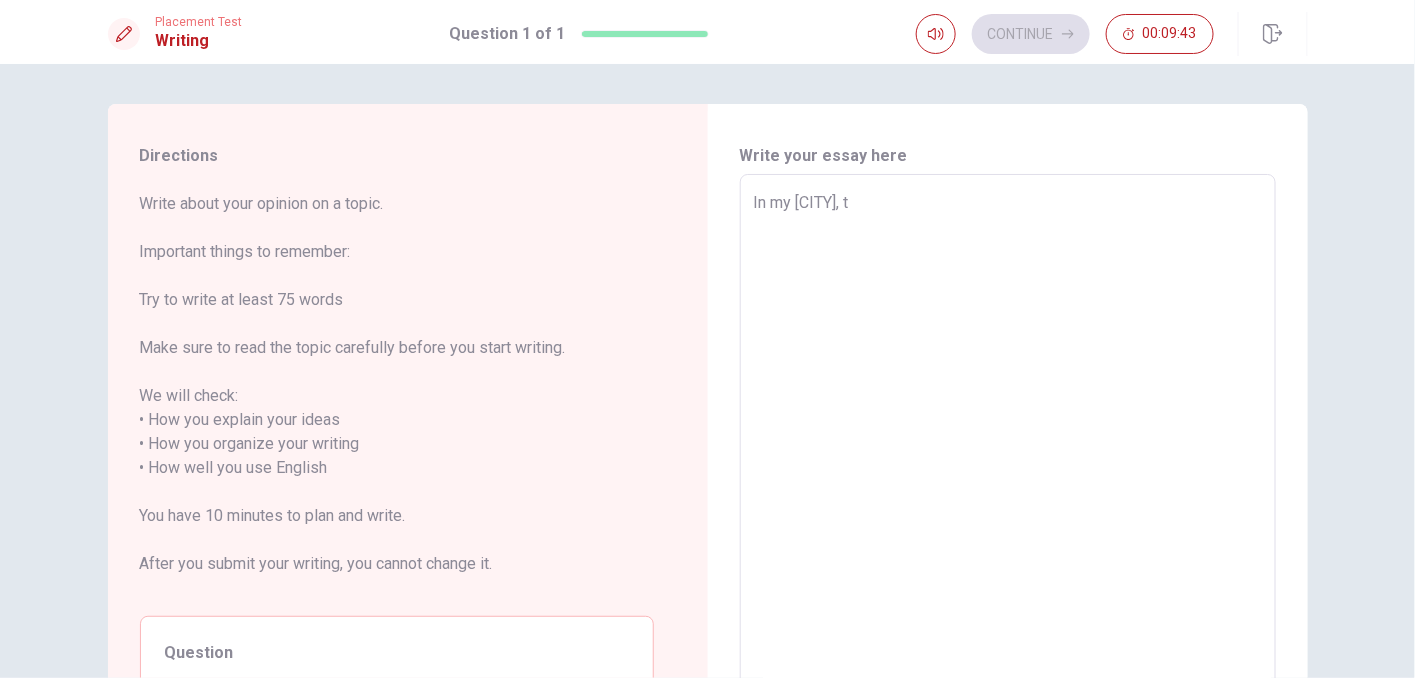 type on "x" 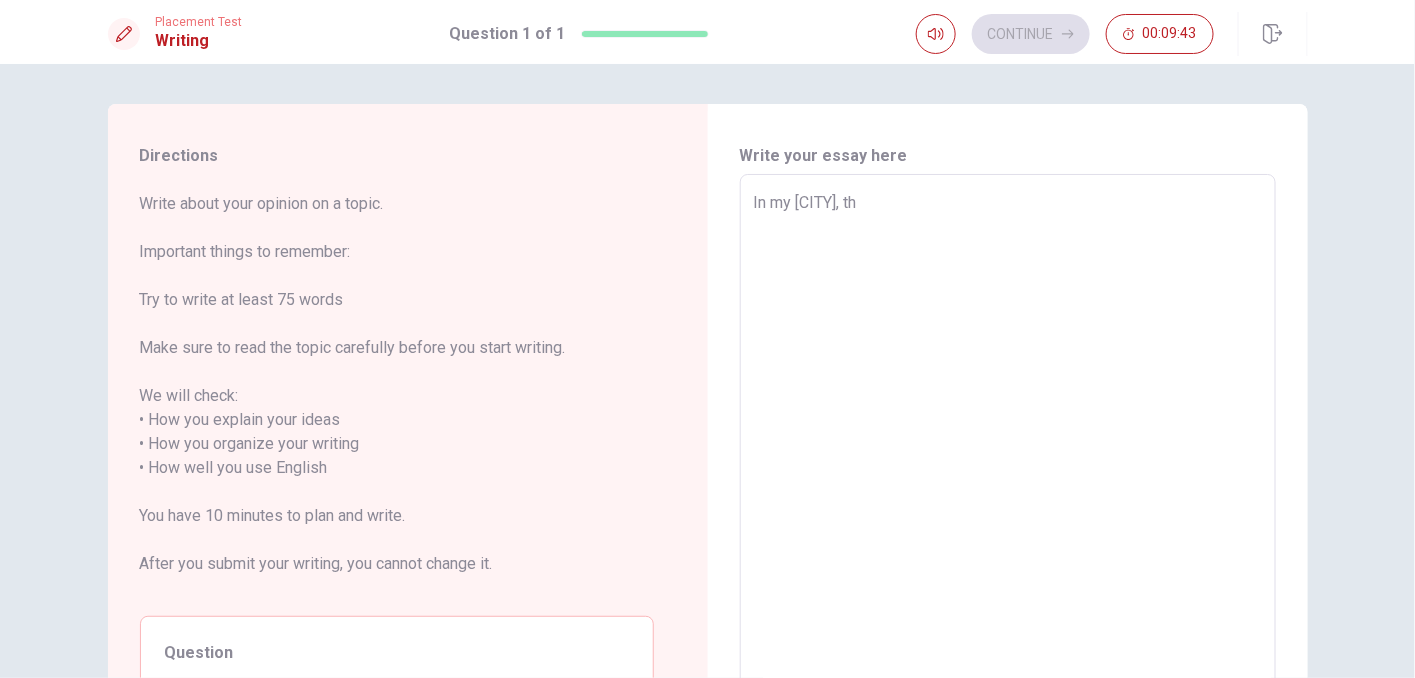 type on "x" 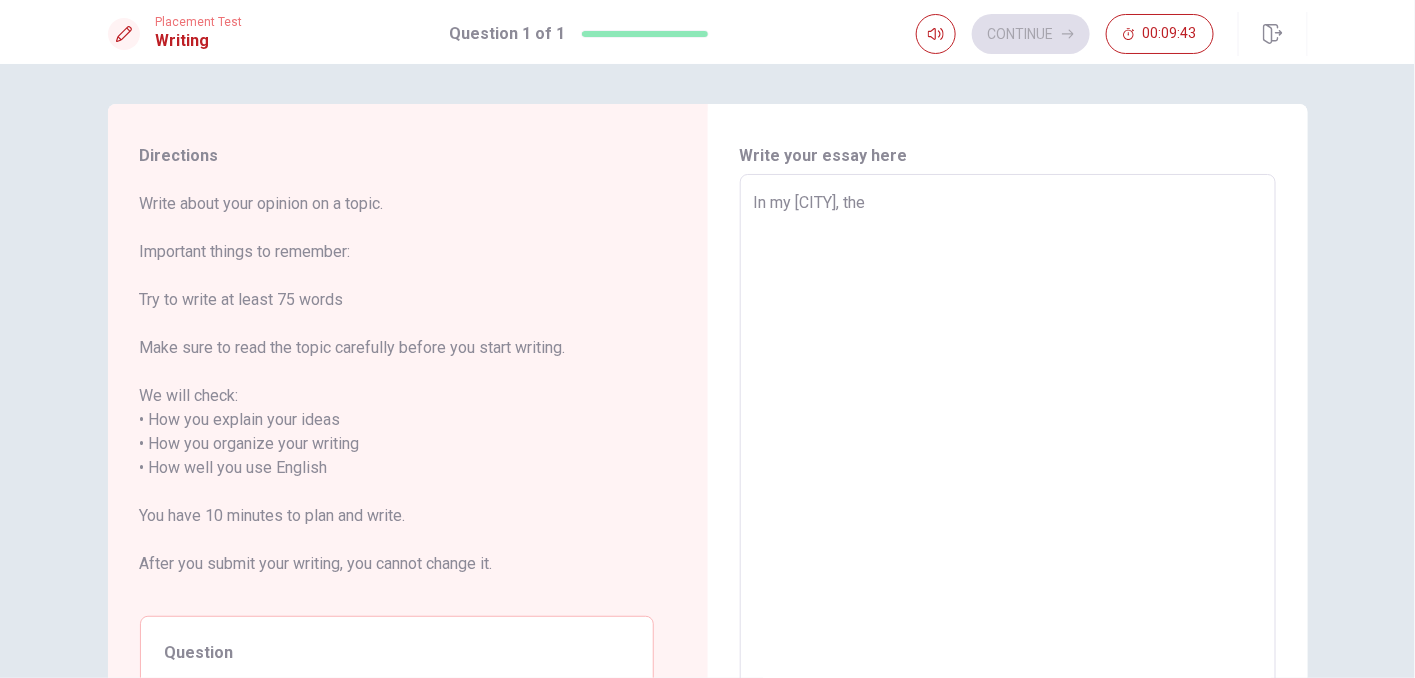 type on "x" 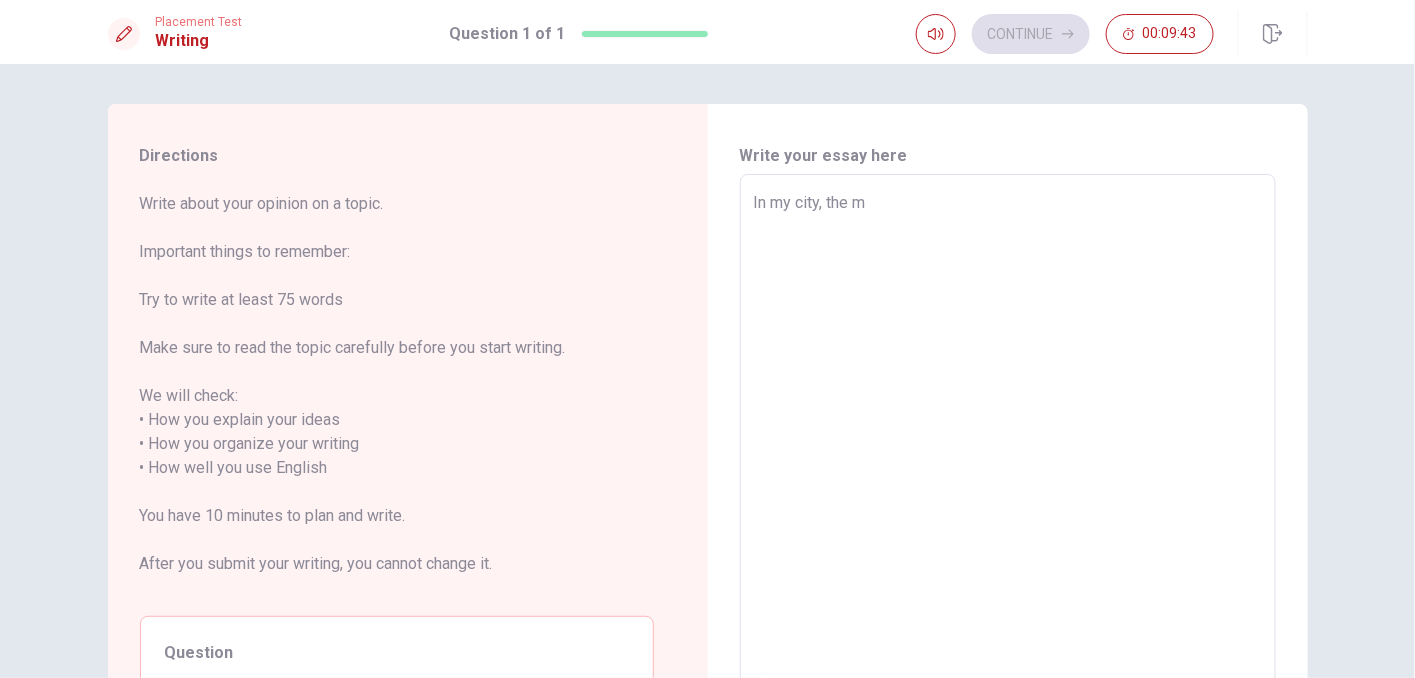 type on "x" 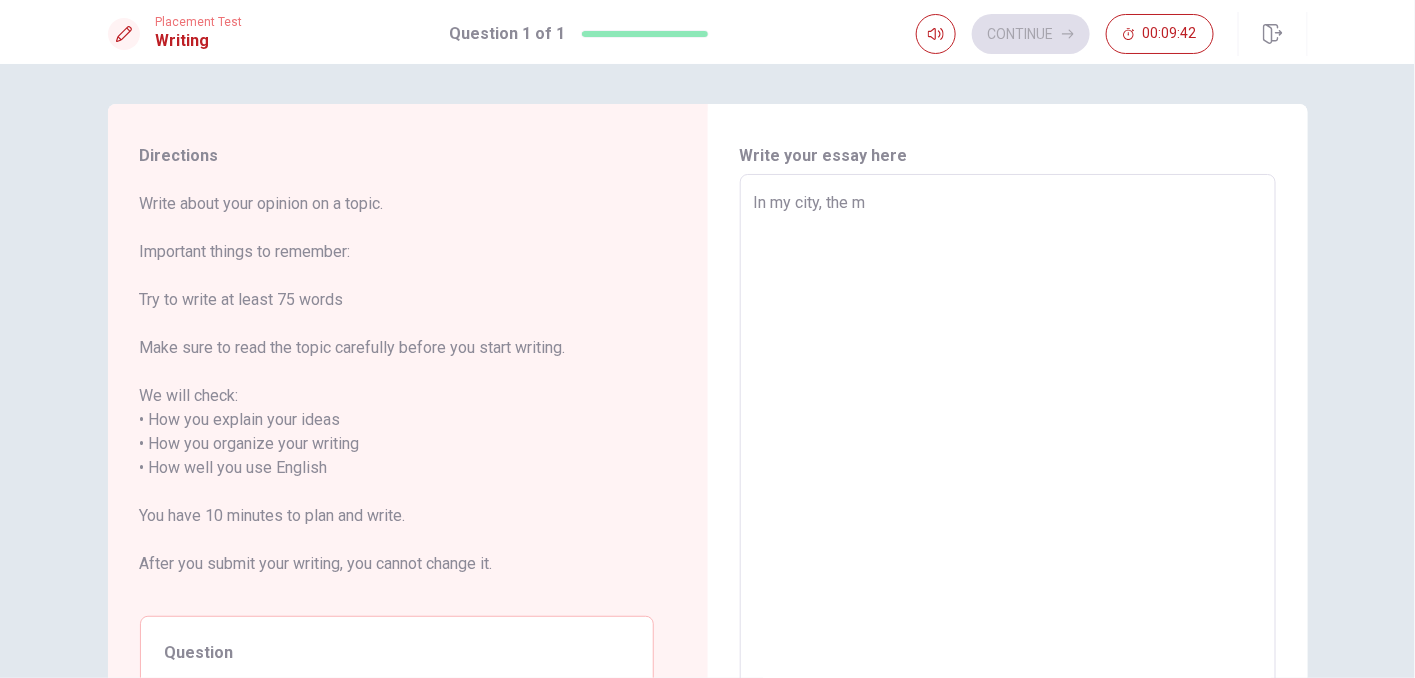 type on "In my city, the mo" 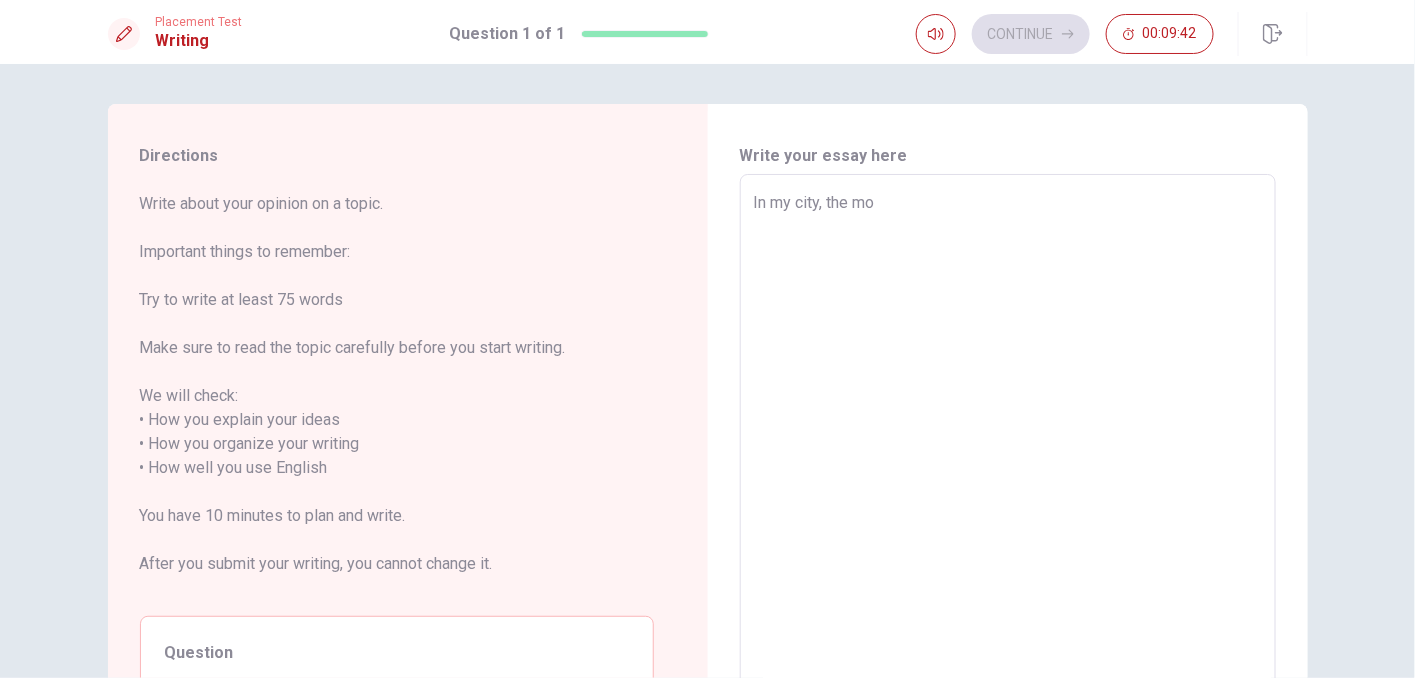 type on "x" 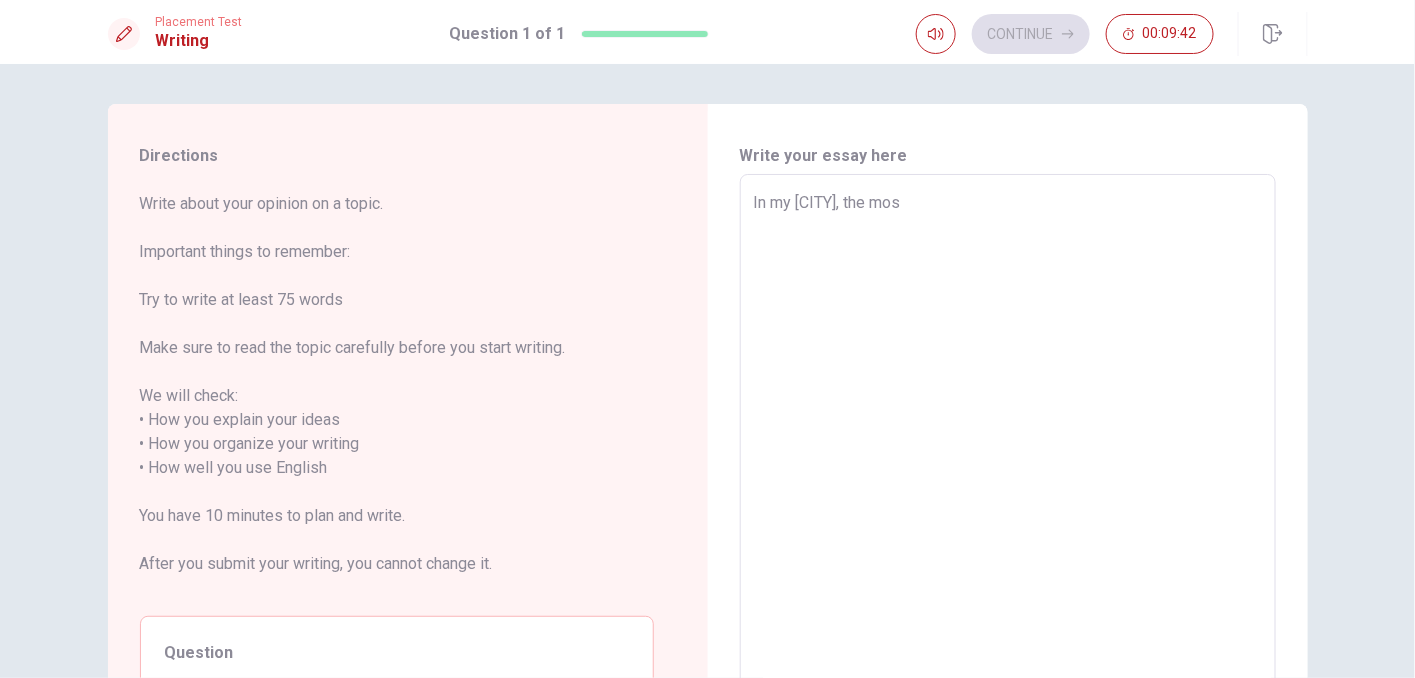 type on "x" 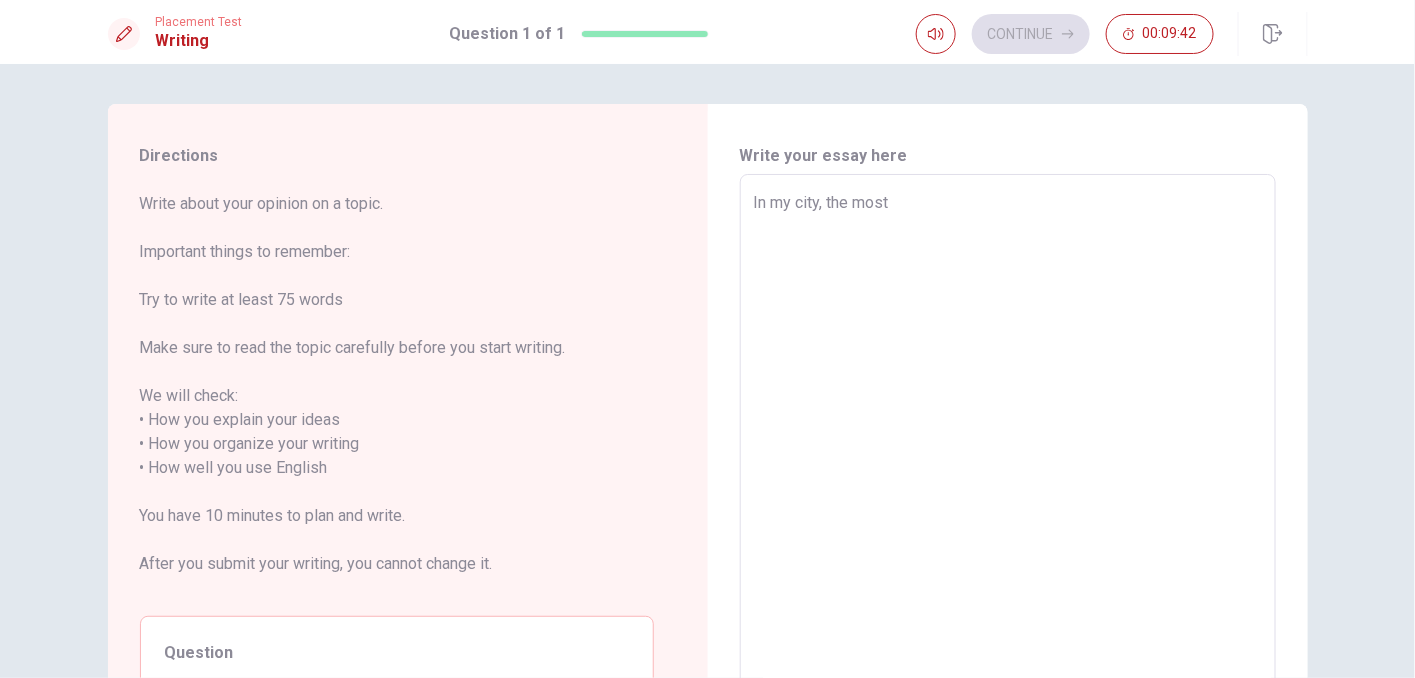 type on "x" 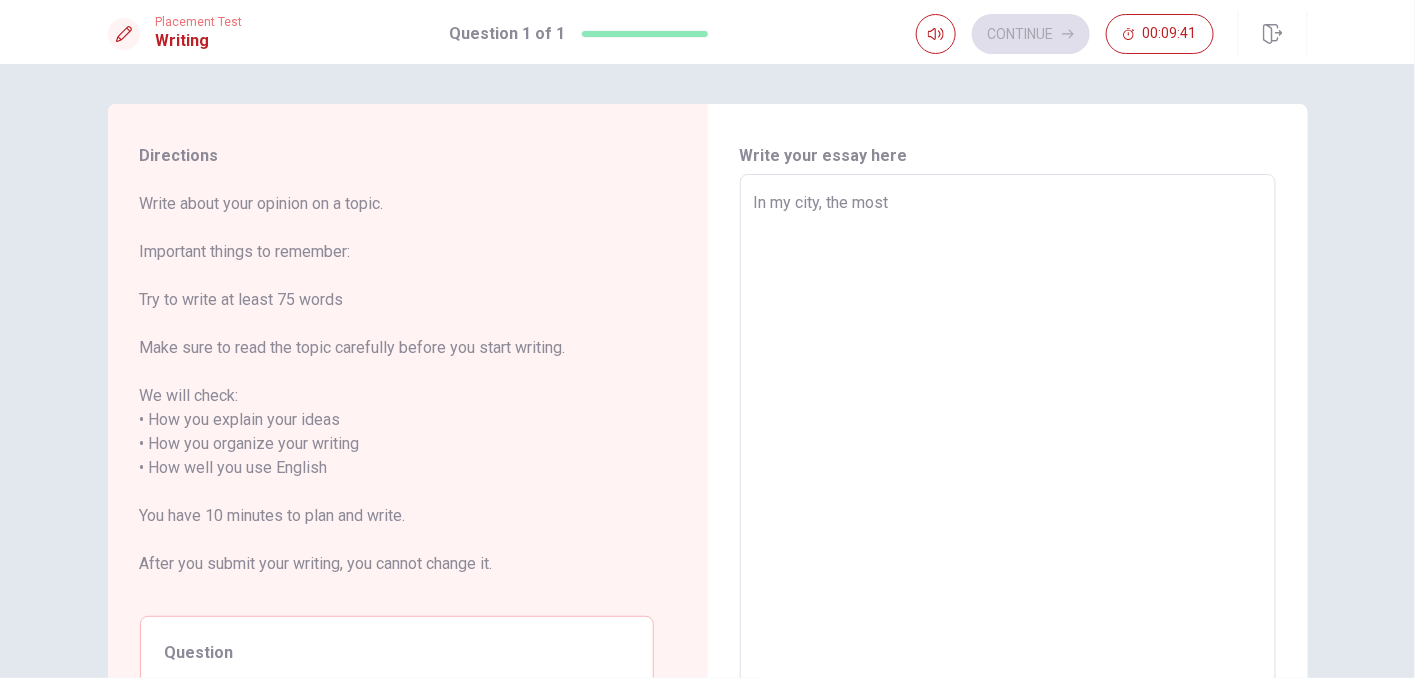 type on "In my city, the most i" 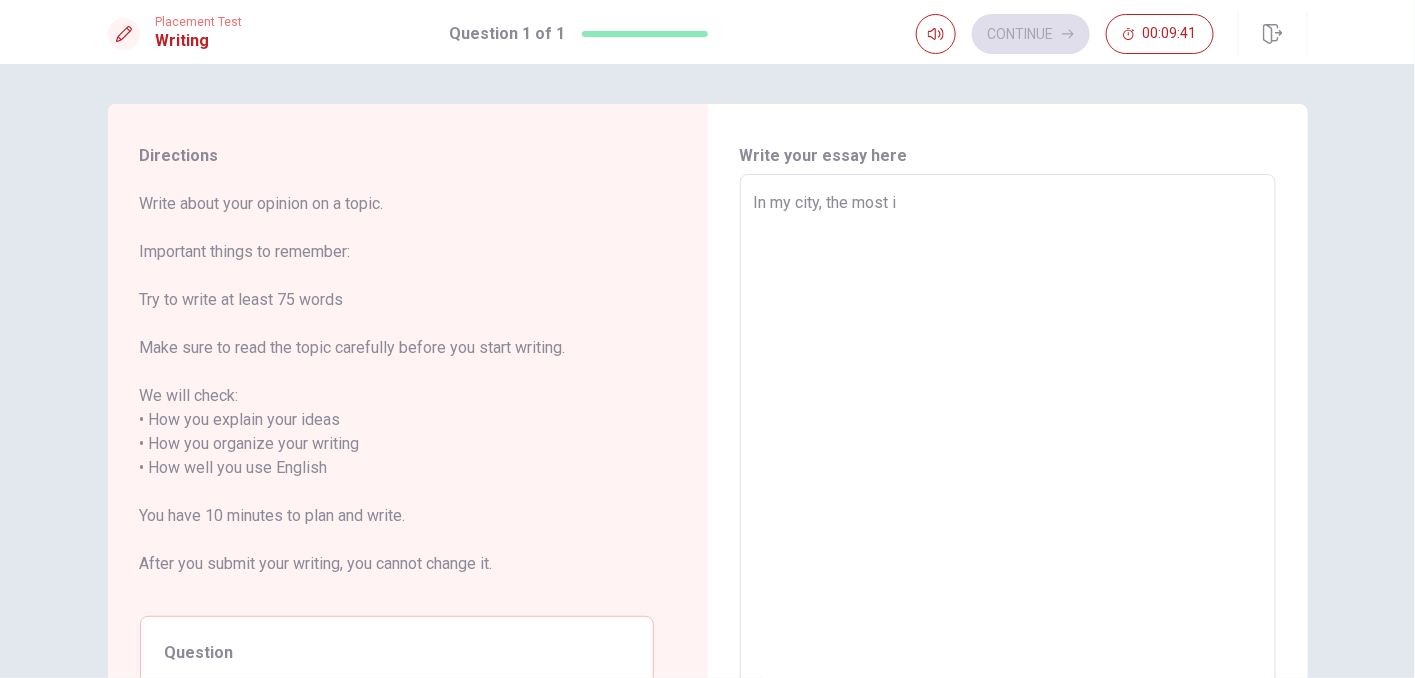 type on "x" 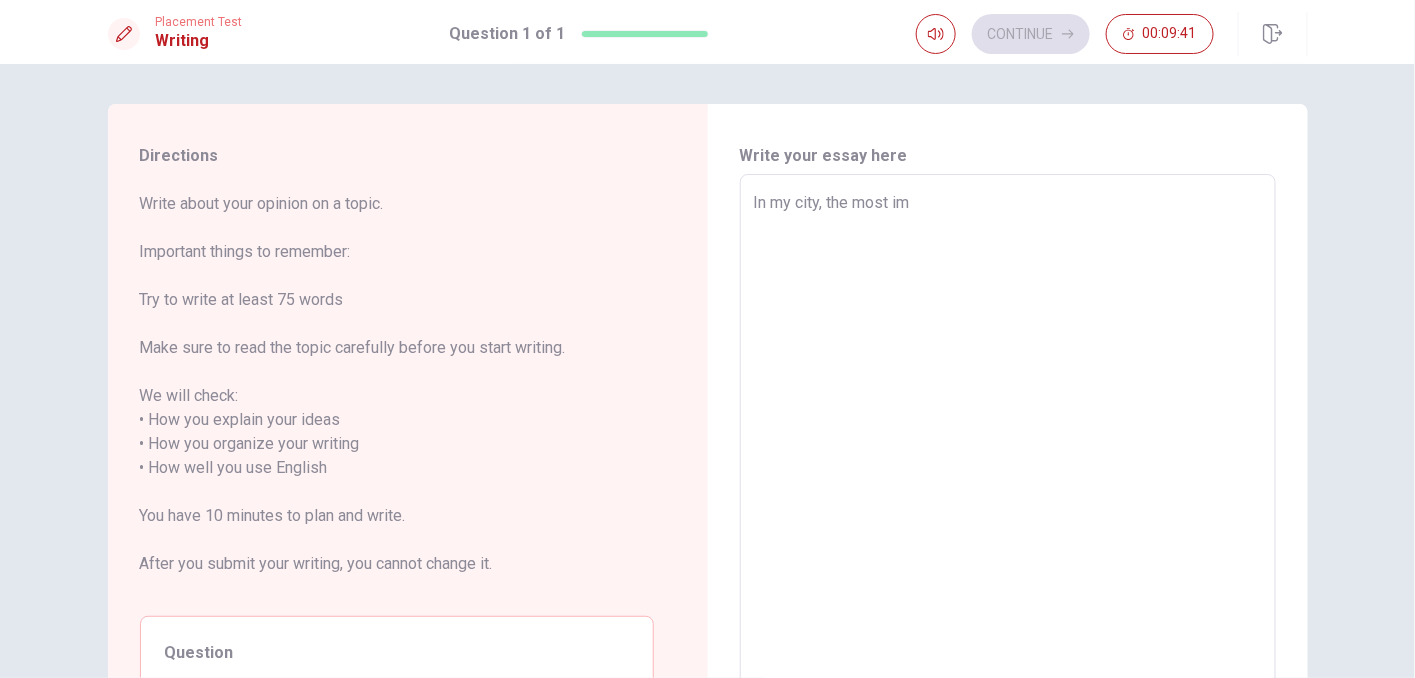 type on "x" 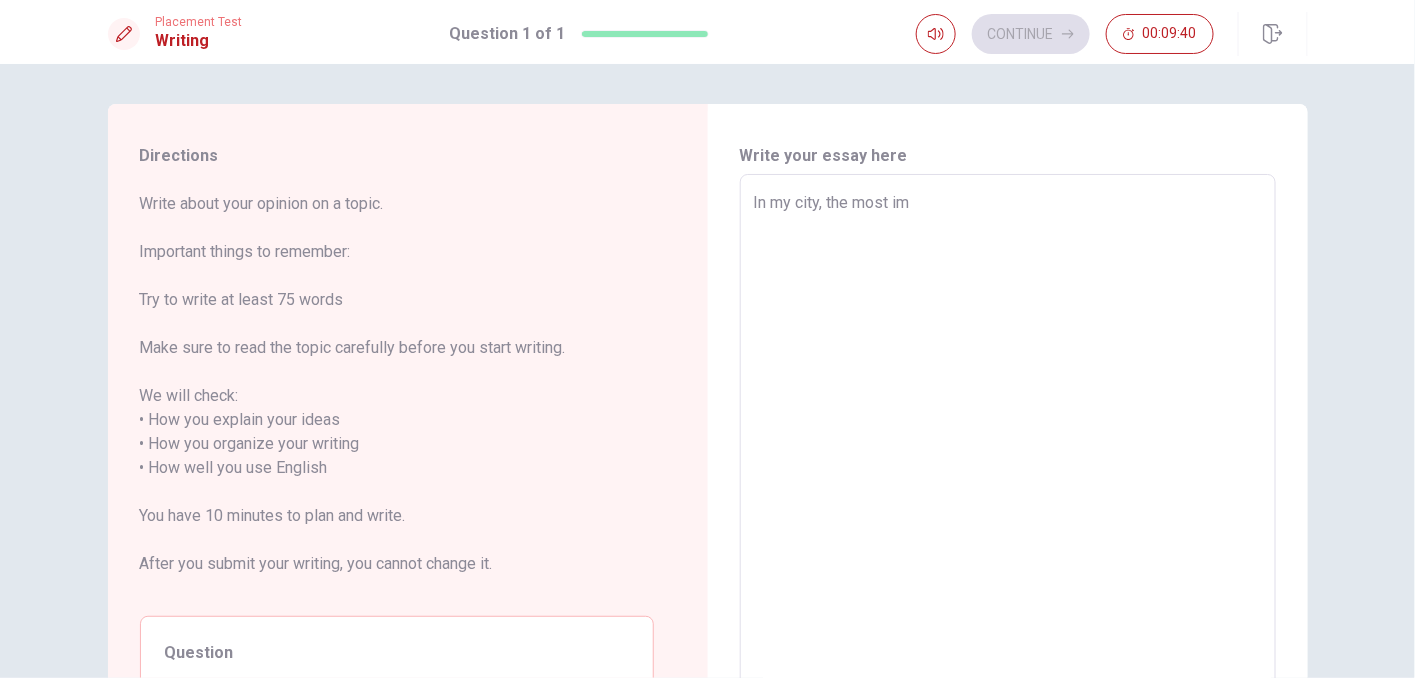 type on "In my [CITY], the most imp" 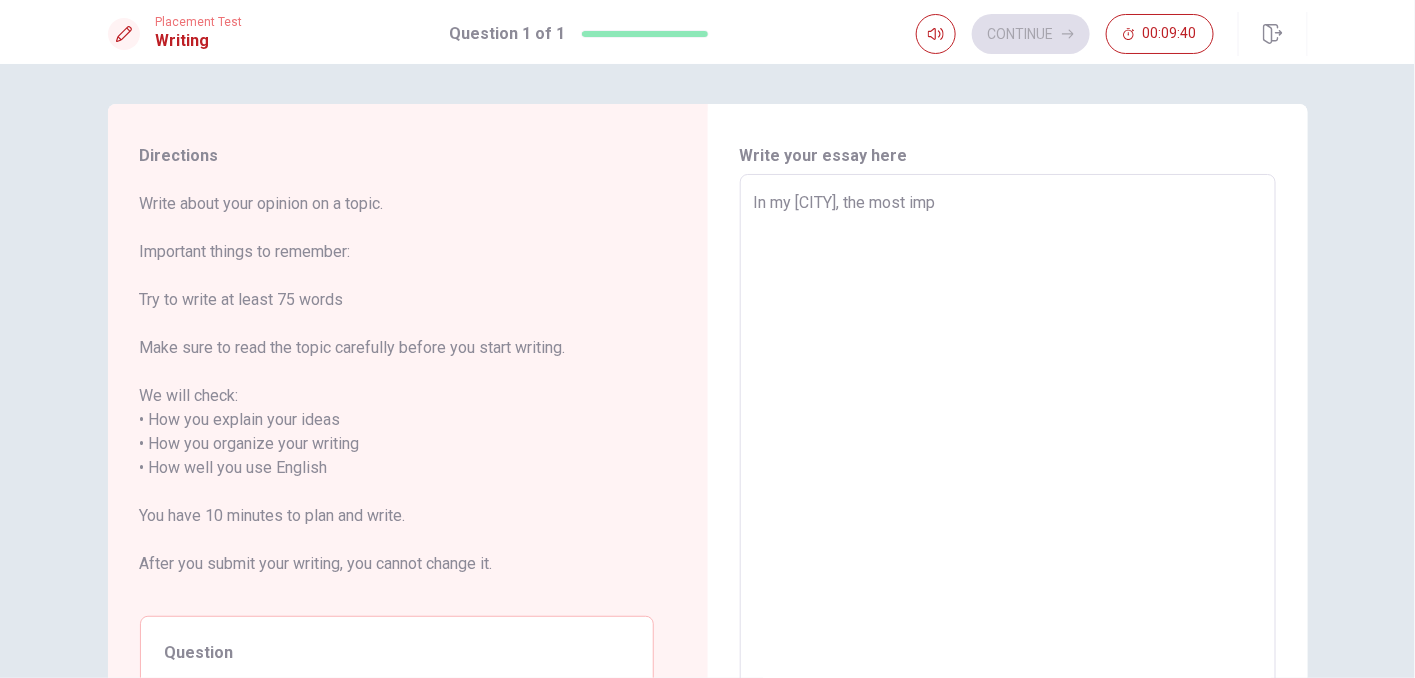type on "x" 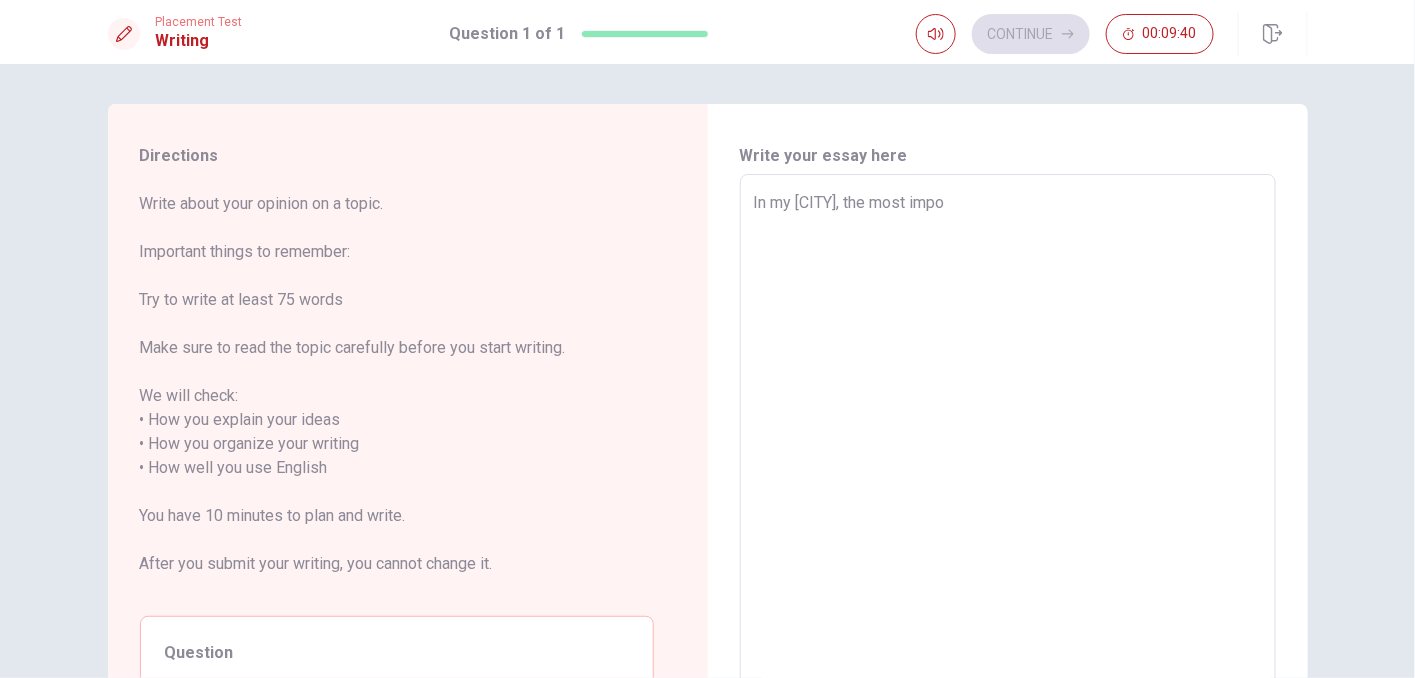 type on "x" 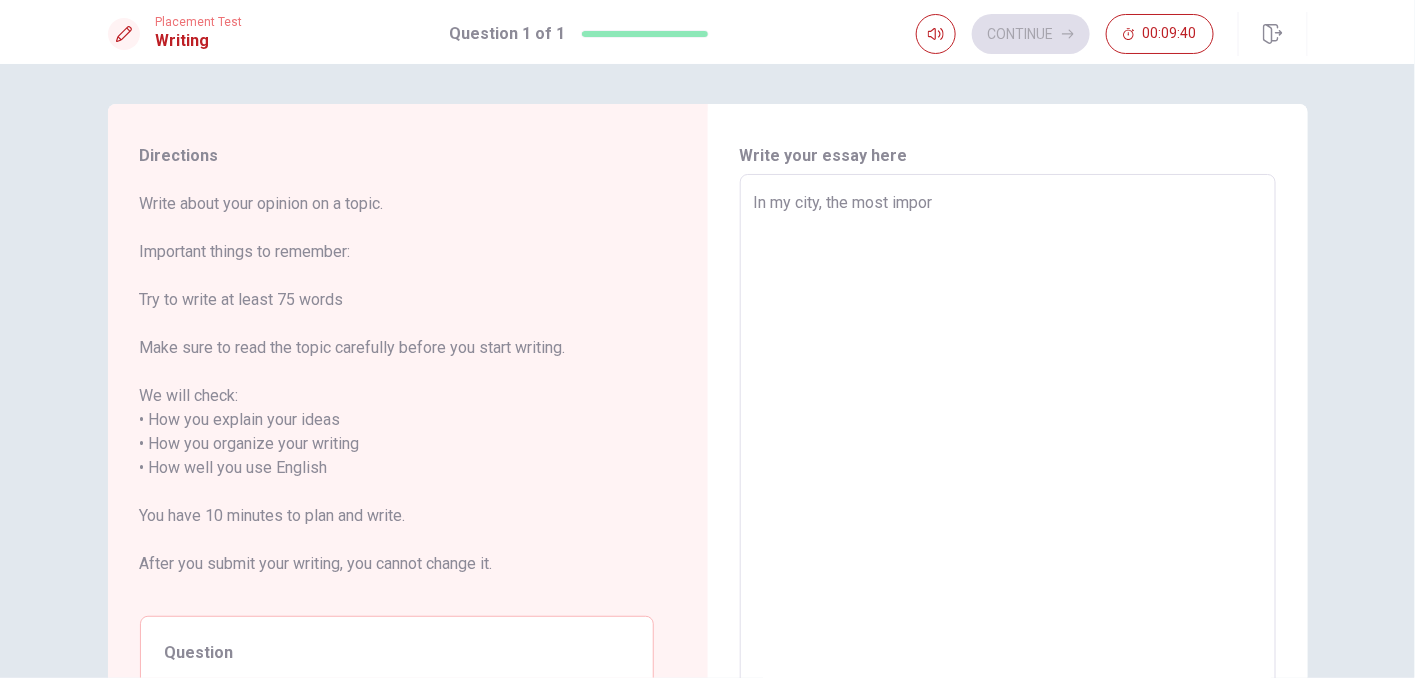 type on "x" 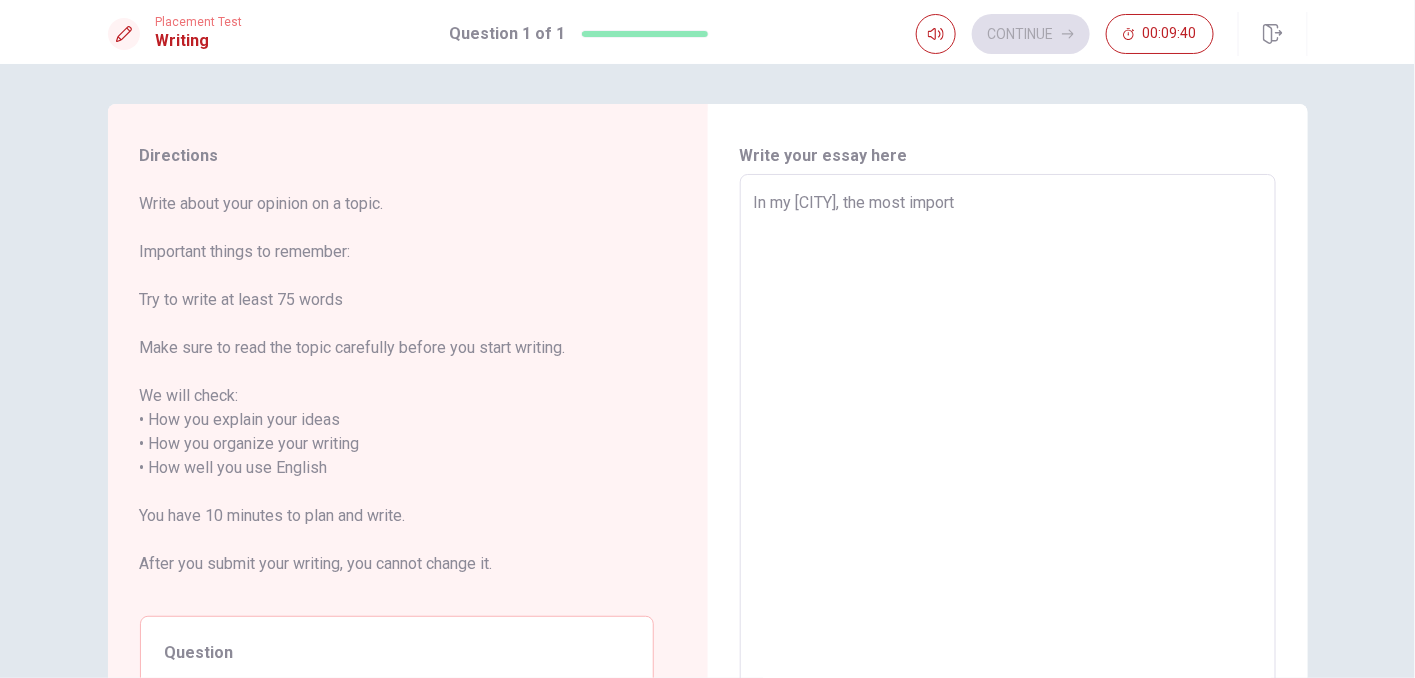 type on "x" 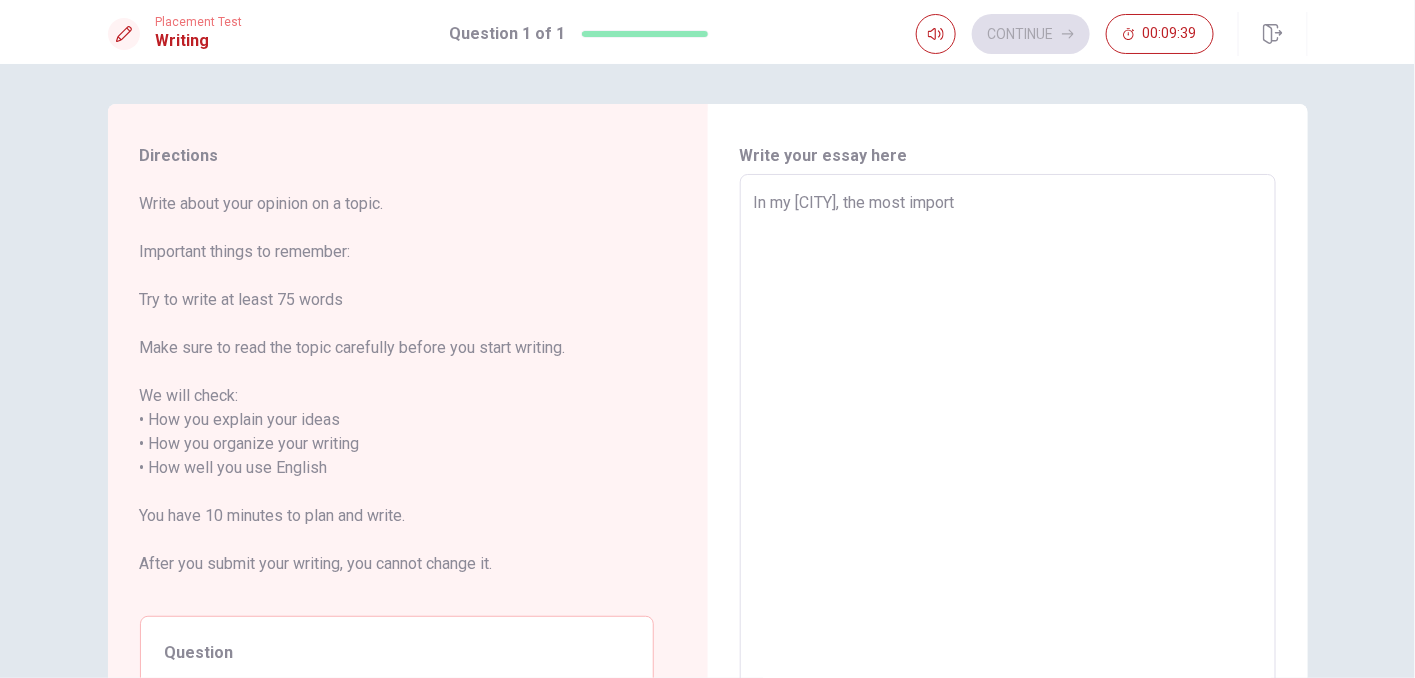 type on "In my [CITY], the most importa" 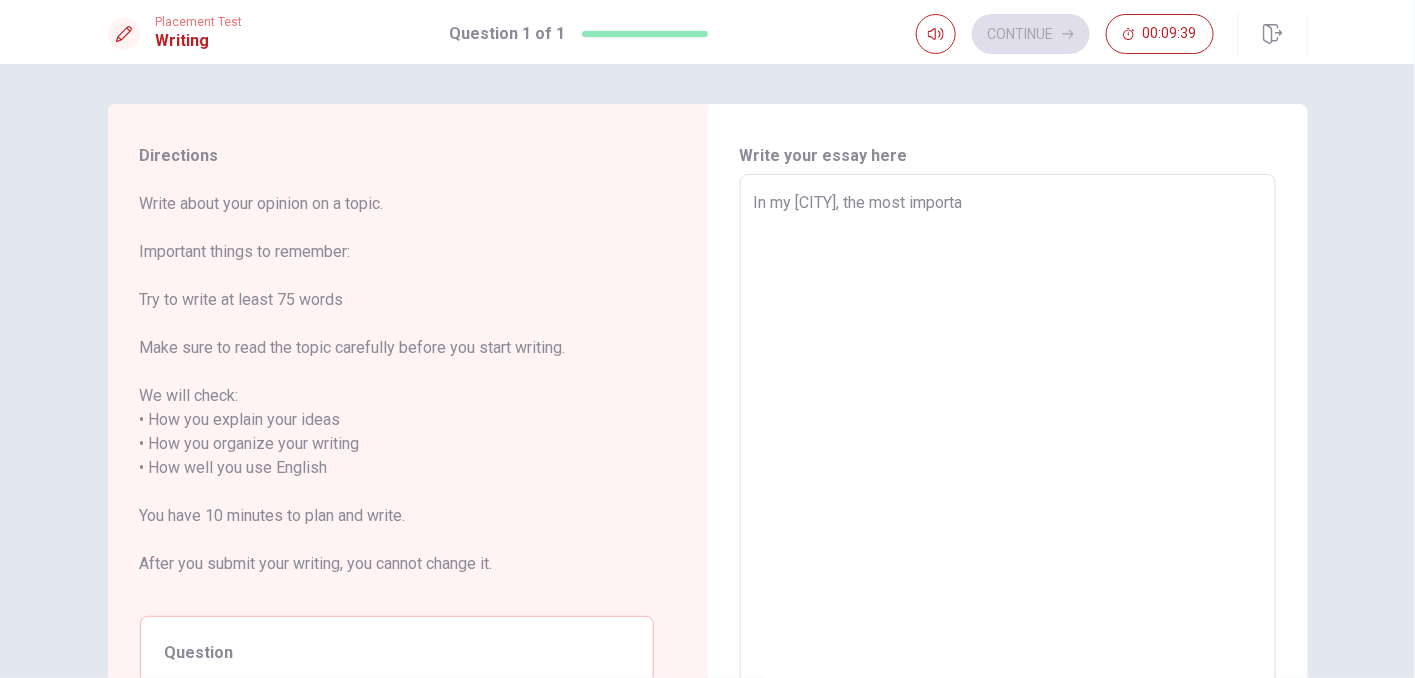 type on "x" 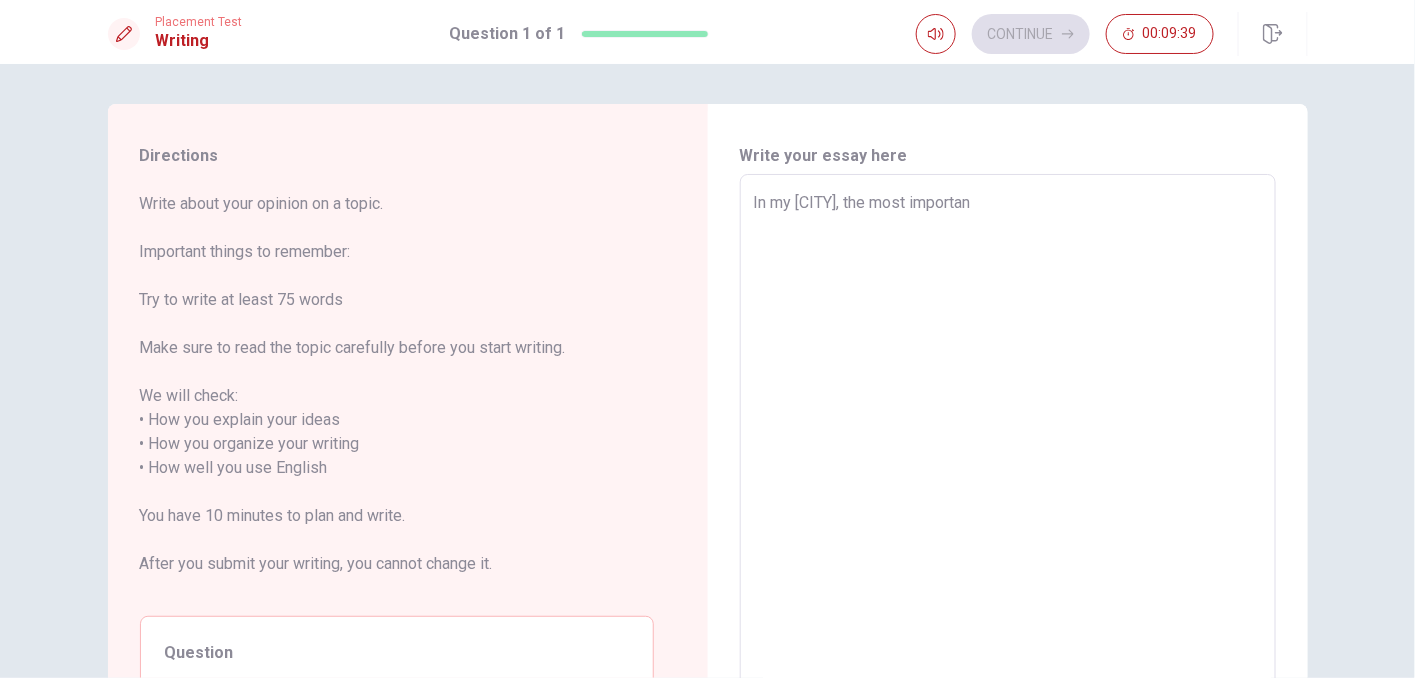 type on "x" 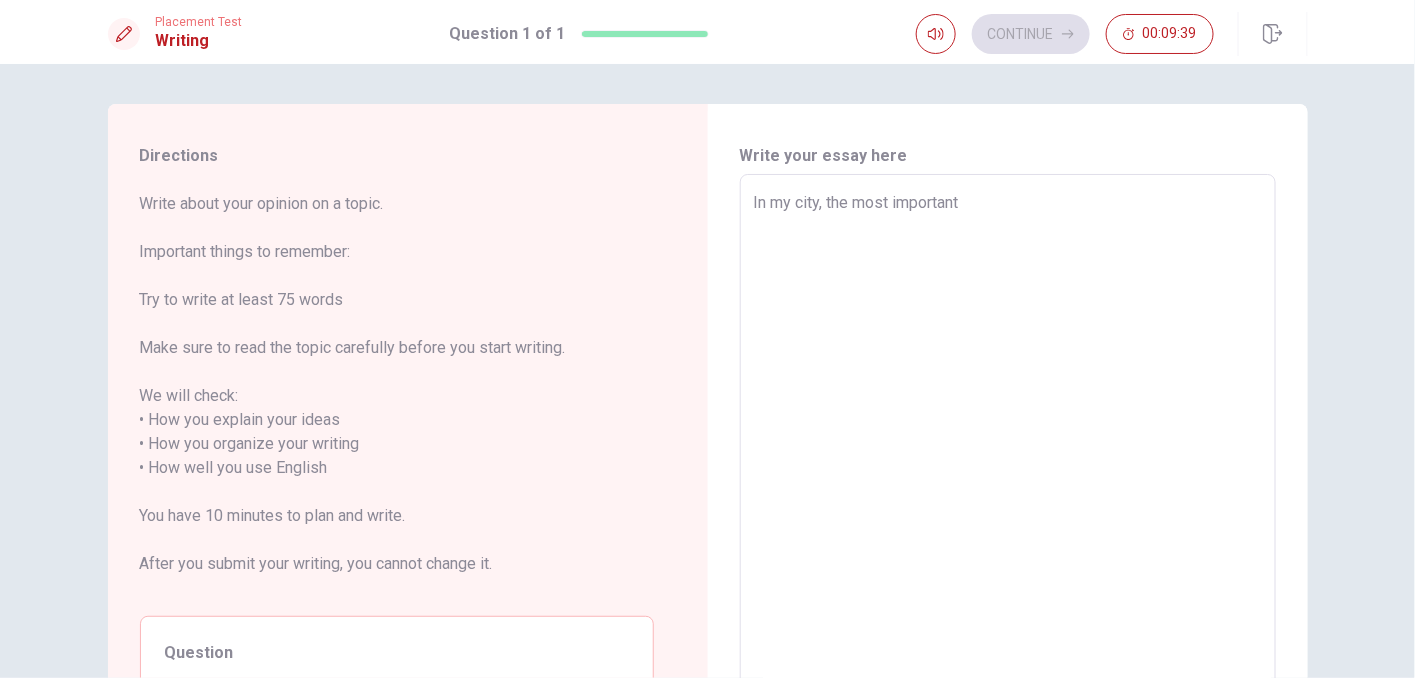 type on "x" 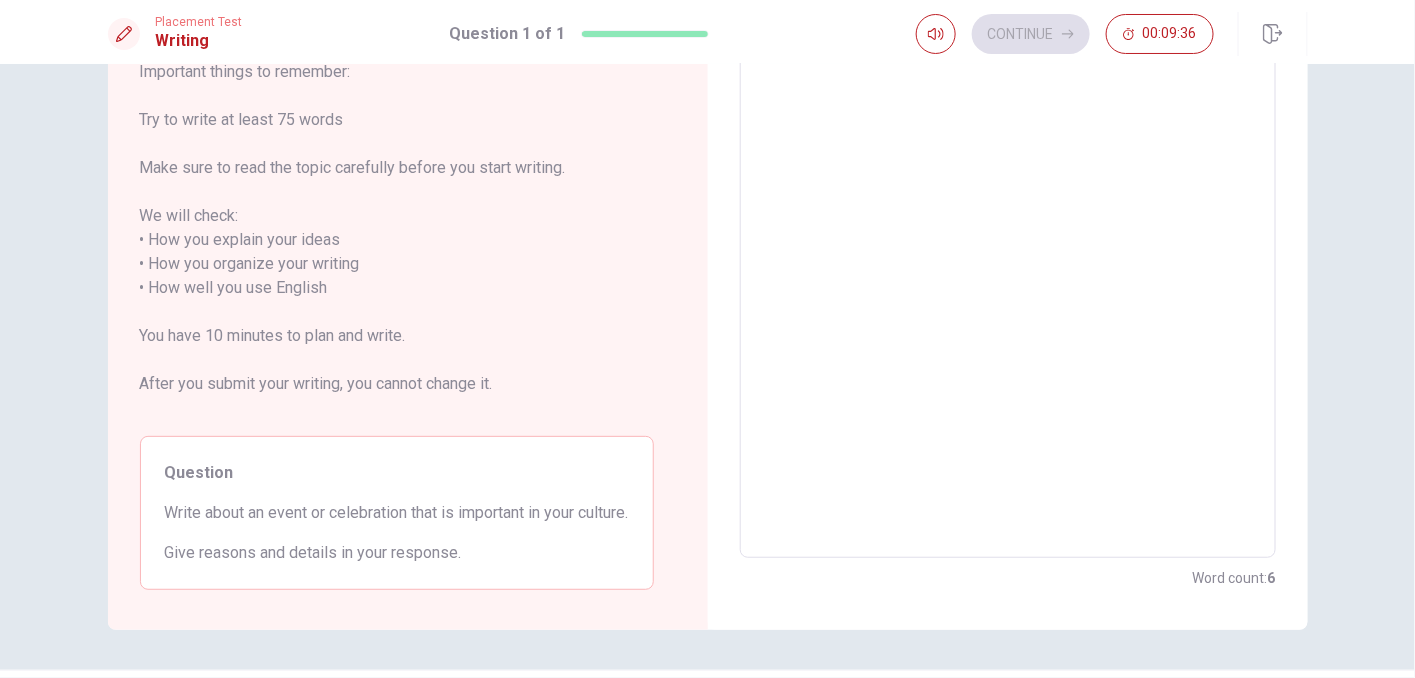 scroll, scrollTop: 0, scrollLeft: 0, axis: both 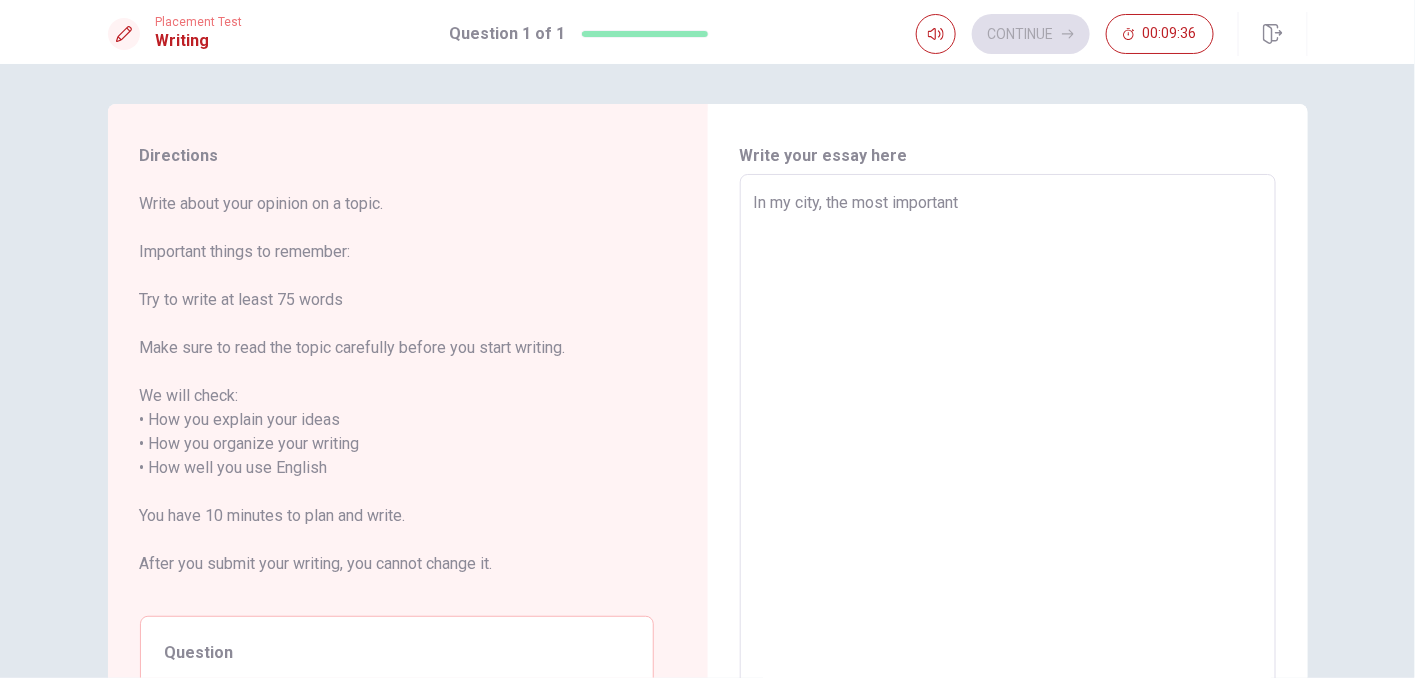 type on "x" 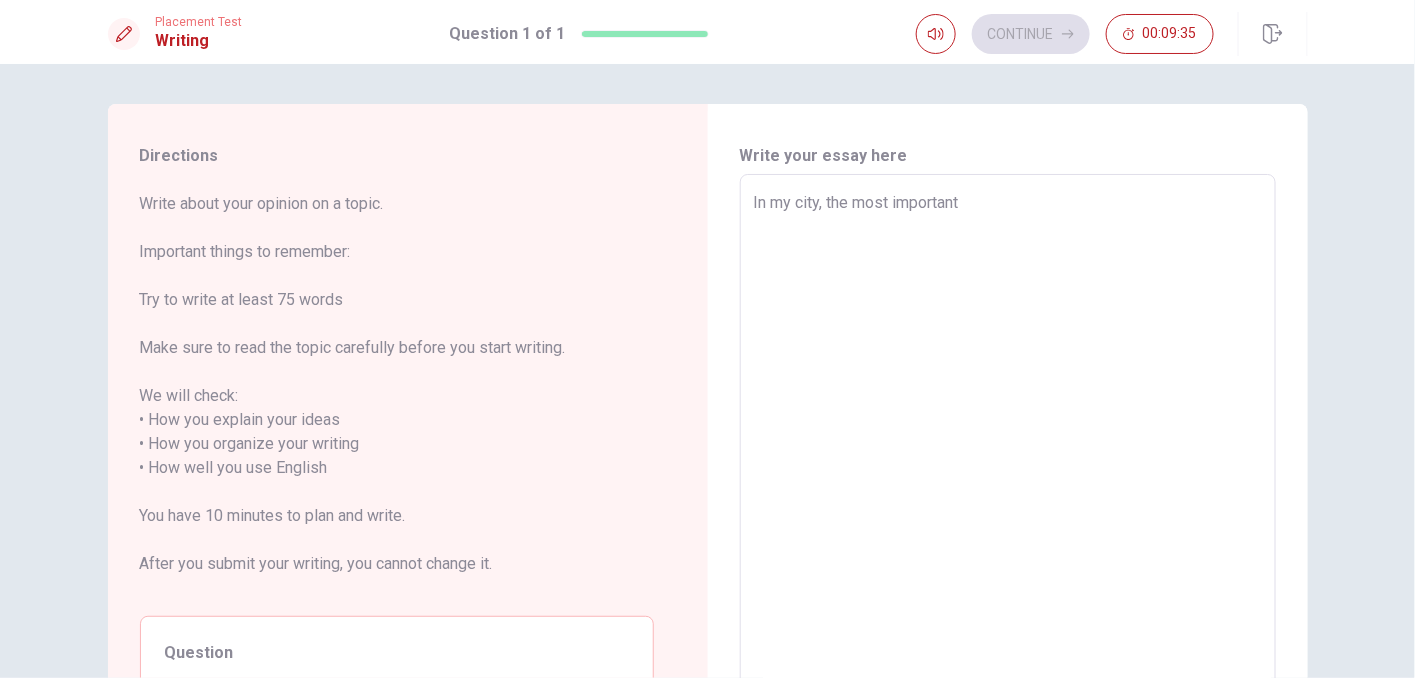 type on "In my city, the most important c" 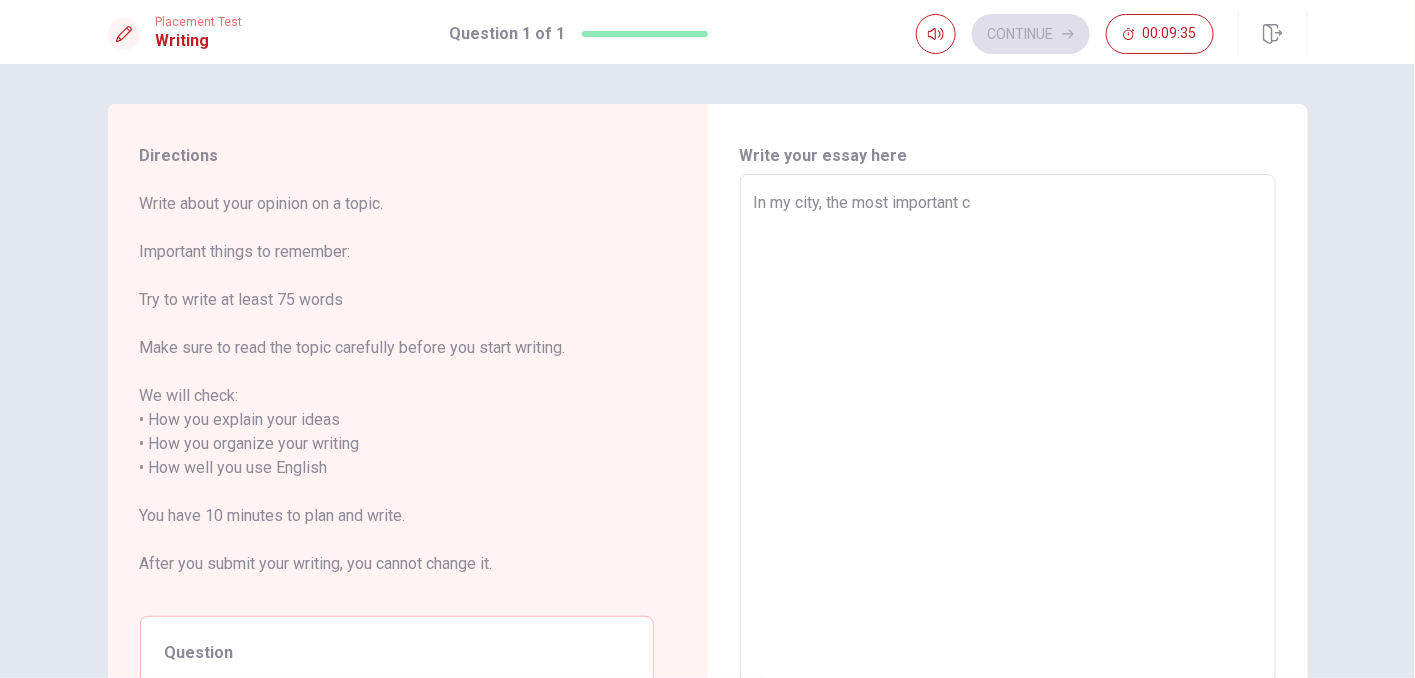 type on "x" 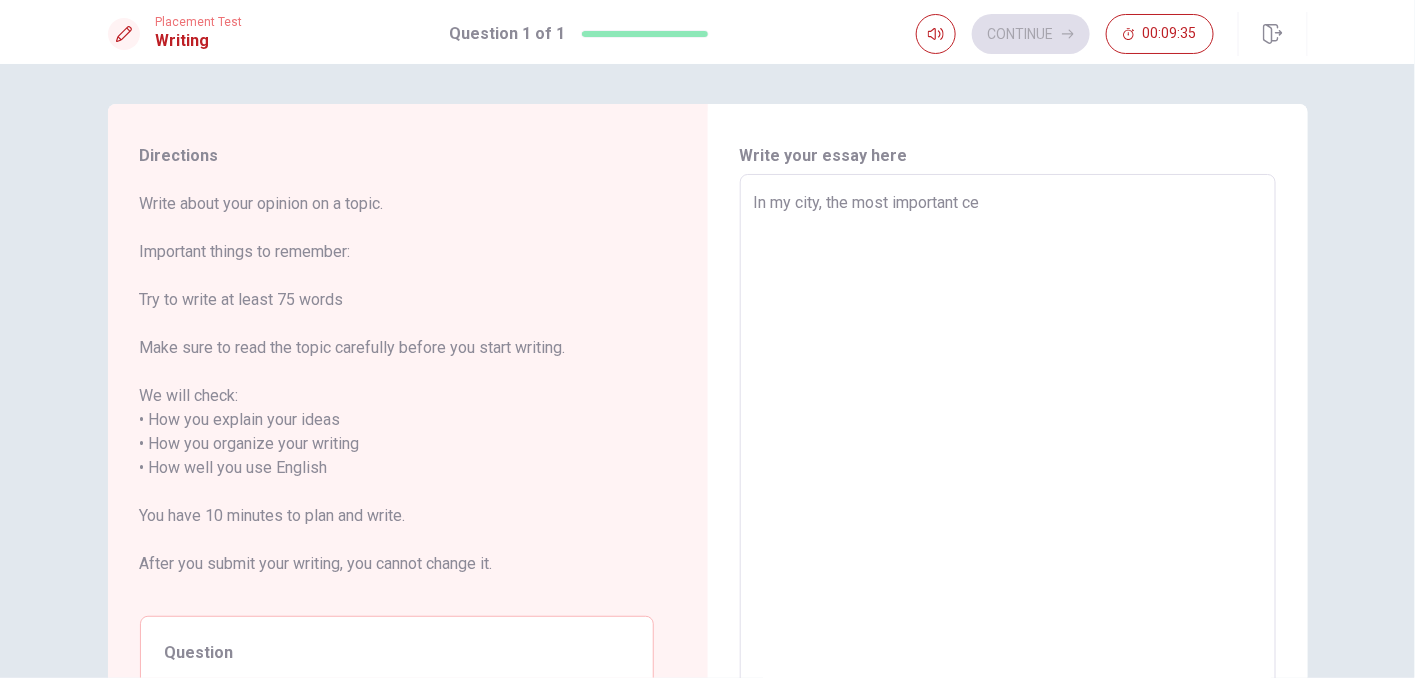 type on "x" 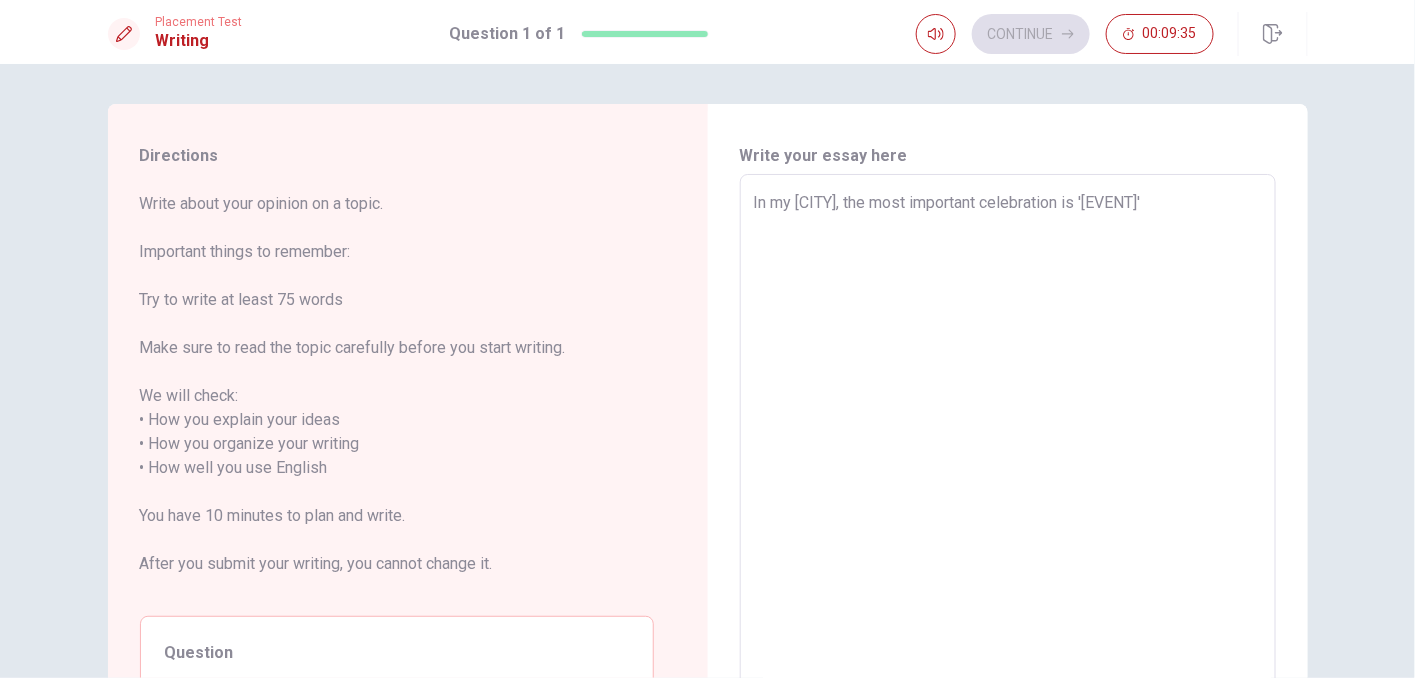 type on "x" 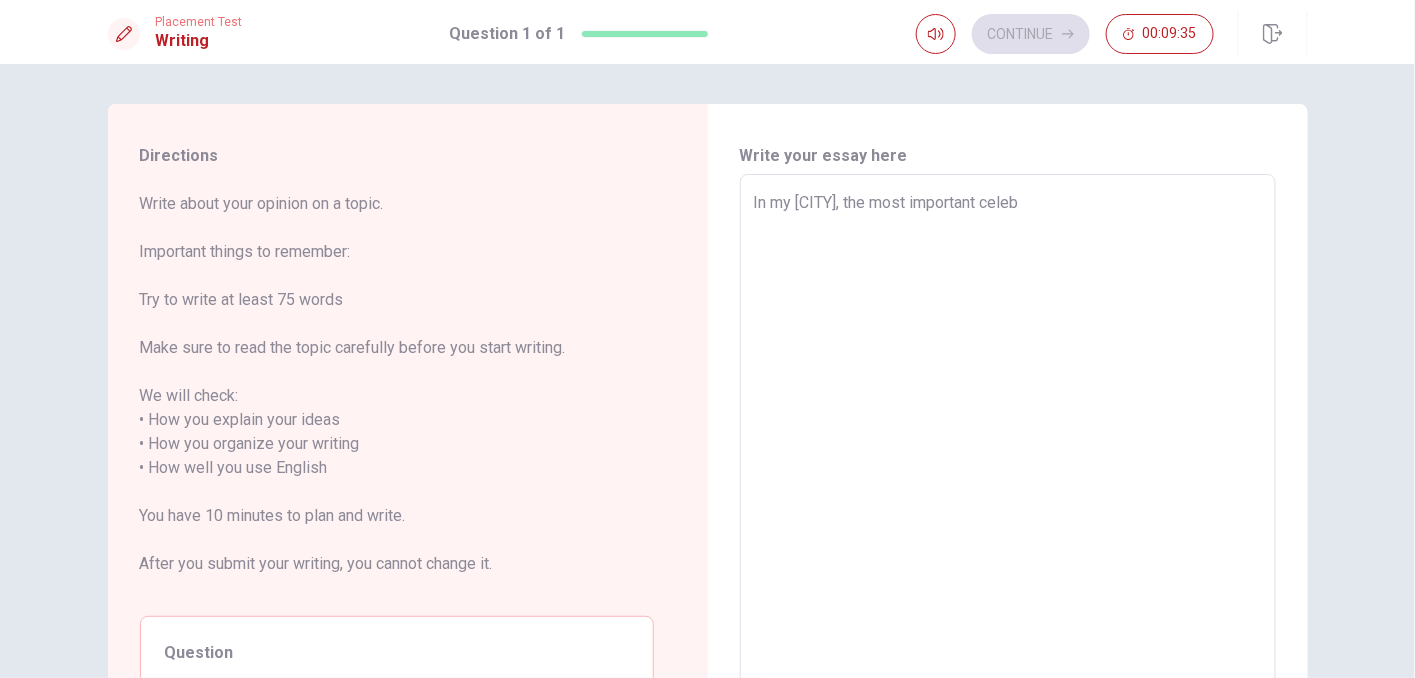 type on "x" 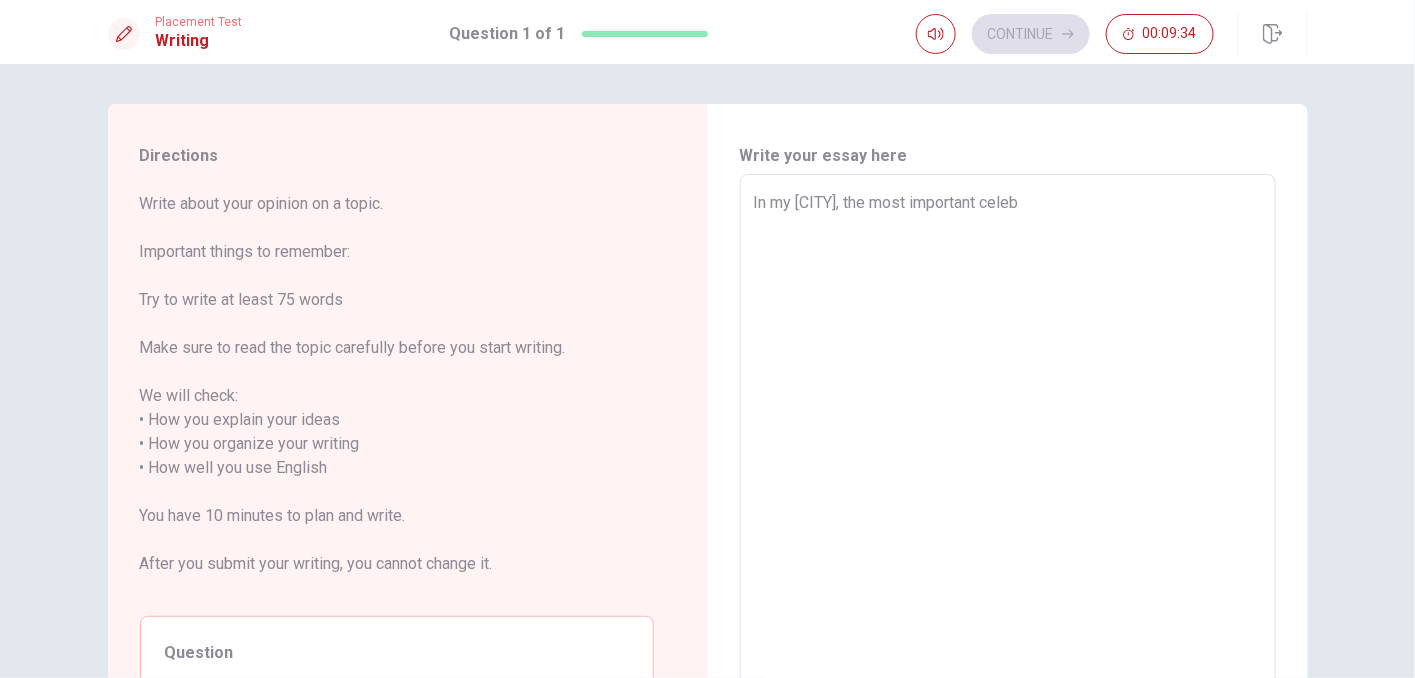 type on "In my city, the most important celebr" 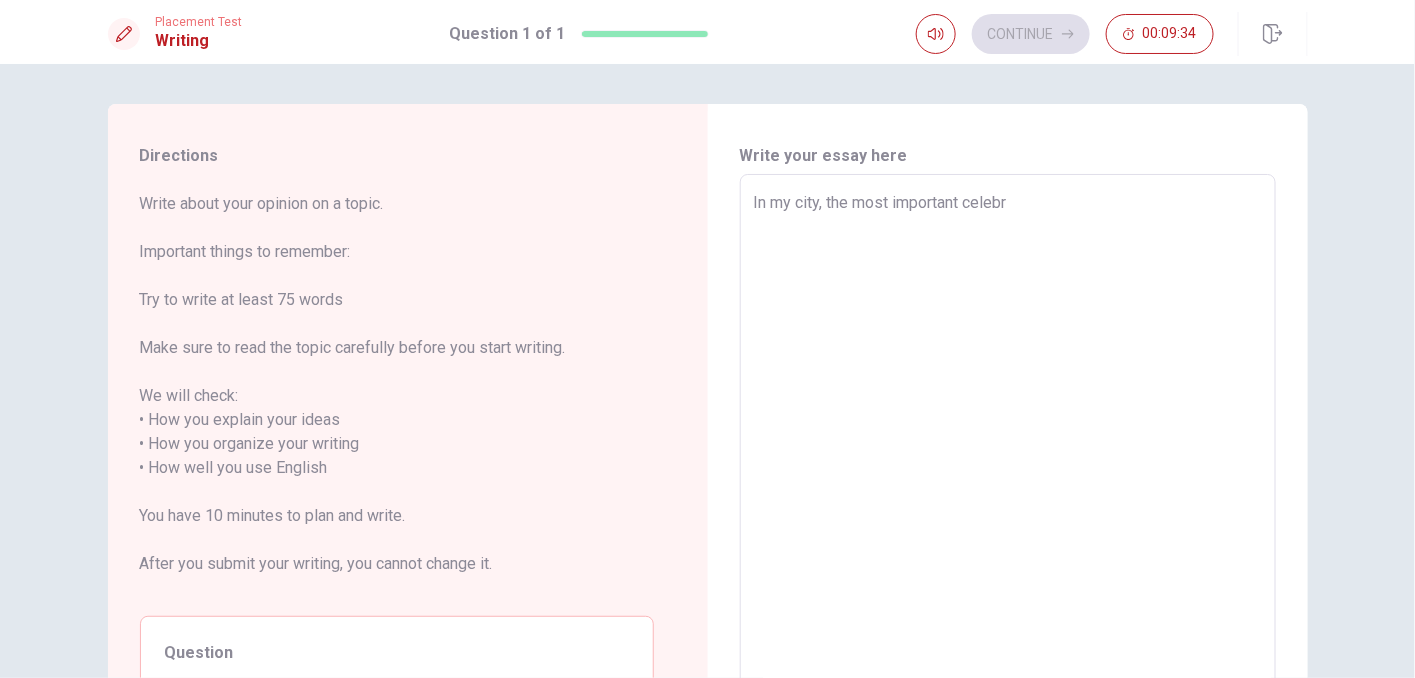 type on "x" 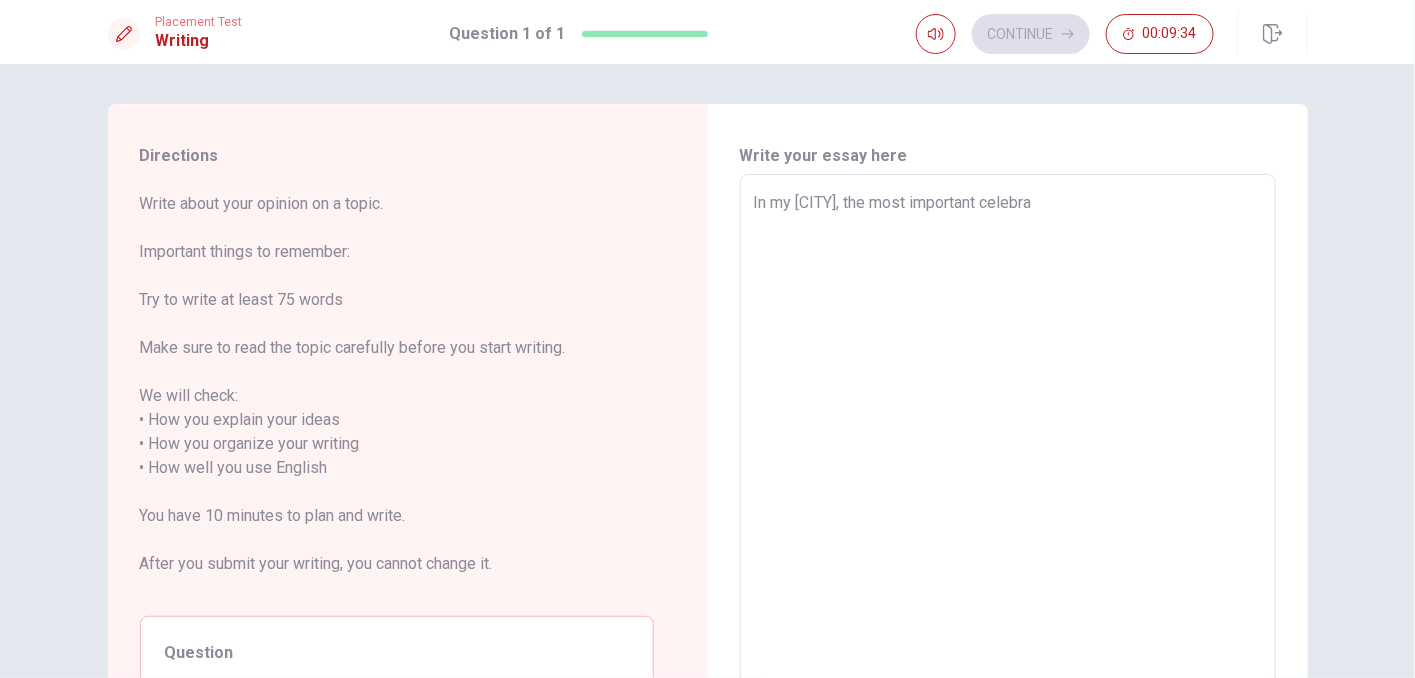 type on "x" 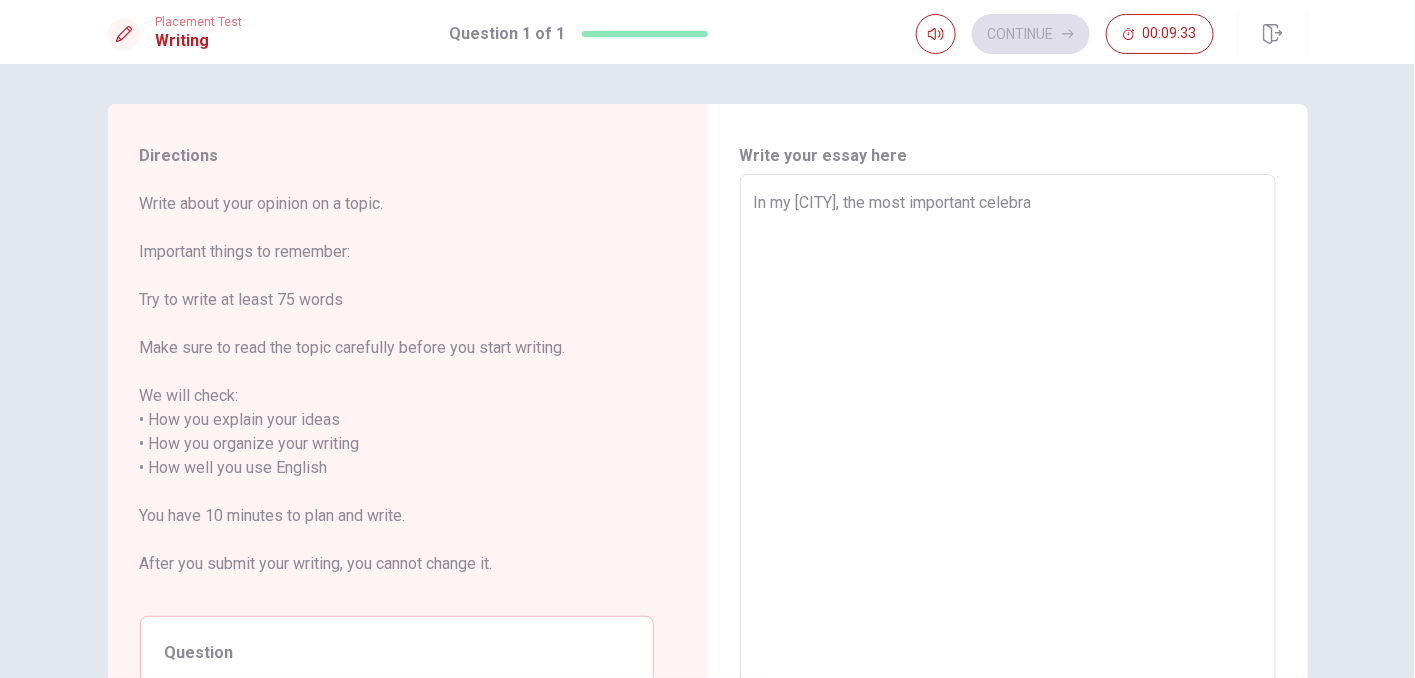 type on "In my city, the most important celebrat" 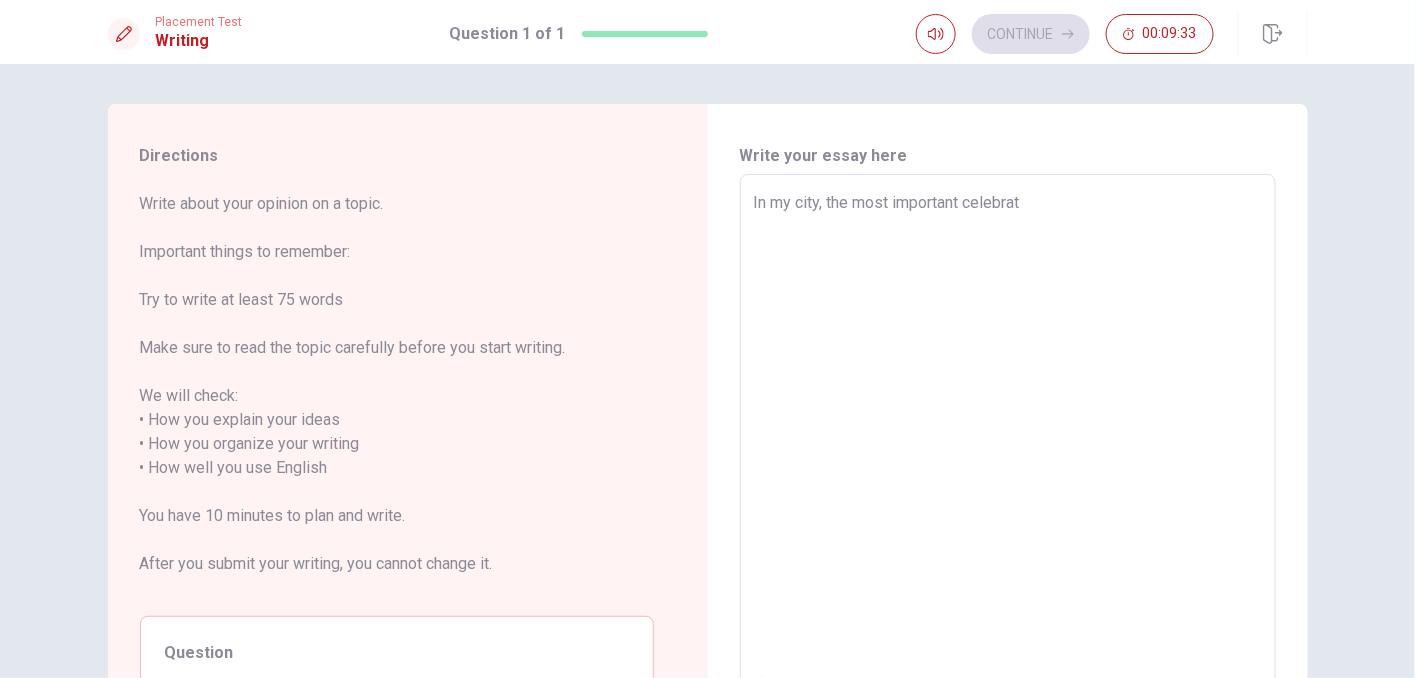 type on "x" 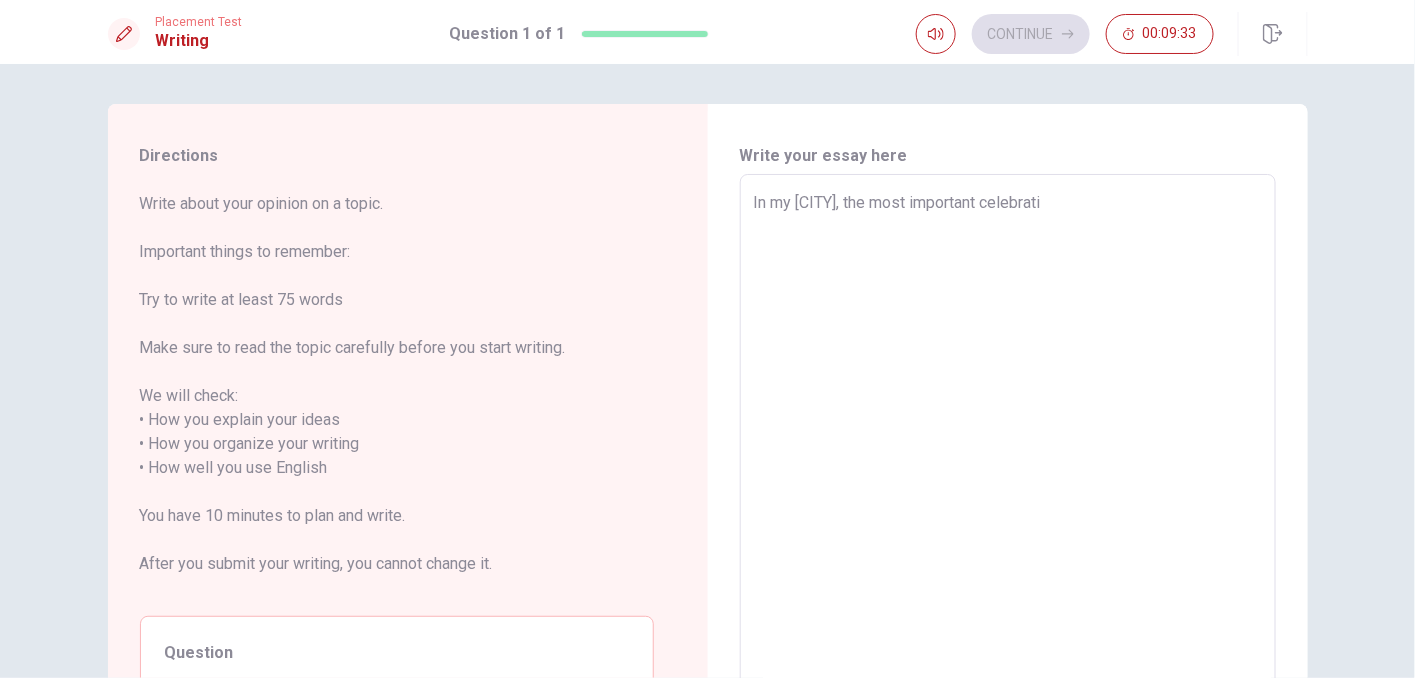 type on "x" 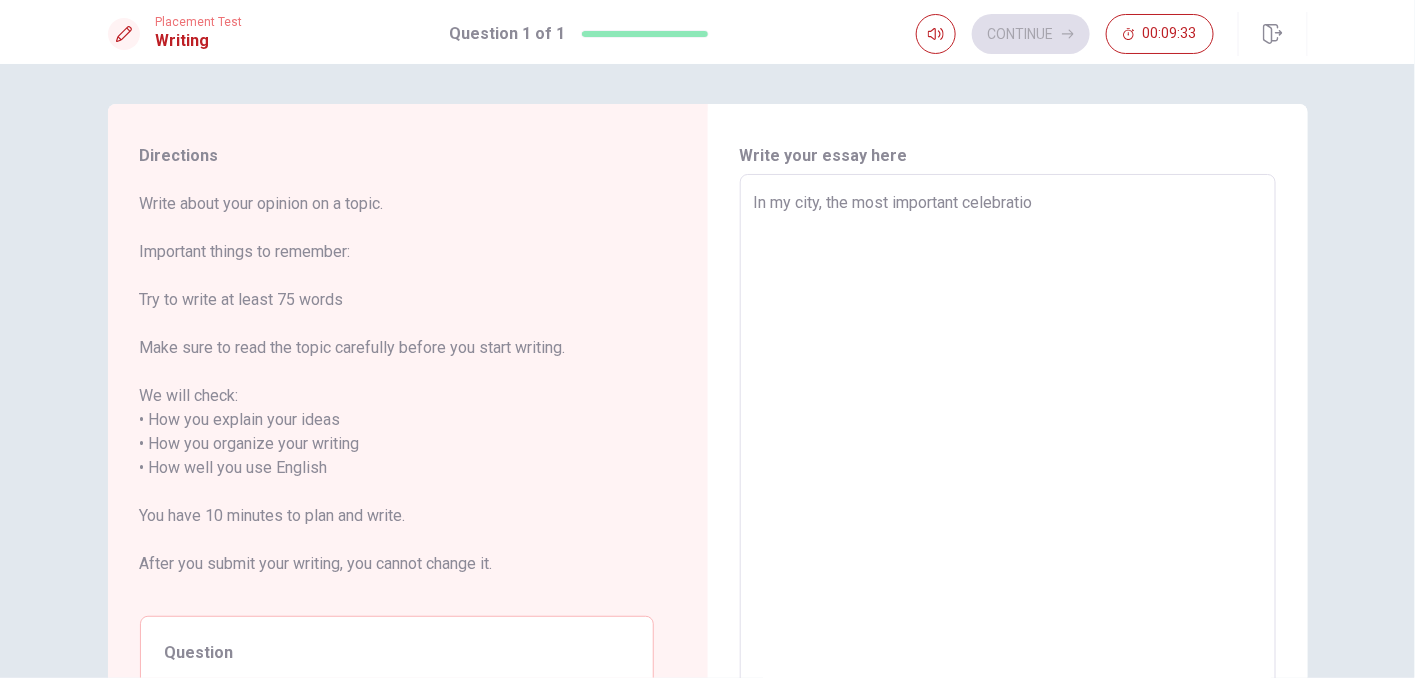 type on "x" 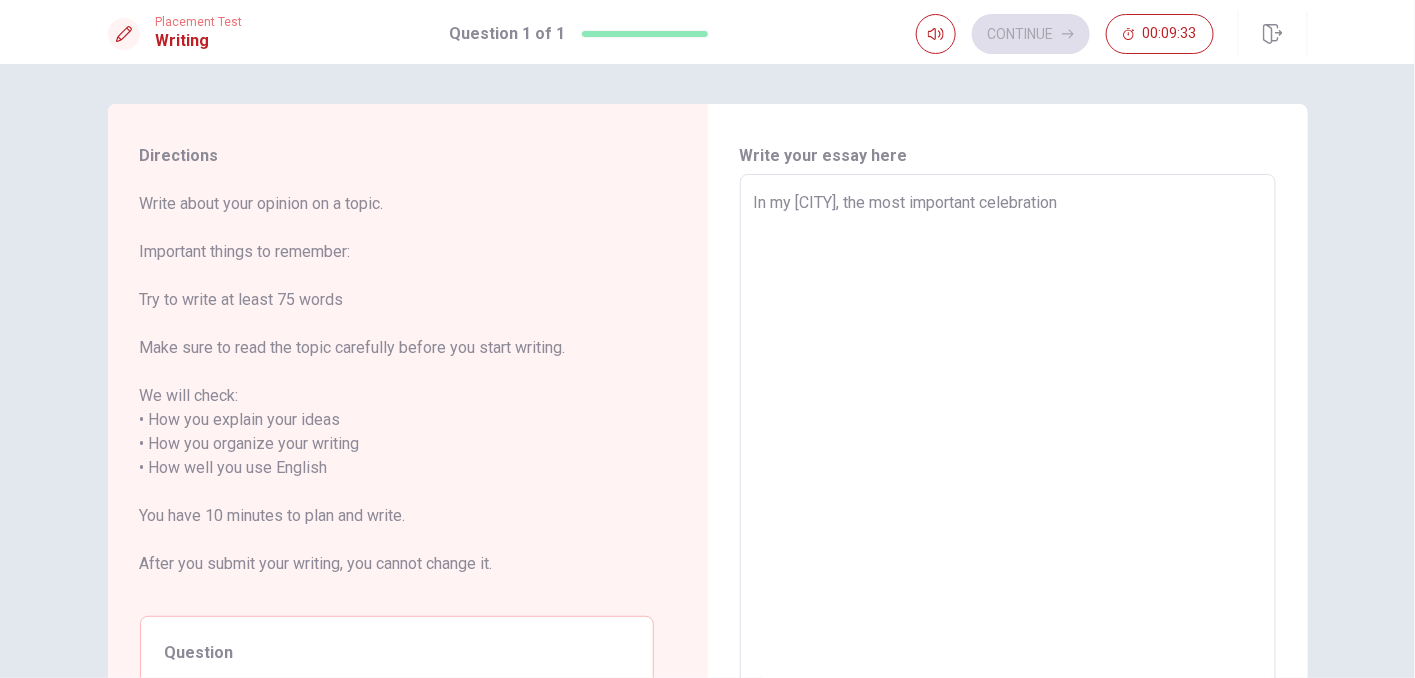 type on "x" 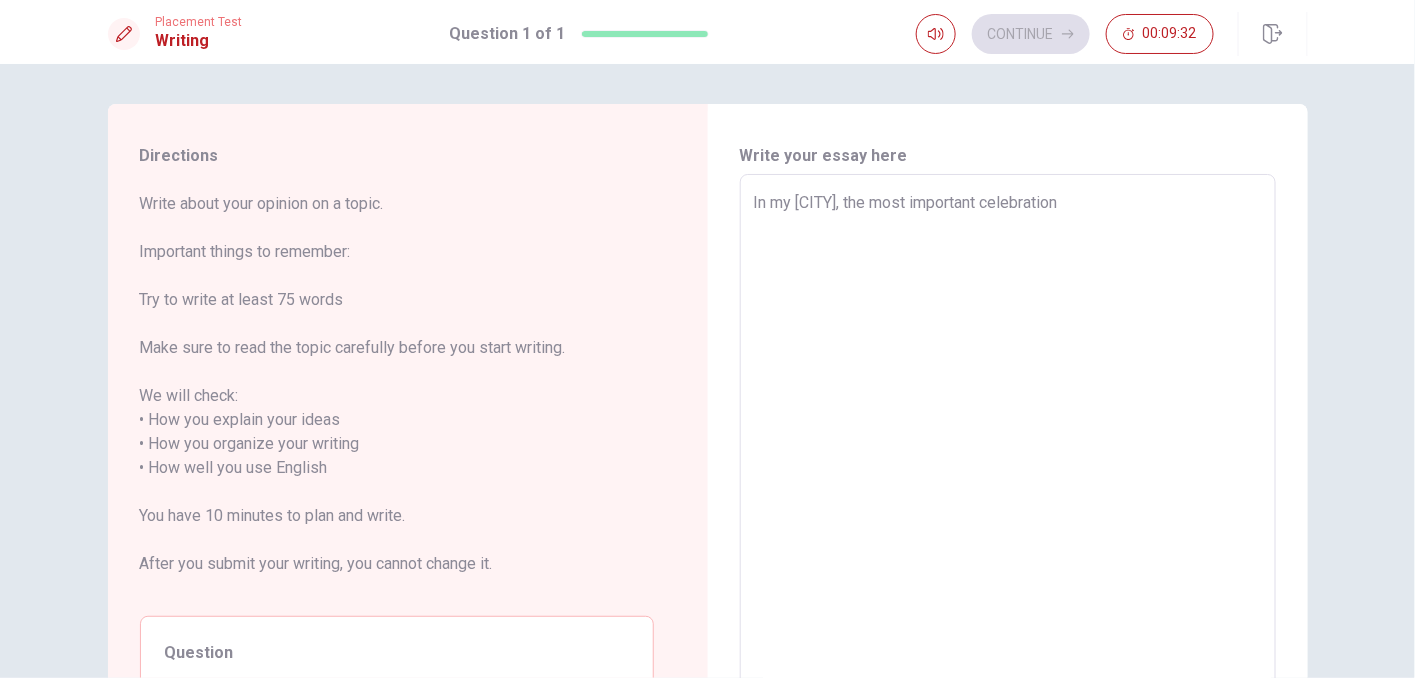 type on "In my city, the most important celebration i" 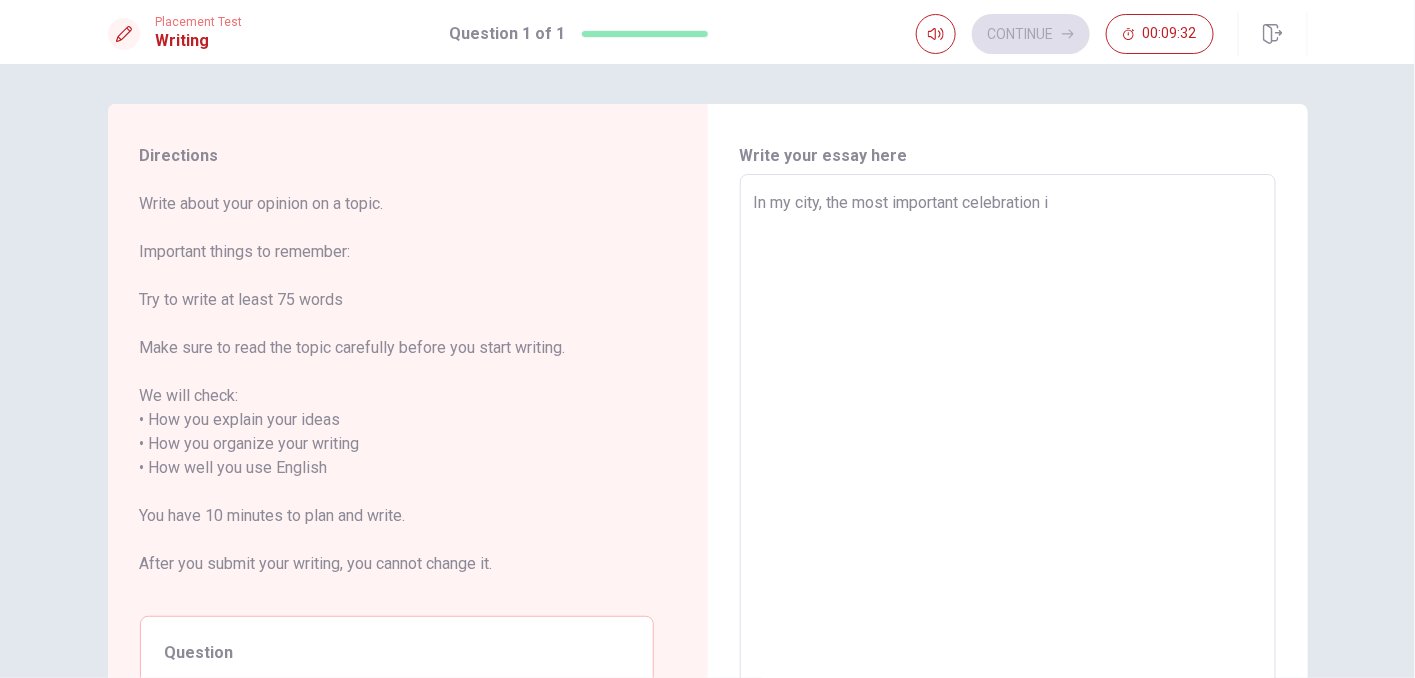 type on "x" 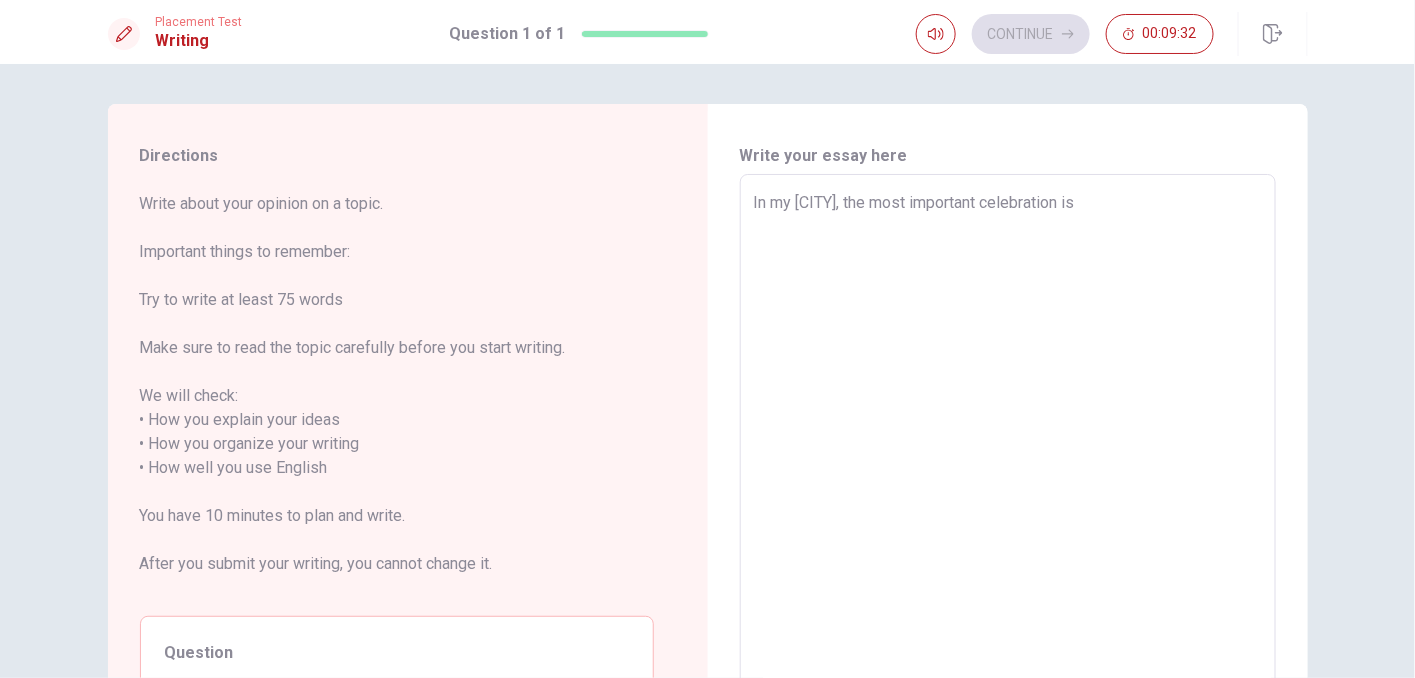 type on "x" 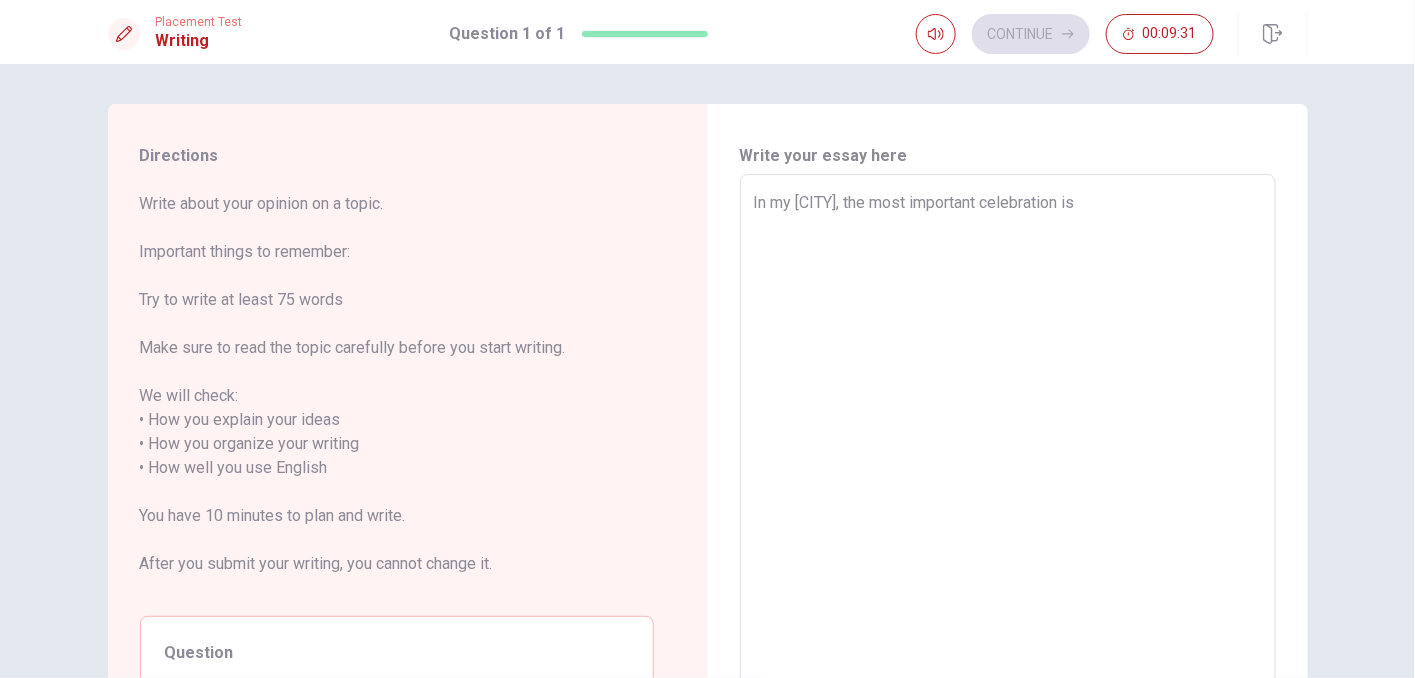type on "In my [CITY], the most important celebration is C" 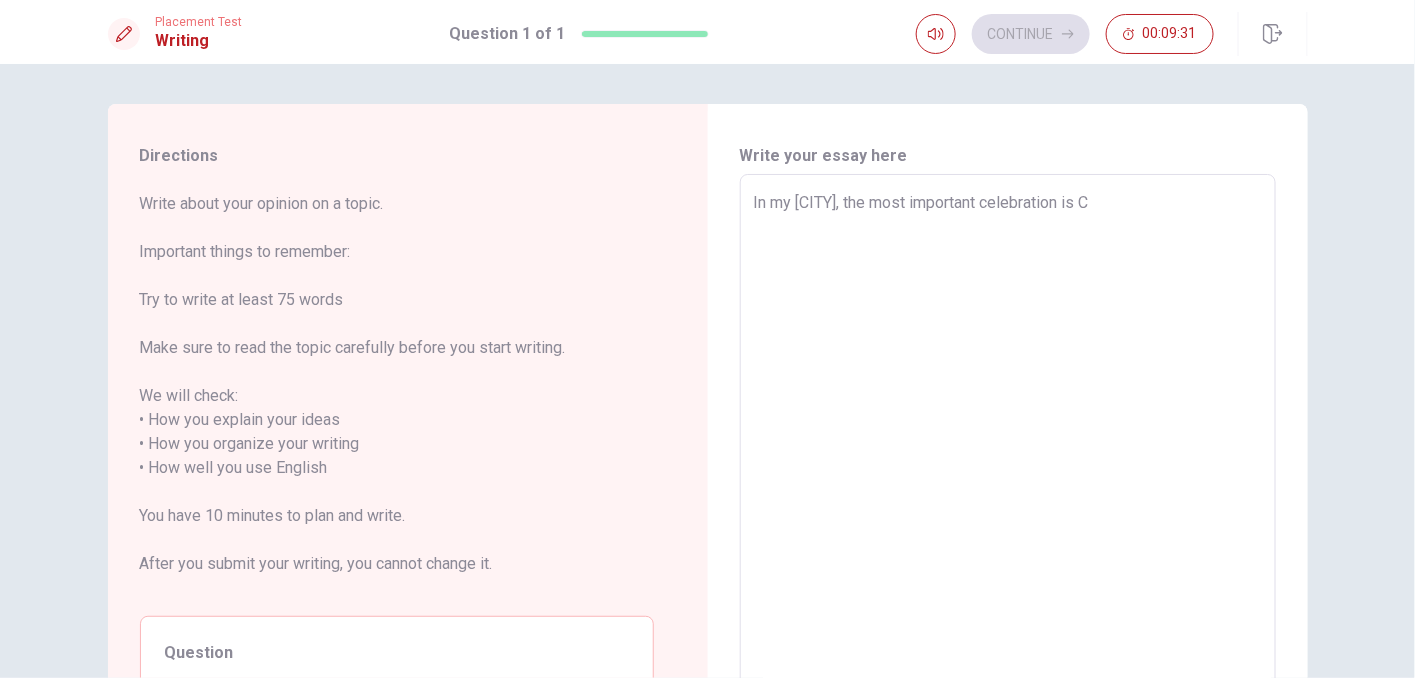 type on "x" 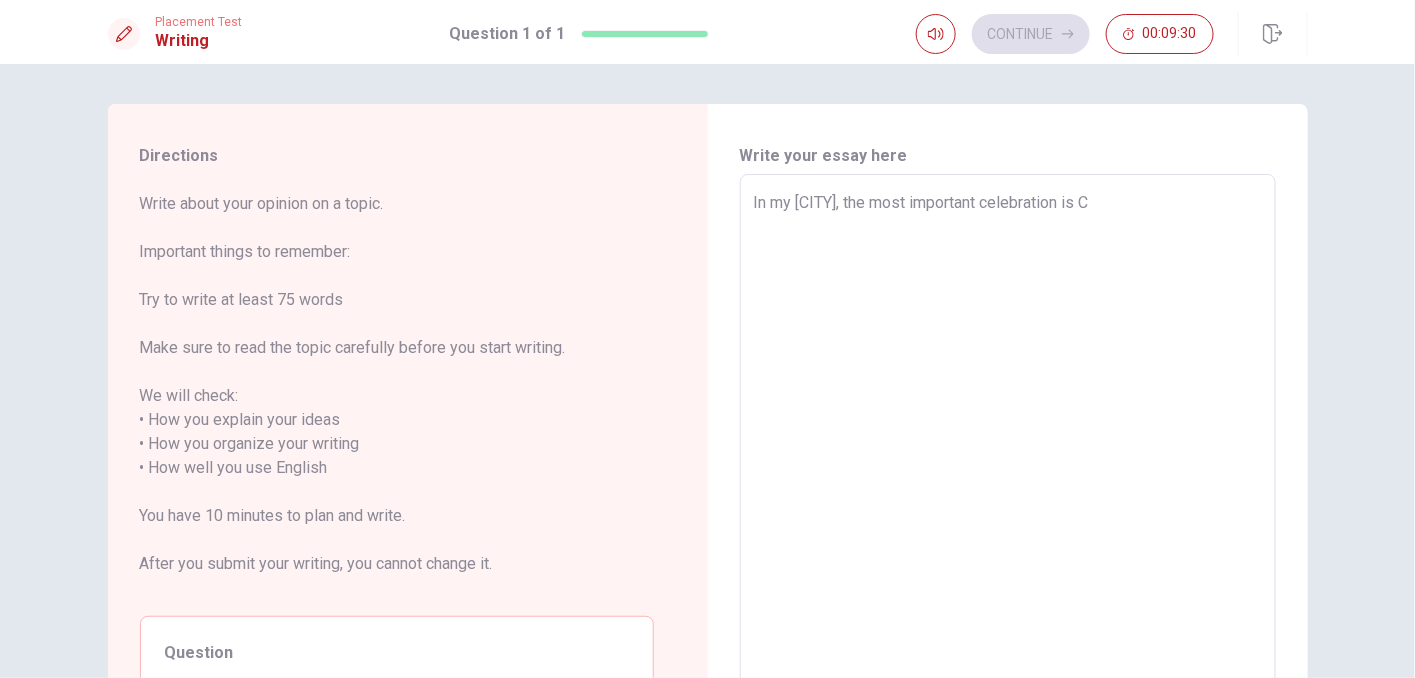 type on "In my [CITY], the most important celebration is" 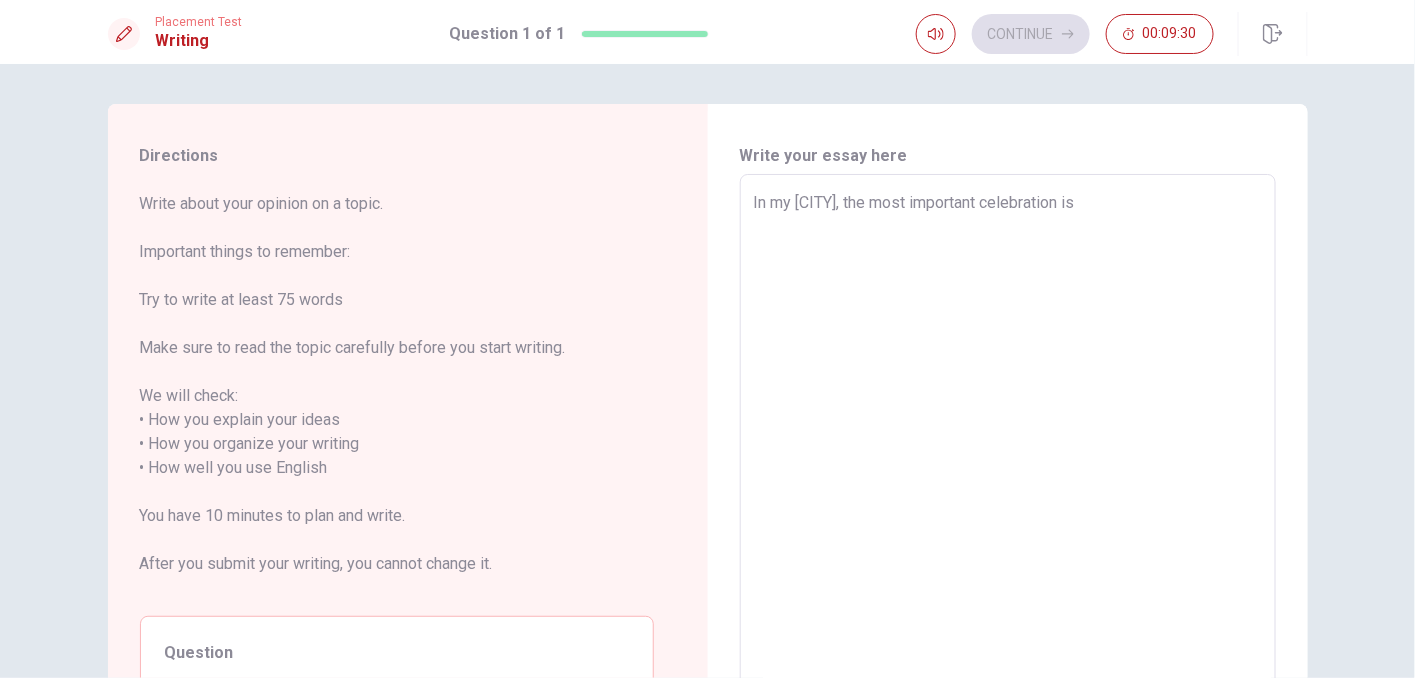 type on "x" 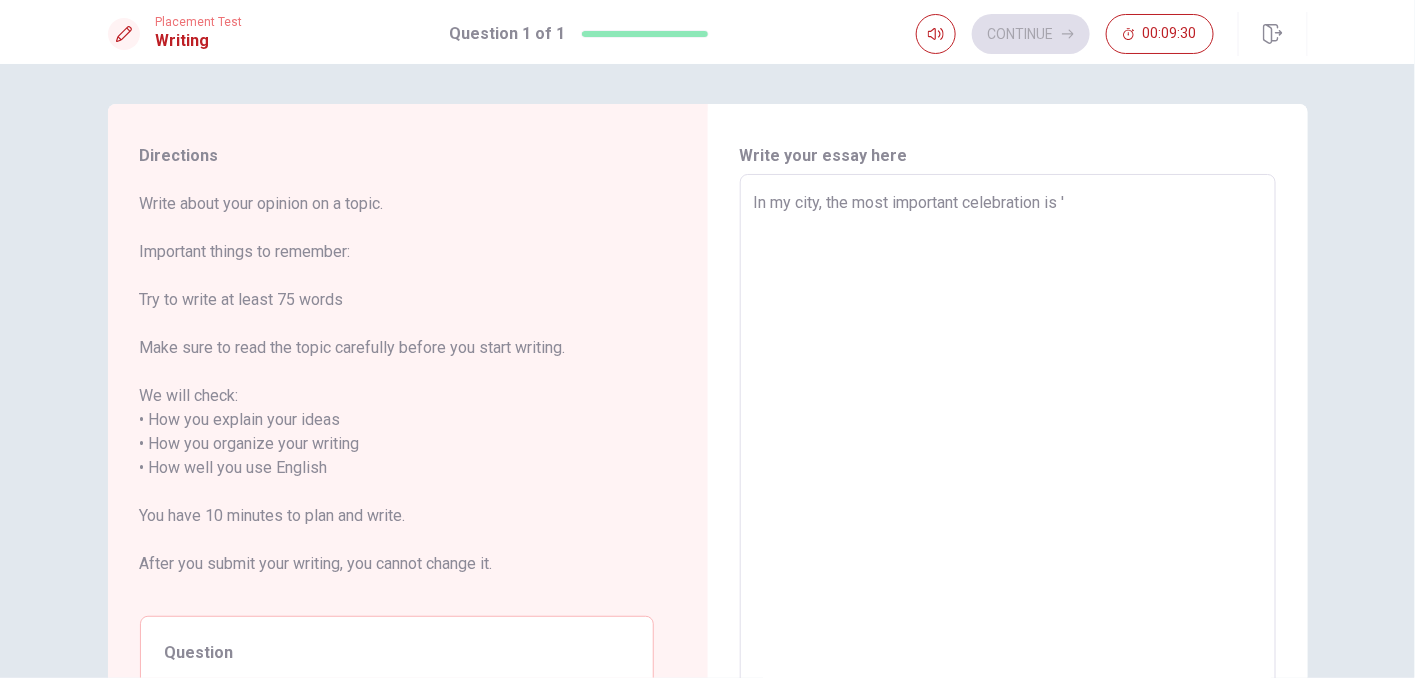 type on "x" 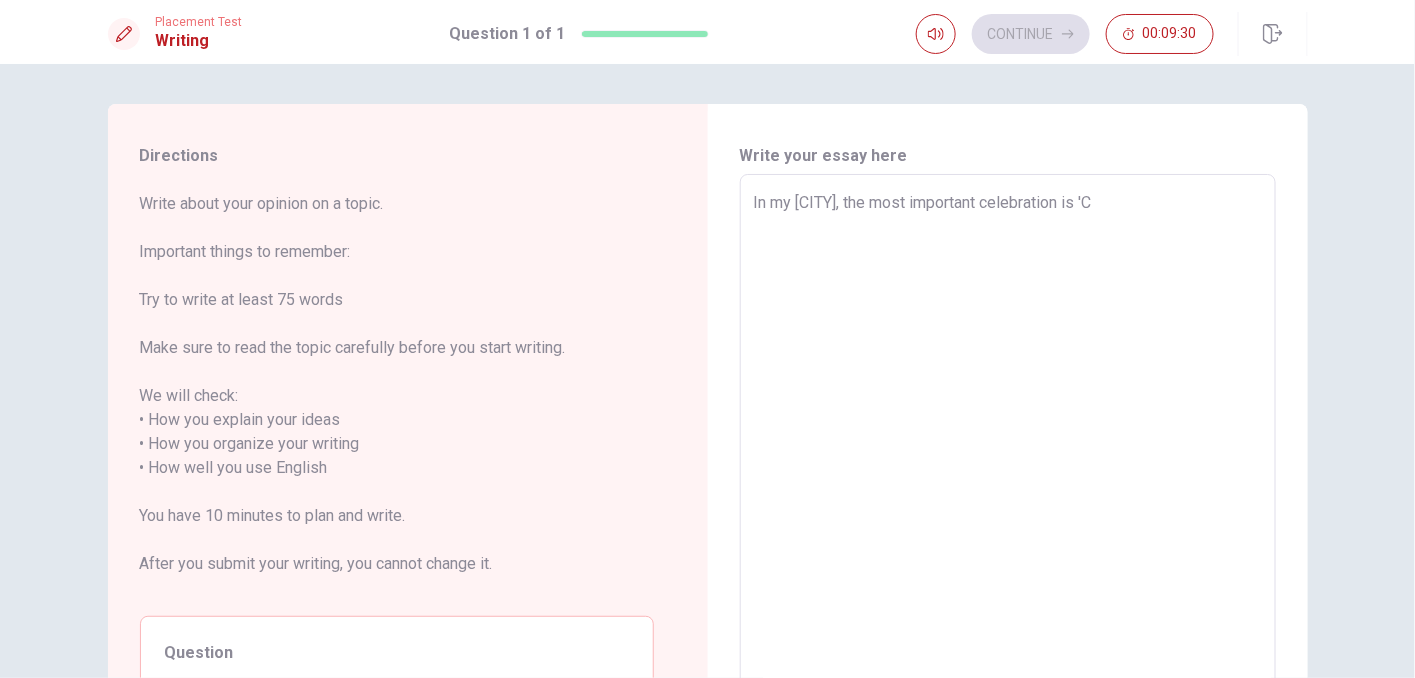 type on "x" 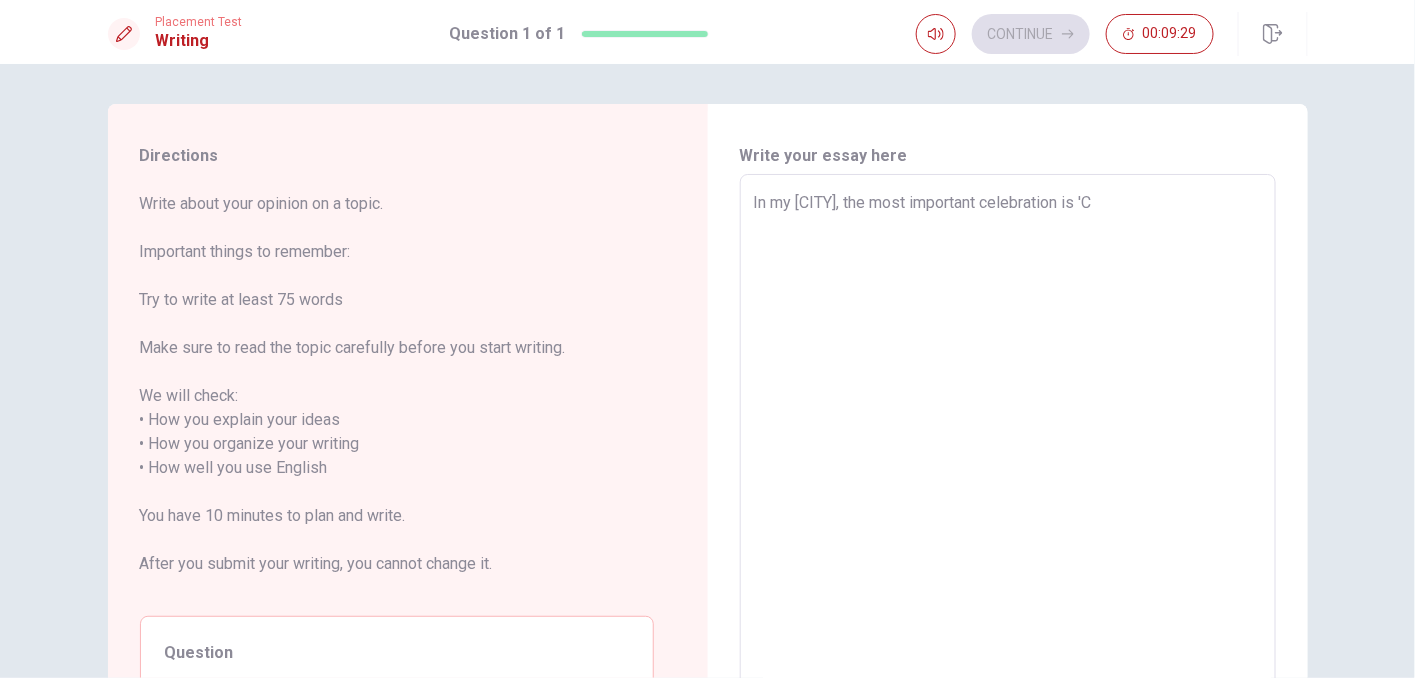 type on "In my [CITY], the most important celebration is 'Co" 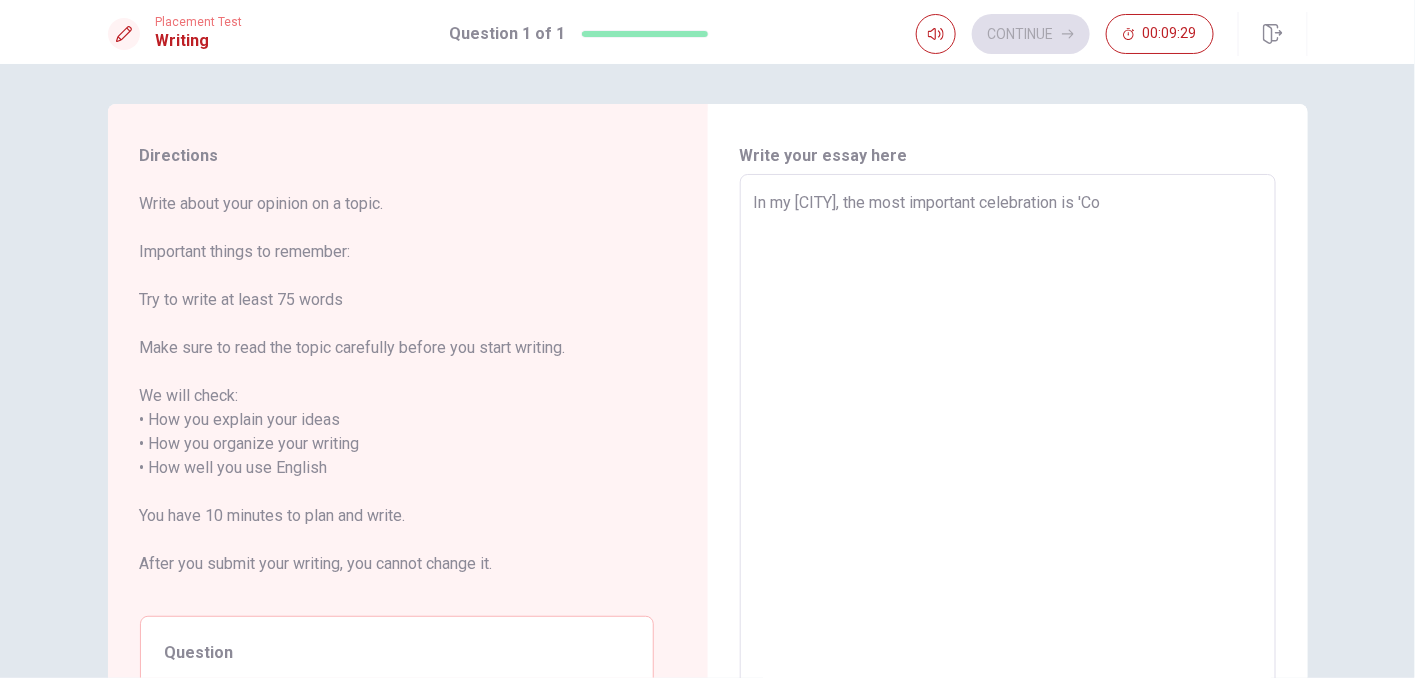 type on "x" 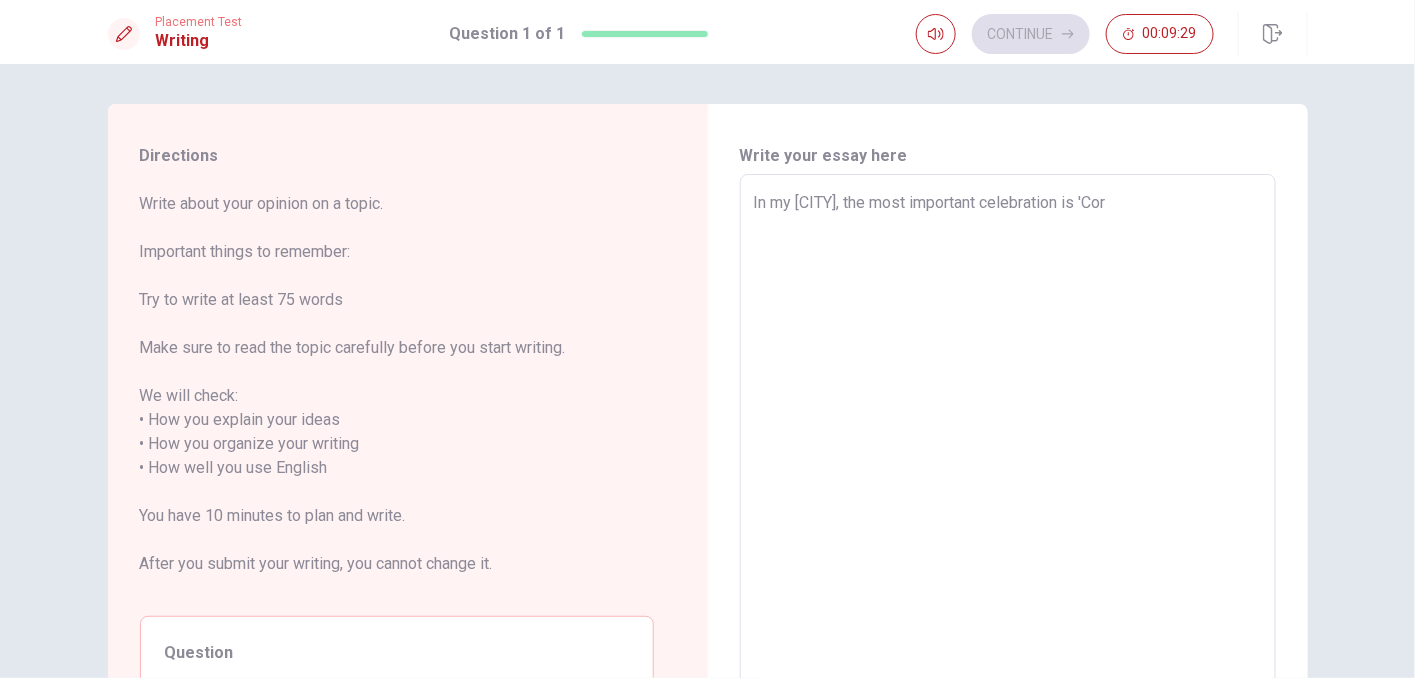 type on "x" 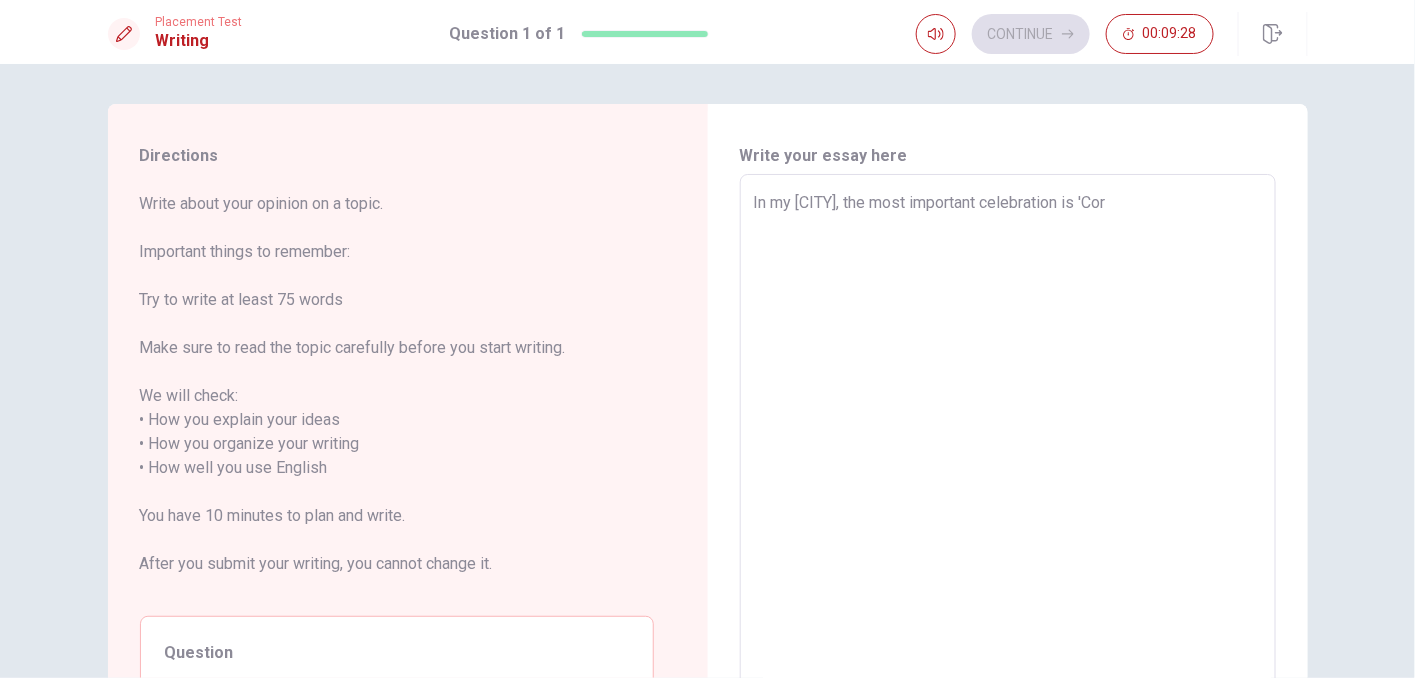 type on "In my [CITY], the most important celebration is 'Corp" 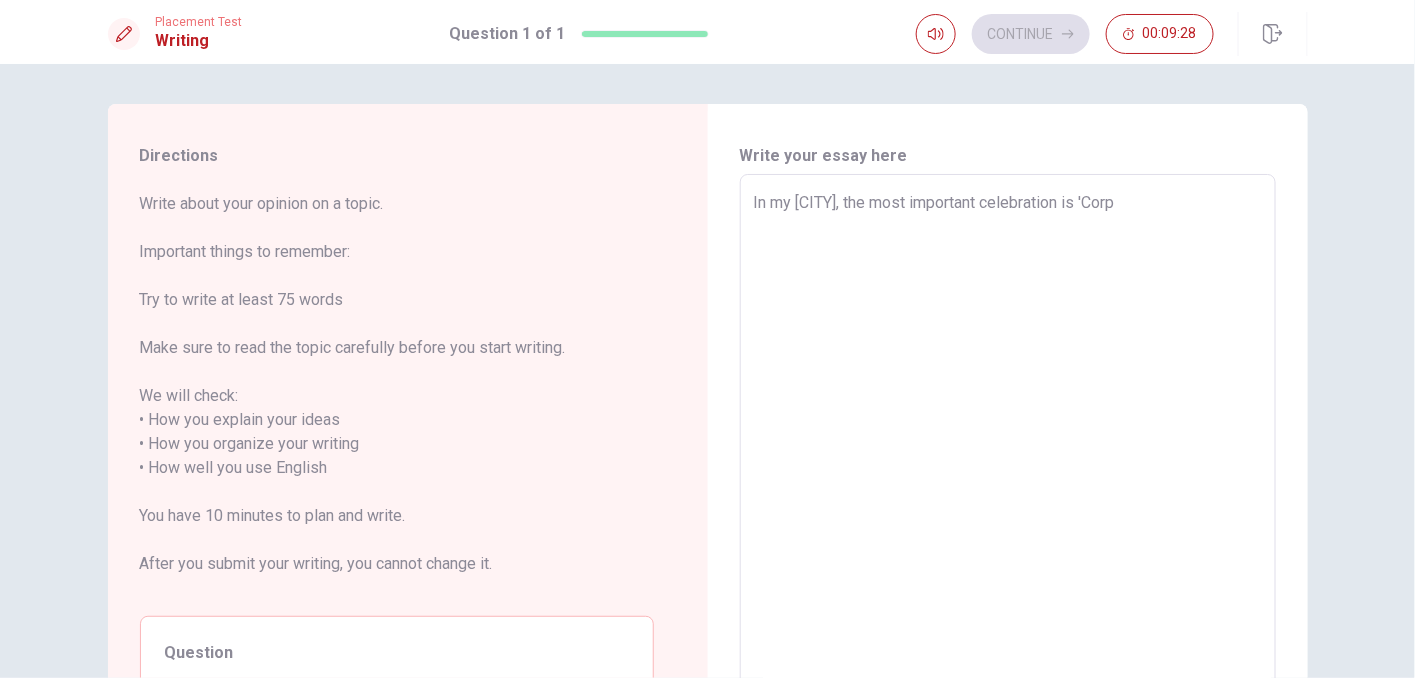 type on "x" 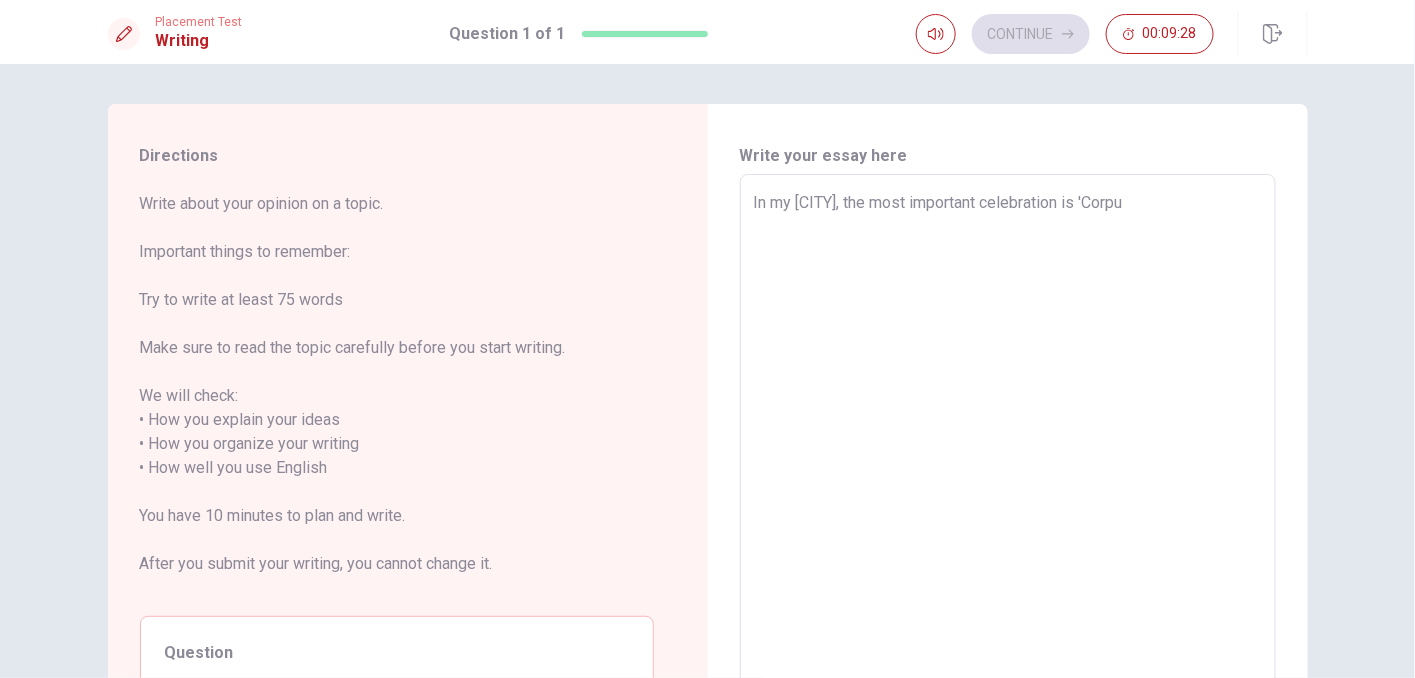 type on "x" 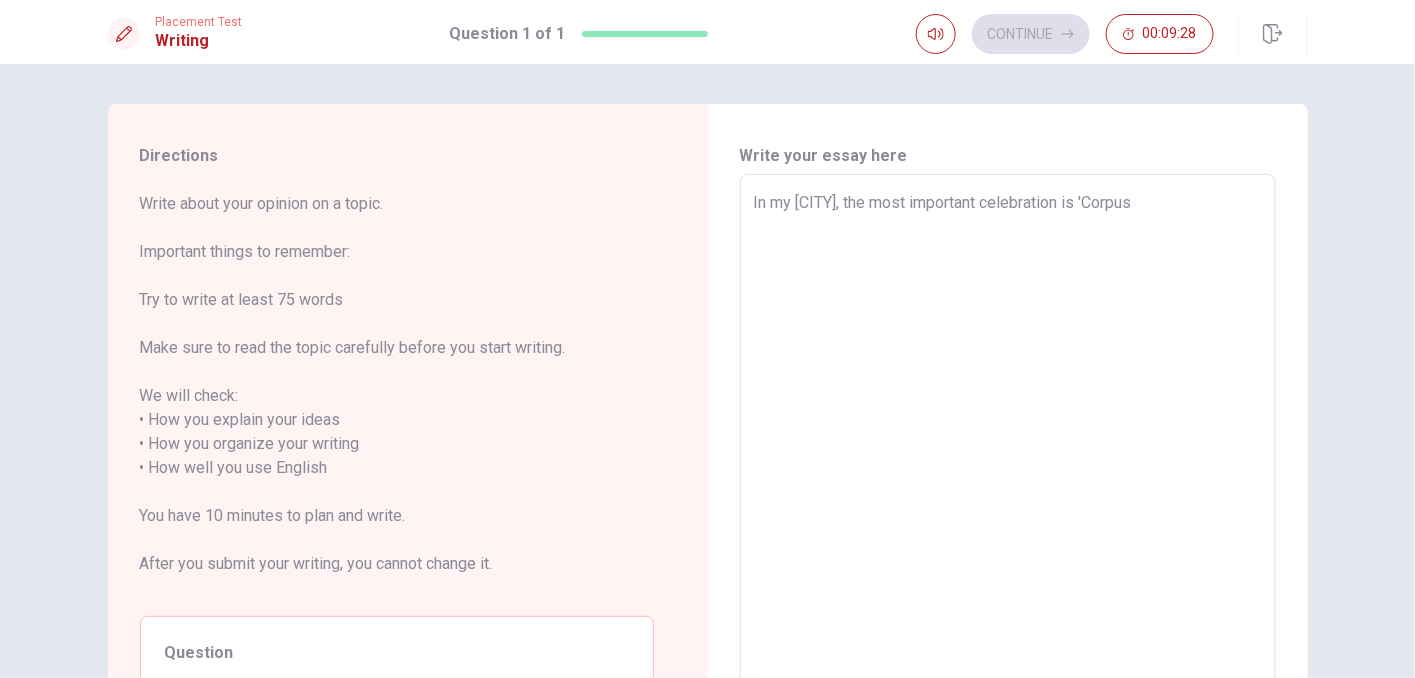 type on "x" 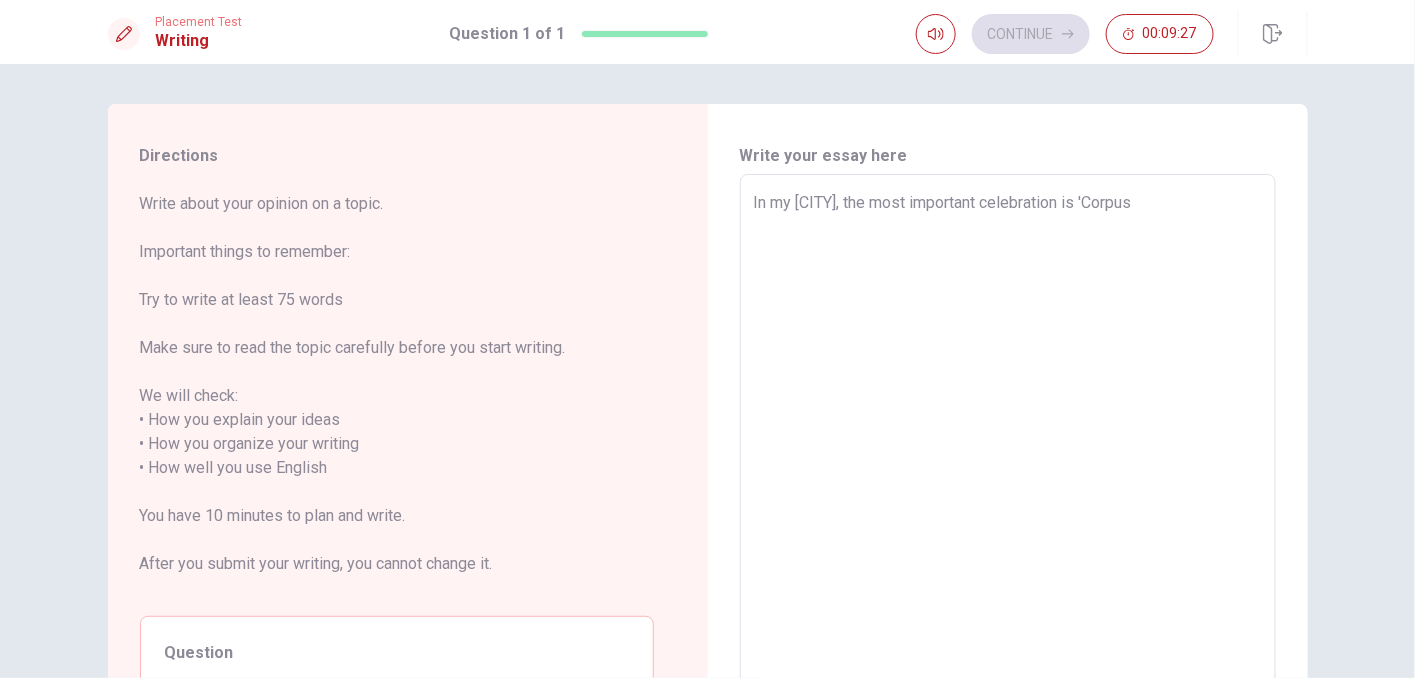 type on "In my city, the most important celebration is 'Corpus C" 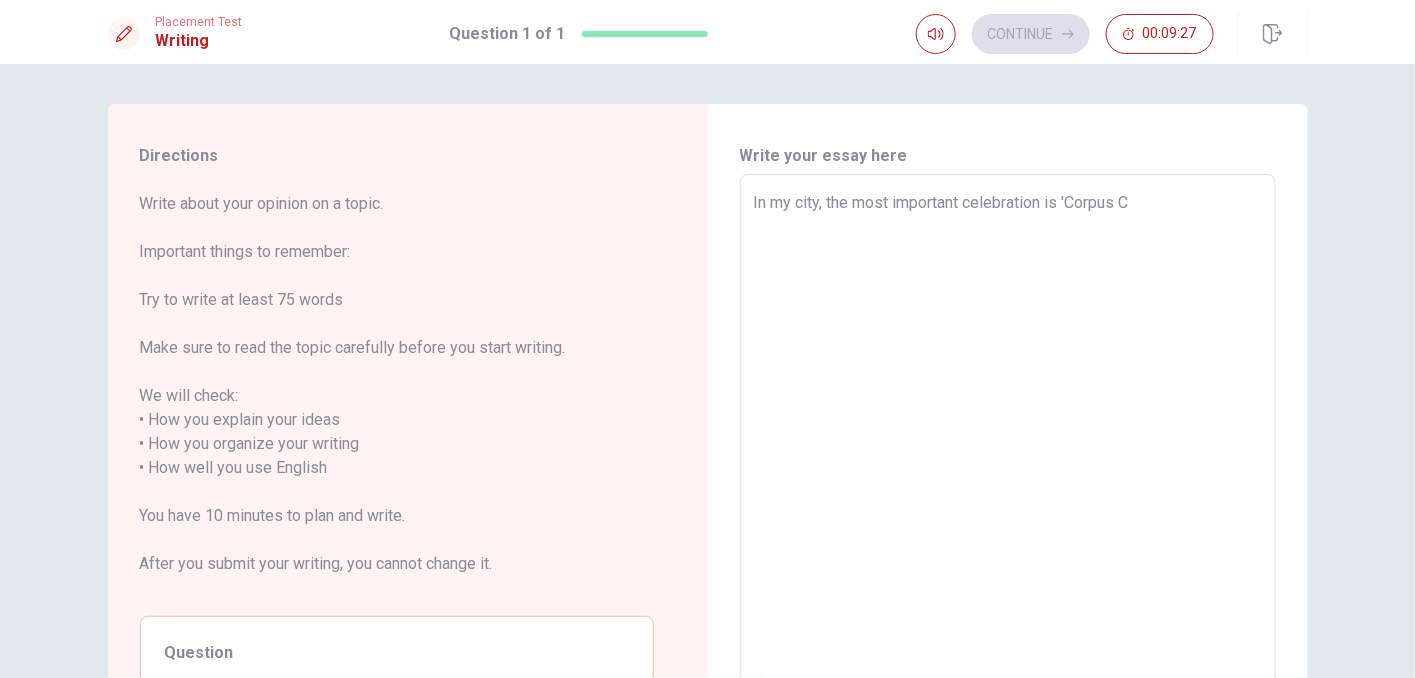 type on "x" 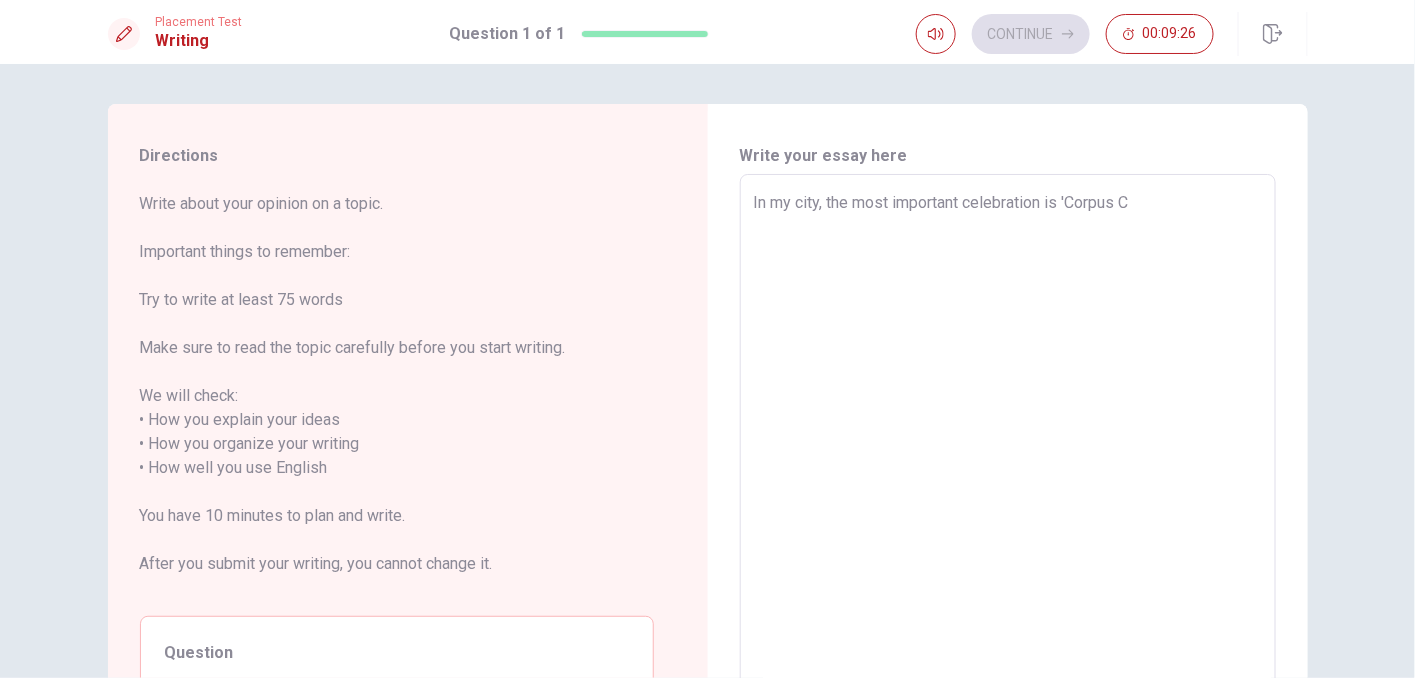 type on "In my [CITY], the most important celebration is '[EVENT]'" 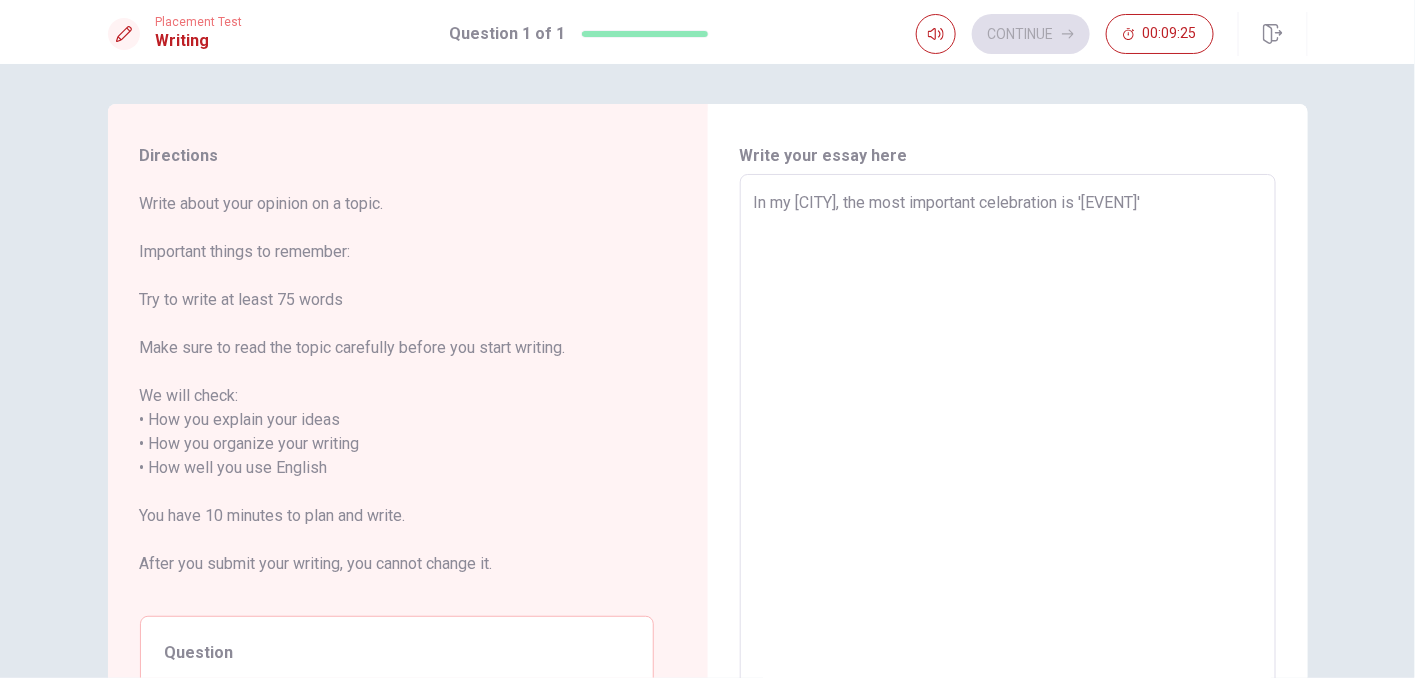 type on "x" 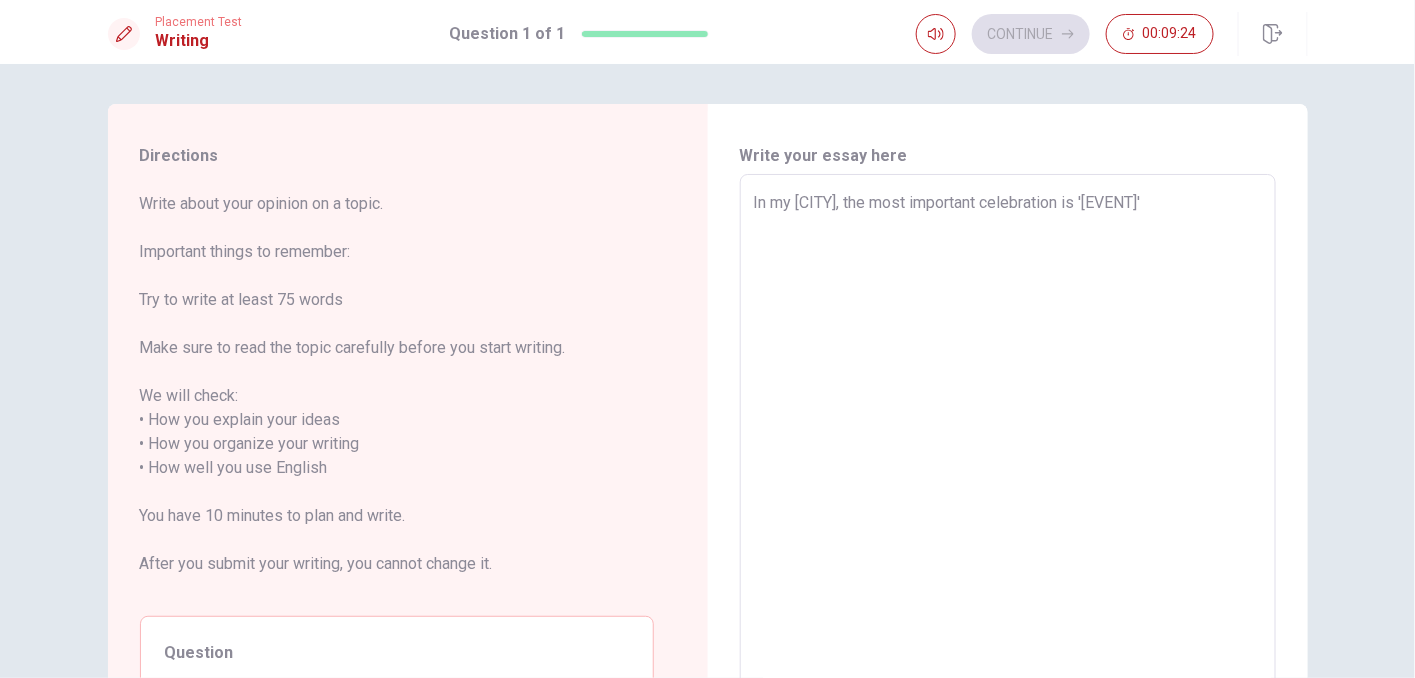 type on "In my [CITY], the most important celebration is 'Corpus Cri" 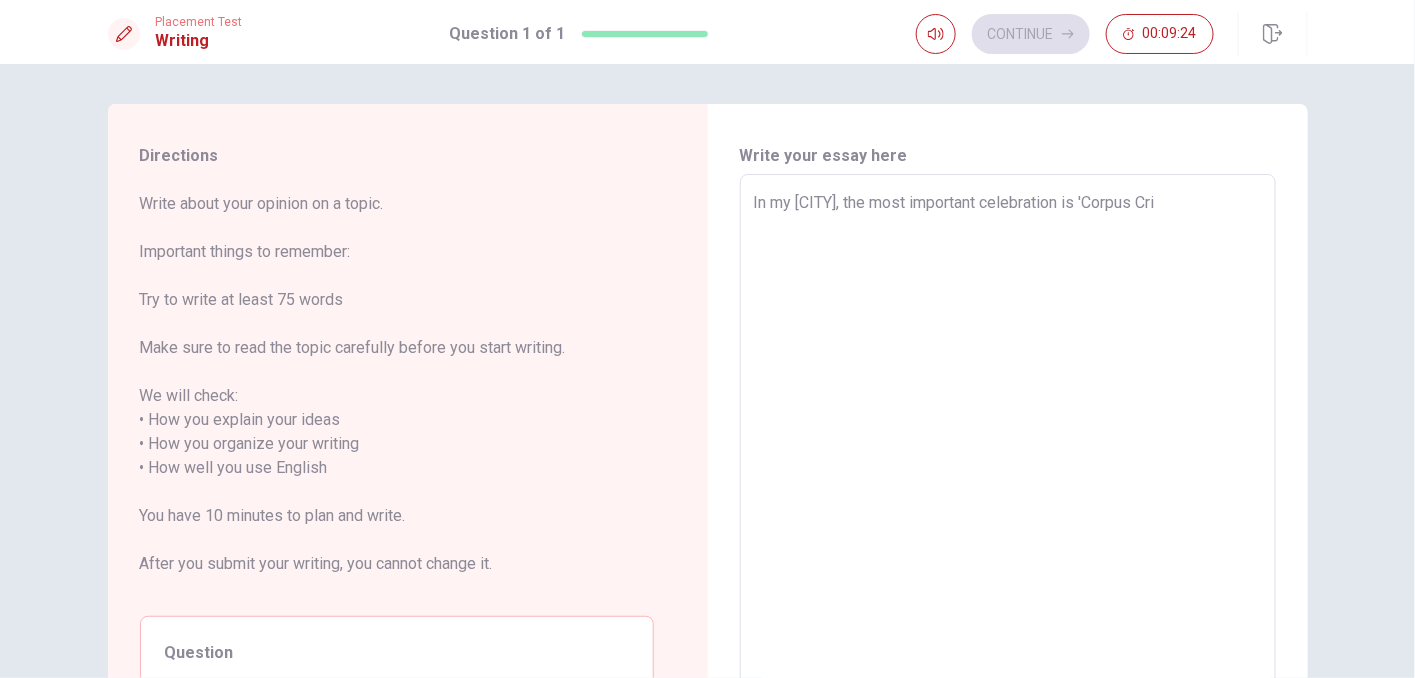 type on "x" 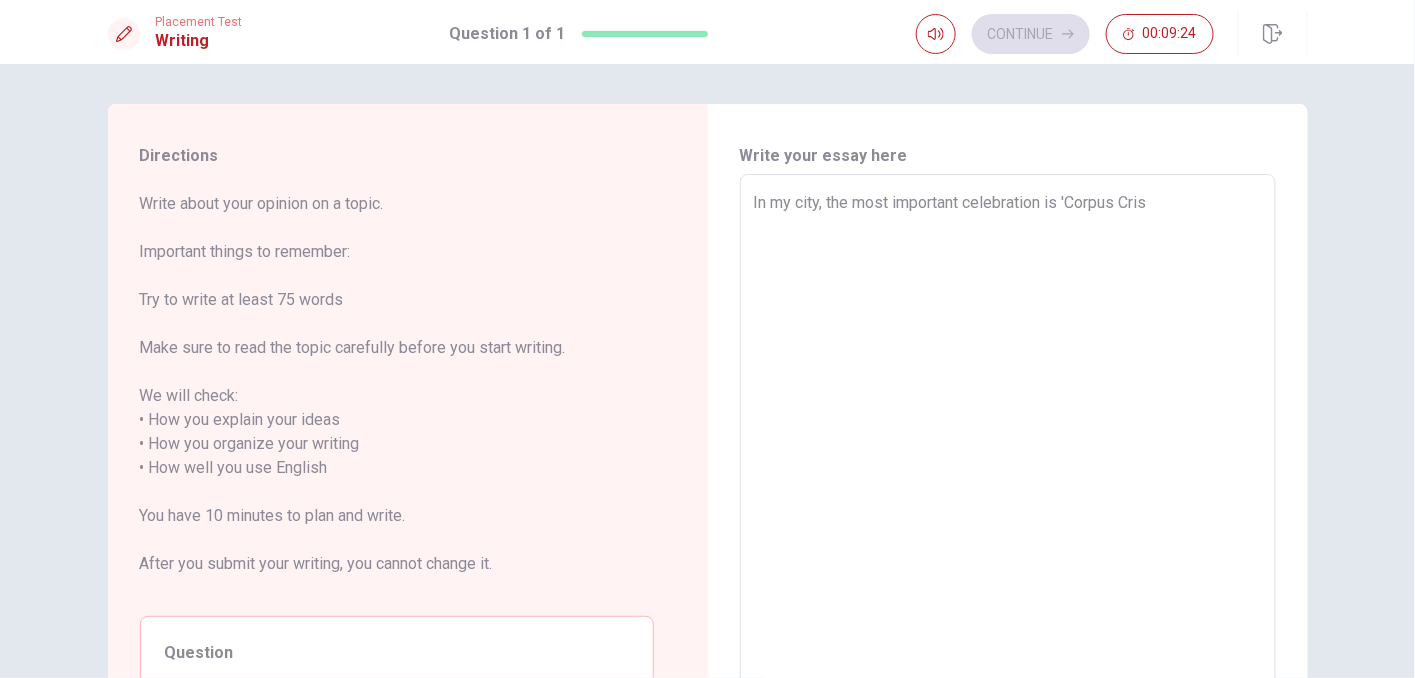 type on "x" 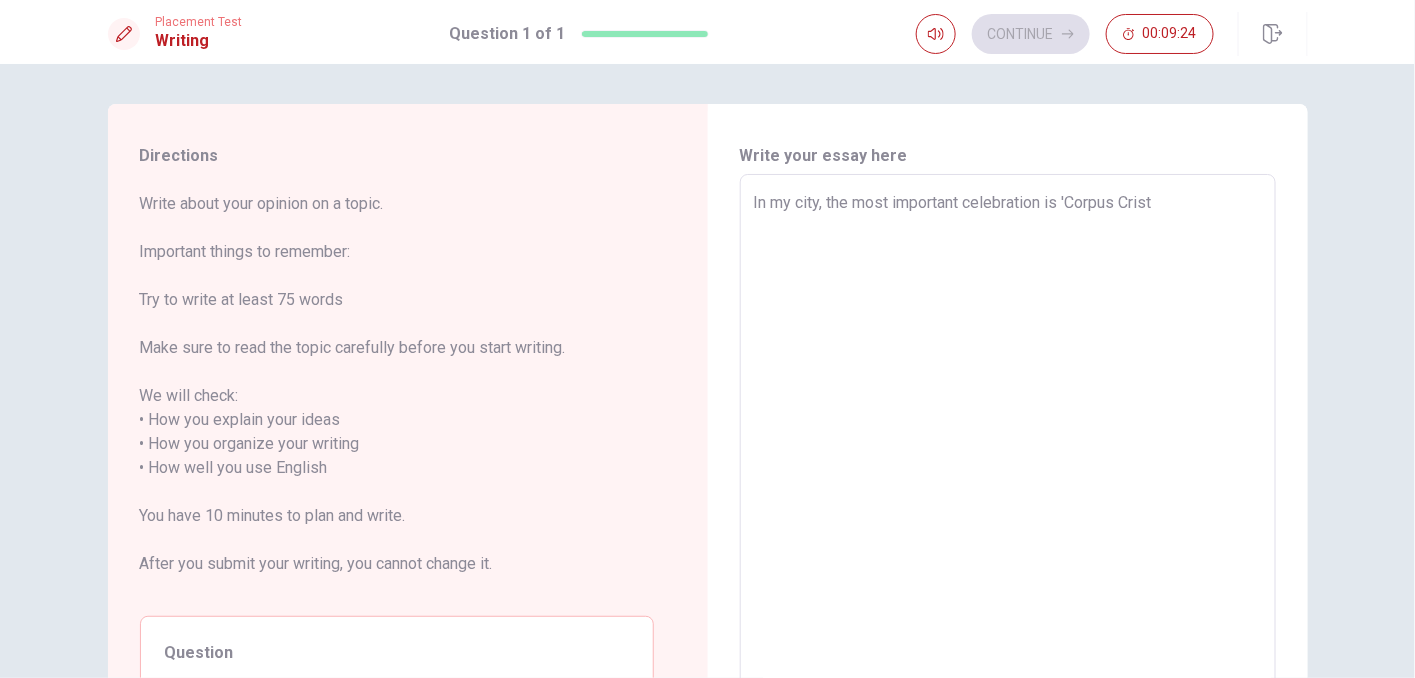 type on "x" 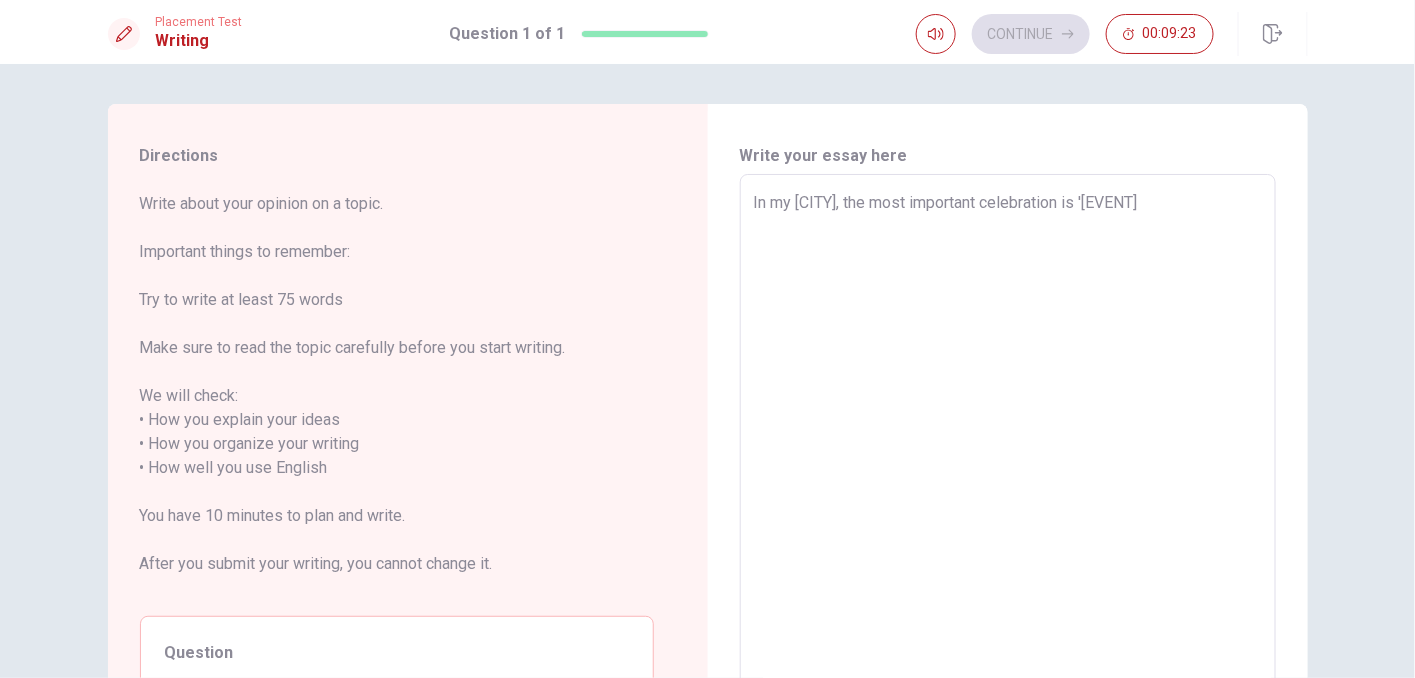 type on "In my city, the most important celebration is 'Corpus Cristi'" 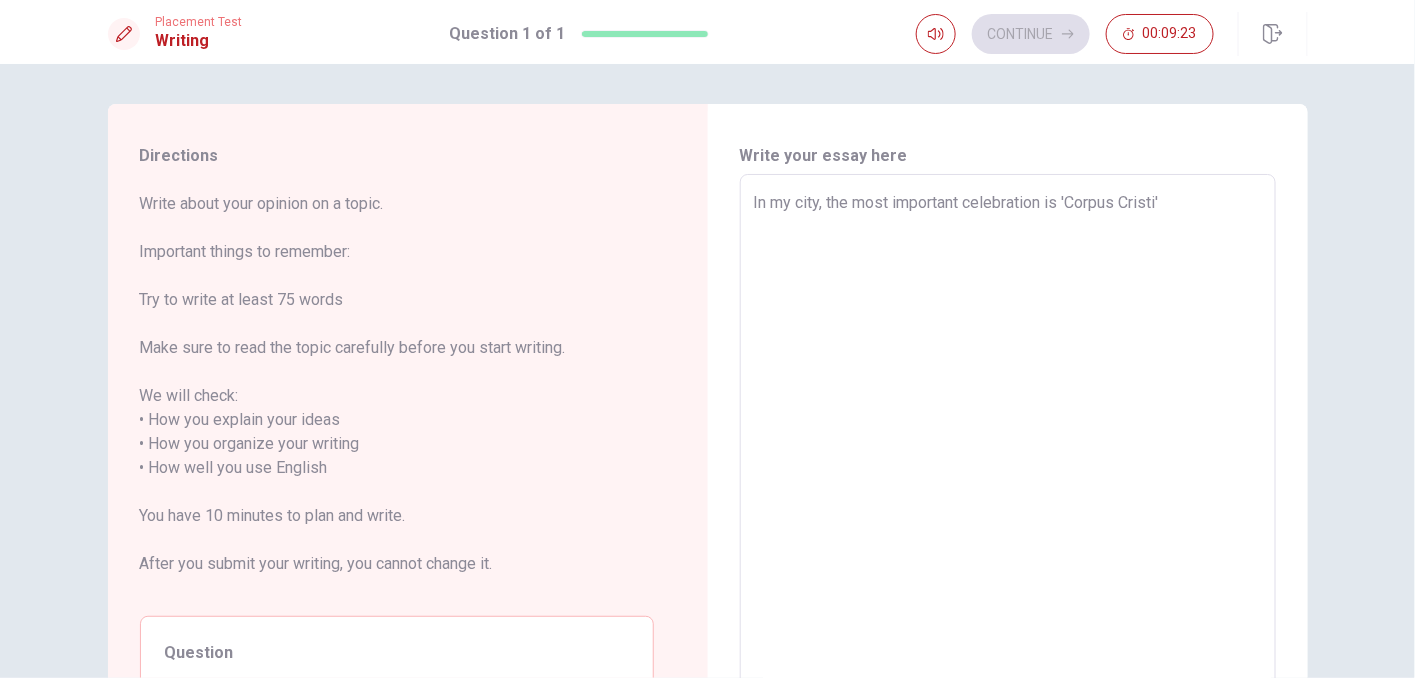 type on "x" 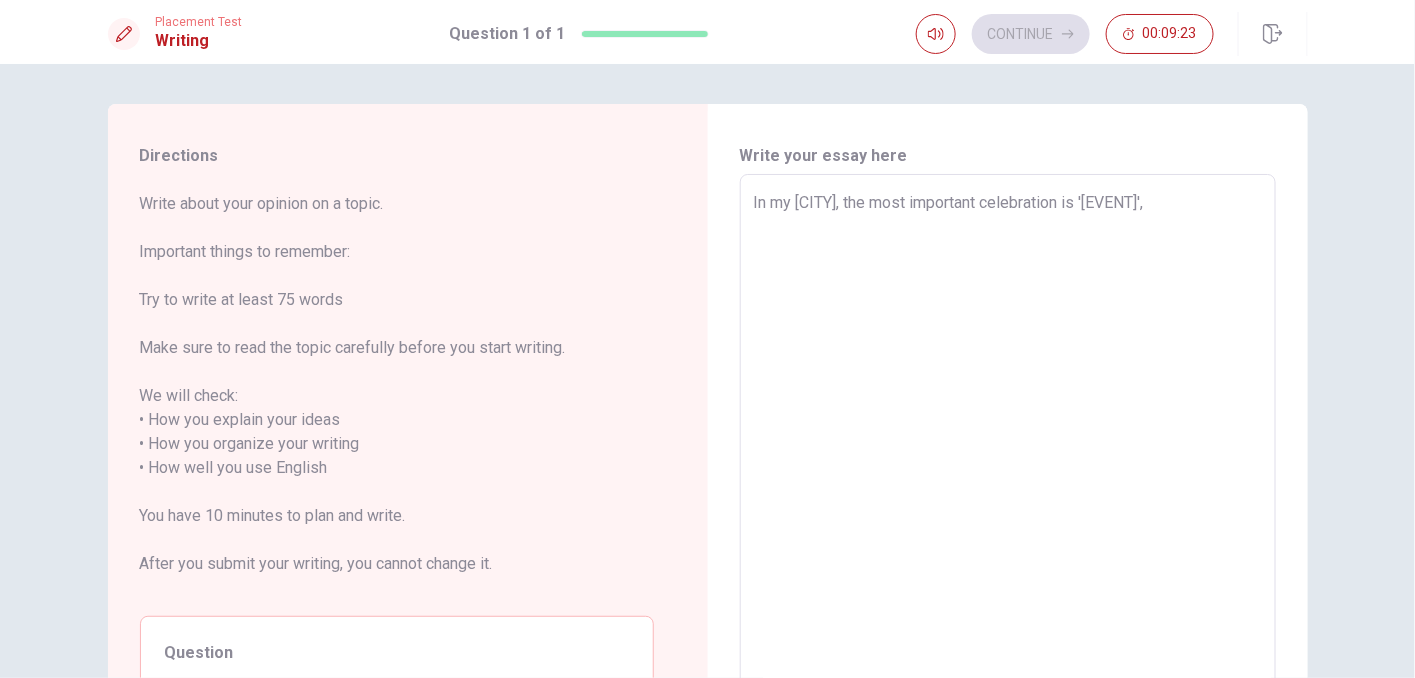 type on "x" 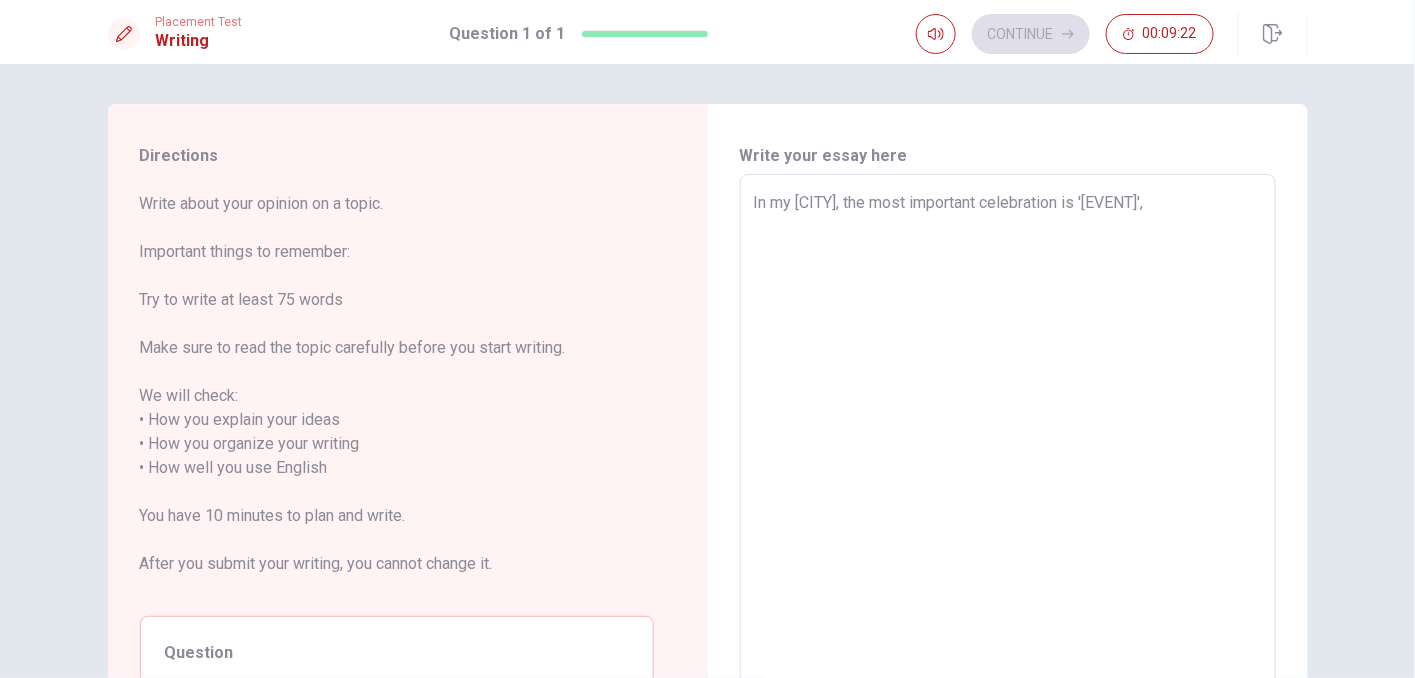 type on "In my [CITY], the most important celebration is '[EVENT]'," 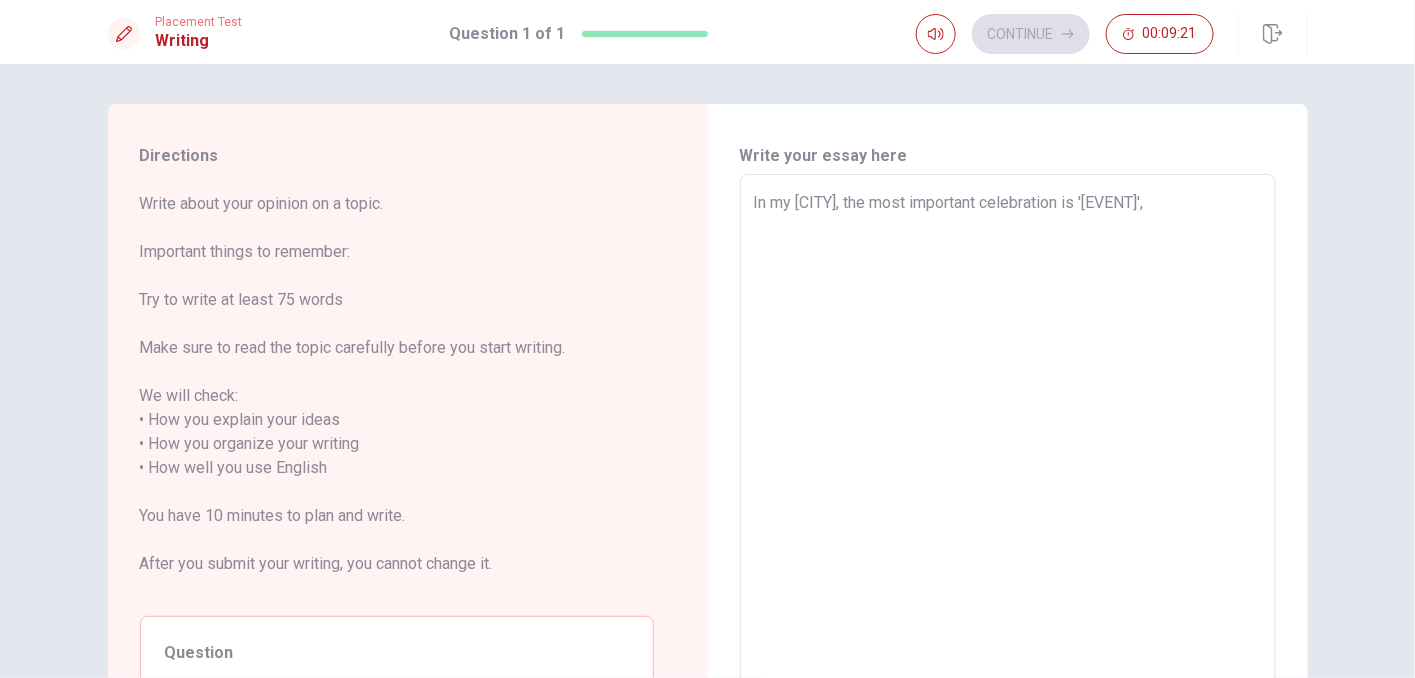 type on "x" 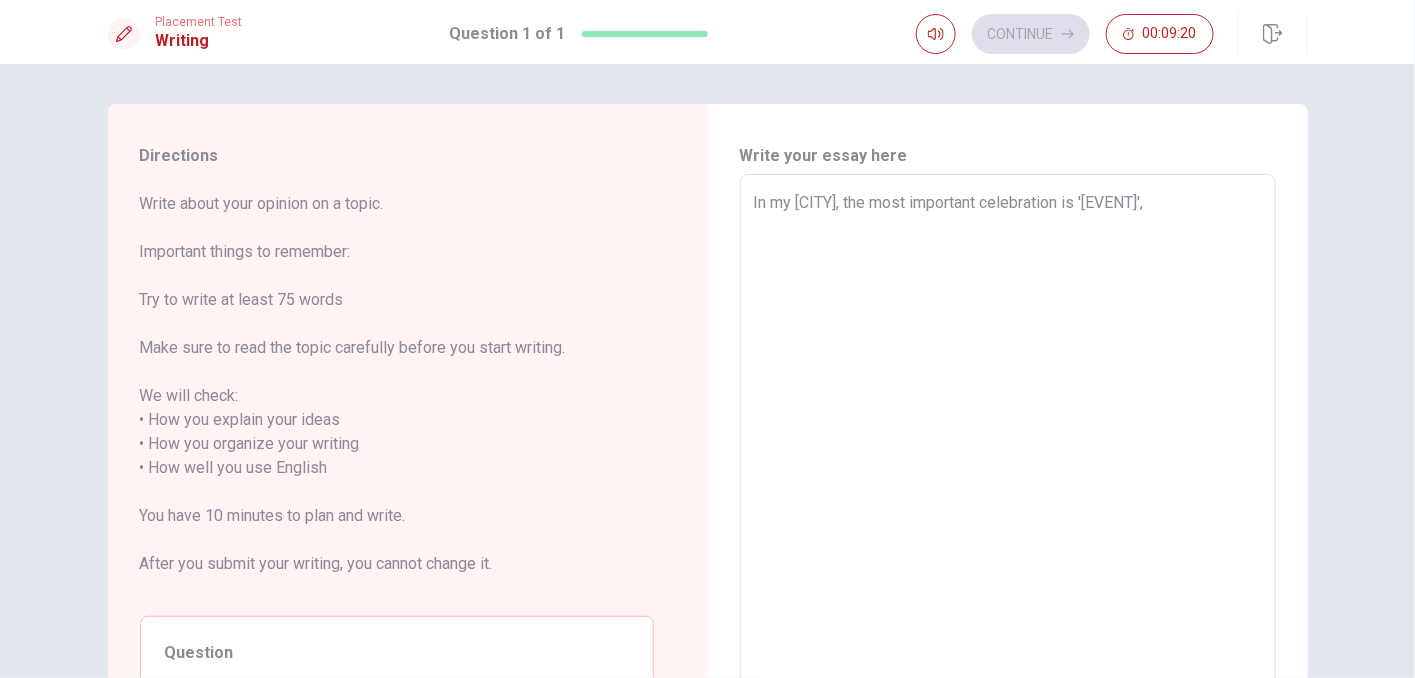 type on "In my [CITY], the most important celebration is 'C" 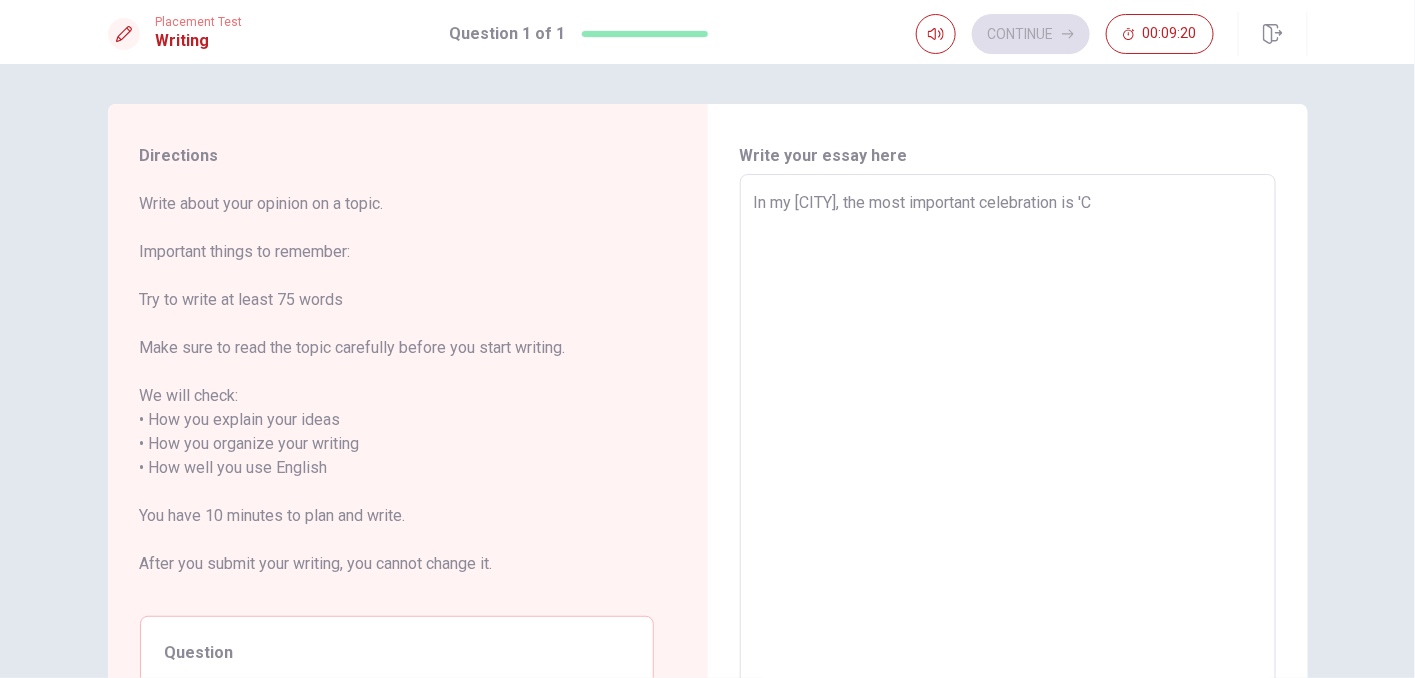 type on "x" 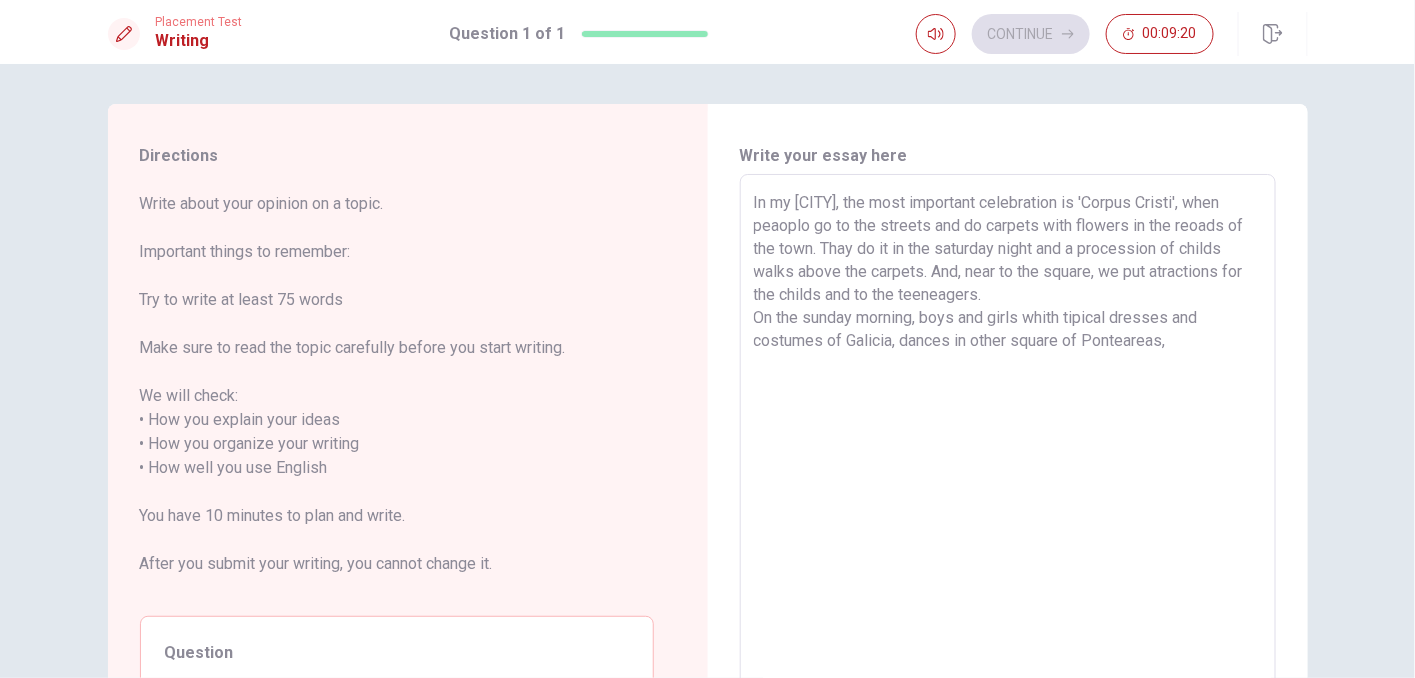 type on "x" 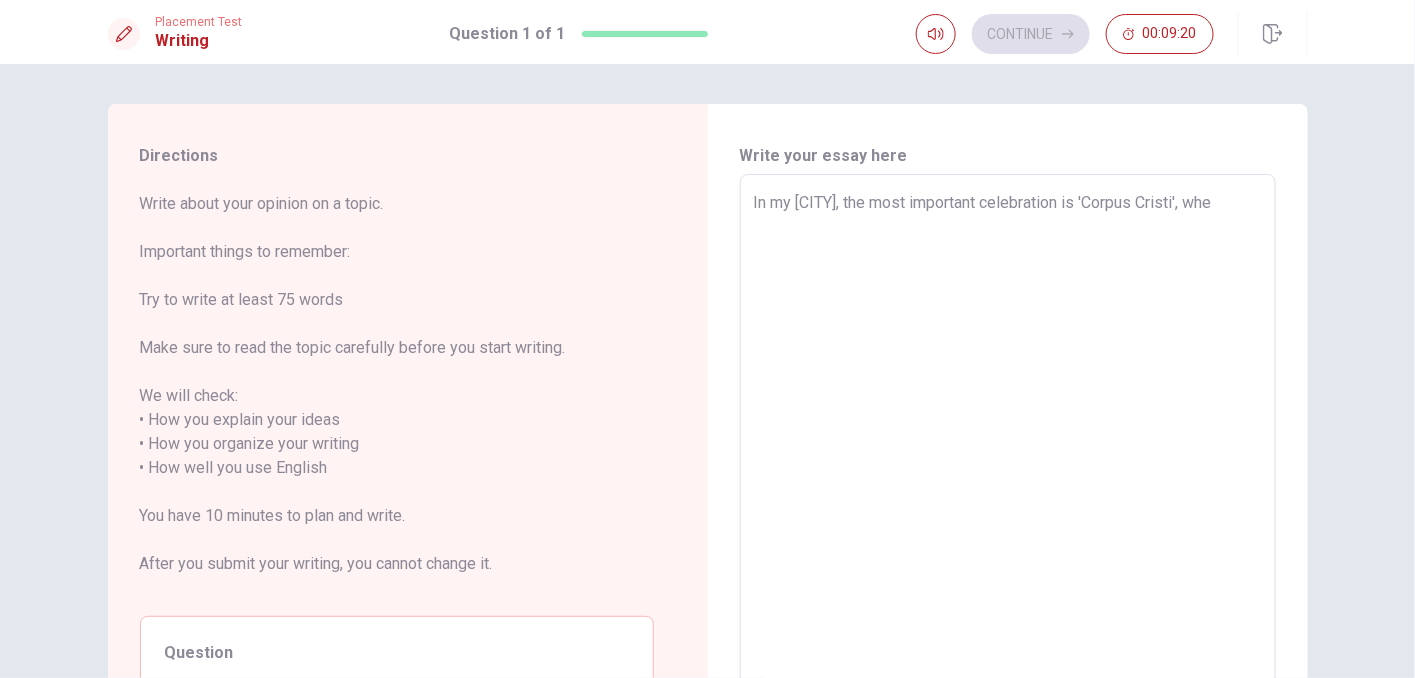 type on "x" 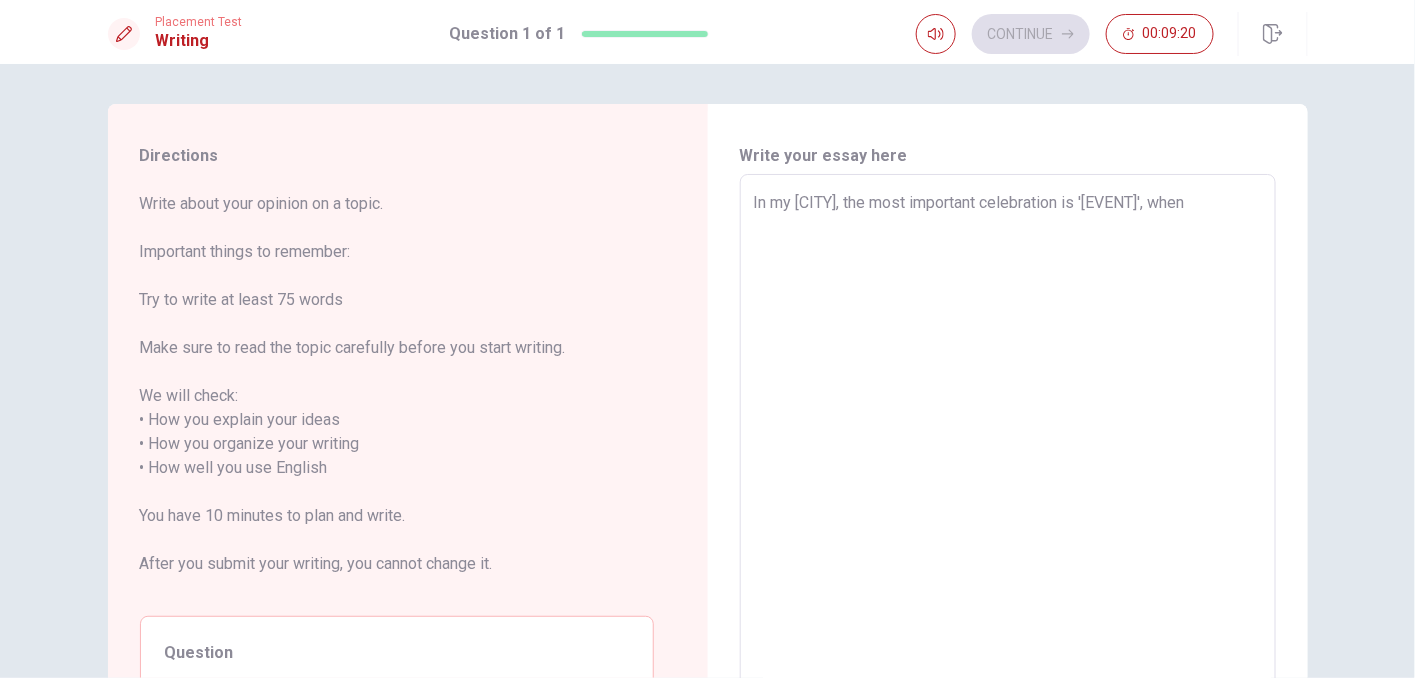 type on "x" 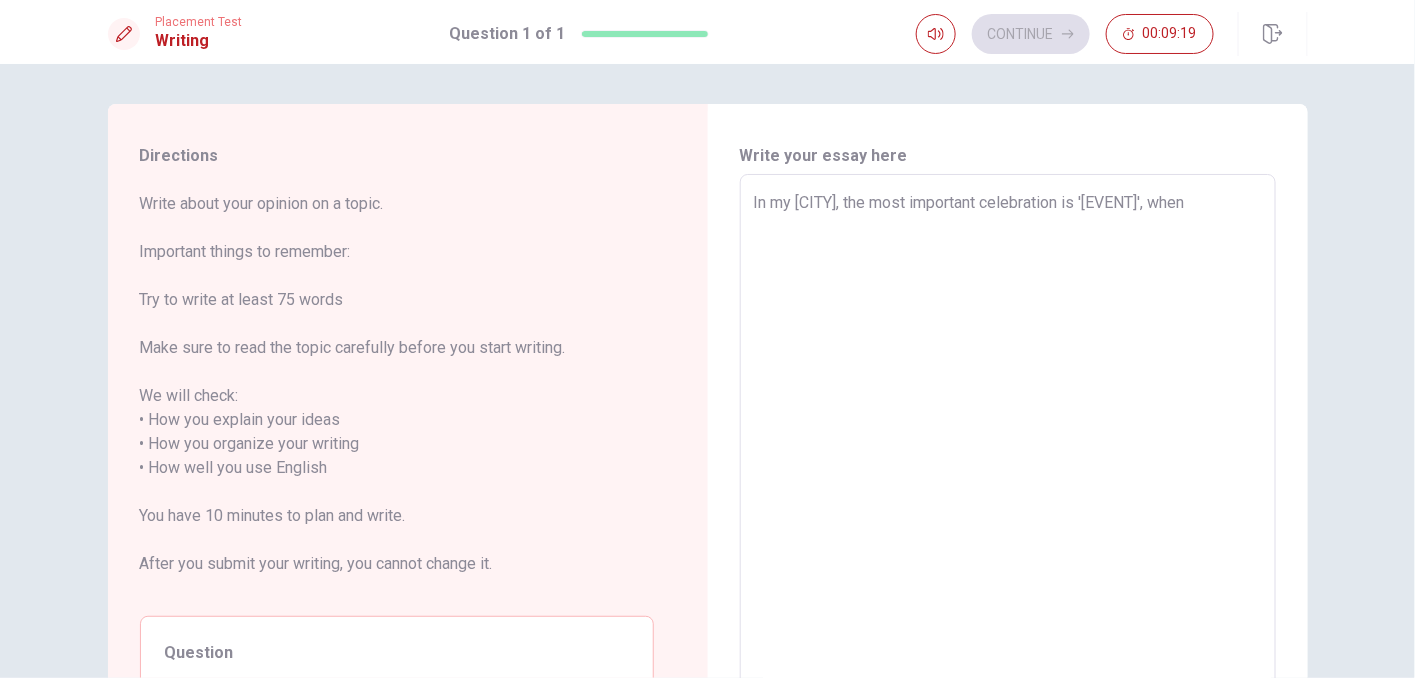 type on "In my [CITY], the most important celebration is 'Corpus Cristi', when p" 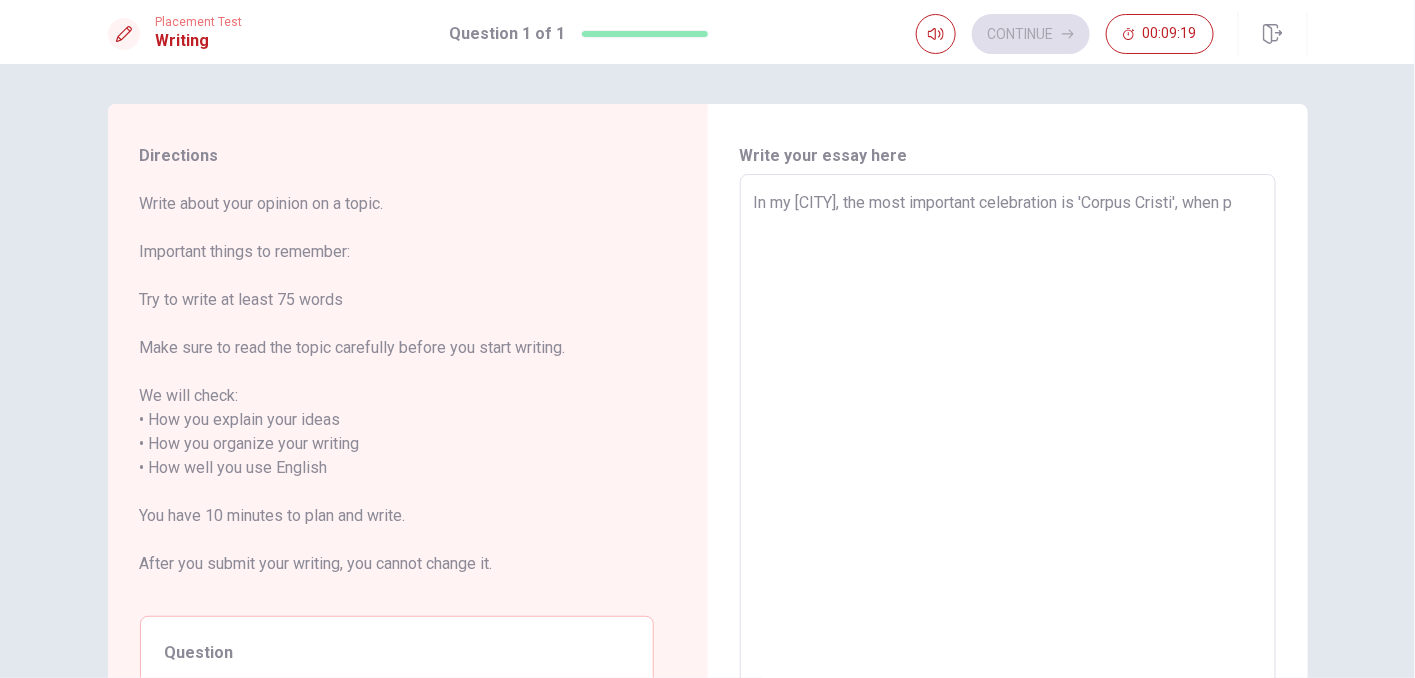 type on "x" 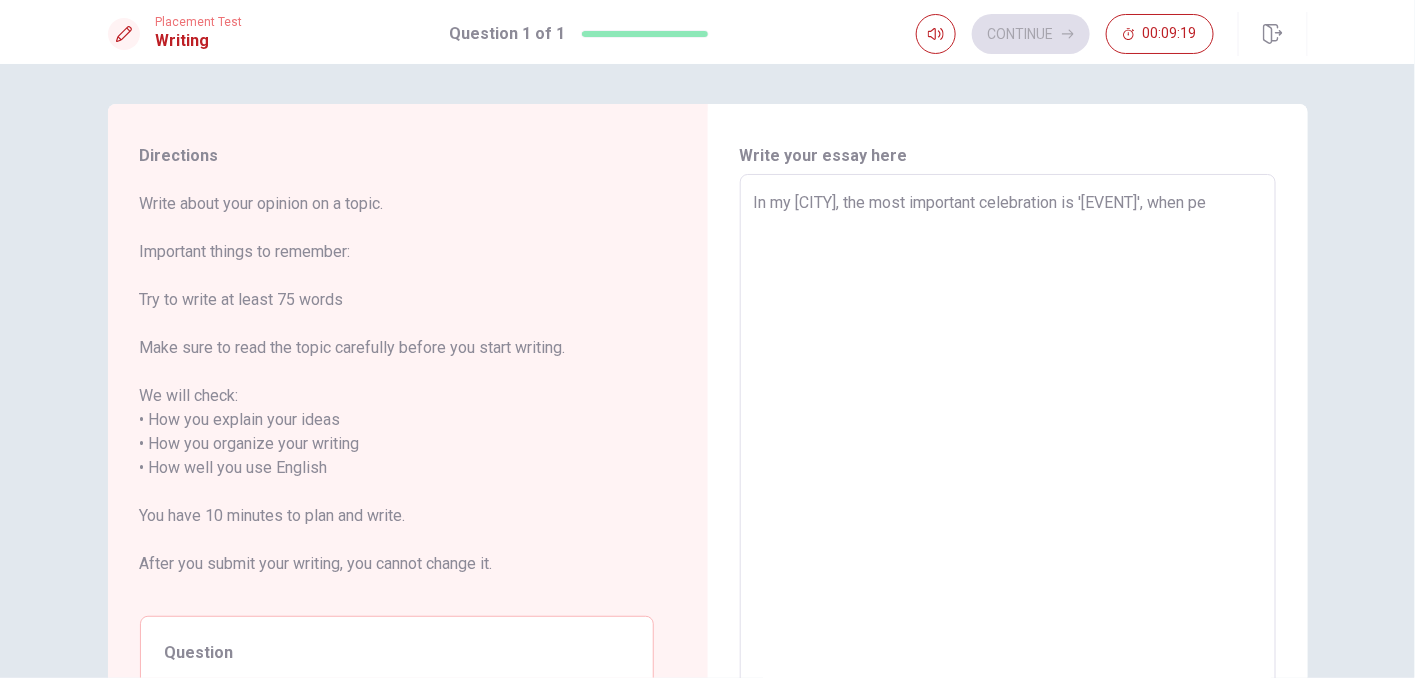 type on "x" 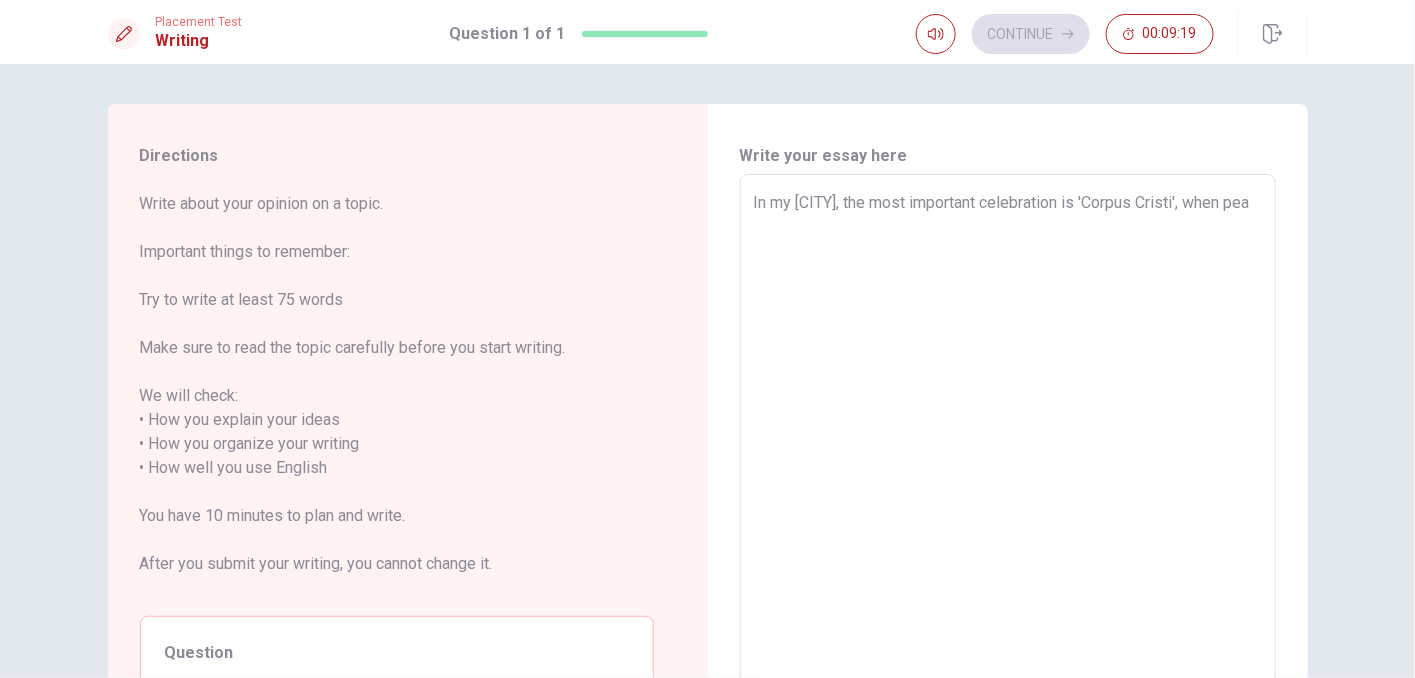 type on "x" 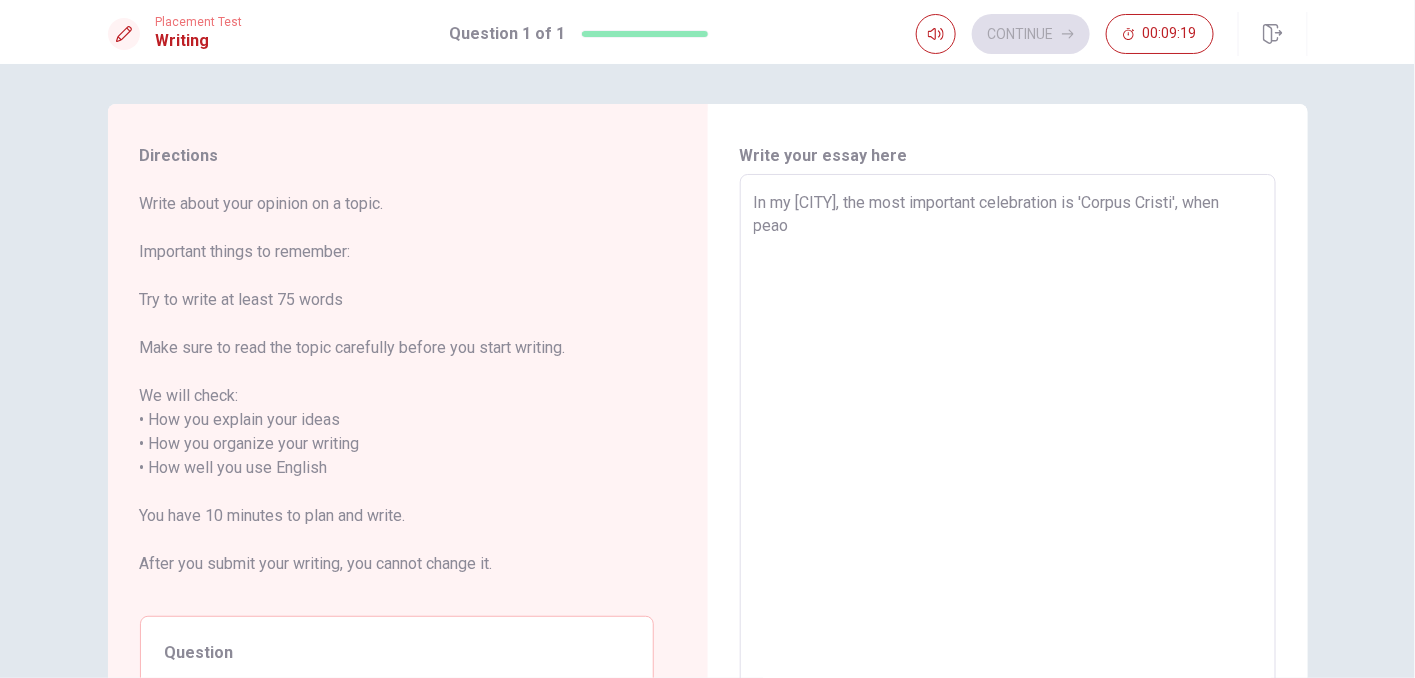 type on "x" 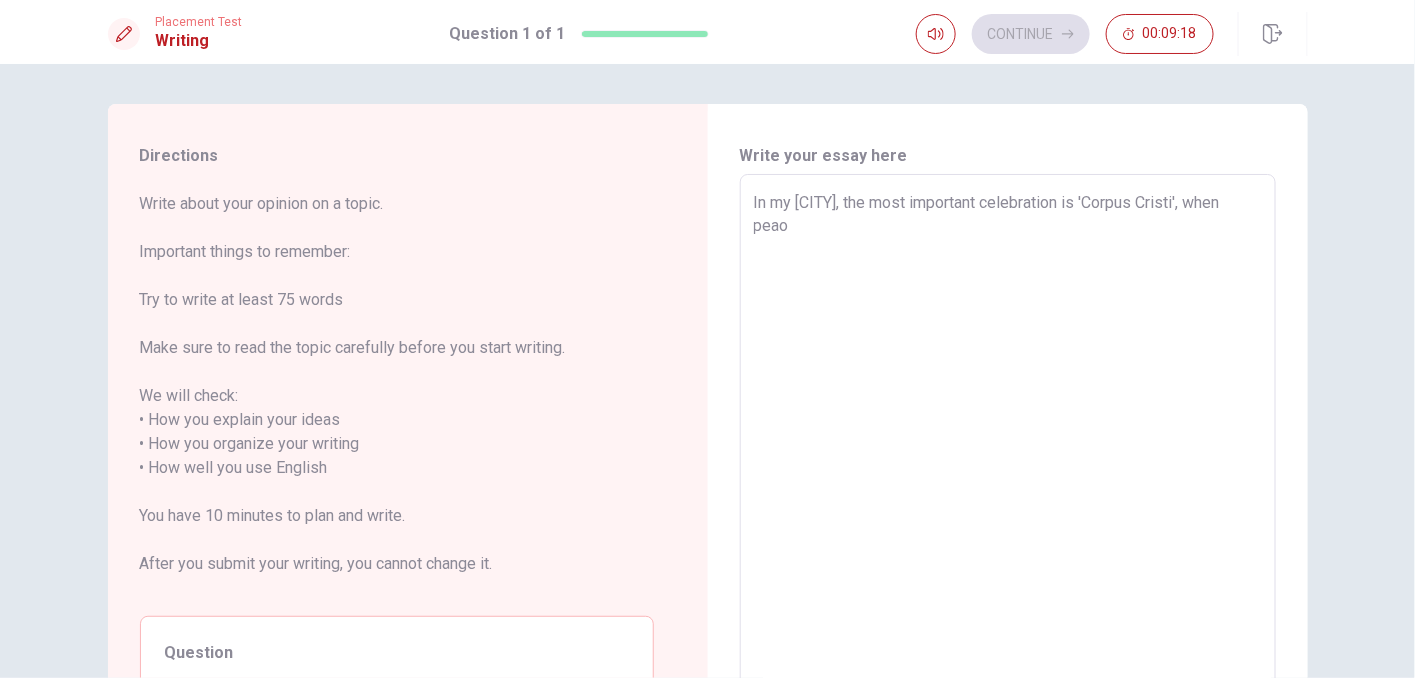 type on "In my city, the most important celebration is 'Corpus Cristi', when peaop" 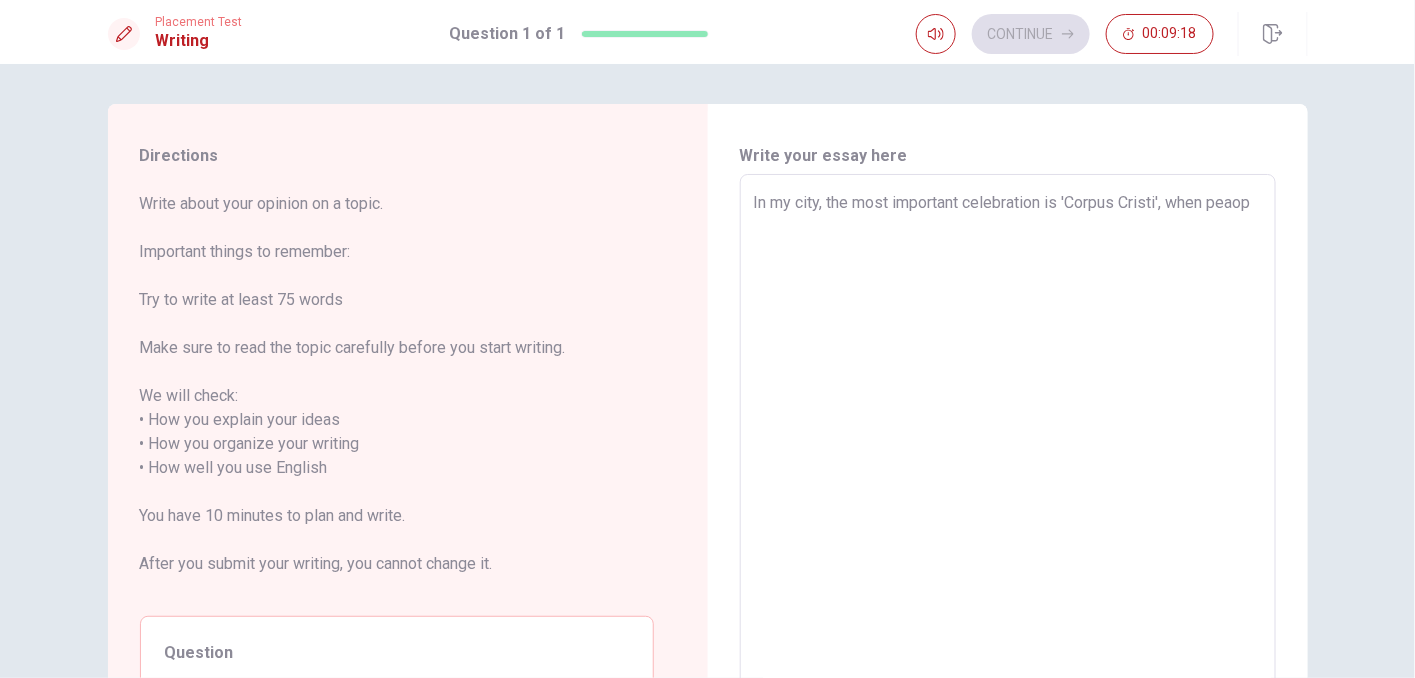 type on "x" 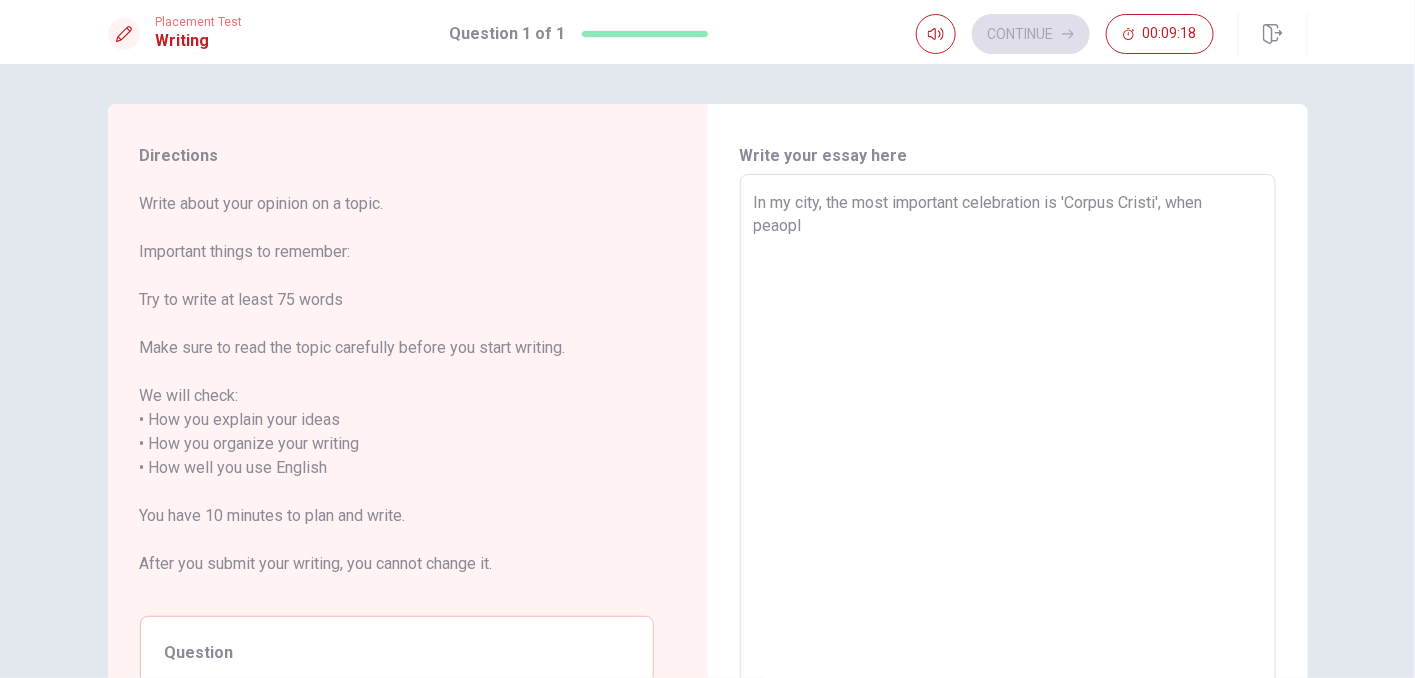 type on "x" 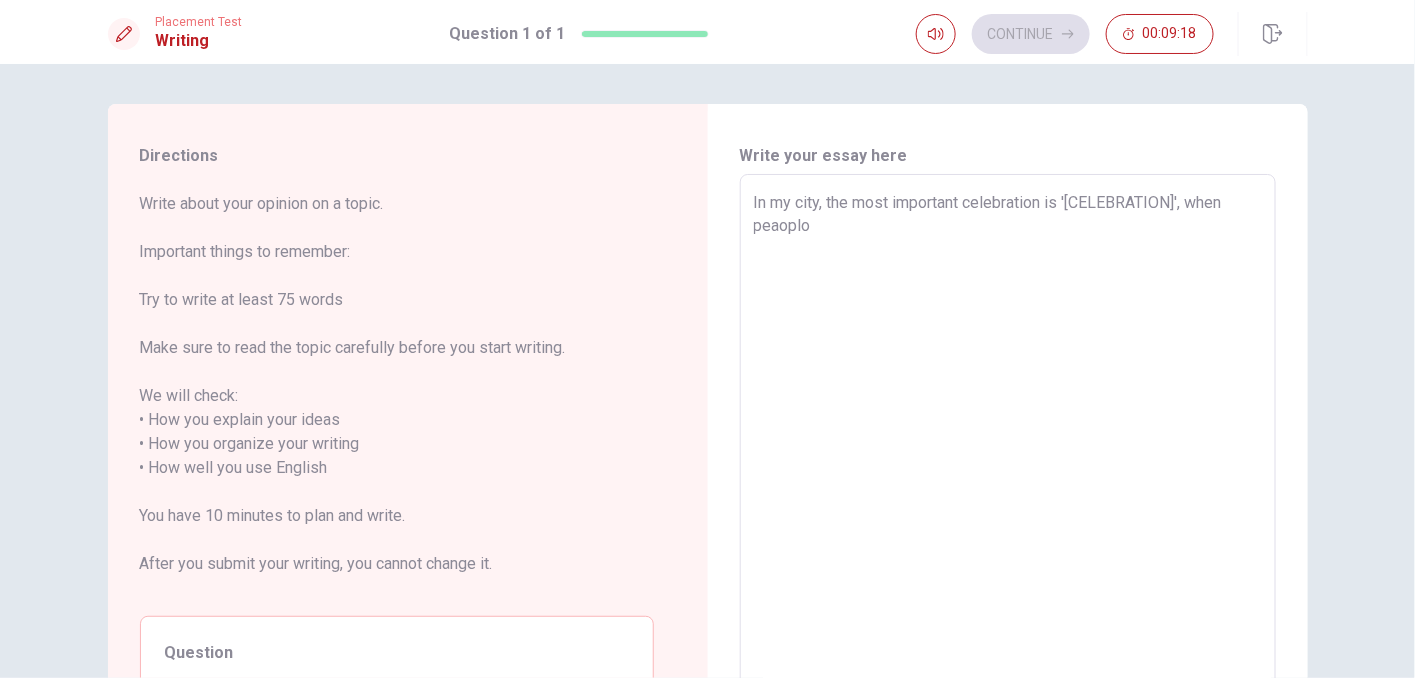 type on "x" 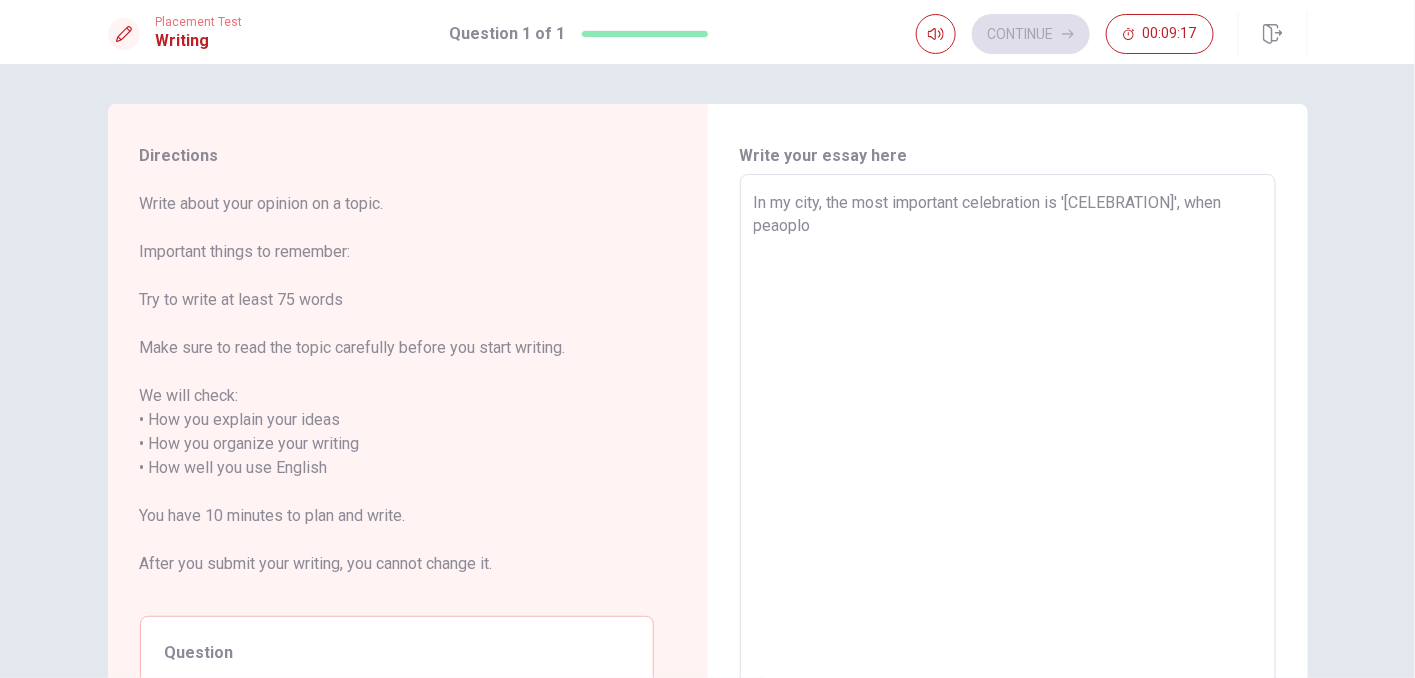 type on "In my [CITY], the most important celebration is '[EVENT]', when peaoplo go" 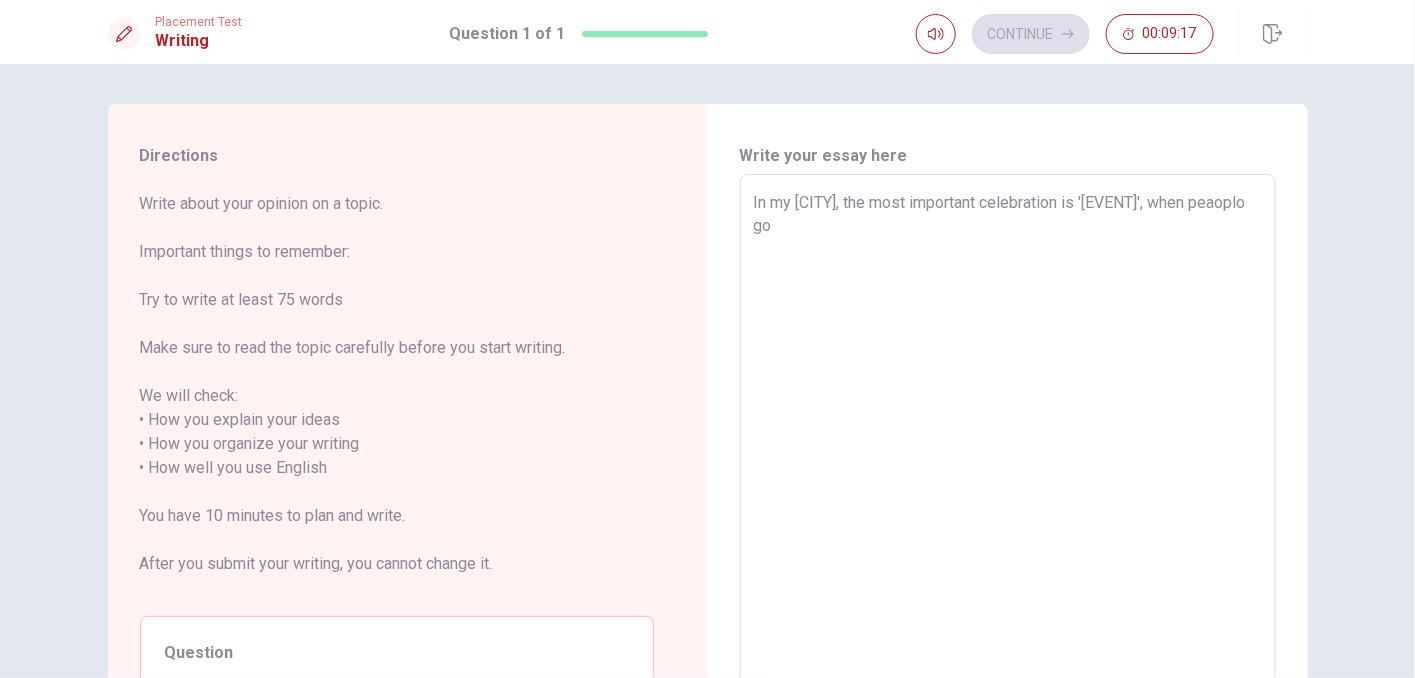 type on "x" 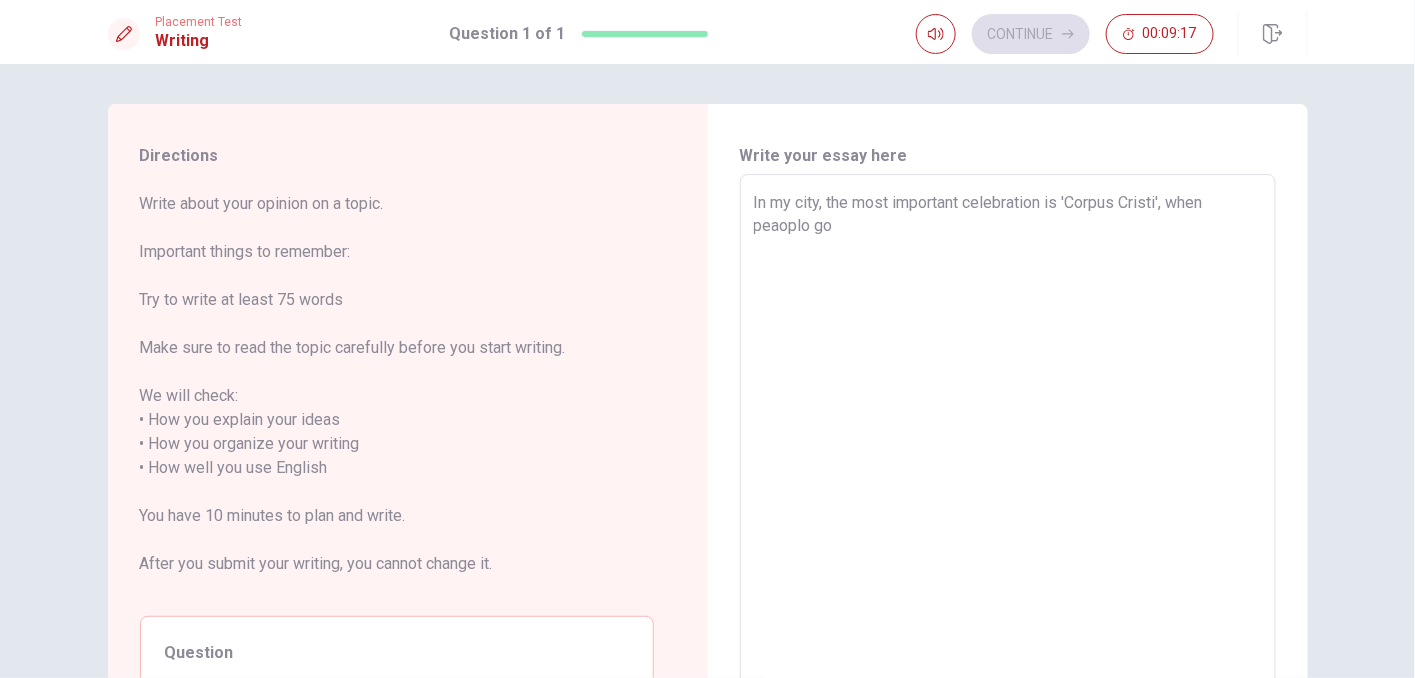 type on "x" 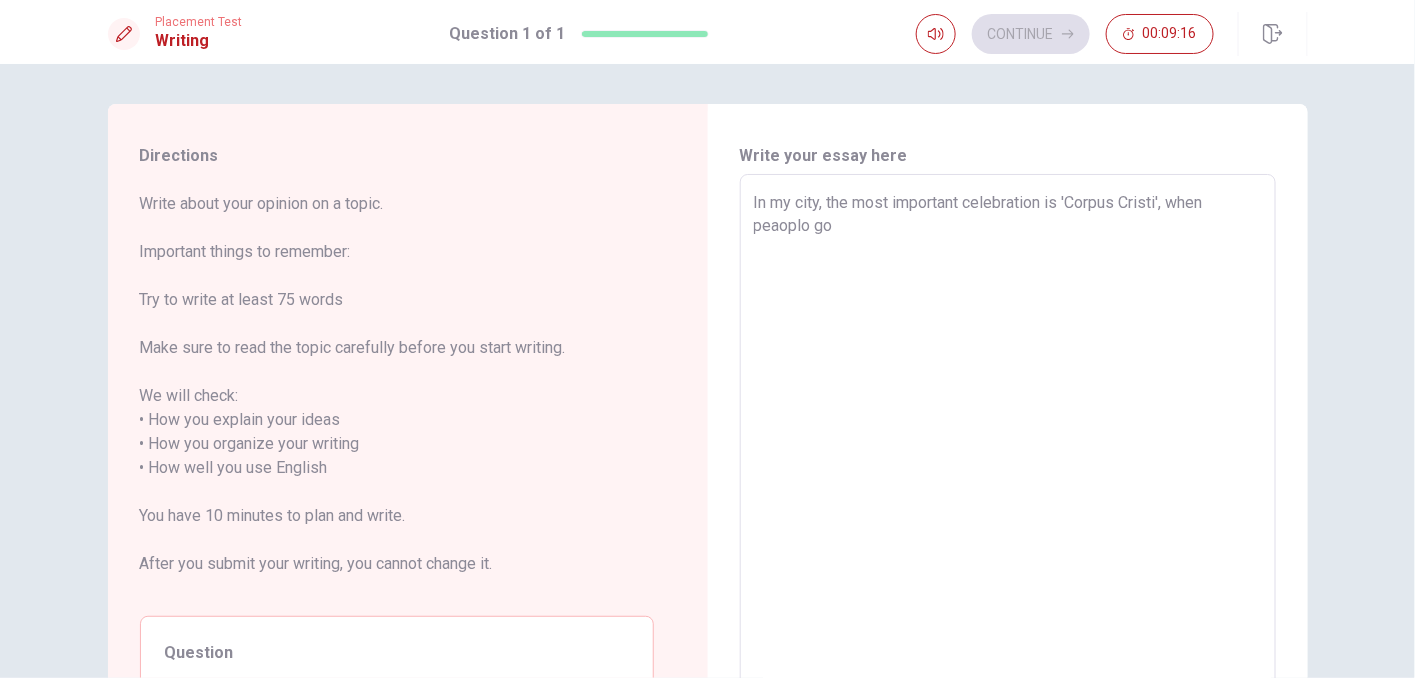 type on "In my city, the most important celebration is '[CELEBRATION]', when peaoplo go to the streets and do" 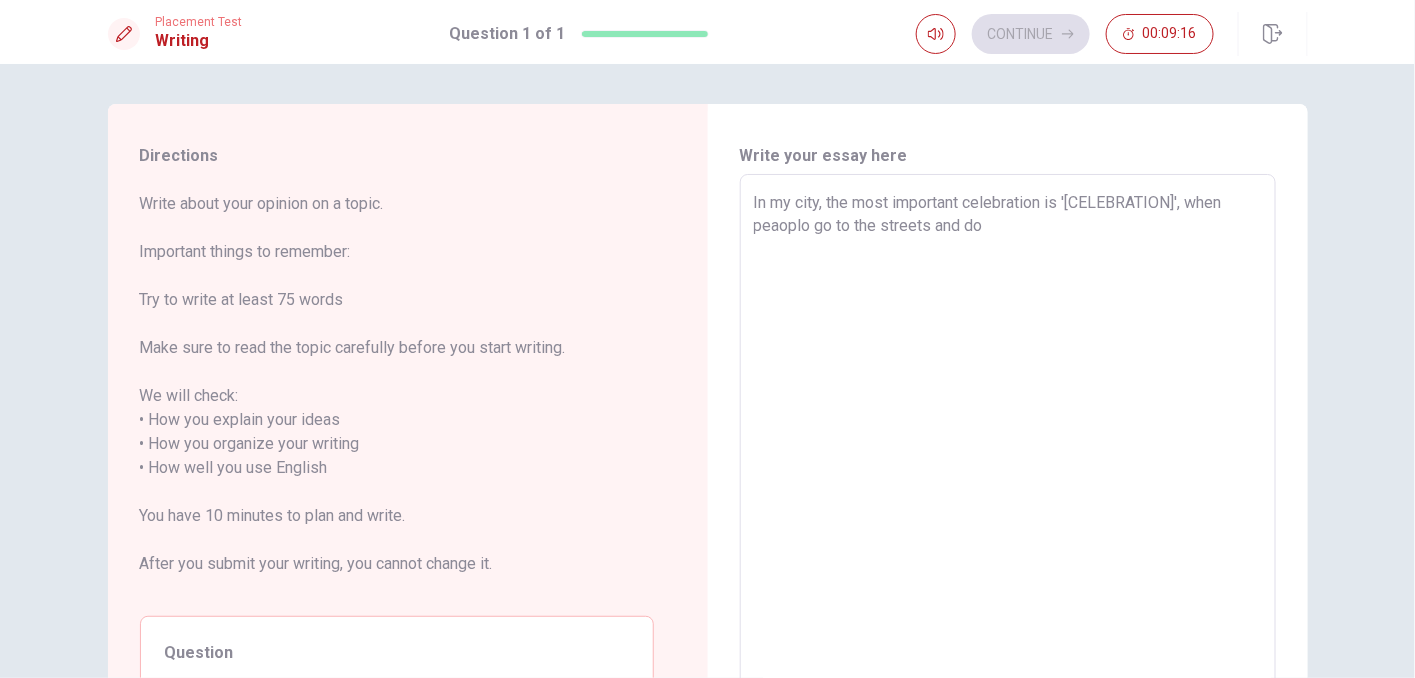 type on "x" 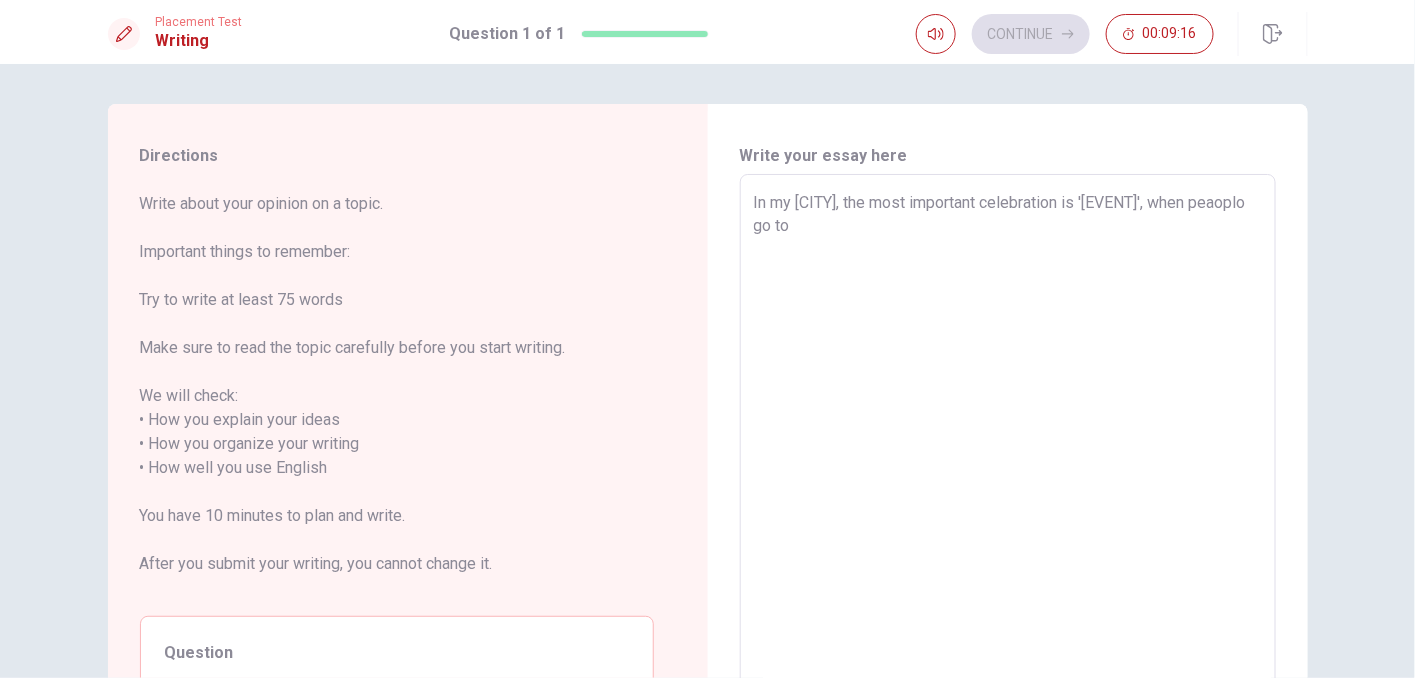 type on "x" 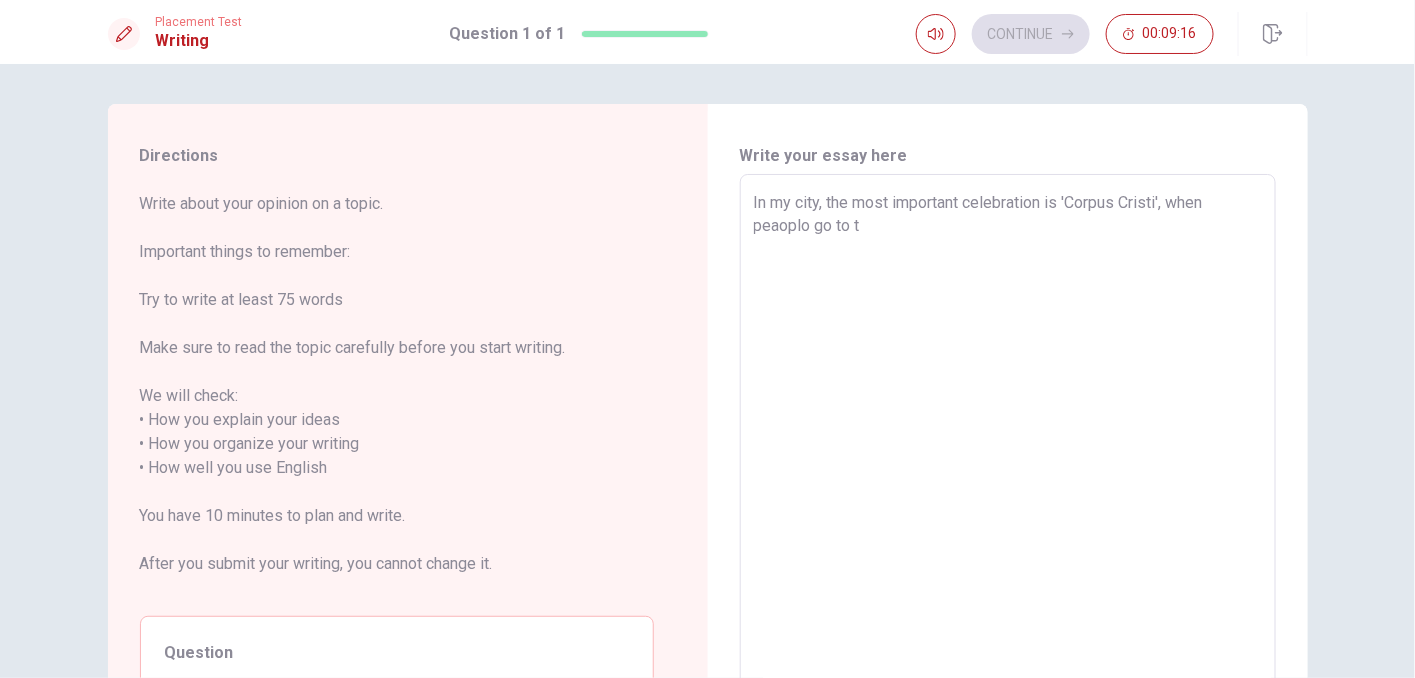 type on "x" 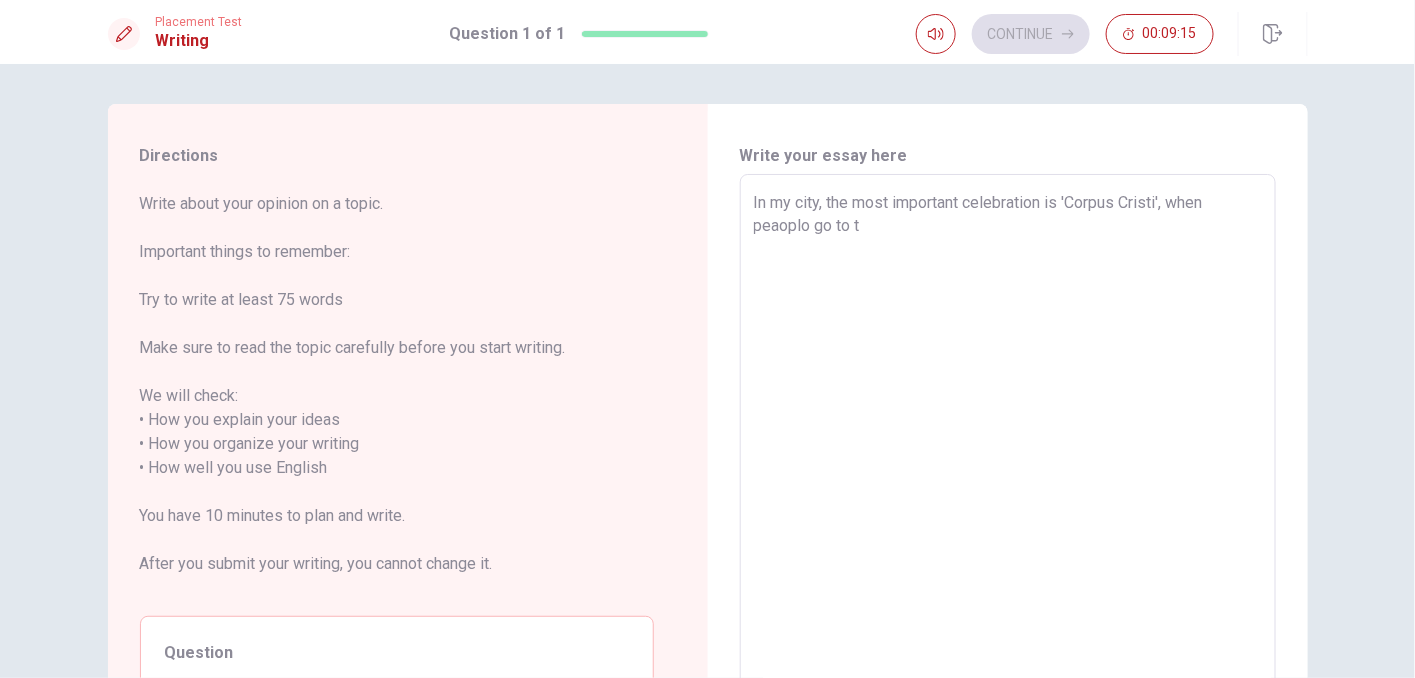type on "In my [CITY], the most important celebration is 'Corpus Cristi', when peaoplo go to th" 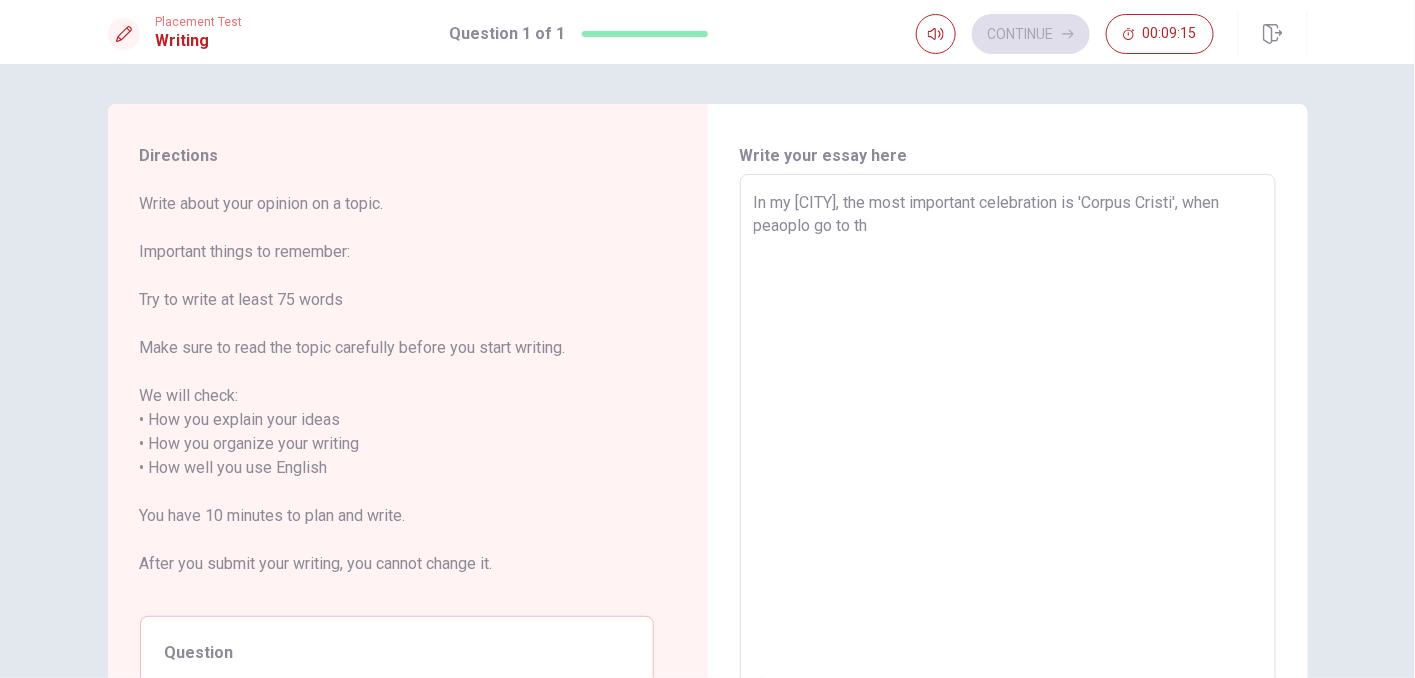 type on "x" 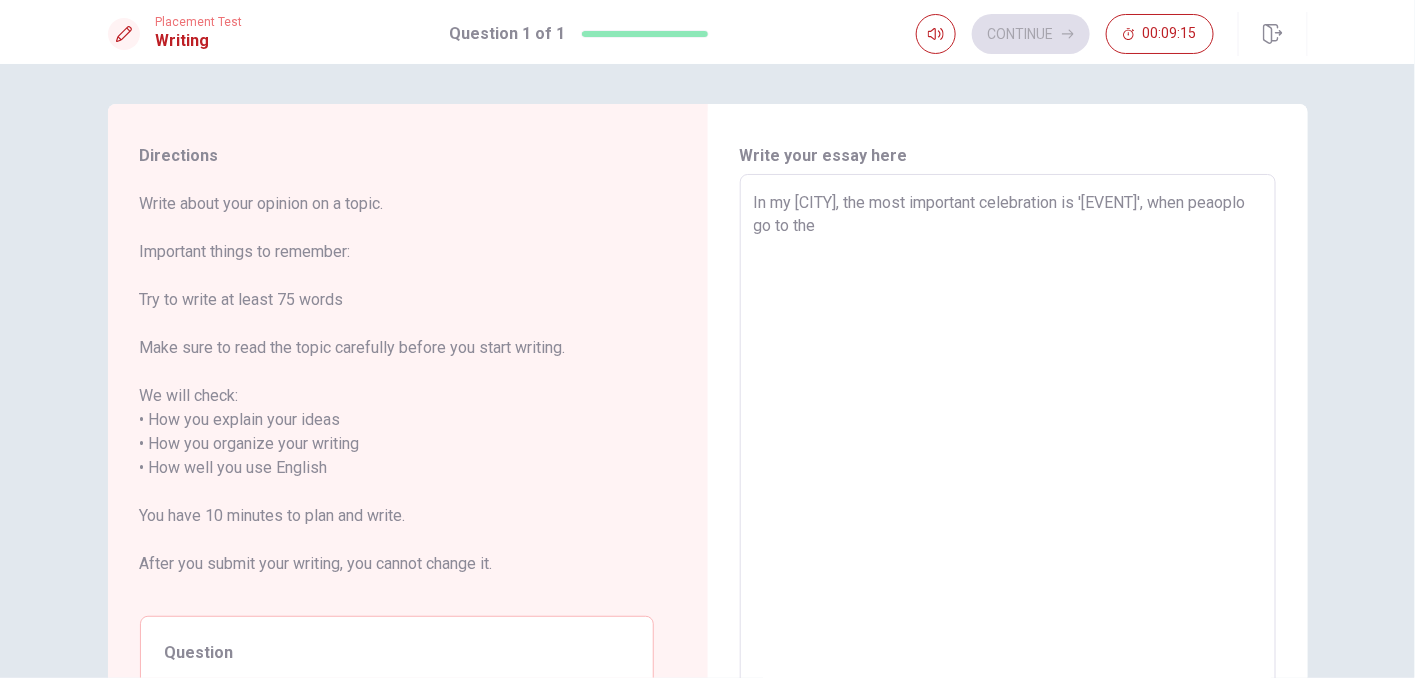 type on "x" 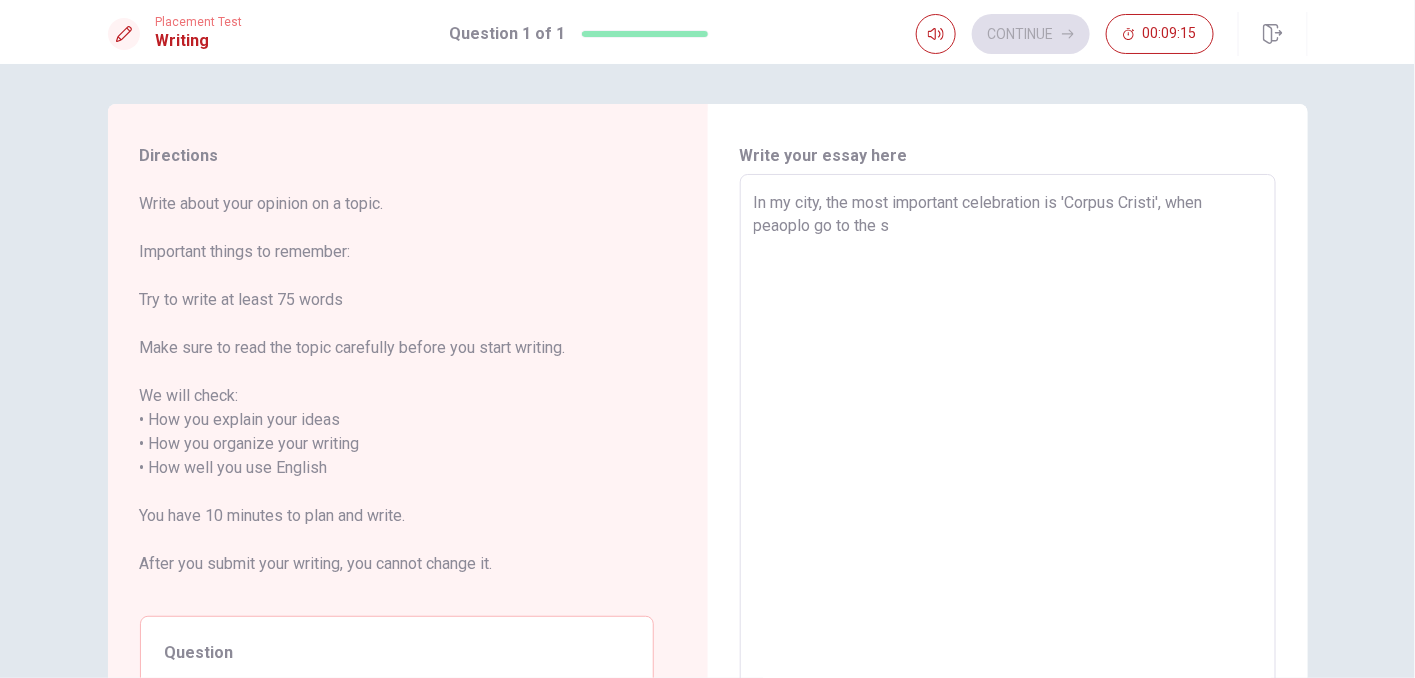 type on "x" 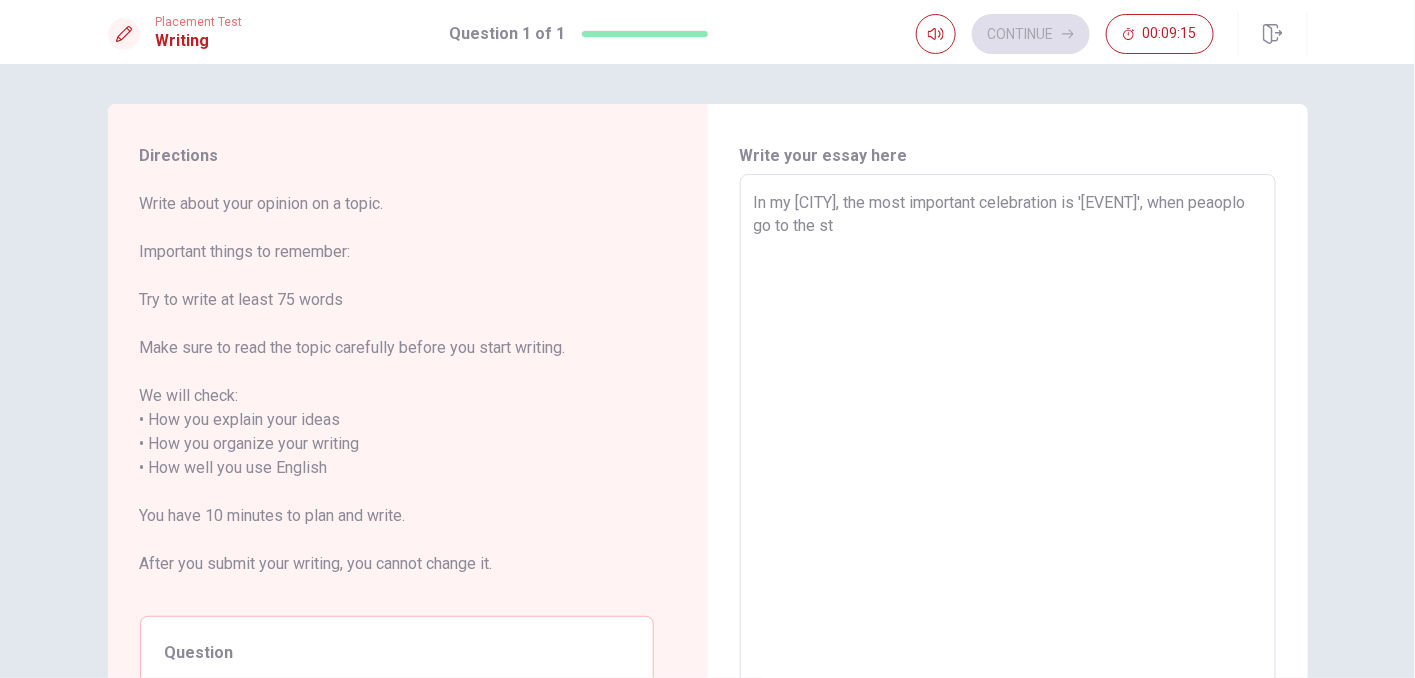 type on "x" 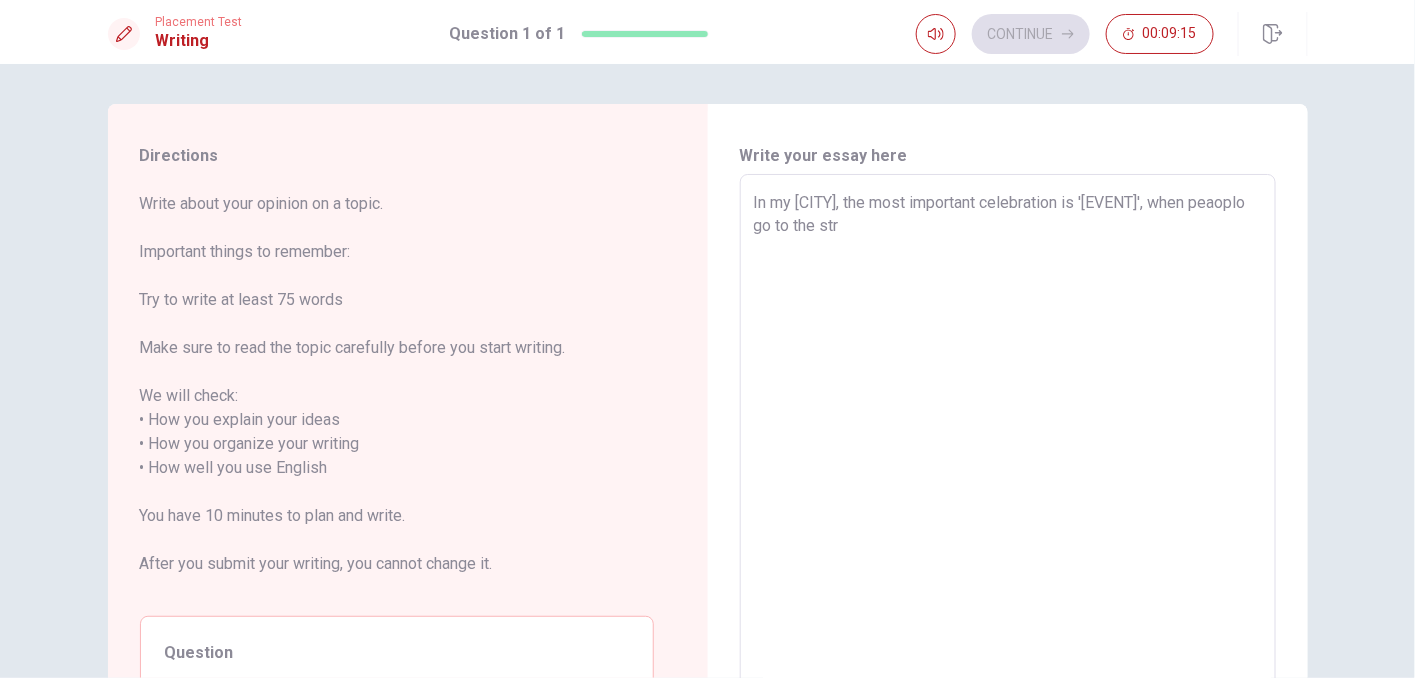 type on "x" 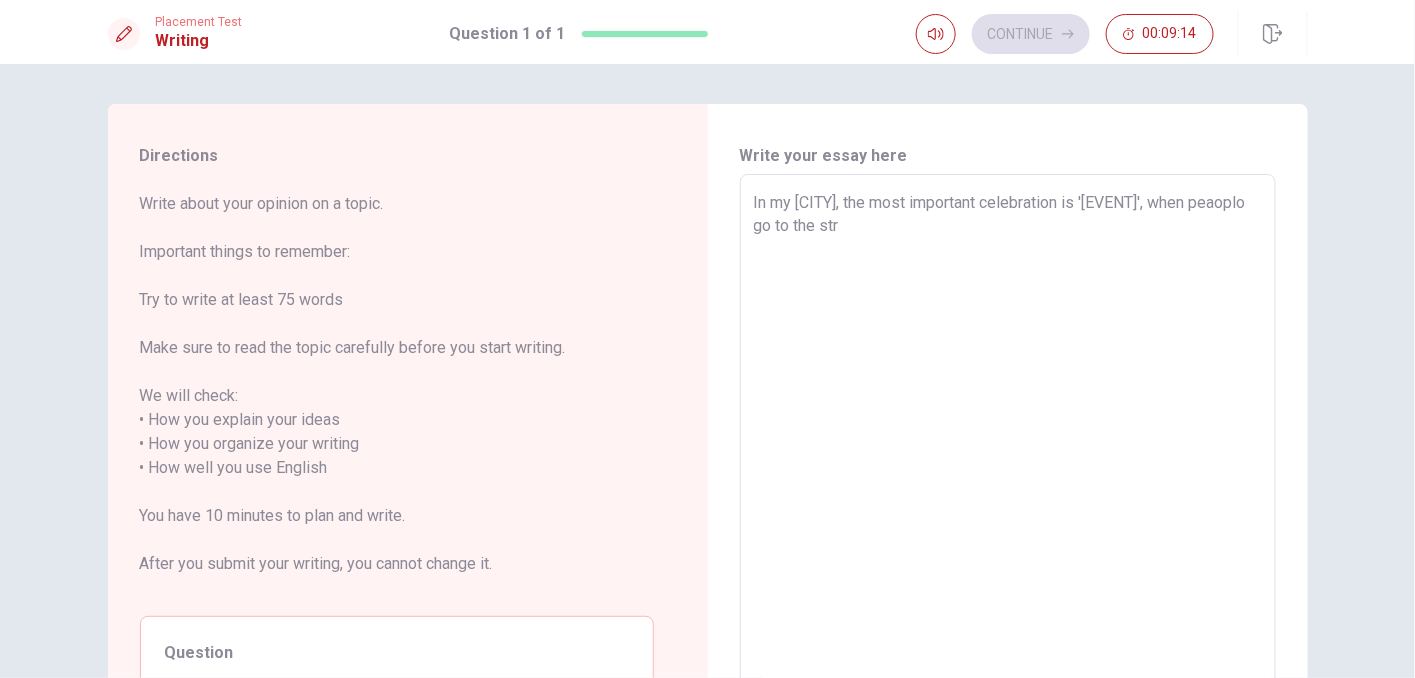 type on "In my city, the most important celebration is 'Corpus Cristi', when peaoplo go to the stre" 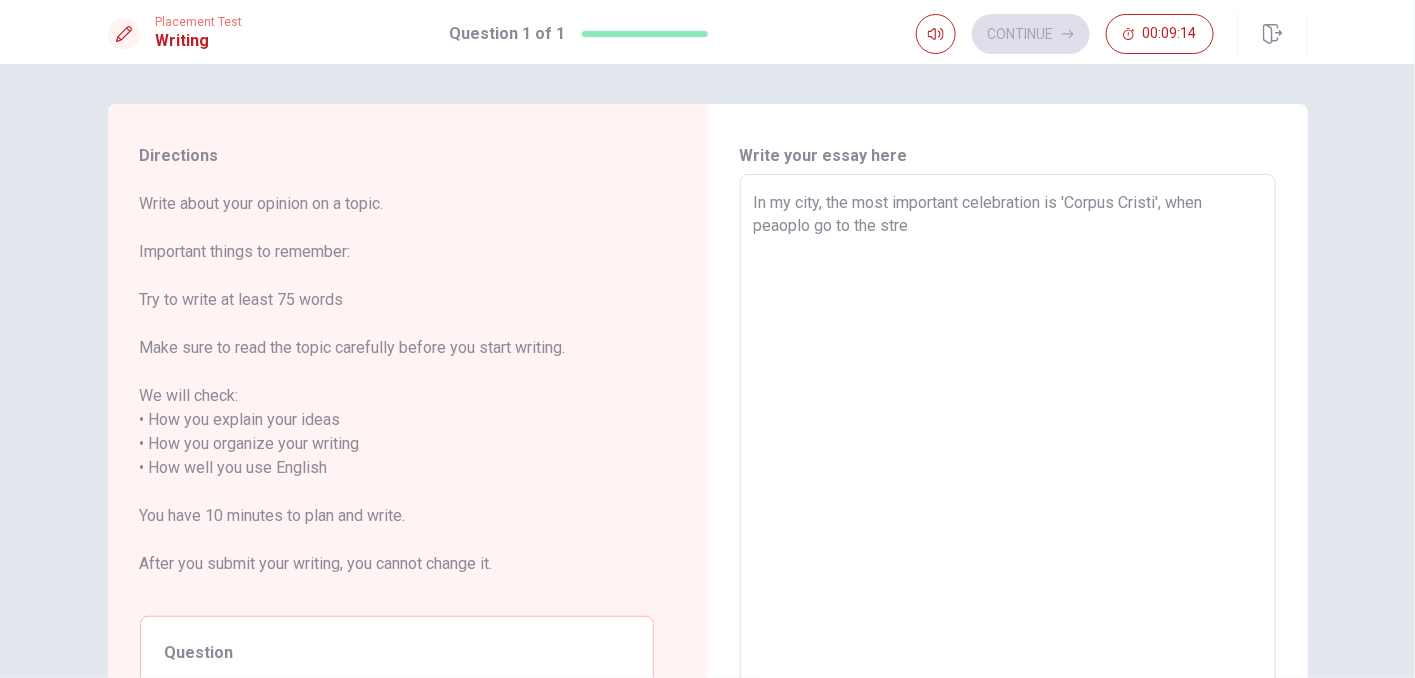type on "x" 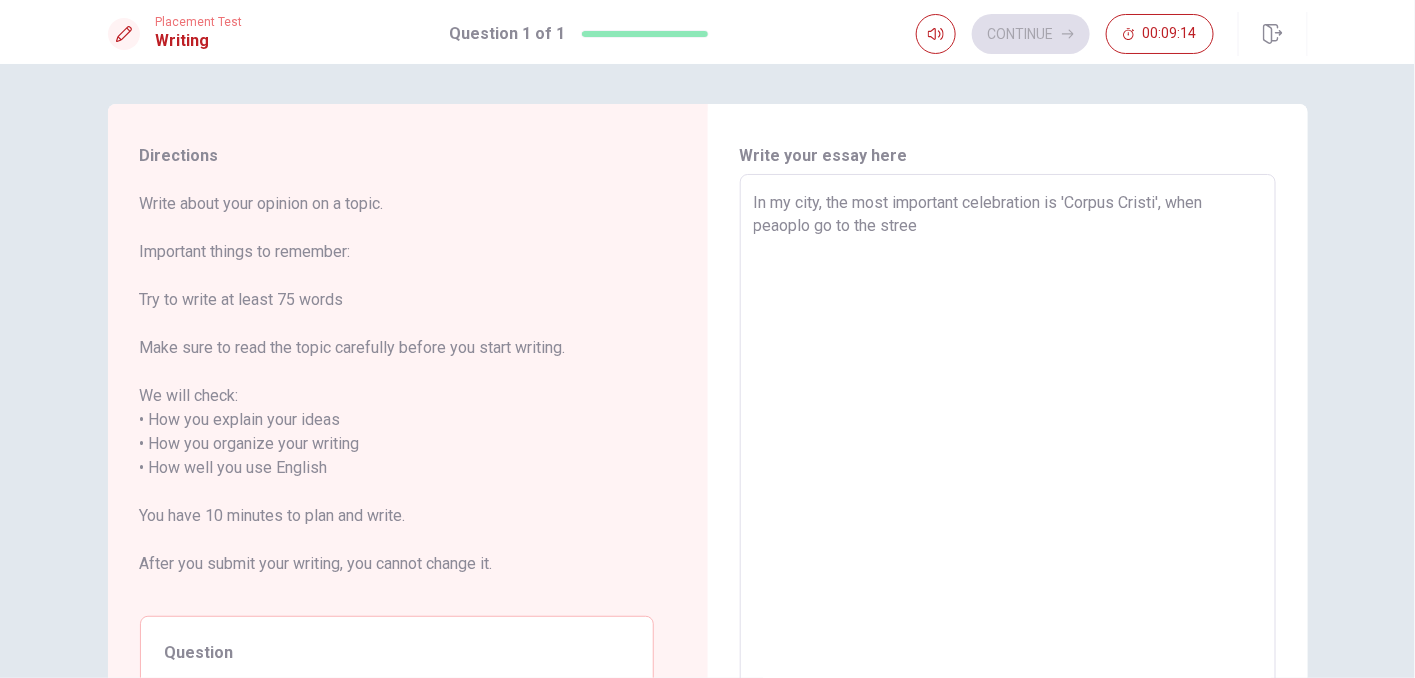 type on "x" 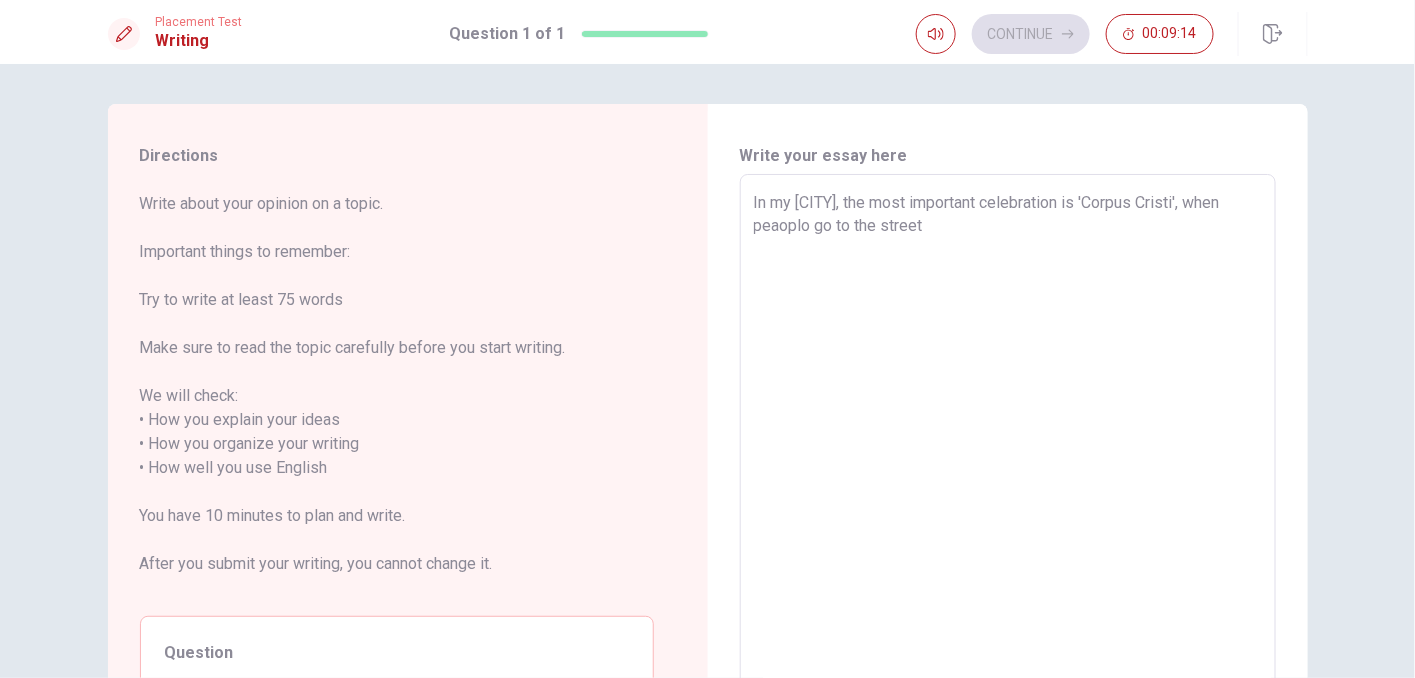type on "x" 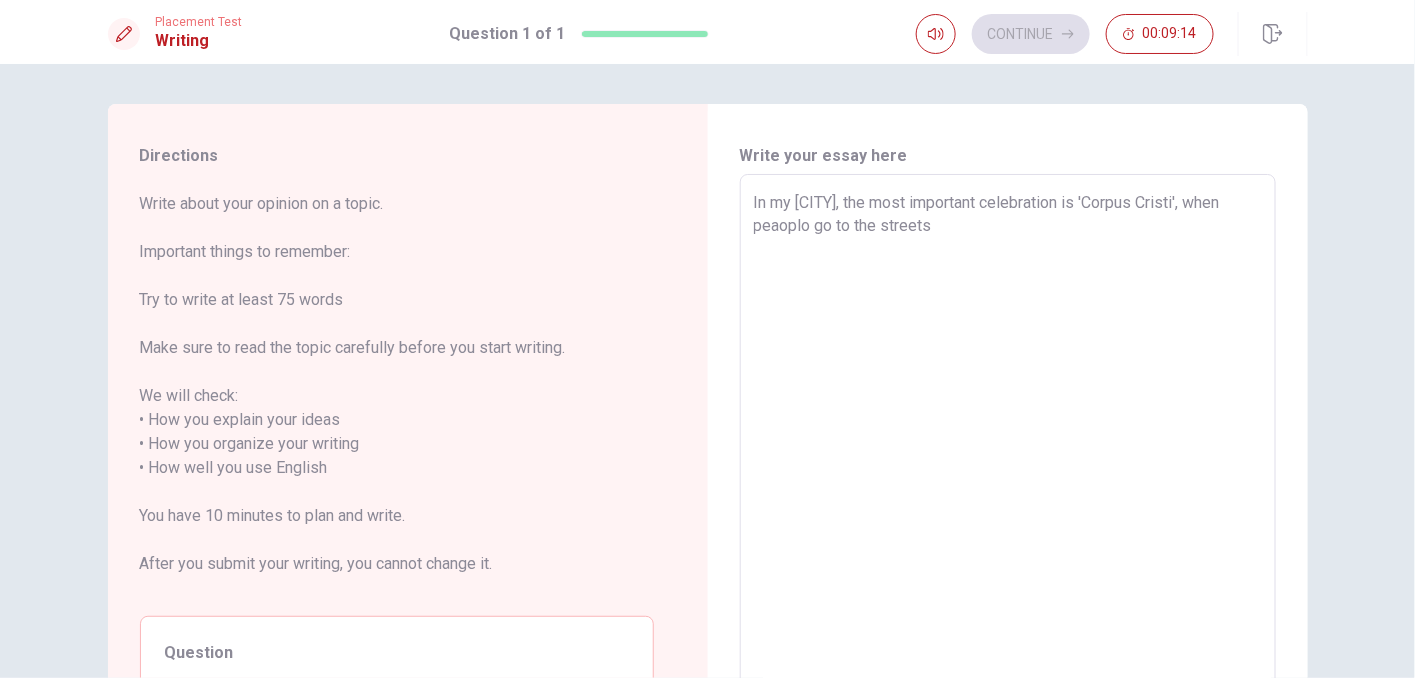 type on "x" 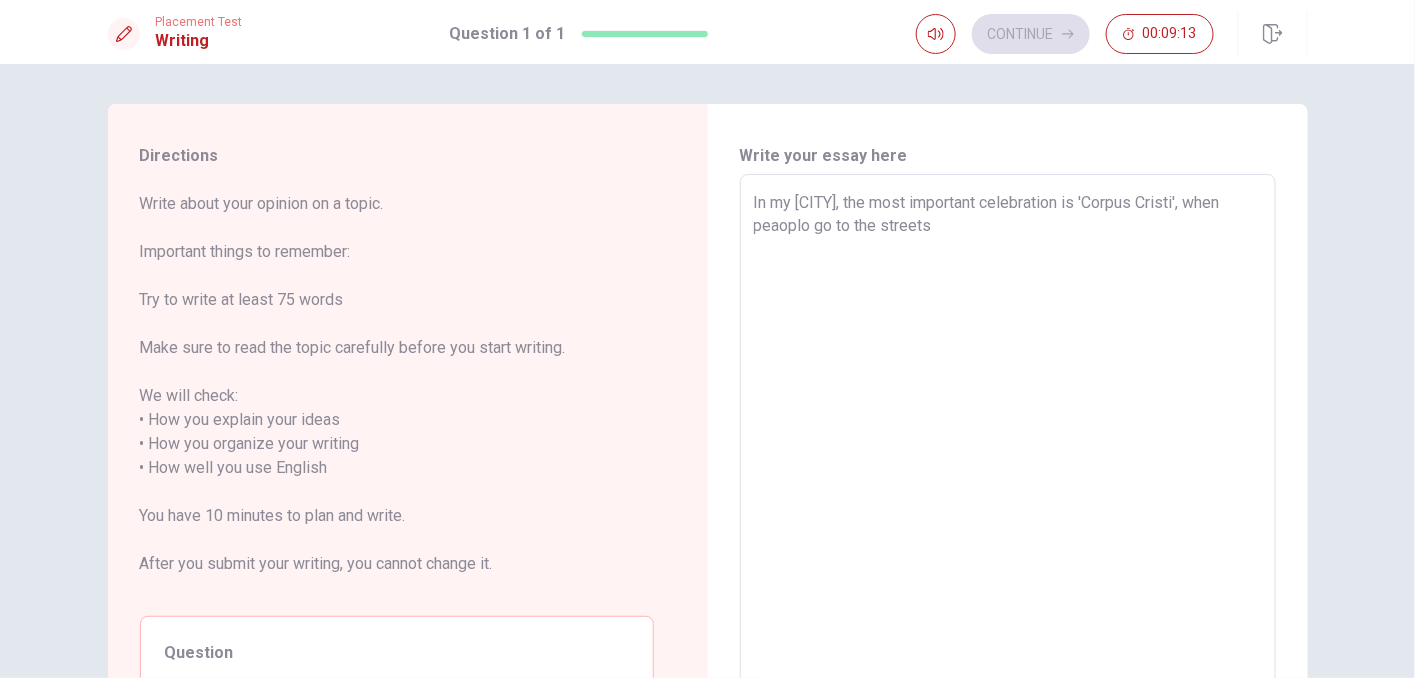 type on "In my [CITY], the most important celebration is 'Corpus Cristi', when peaoplo go to the streets" 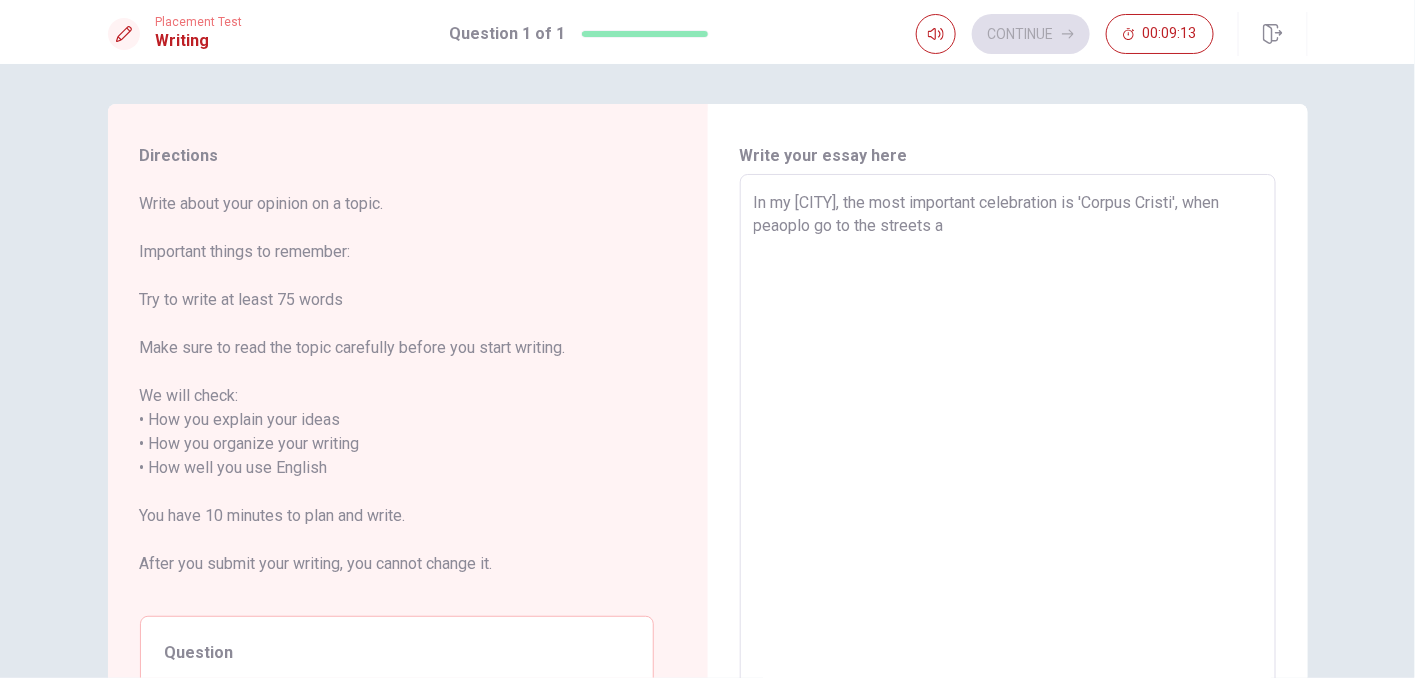 type 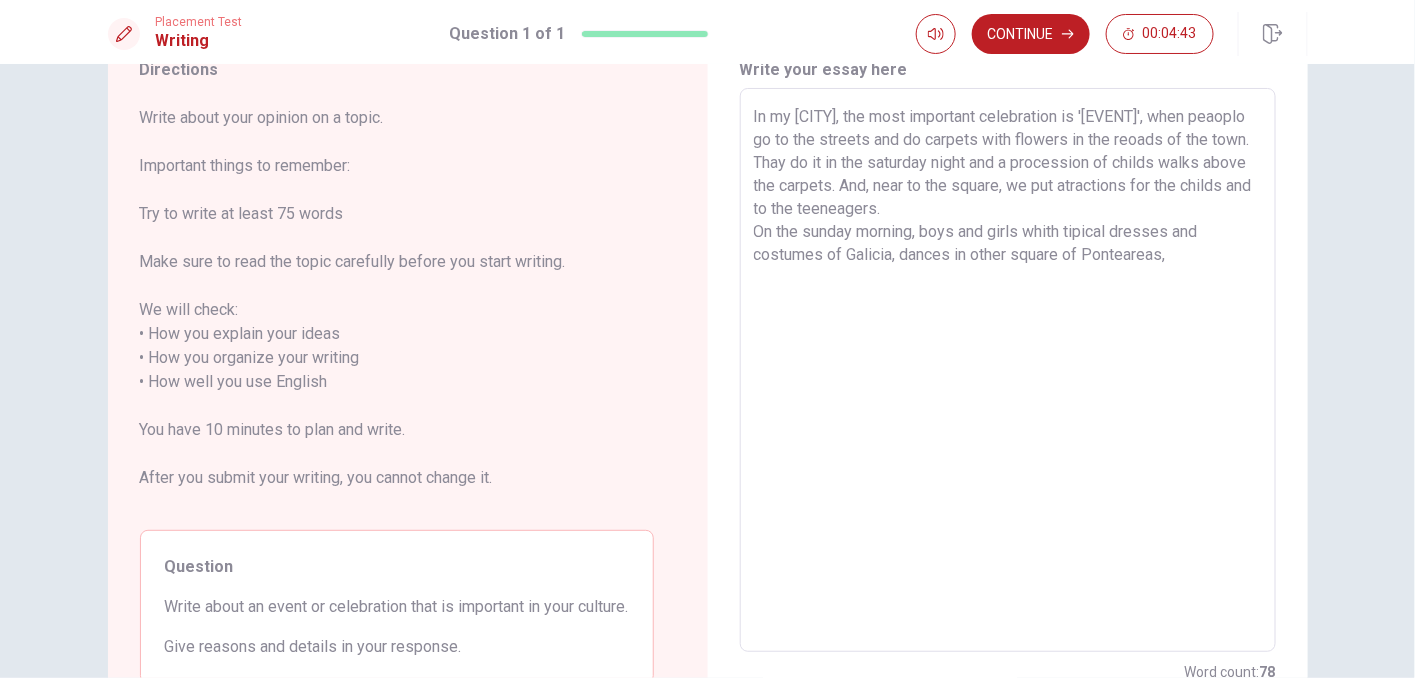 scroll, scrollTop: 79, scrollLeft: 0, axis: vertical 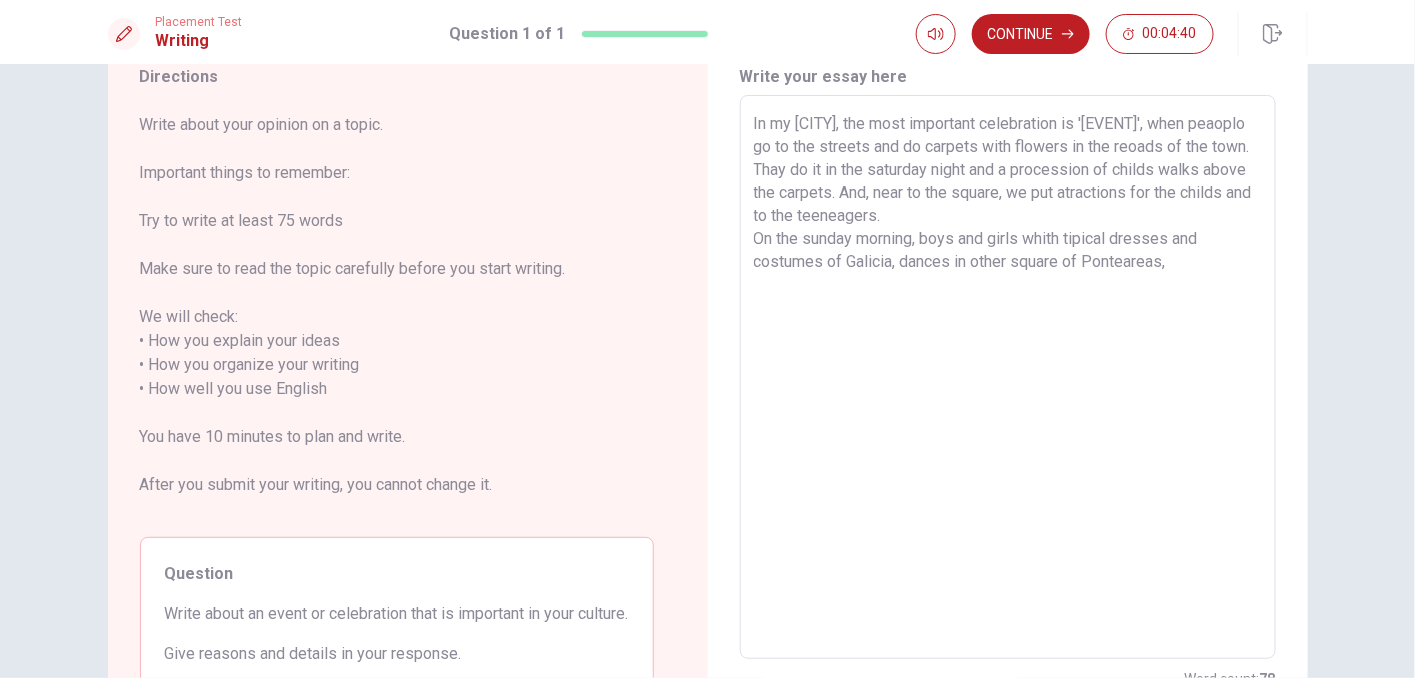 click on "In my [CITY], the most important celebration is '[EVENT]', when peaoplo go to the streets and do carpets with flowers in the reoads of the town. Thay do it in the saturday night and a procession of childs walks above the carpets. And, near to the square, we put atractions for the childs and to the teeneagers.
On the sunday morning, boys and girls whith tipical dresses and costumes of Galicia, dances in other square of Ponteareas," at bounding box center [1008, 377] 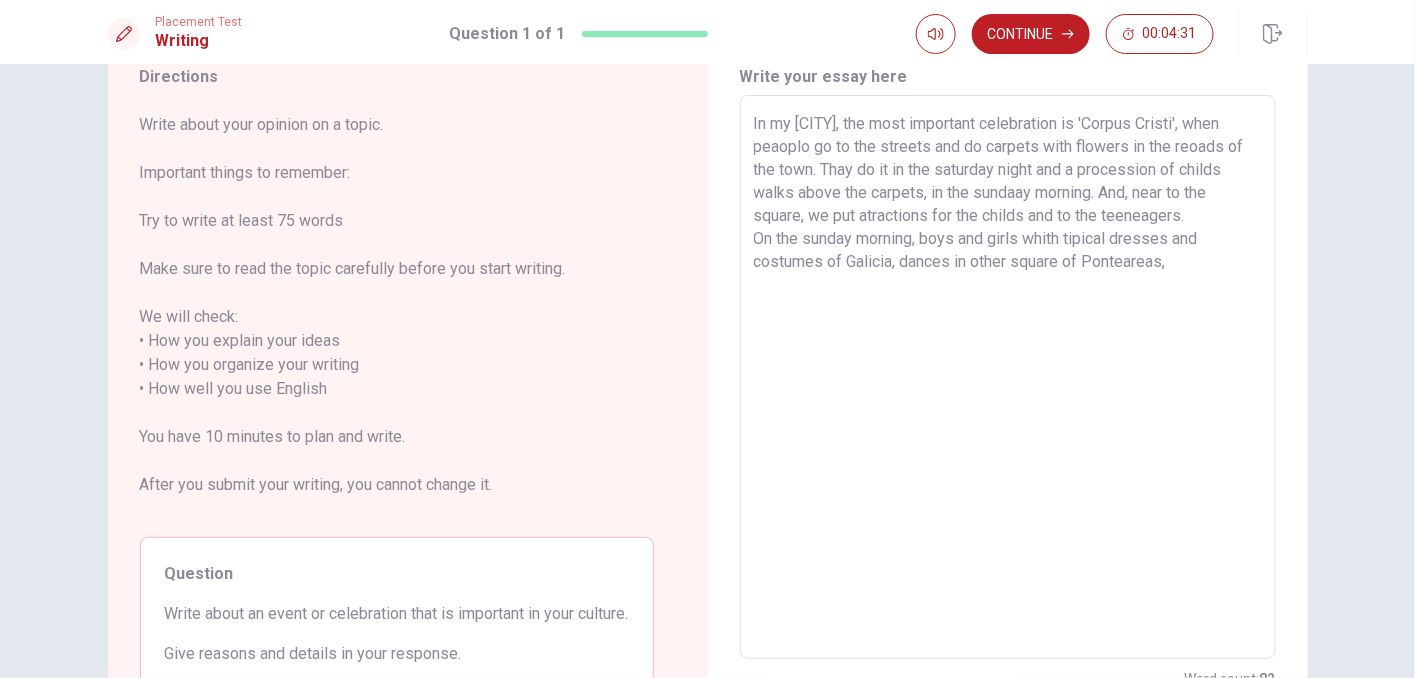 scroll, scrollTop: 111, scrollLeft: 0, axis: vertical 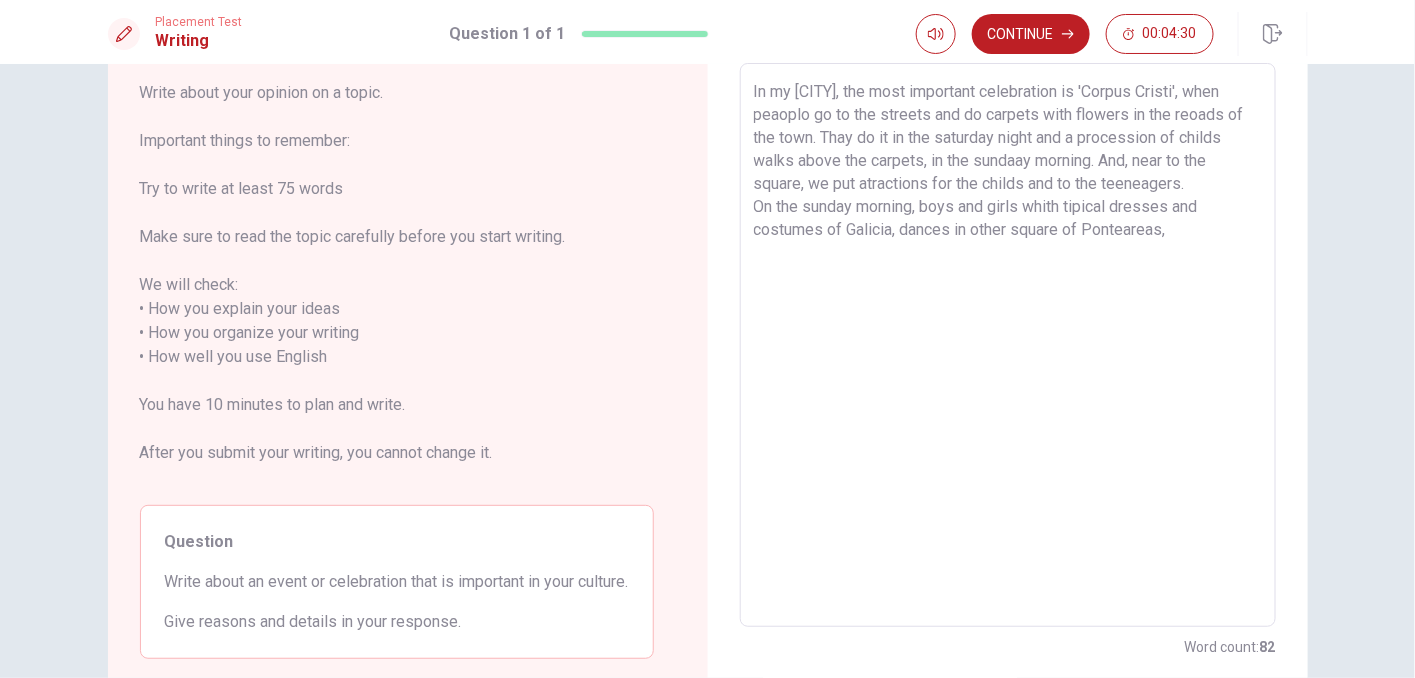 click on "In my [CITY], the most important celebration is 'Corpus Cristi', when peaoplo go to the streets and do carpets with flowers in the reoads of the town. Thay do it in the saturday night and a procession of childs walks above the carpets, in the sundaay morning. And, near to the square, we put atractions for the childs and to the teeneagers.
On the sunday morning, boys and girls whith tipical dresses and costumes of Galicia, dances in other square of Ponteareas," at bounding box center (1008, 345) 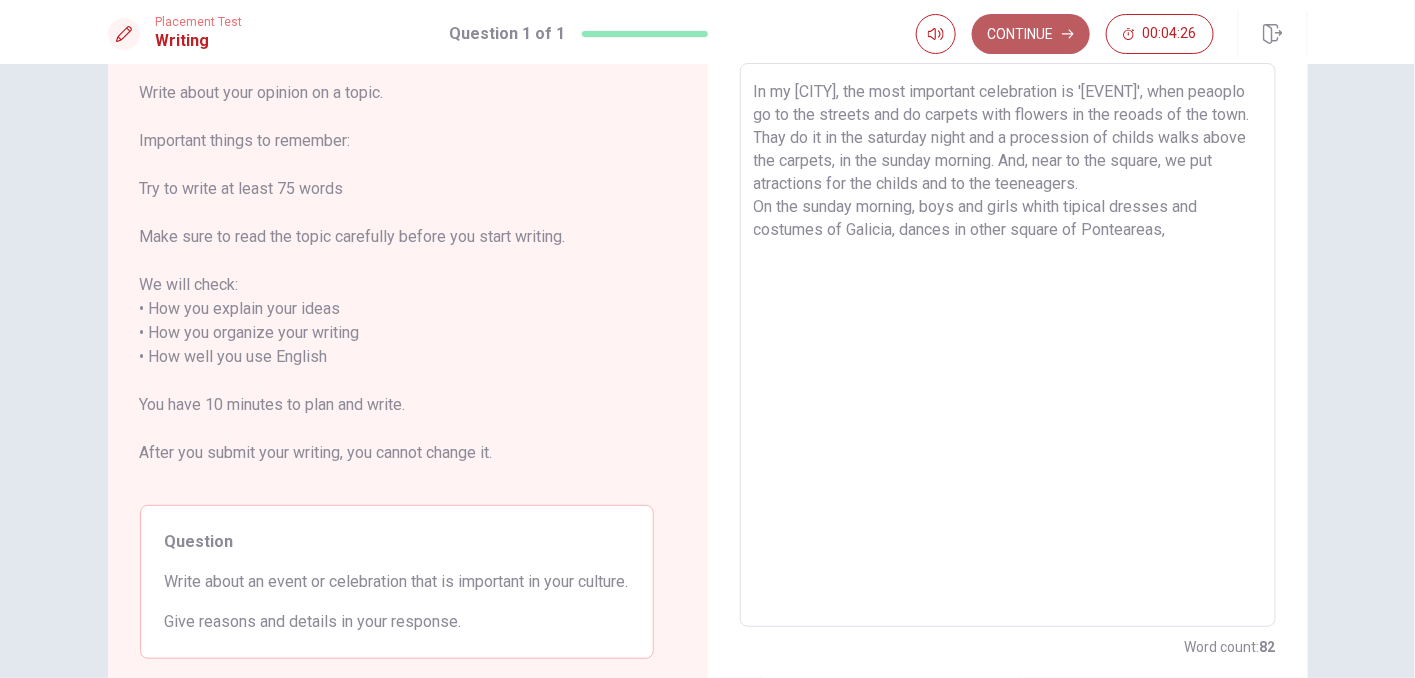 click on "Continue" at bounding box center (1031, 34) 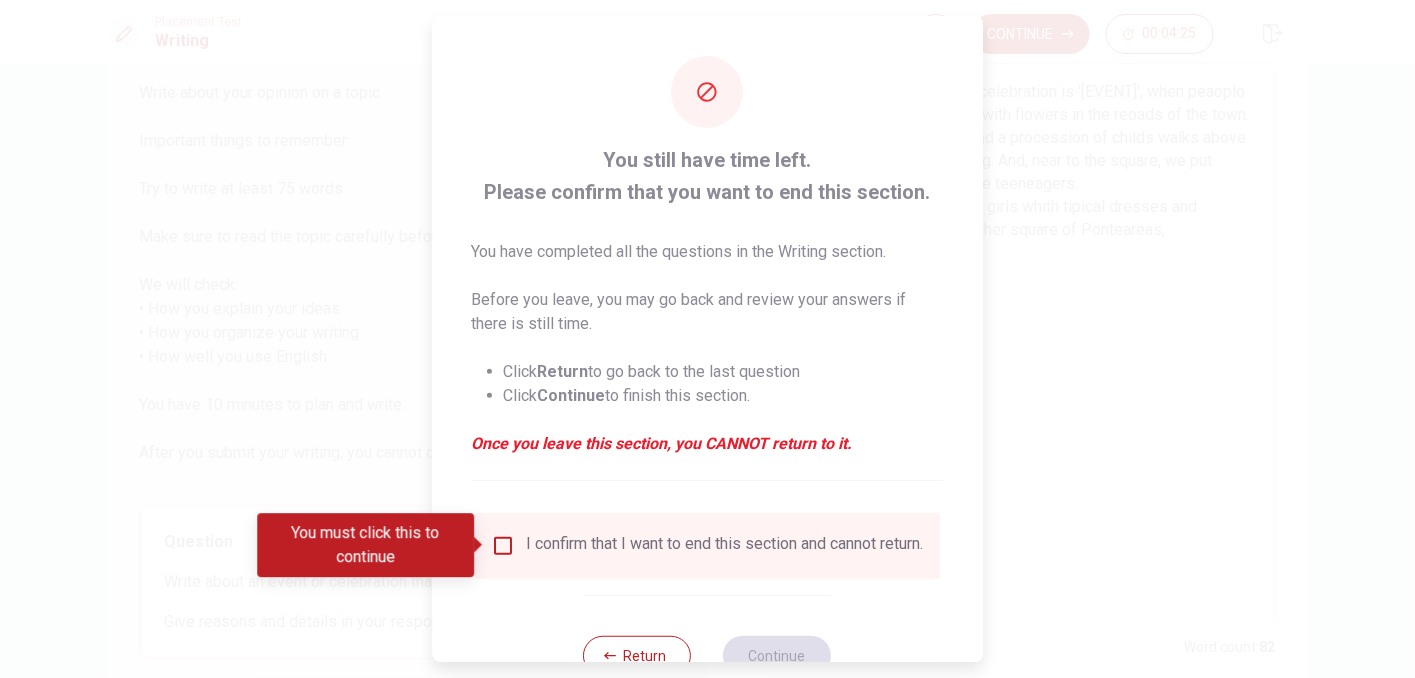 click on "You still have time left.   Please confirm that you want to end this section. You have completed all the questions in the Writing section. Before you leave, you may go back and review your answers if there is still time. Click  Return  to go back to the last question Click  Continue  to finish this section. Once you leave this section, you CANNOT return to it. I confirm that I want to end this section and cannot return. Return Continue" at bounding box center (707, 366) 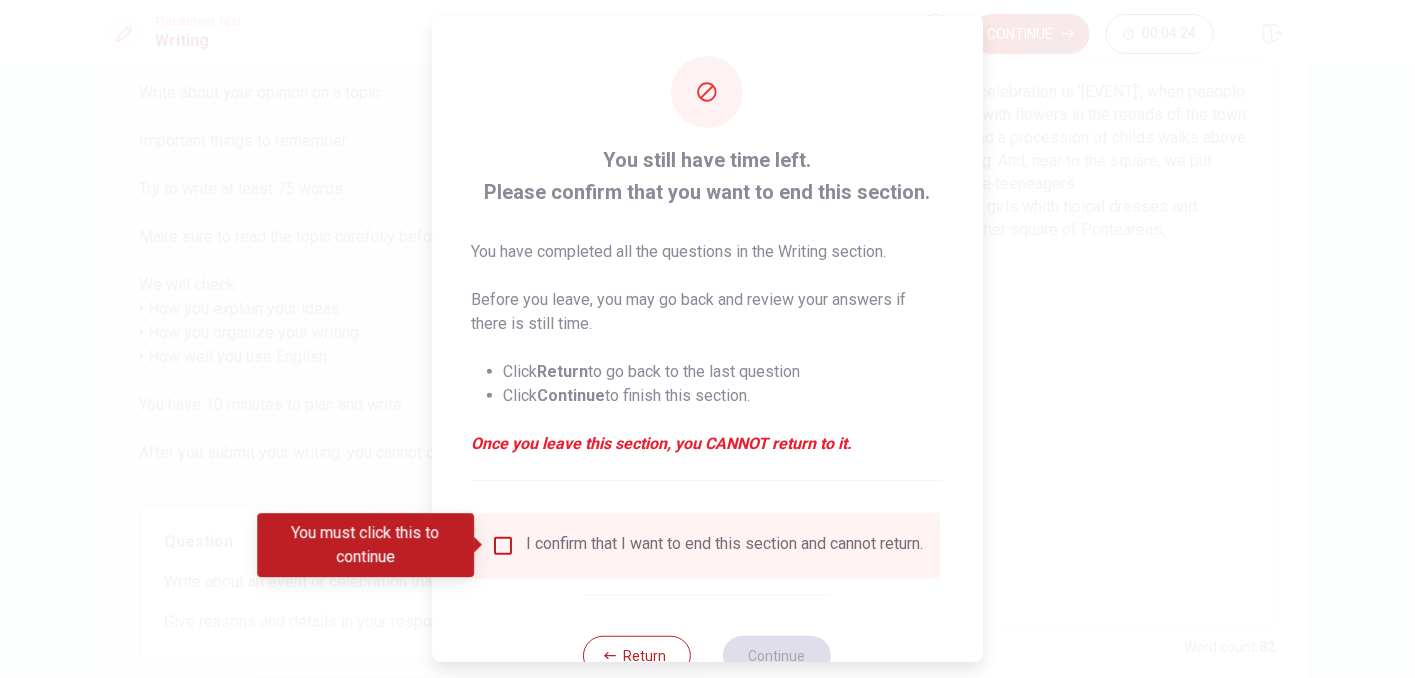 click at bounding box center [707, 339] 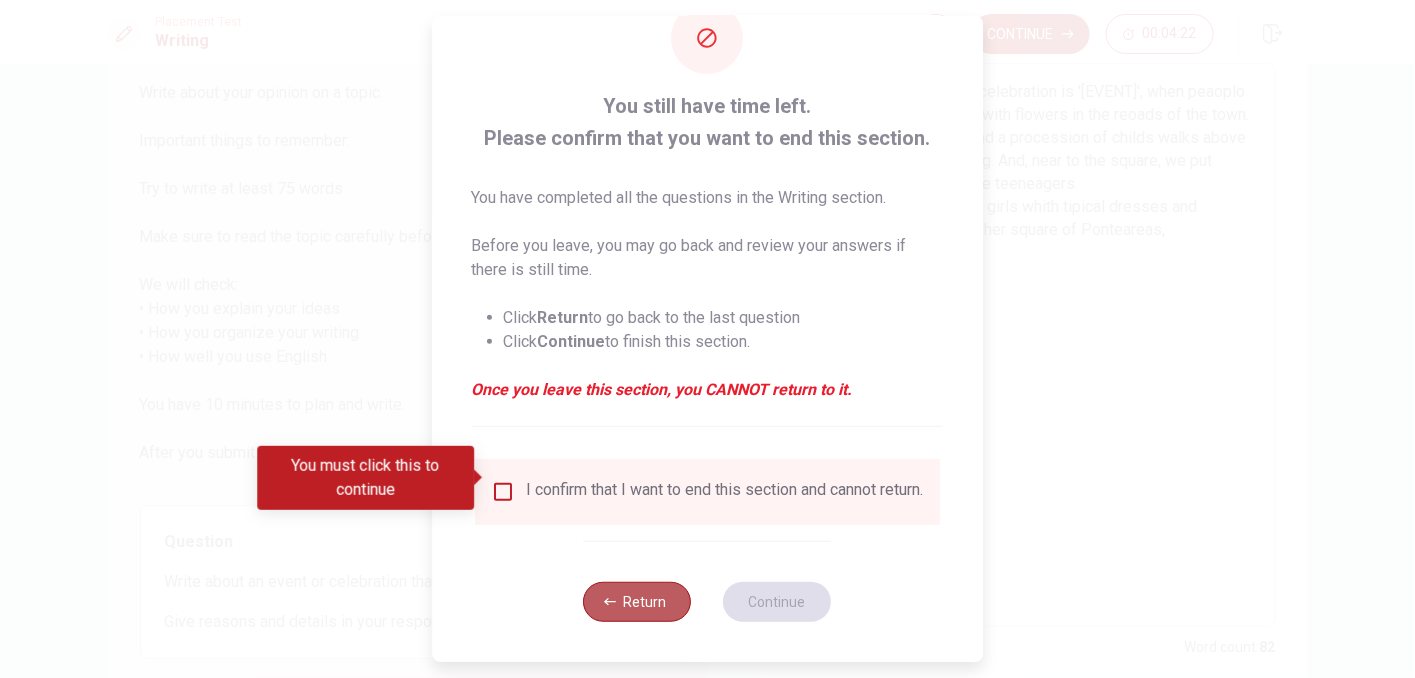 click on "Return" at bounding box center [638, 602] 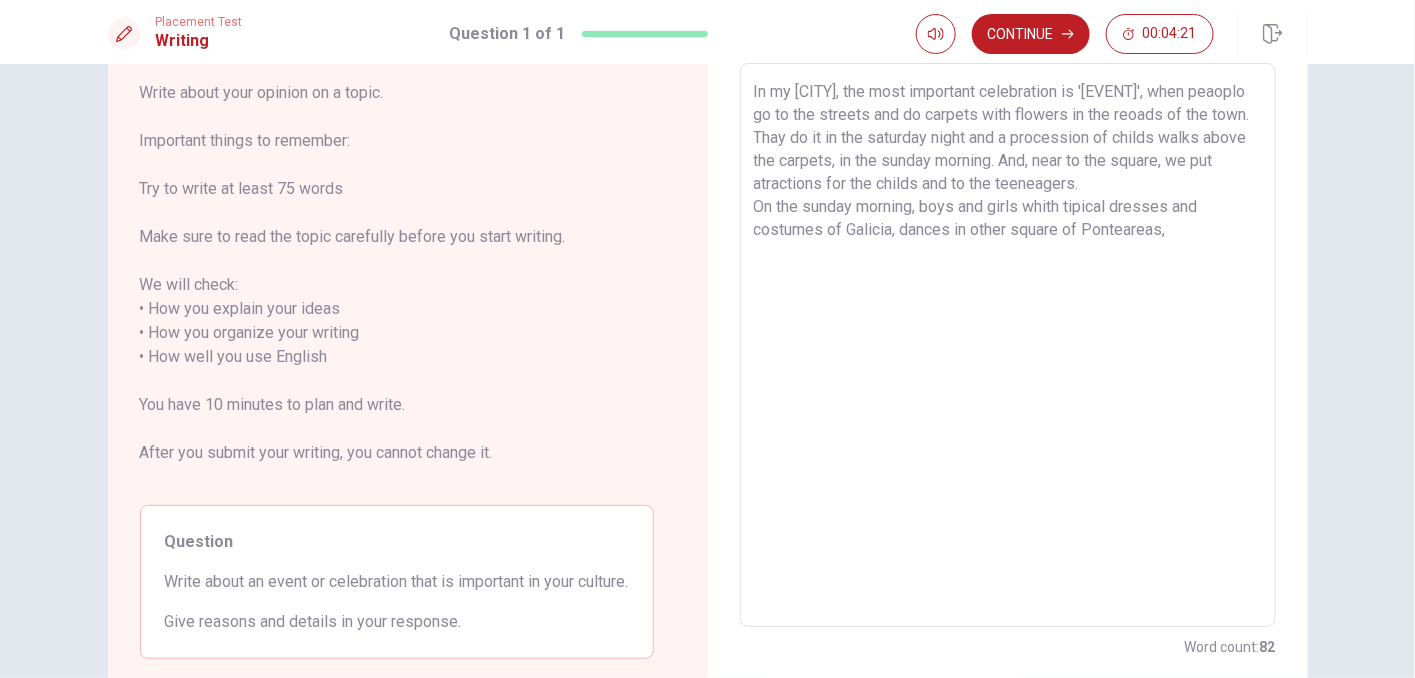 click on "In my [CITY], the most important celebration is '[EVENT]', when peaoplo go to the streets and do carpets with flowers in the reoads of the town. Thay do it in the saturday night and a procession of childs walks above the carpets, in the sunday morning. And, near to the square, we put atractions for the childs and to the teeneagers.
On the sunday morning, boys and girls whith tipical dresses and costumes of Galicia, dances in other square of Ponteareas," at bounding box center (1008, 345) 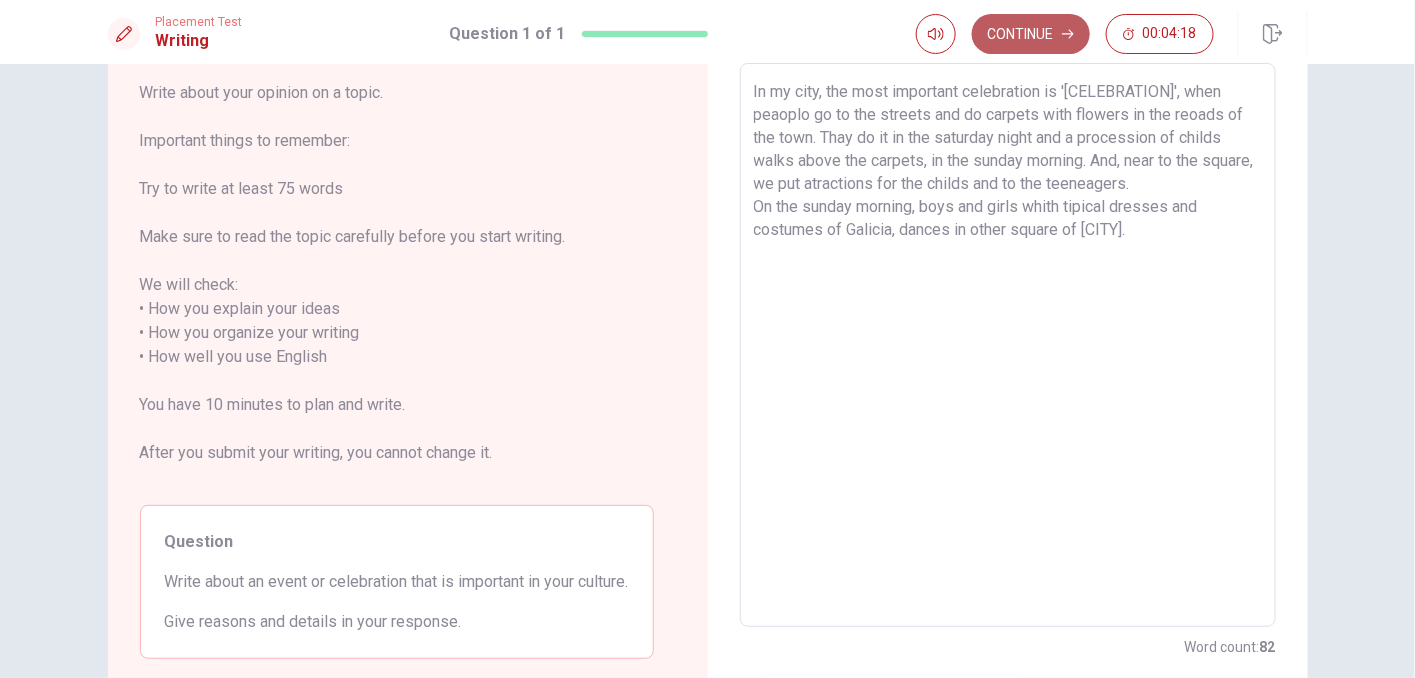 click on "Continue" at bounding box center [1031, 34] 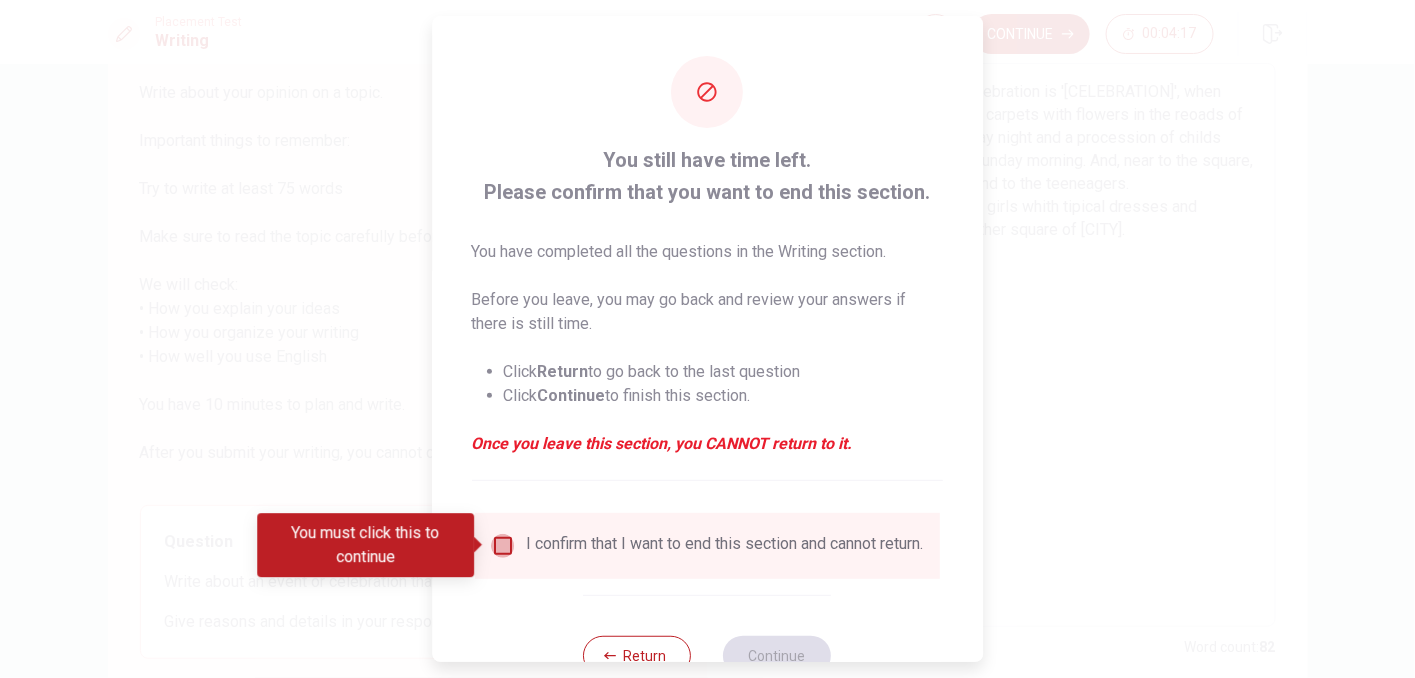 click at bounding box center (503, 546) 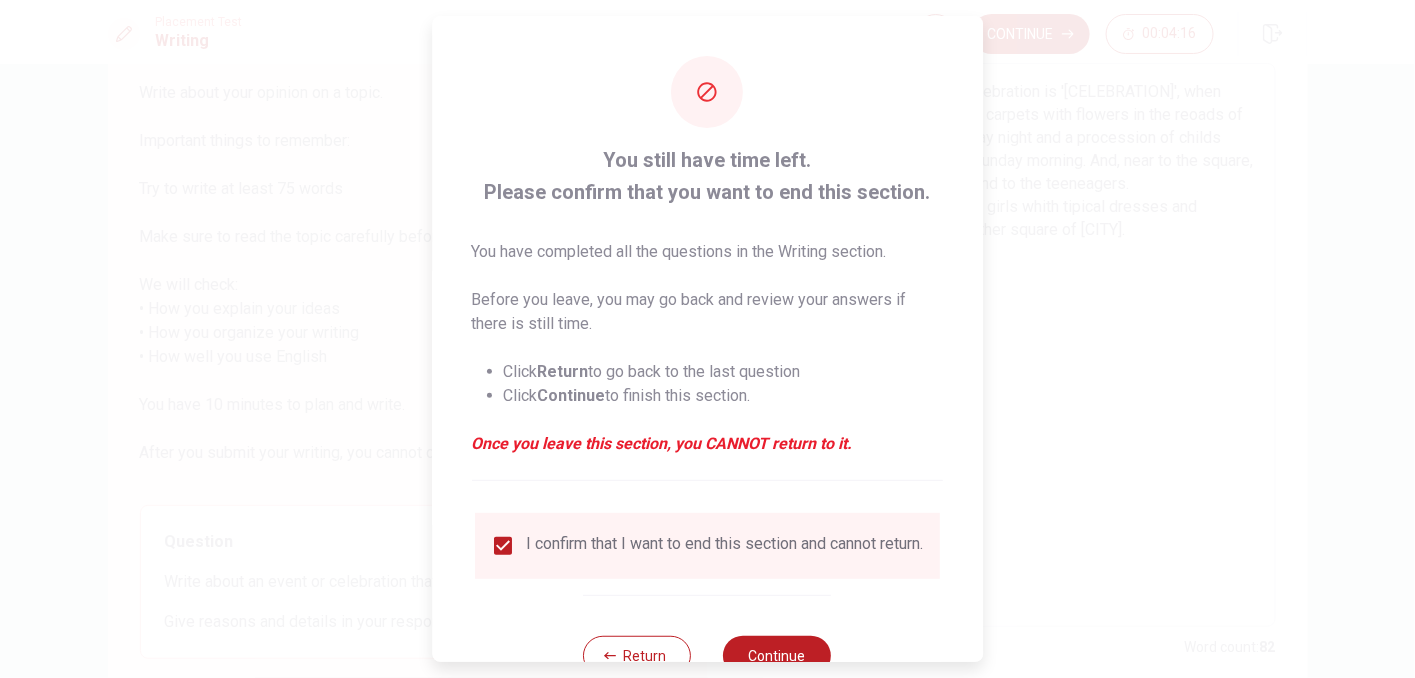 scroll, scrollTop: 67, scrollLeft: 0, axis: vertical 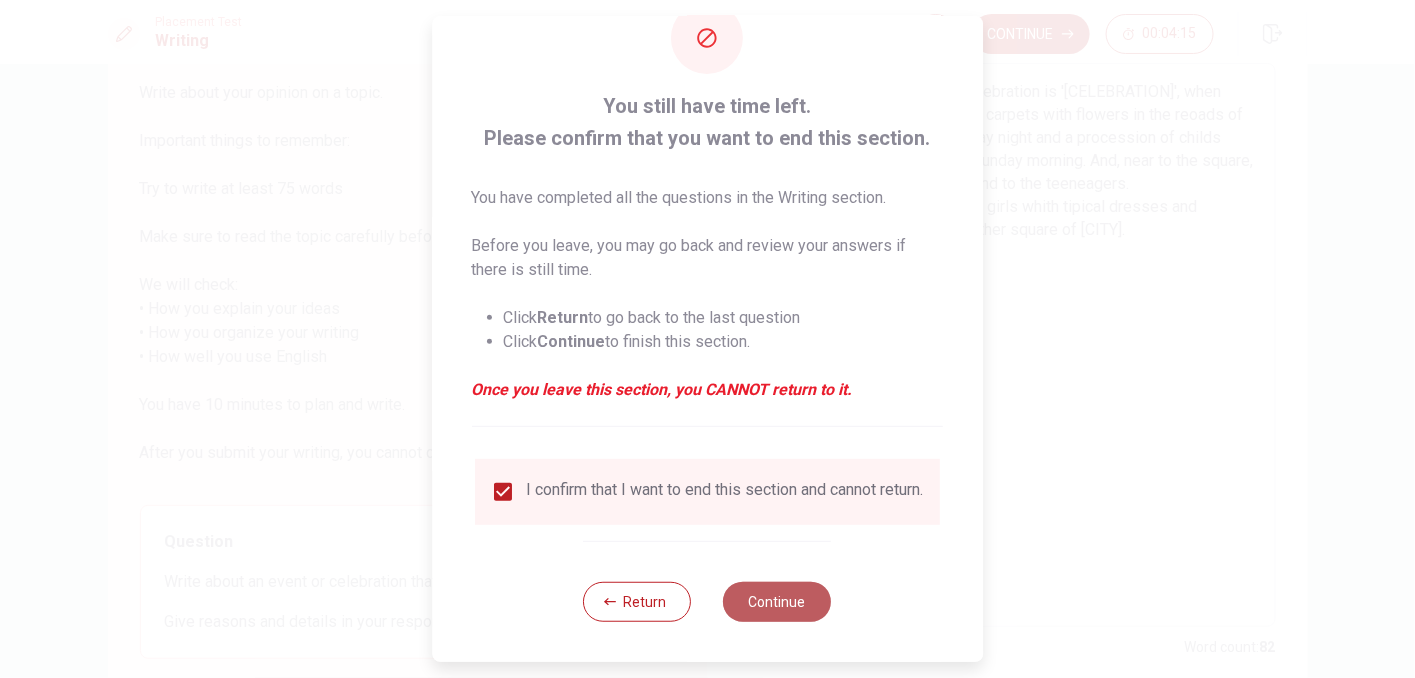 click on "Continue" at bounding box center (778, 602) 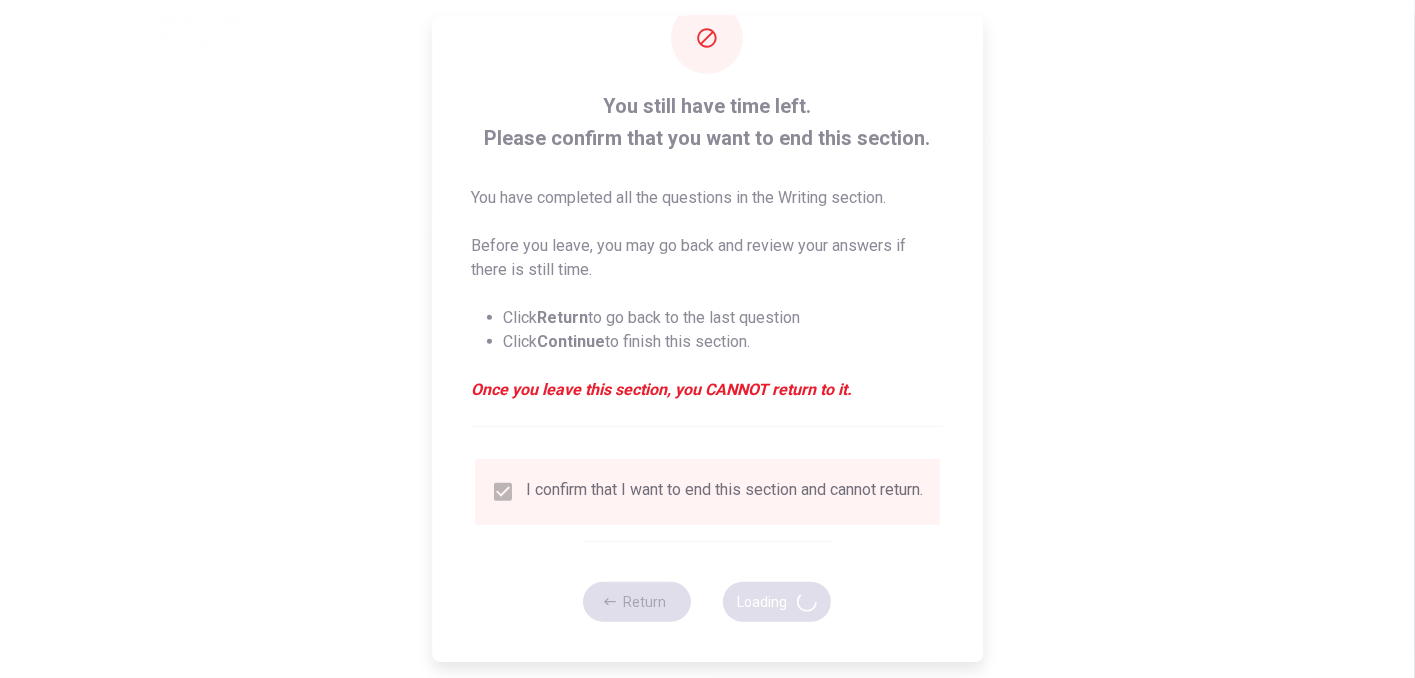 scroll, scrollTop: 0, scrollLeft: 0, axis: both 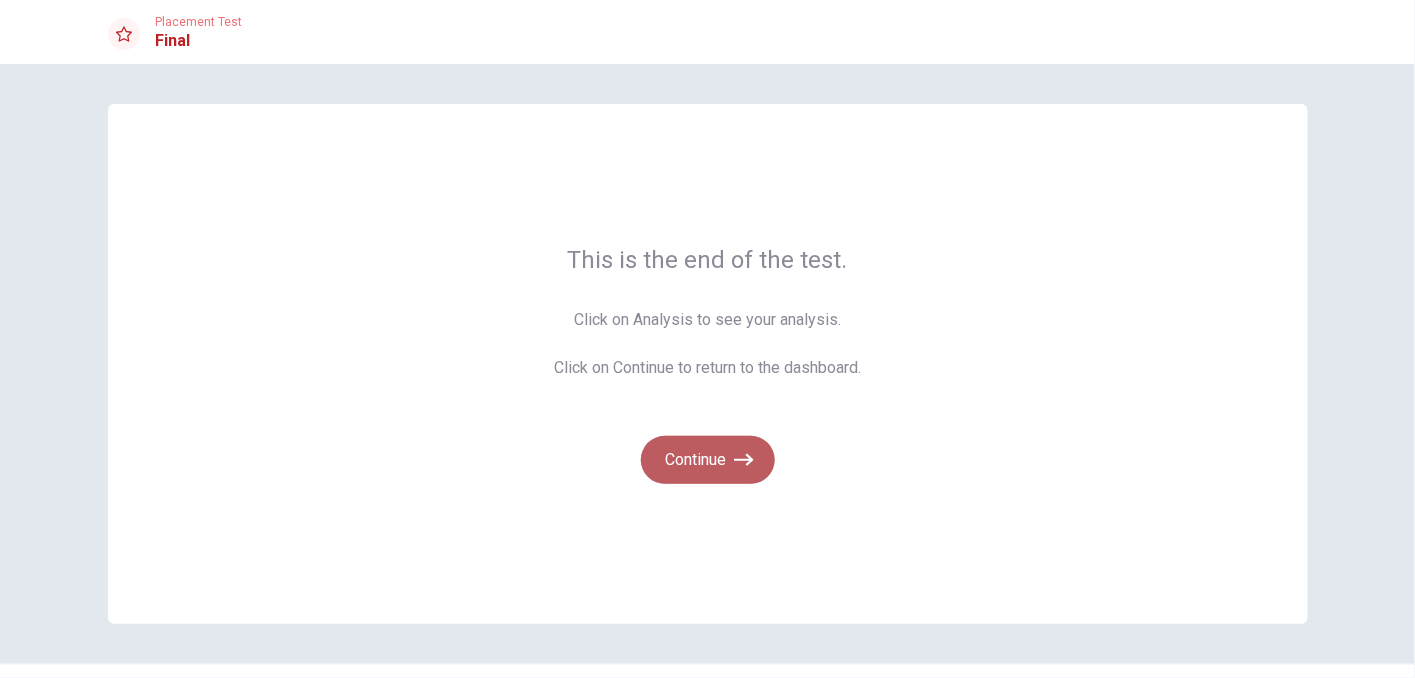 click 